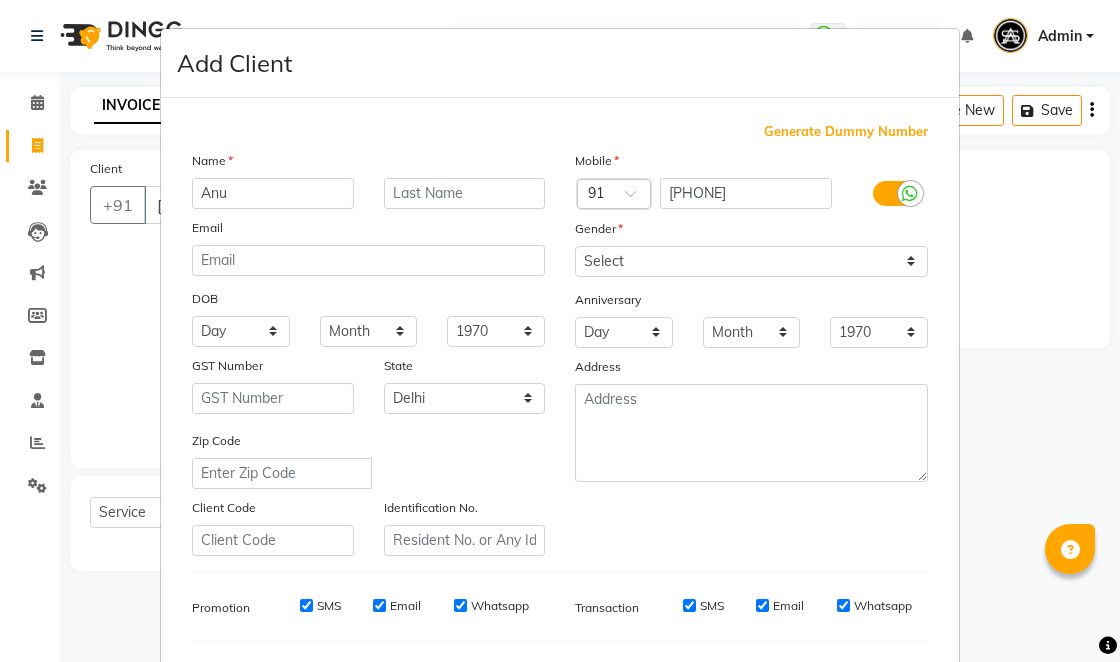 select on "service" 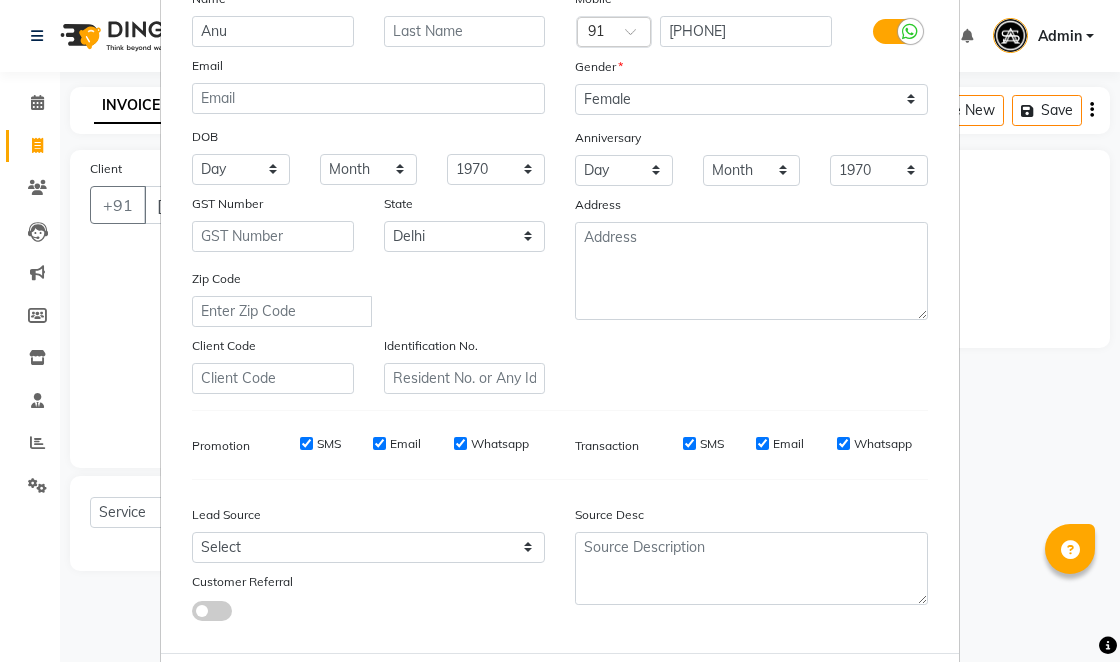 scroll, scrollTop: 163, scrollLeft: 0, axis: vertical 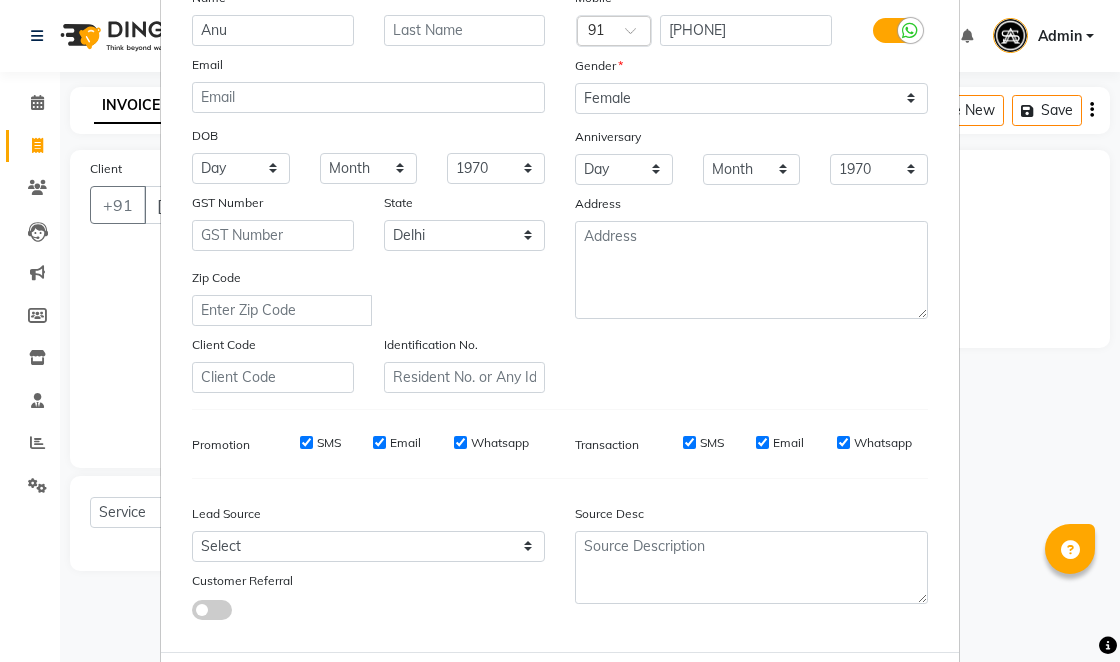 click on "Add" at bounding box center (826, 692) 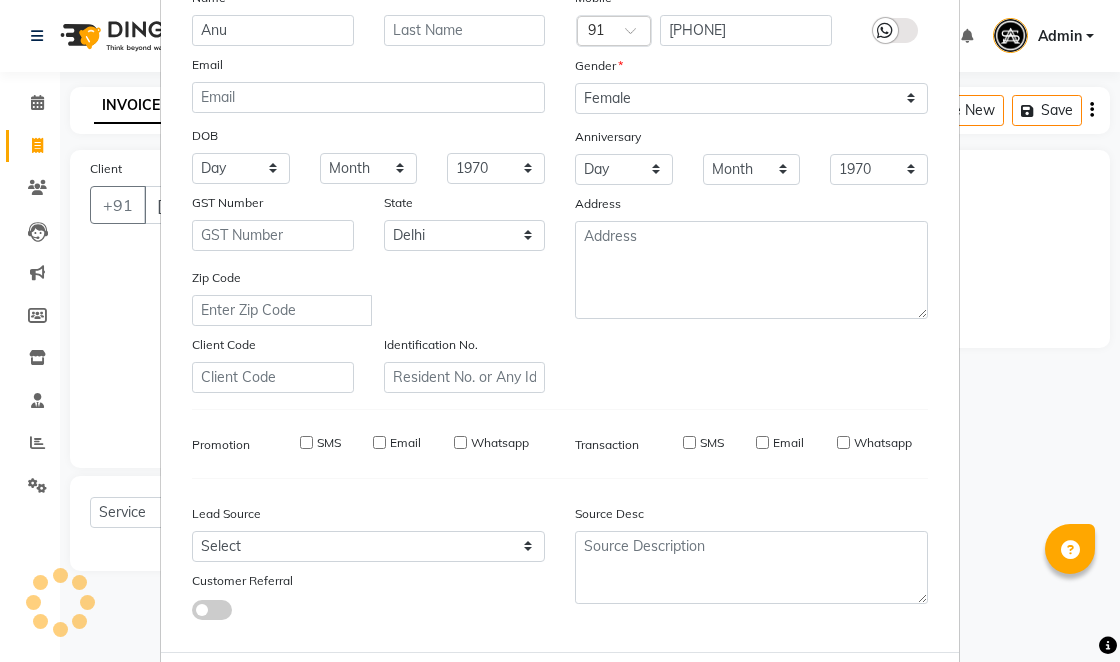 type 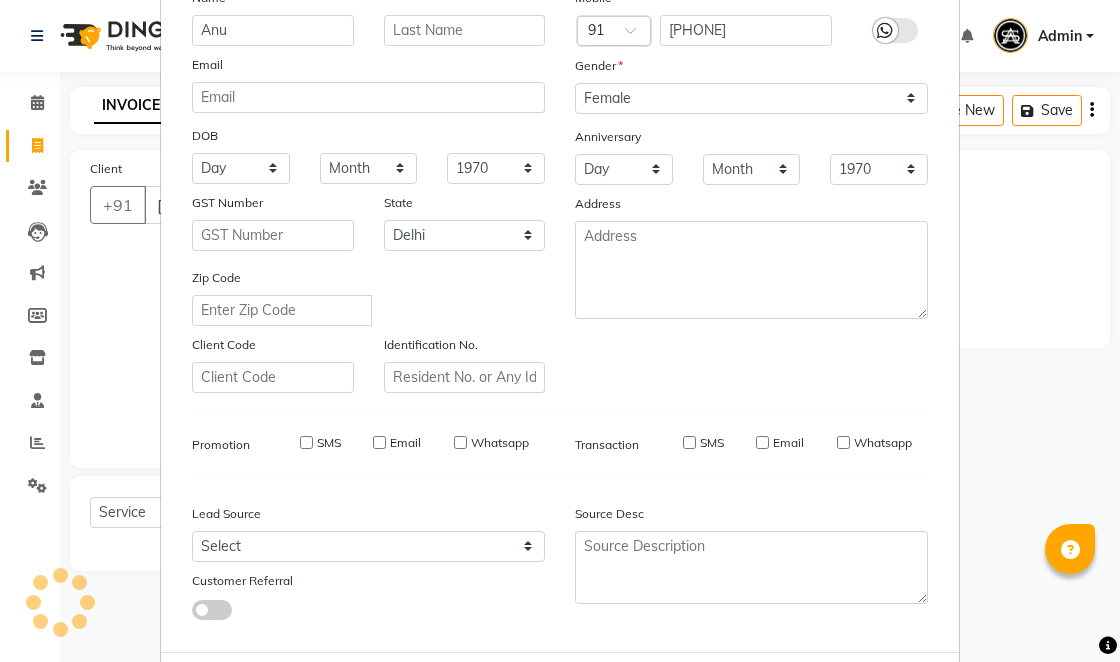 select 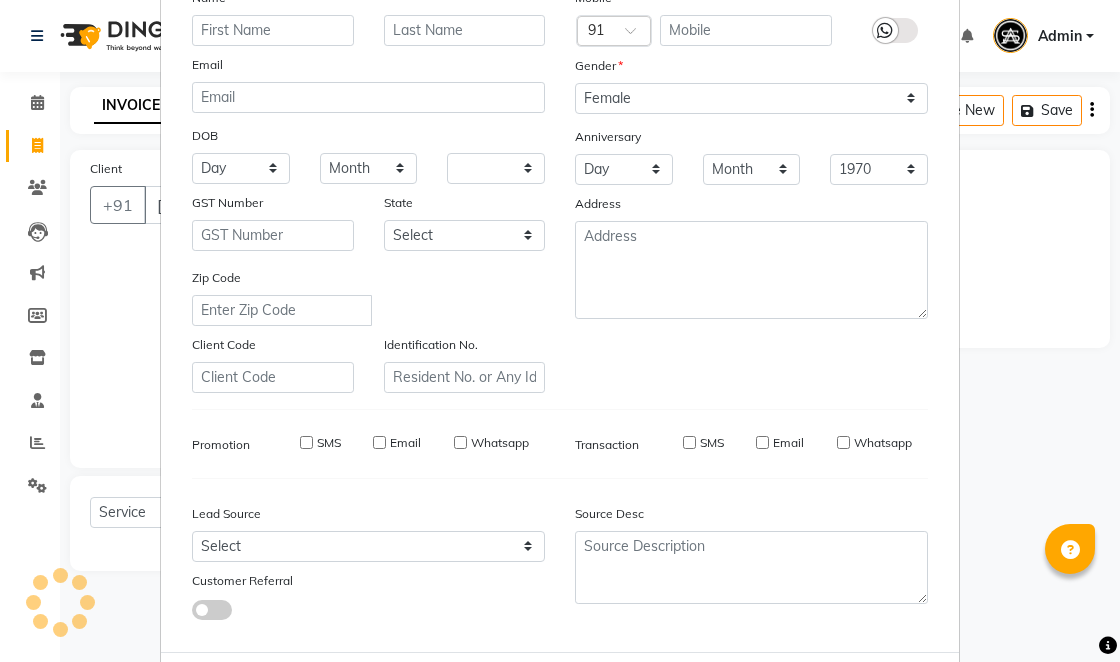 select 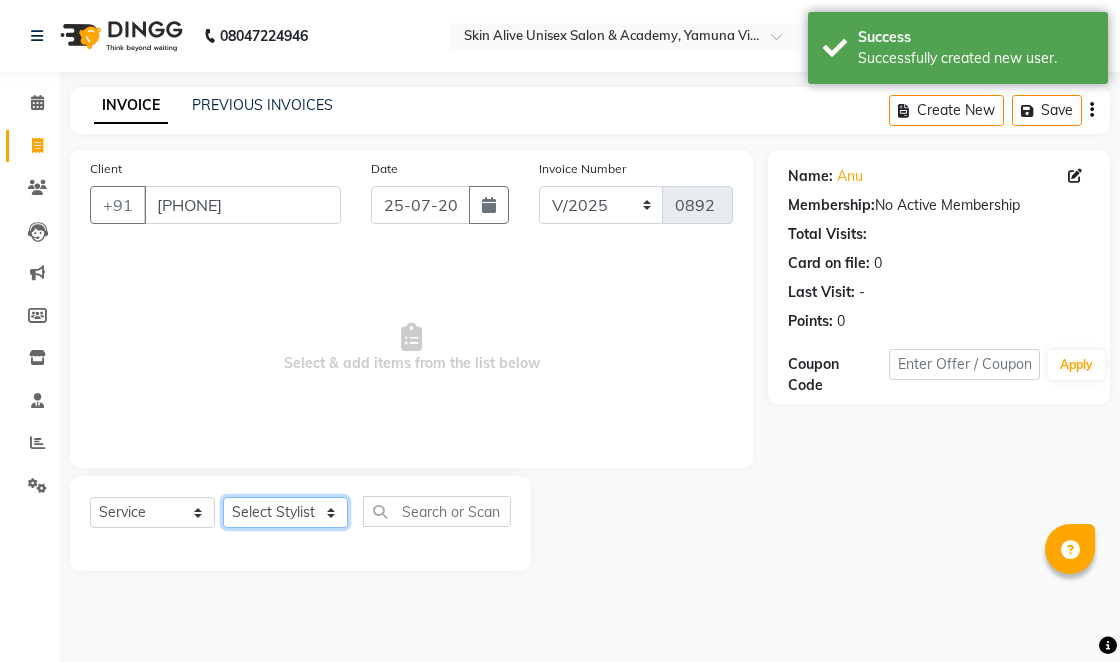 click on "Select Stylist [FIRST] [LAST] [FIRST] [FIRST] [LAST] [FIRST] [FIRST] [FIRST] [LAST] [FIRST] [FIRST] [FIRST] [LAST] [FIRST]" 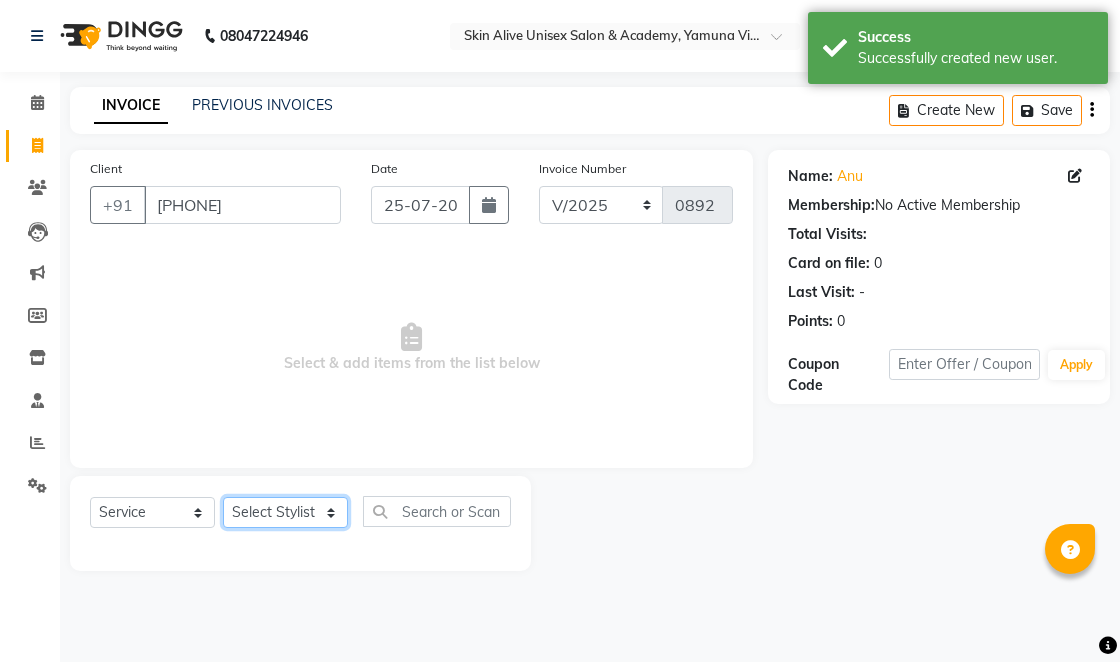 select on "82623" 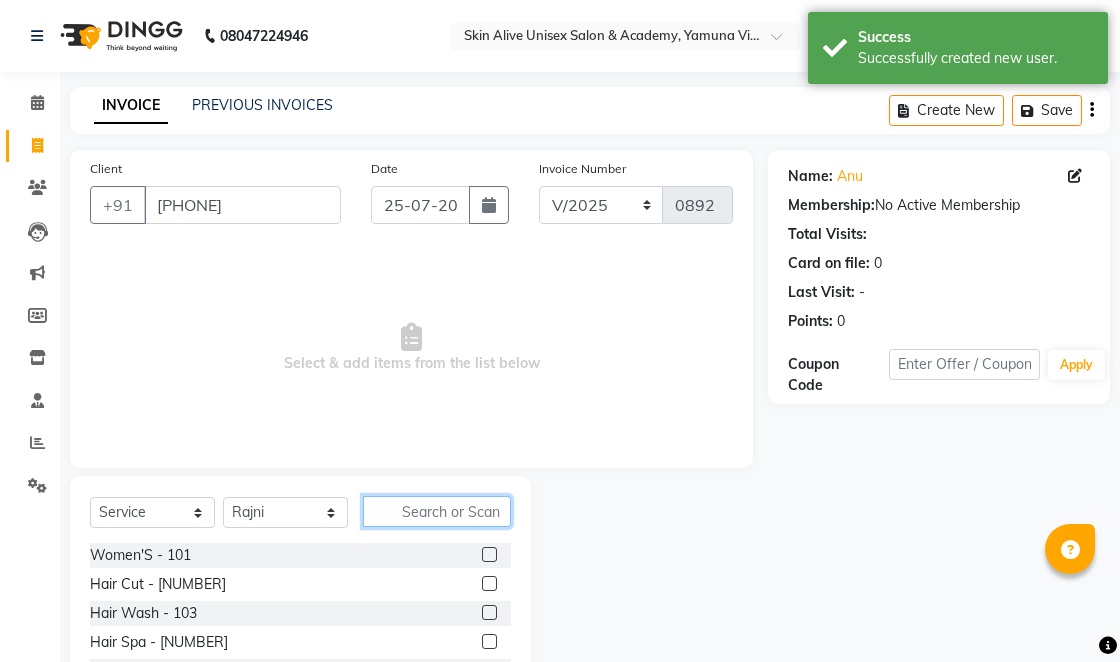 click 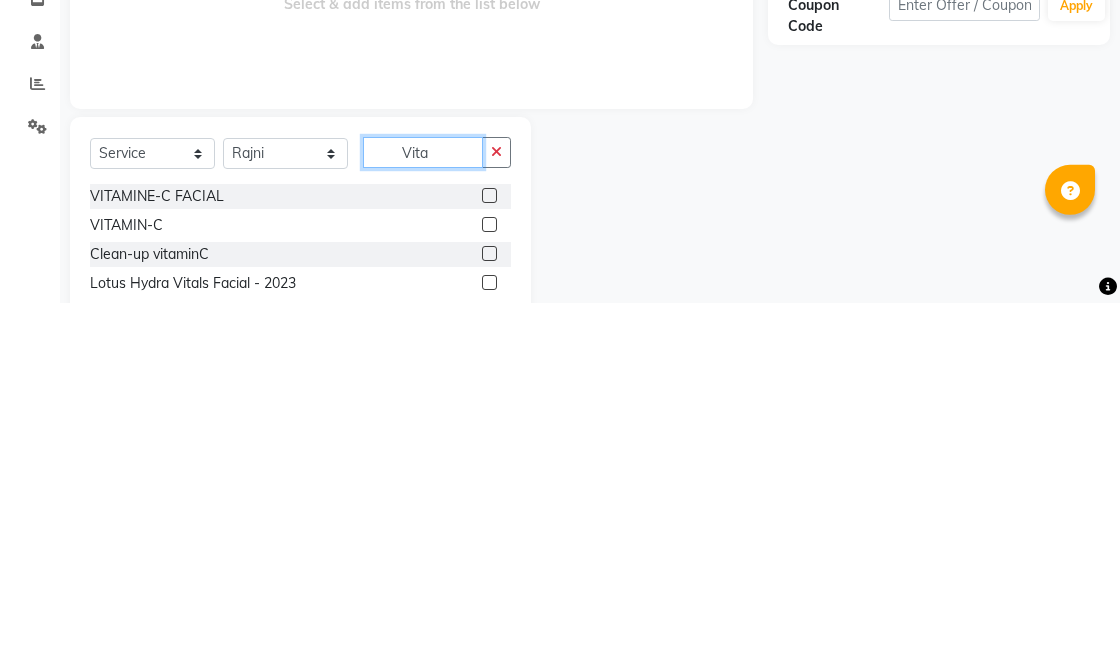 type on "Vita" 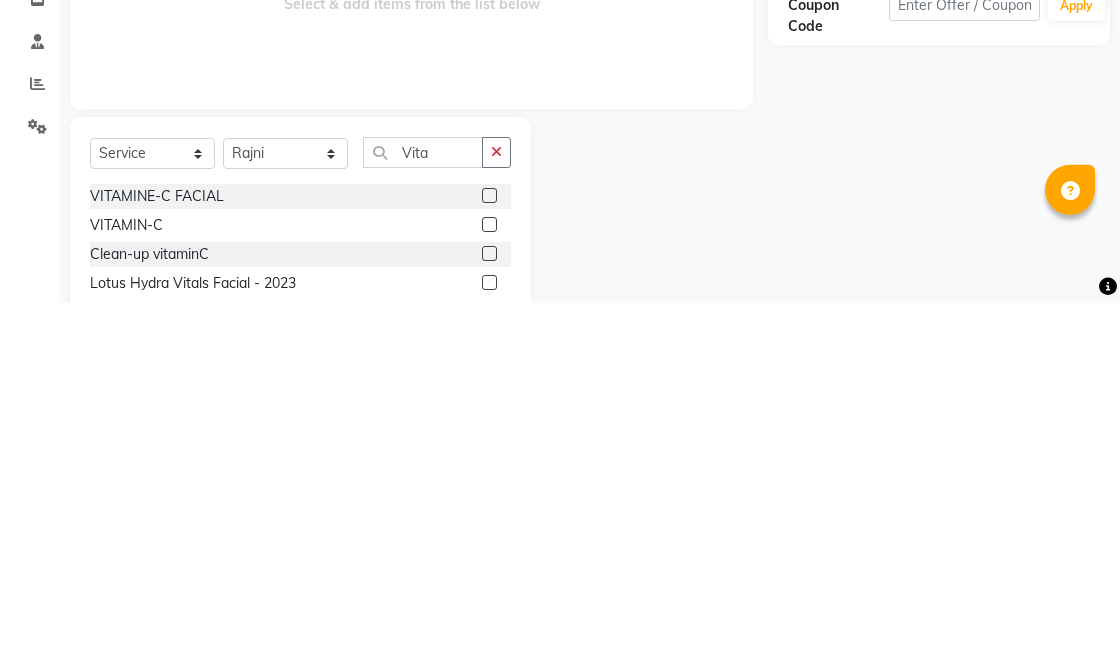 click 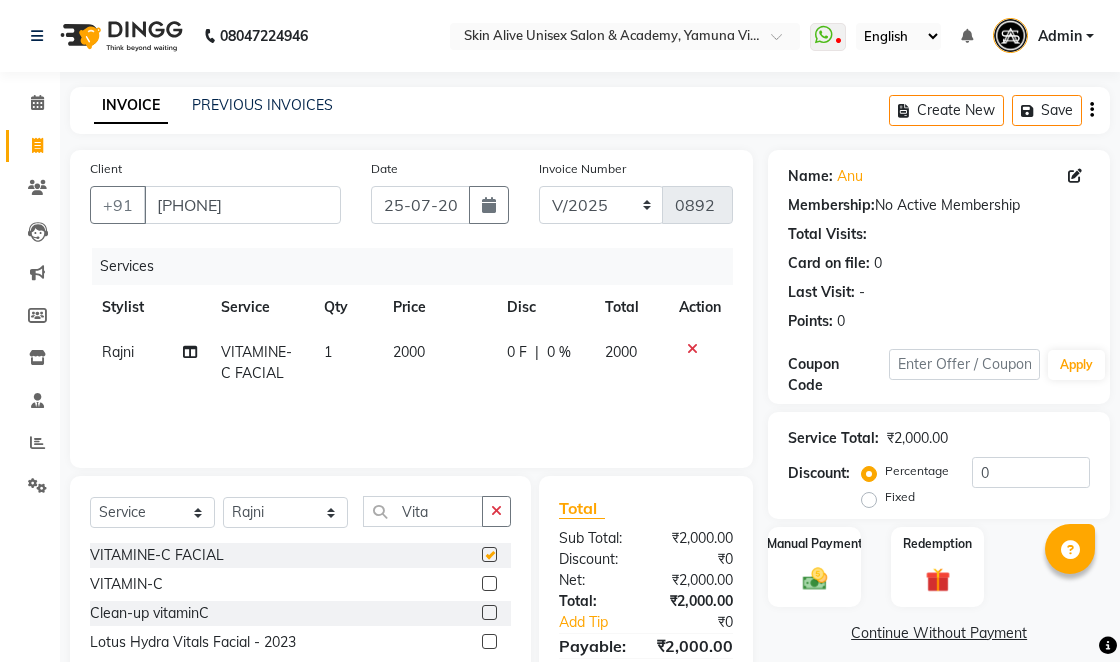 checkbox on "false" 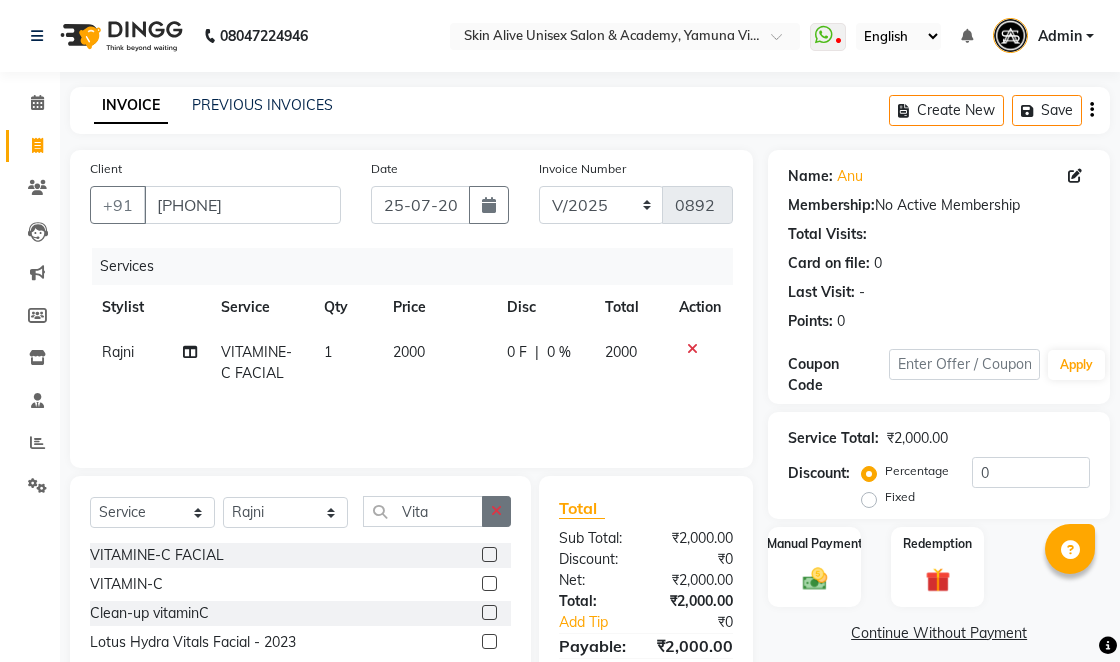 click 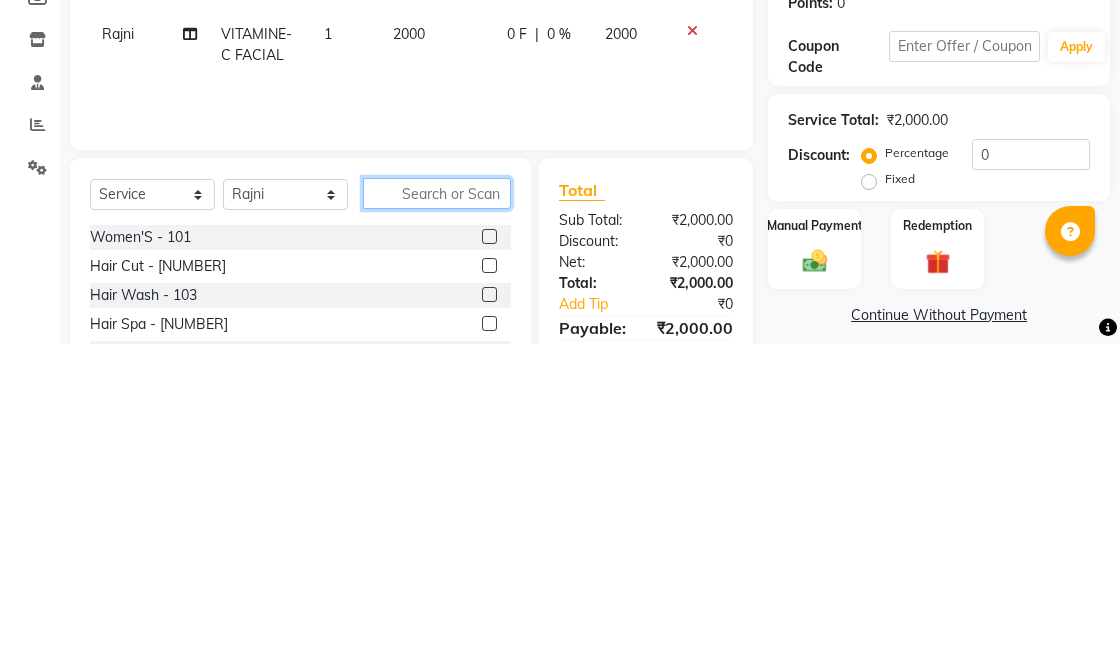 scroll, scrollTop: 20, scrollLeft: 0, axis: vertical 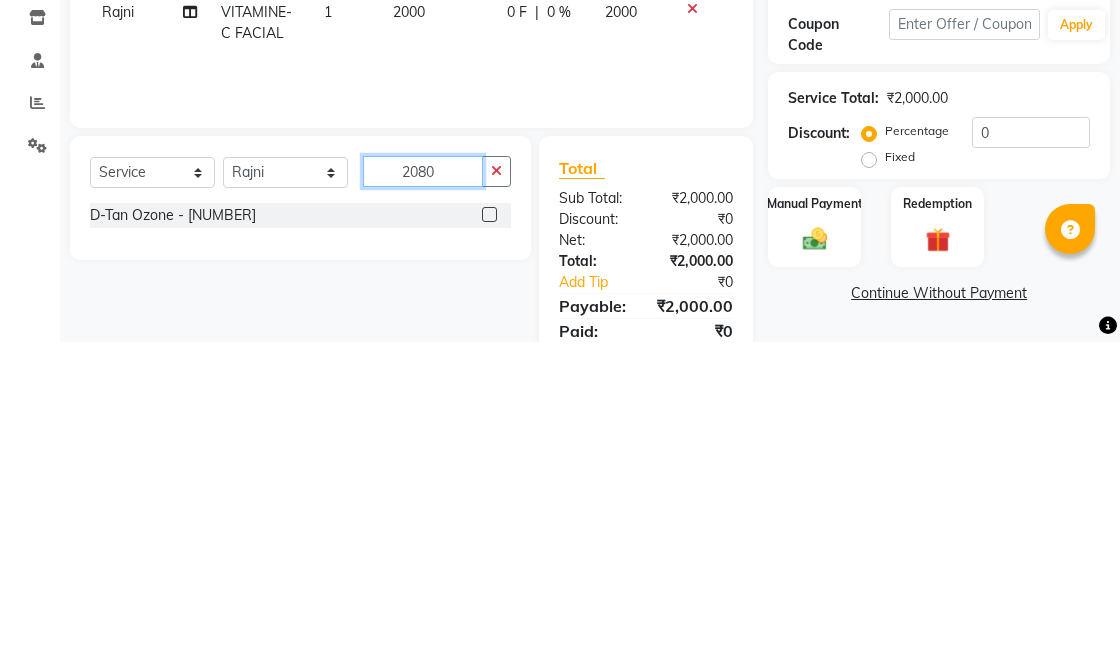 type on "2080" 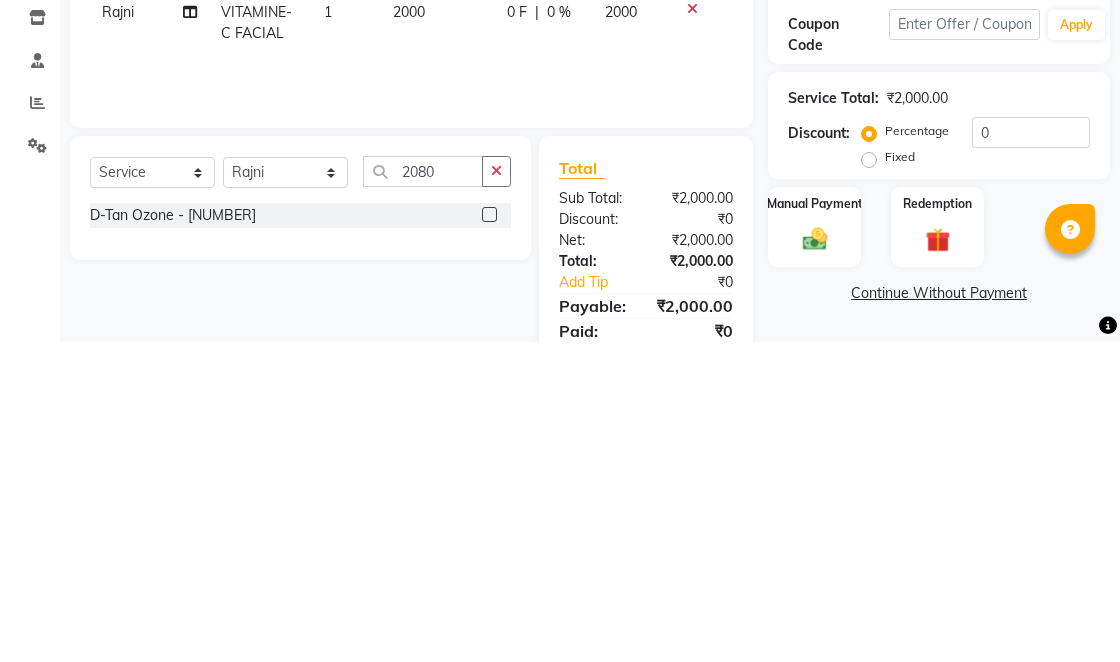 click 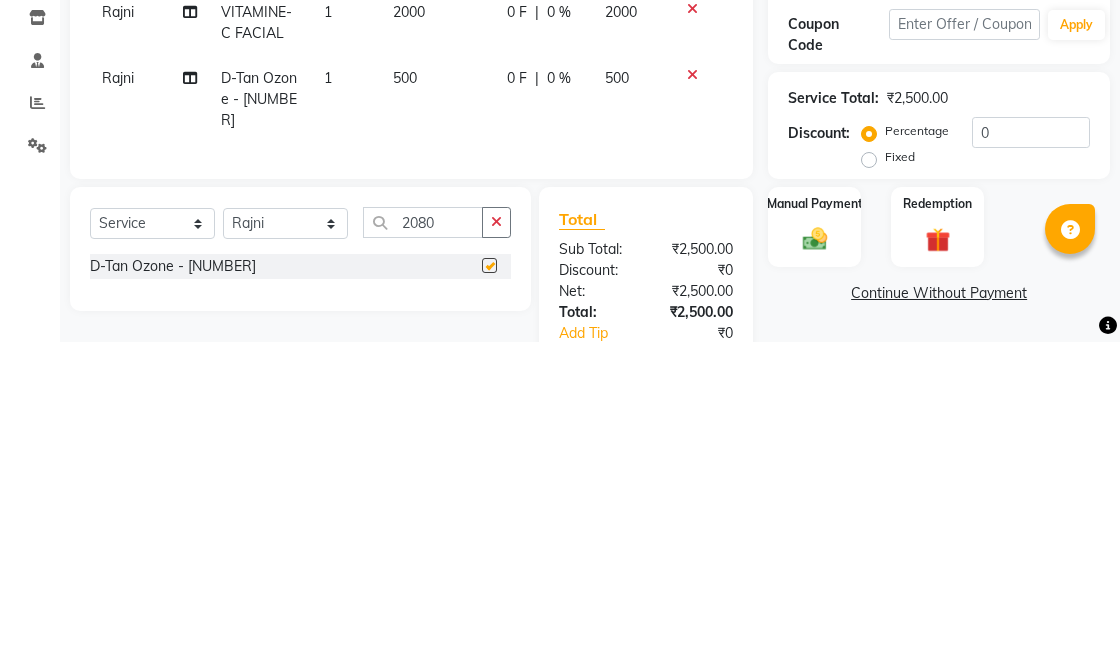 scroll, scrollTop: 20, scrollLeft: 0, axis: vertical 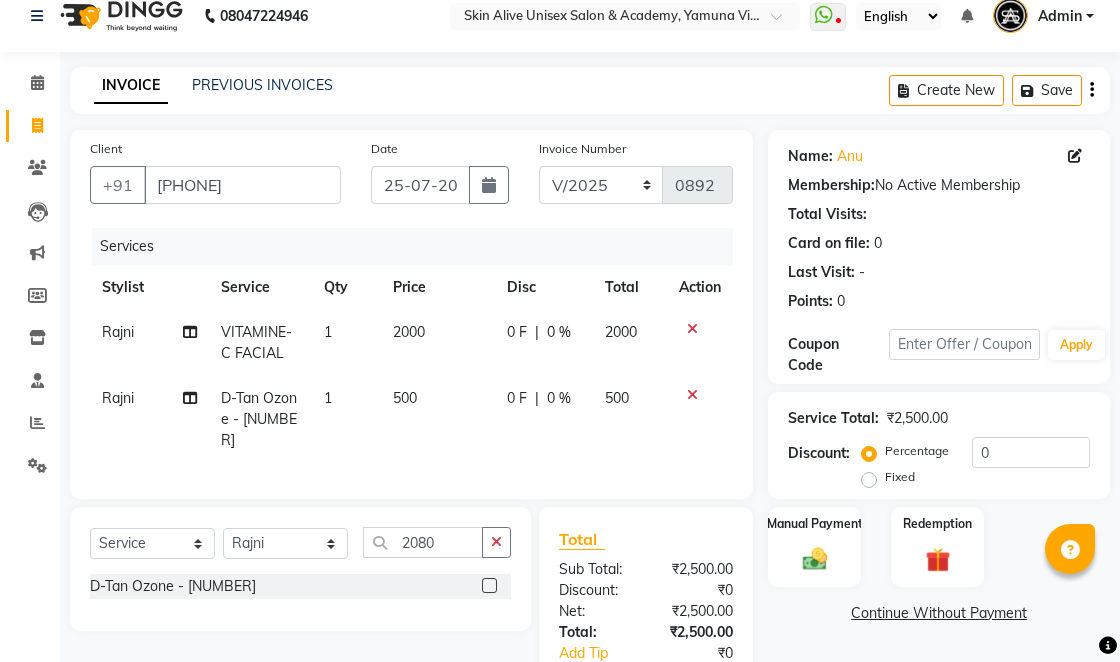 checkbox on "false" 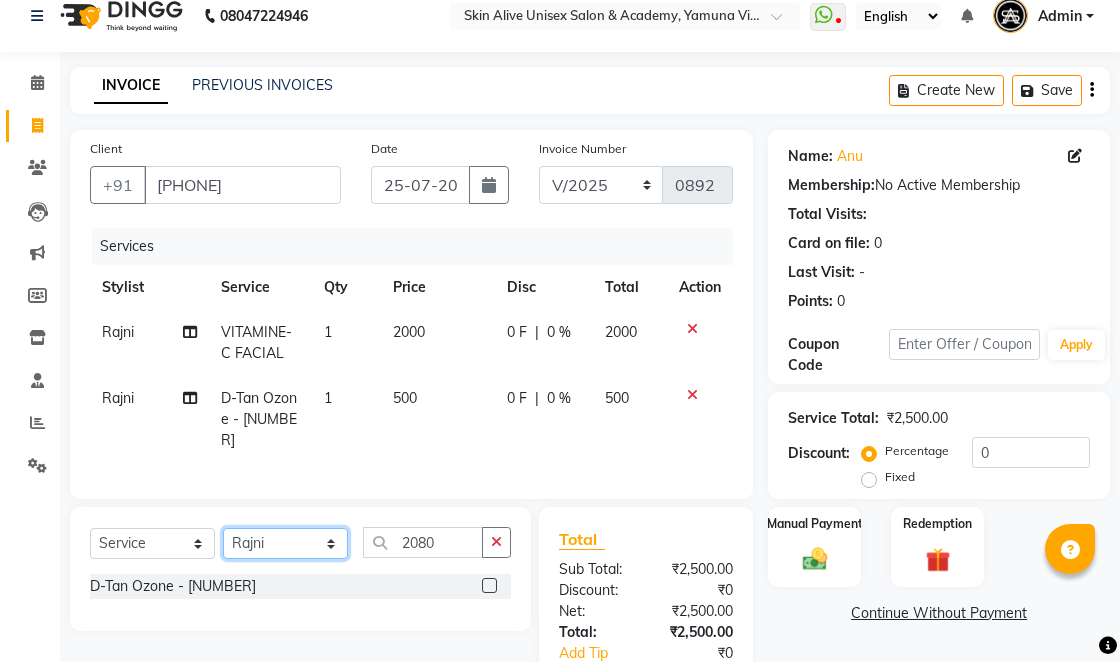 click on "Select Stylist [FIRST] [LAST] [FIRST] [FIRST] [LAST] [FIRST] [FIRST] [FIRST] [LAST] [FIRST] [FIRST] [FIRST] [LAST] [FIRST]" 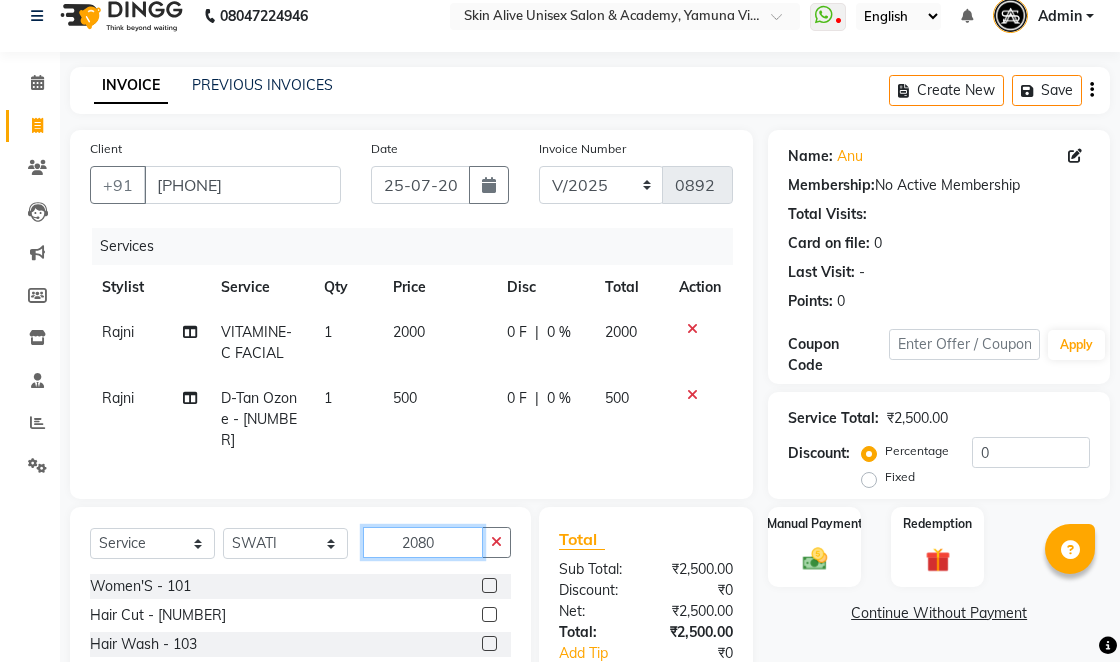 click on "2080" 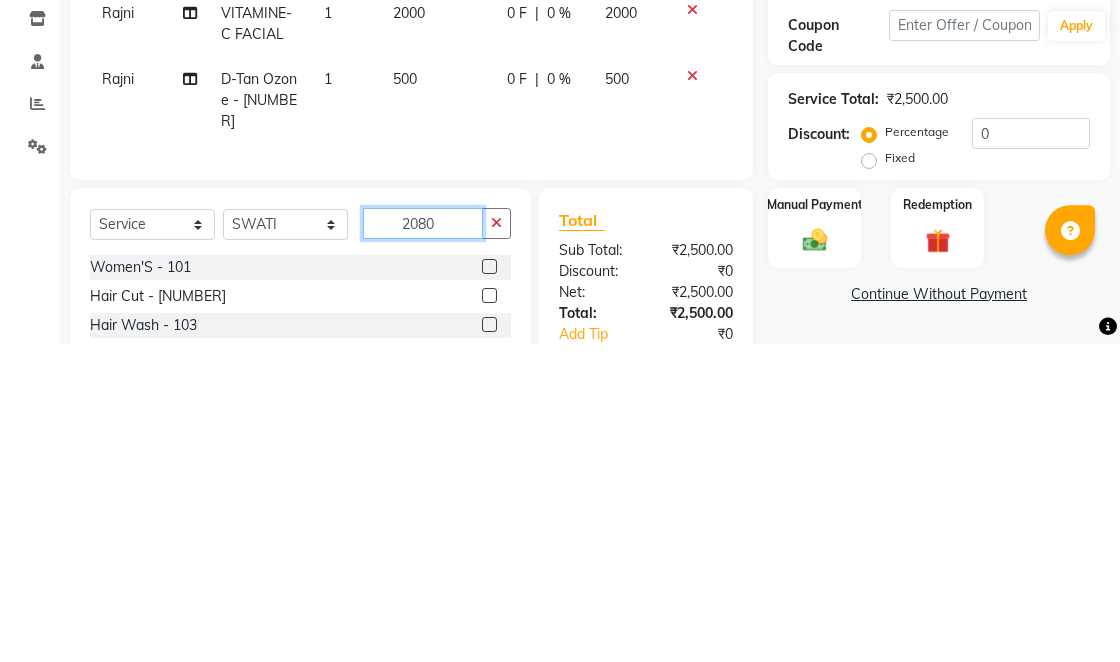 scroll, scrollTop: 50, scrollLeft: 0, axis: vertical 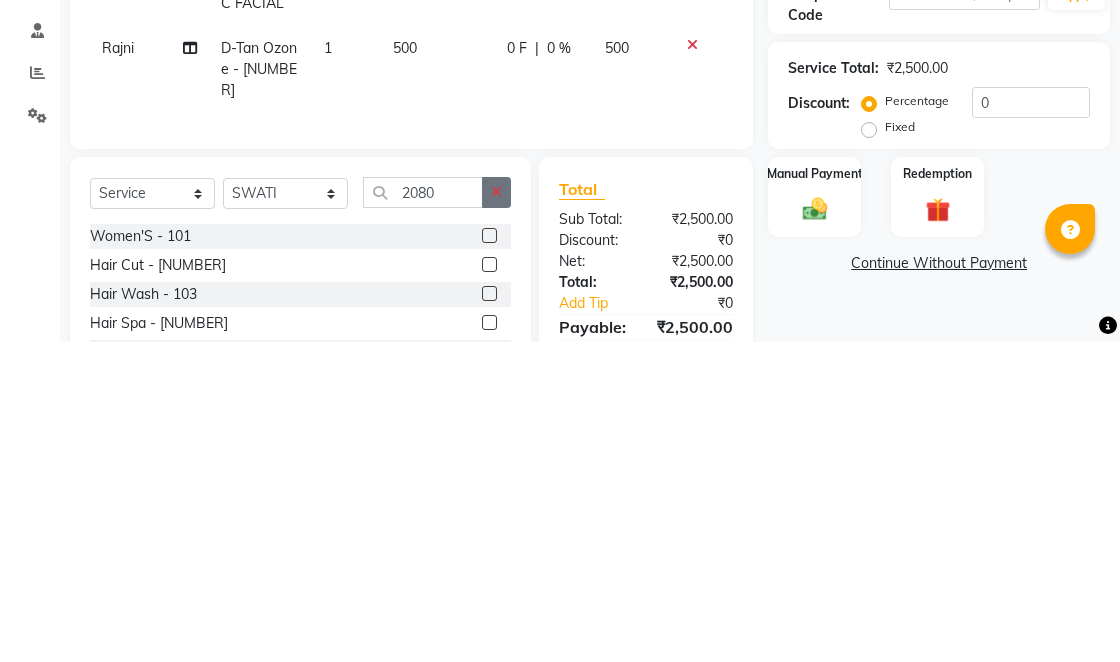 click 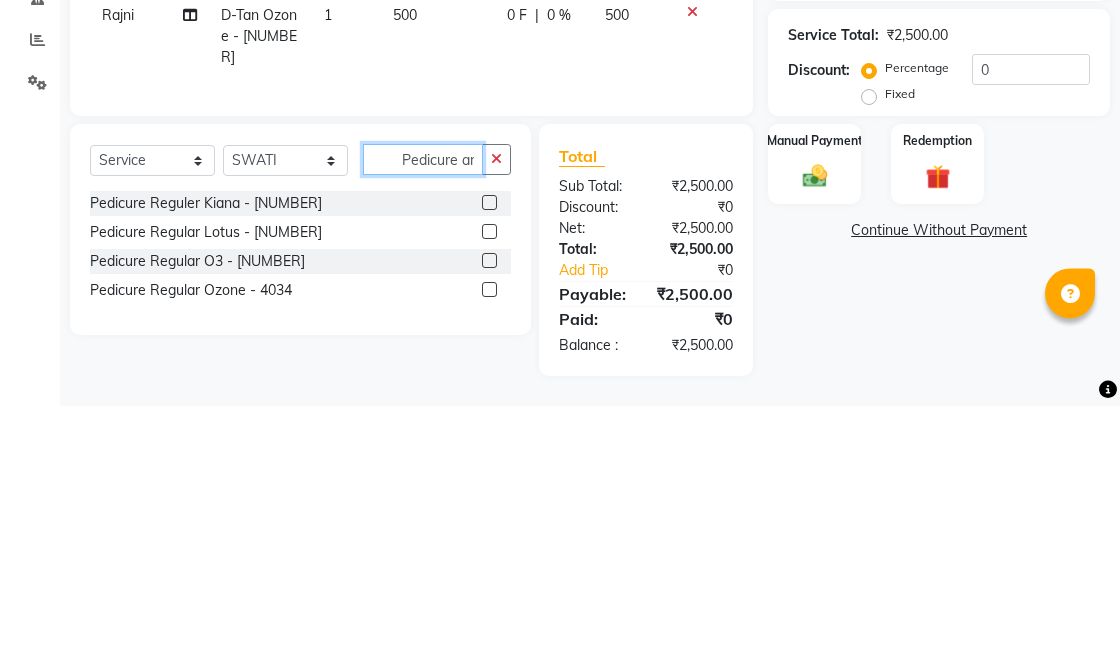 scroll, scrollTop: 125, scrollLeft: 0, axis: vertical 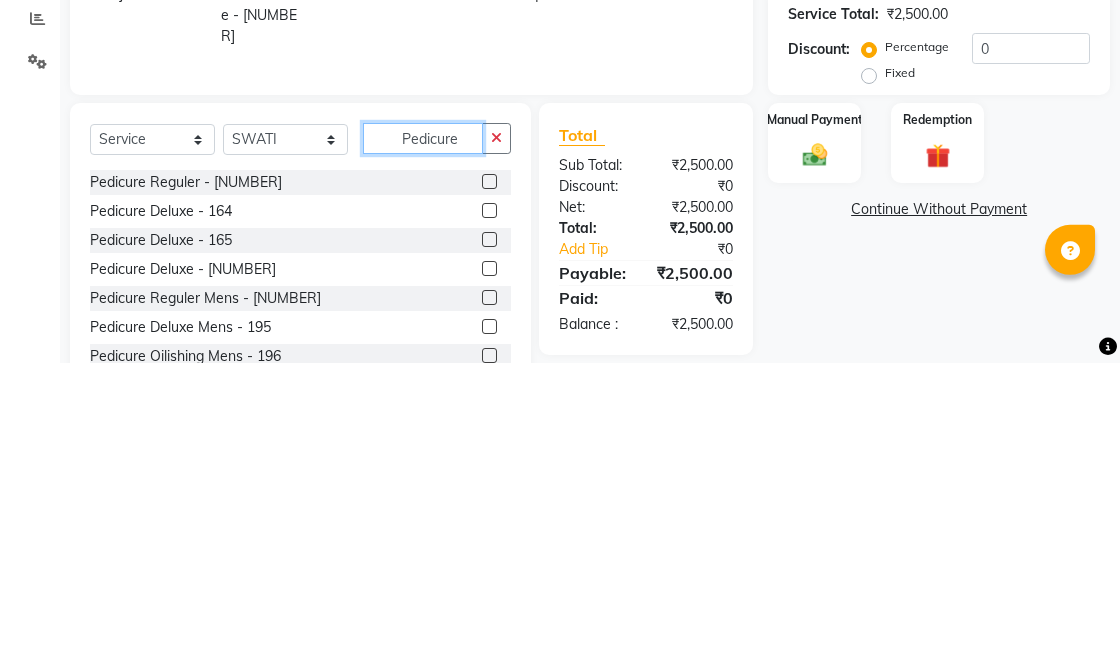 type on "Pedicure" 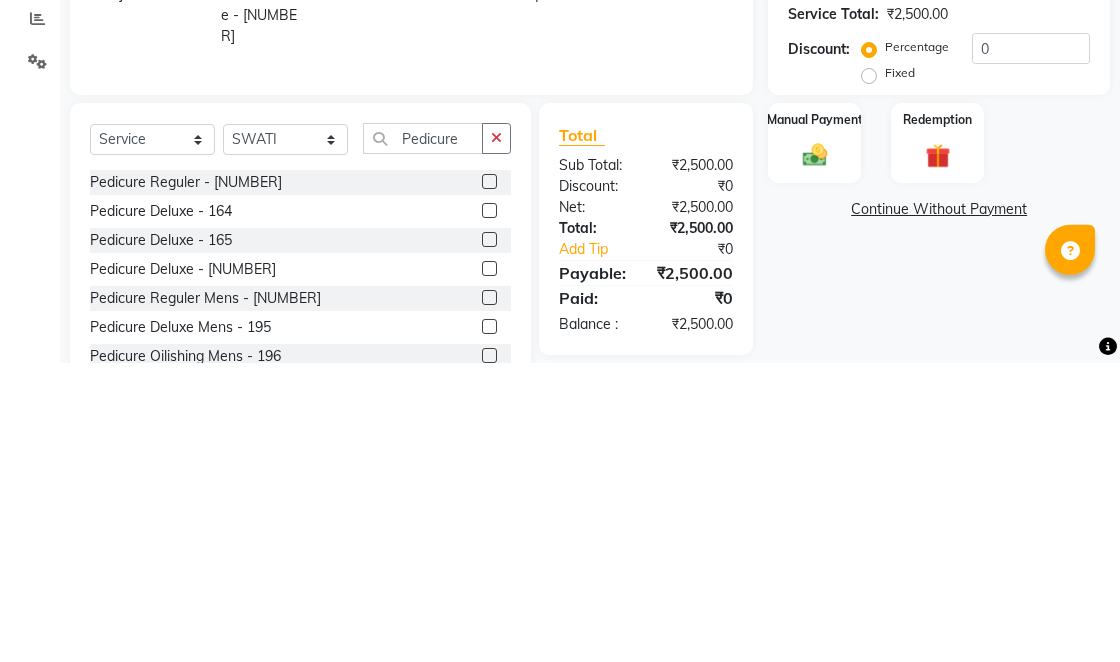 click 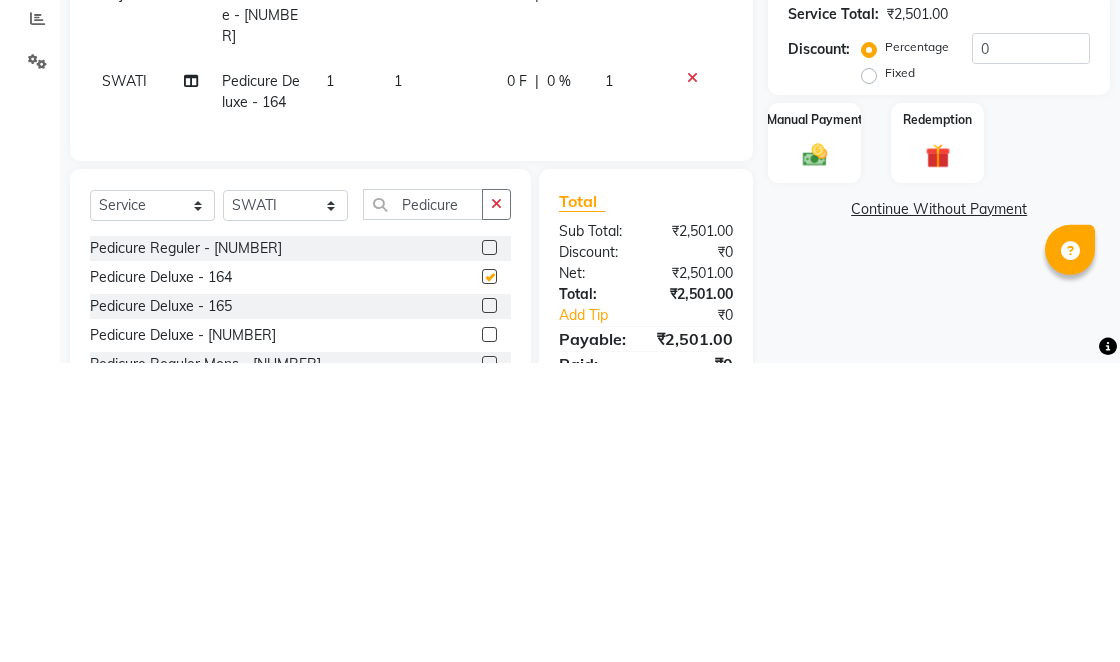 scroll, scrollTop: 125, scrollLeft: 0, axis: vertical 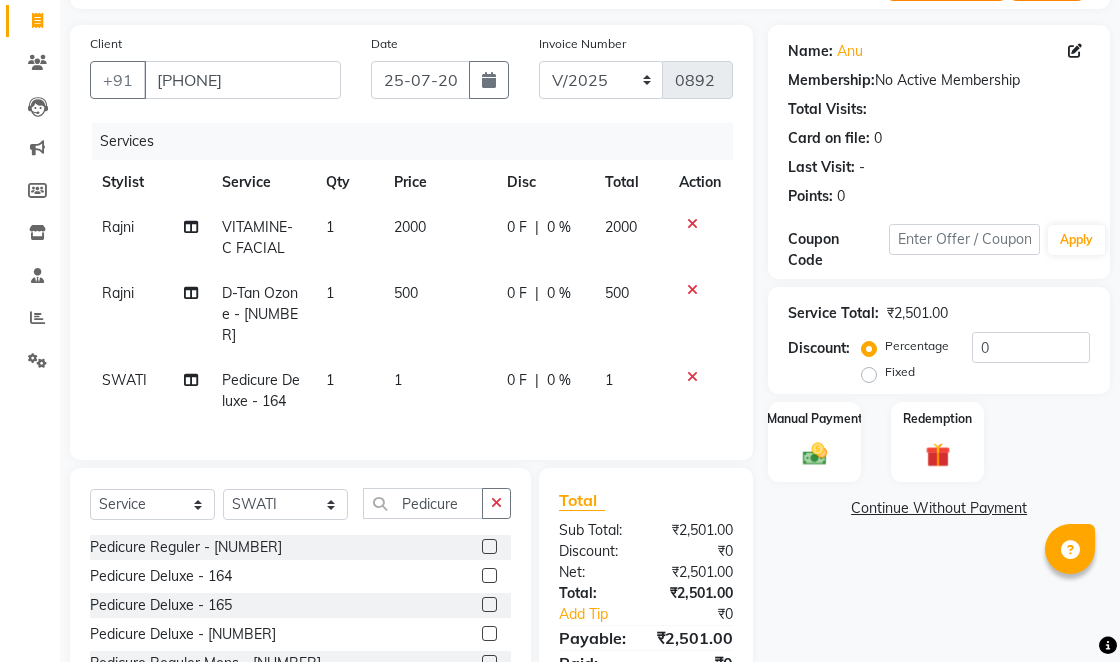 checkbox on "false" 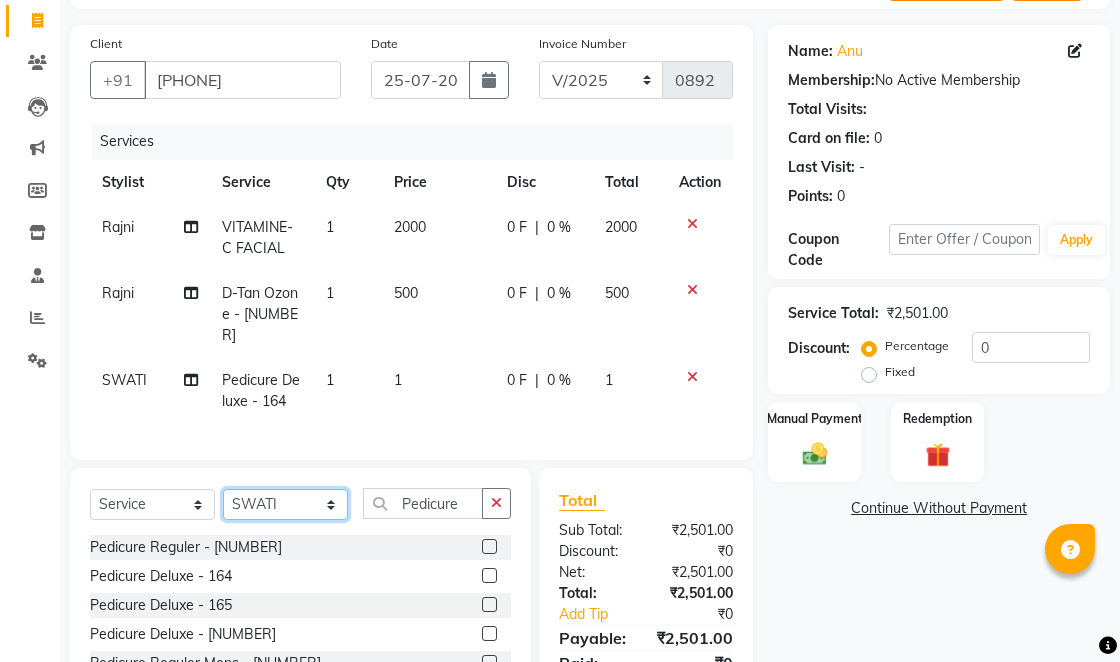 click on "Select Stylist [FIRST] [LAST] [FIRST] [FIRST] [LAST] [FIRST] [FIRST] [FIRST] [LAST] [FIRST] [FIRST] [FIRST] [LAST] [FIRST]" 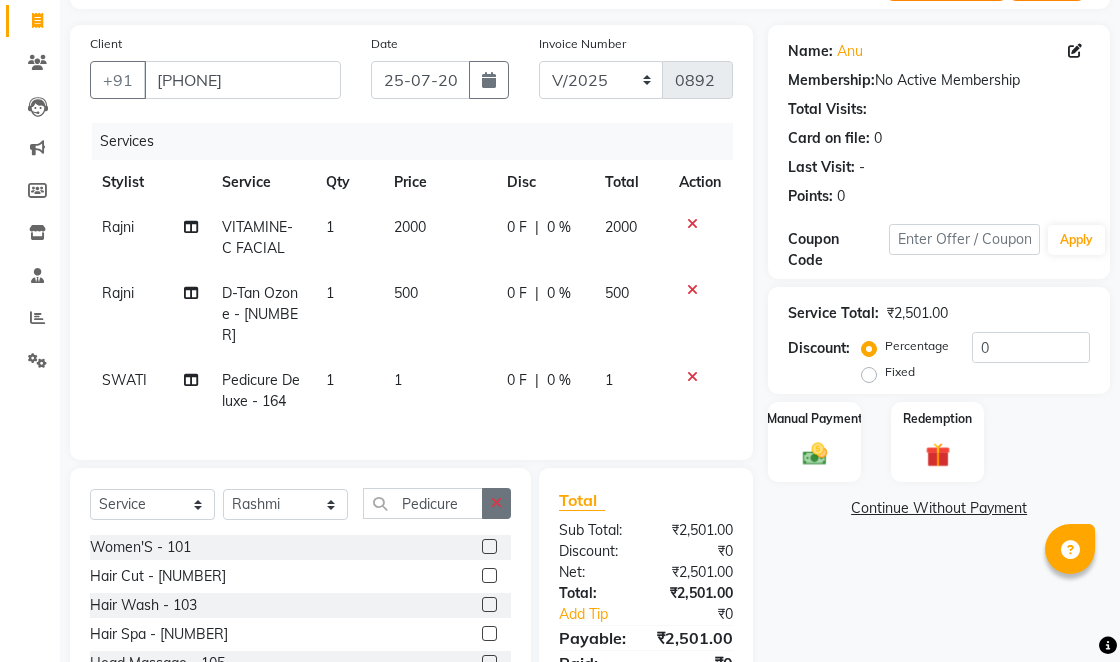 click 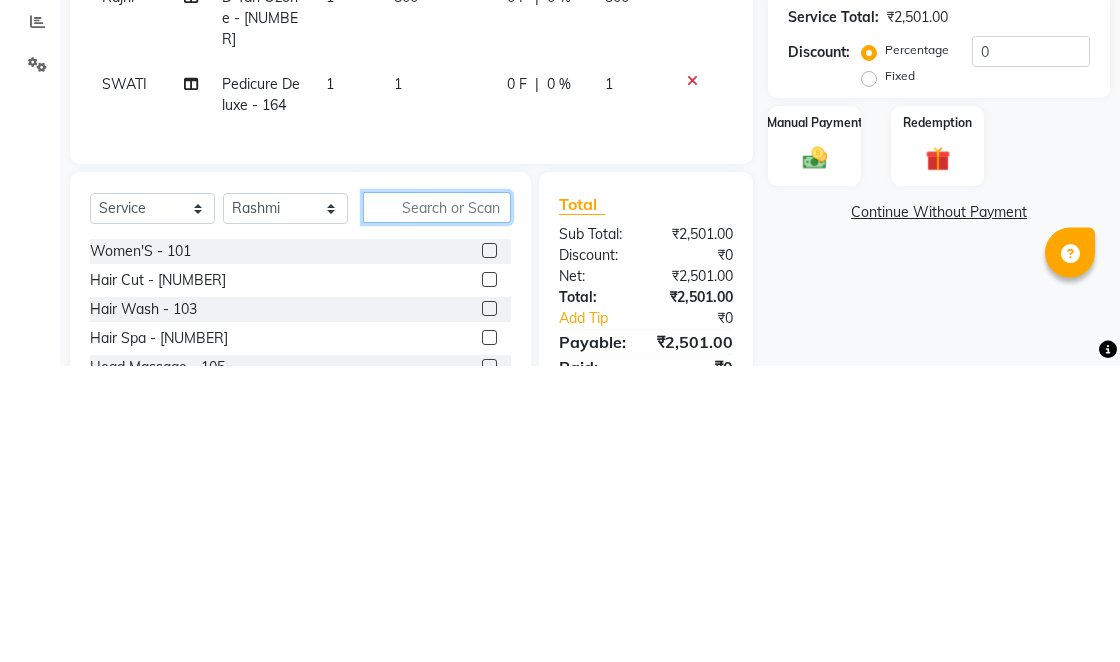 scroll, scrollTop: 125, scrollLeft: 0, axis: vertical 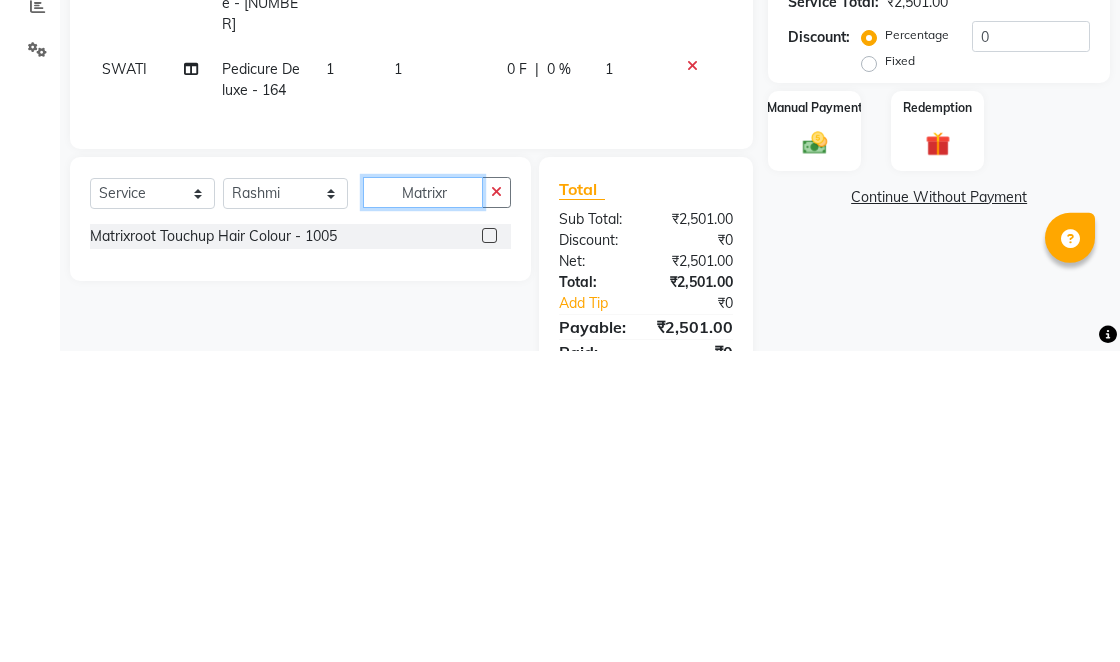 type on "Matrixr" 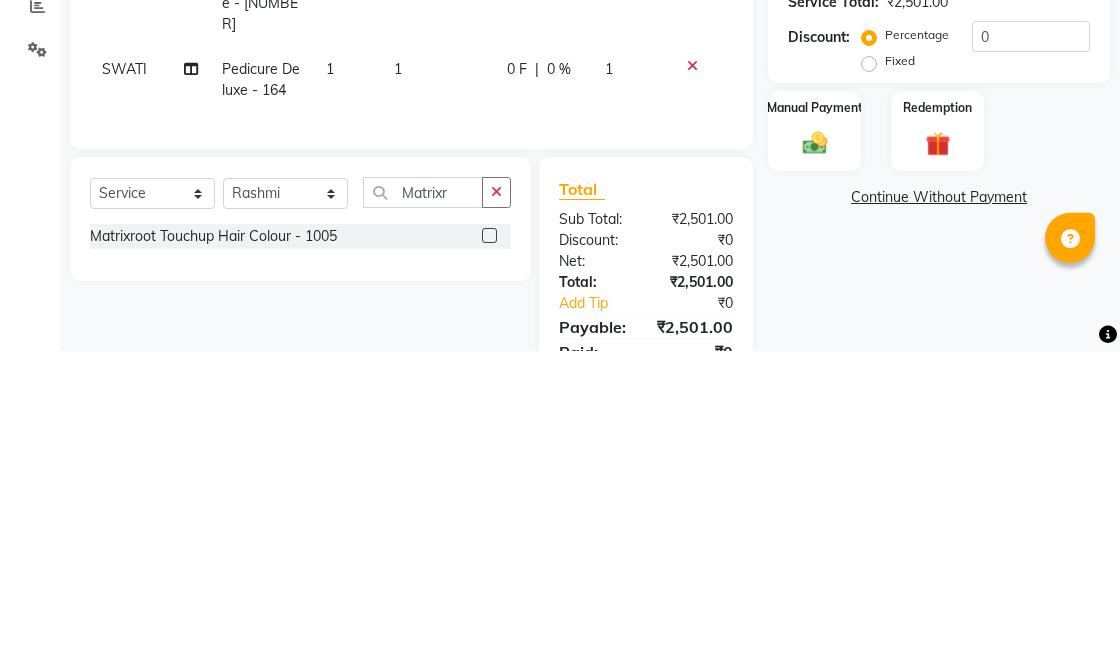 click 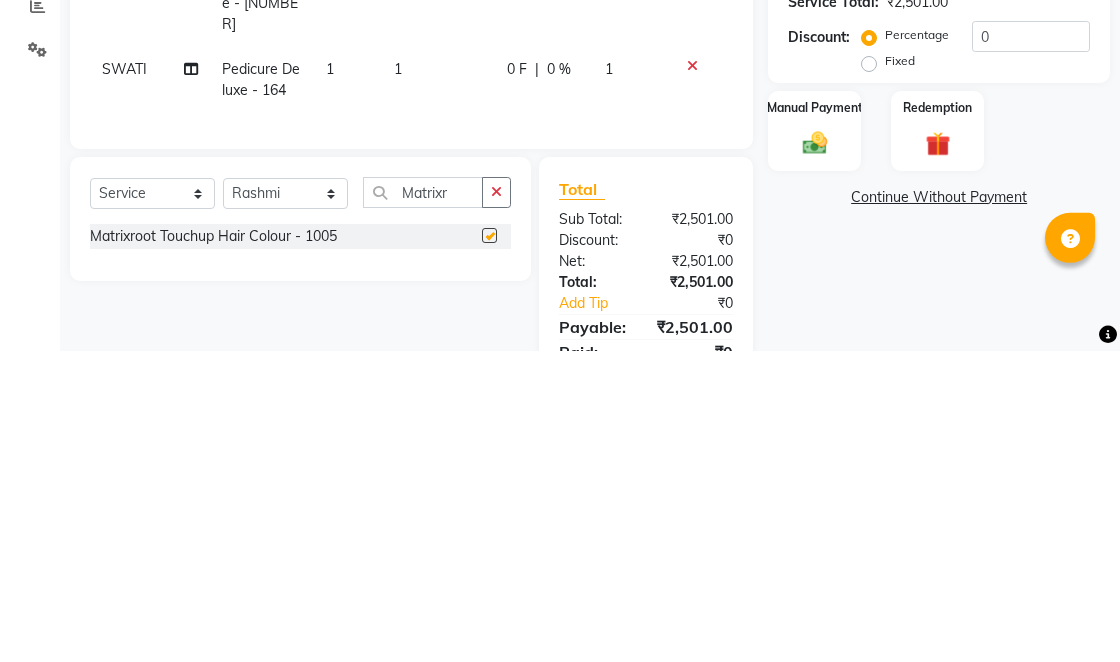 scroll, scrollTop: 125, scrollLeft: 0, axis: vertical 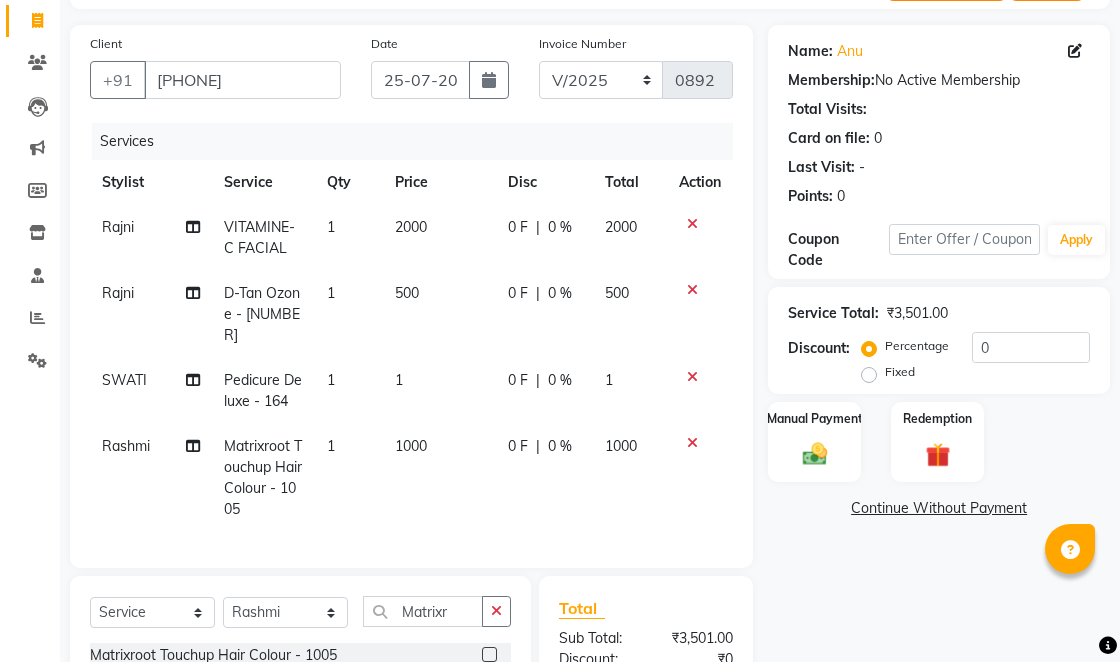 checkbox on "false" 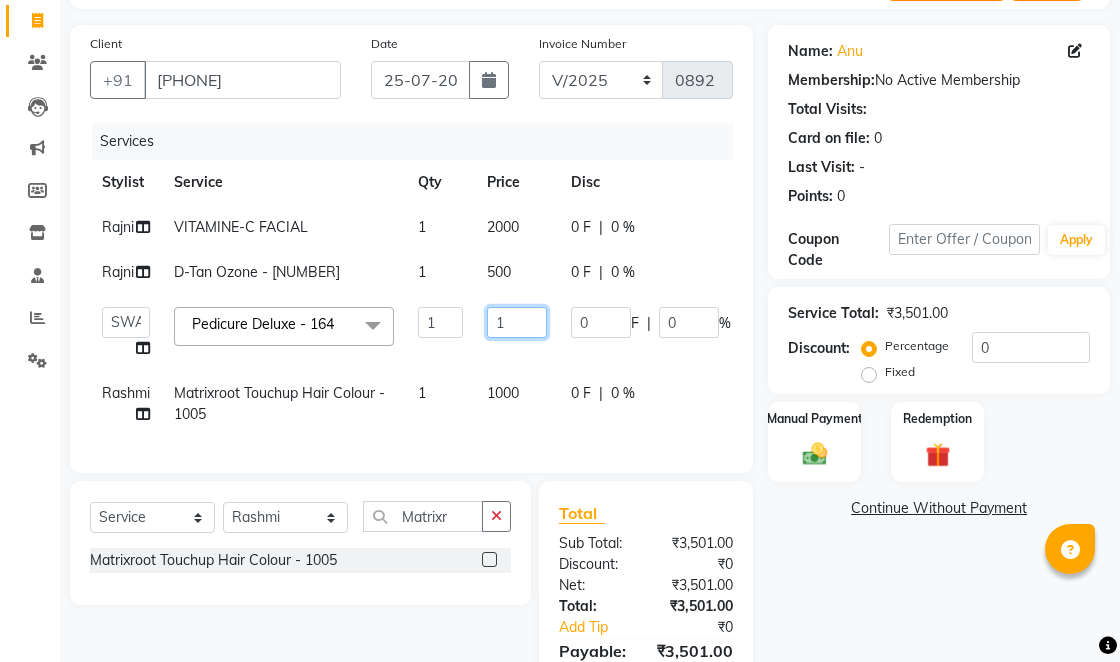 click on "1" 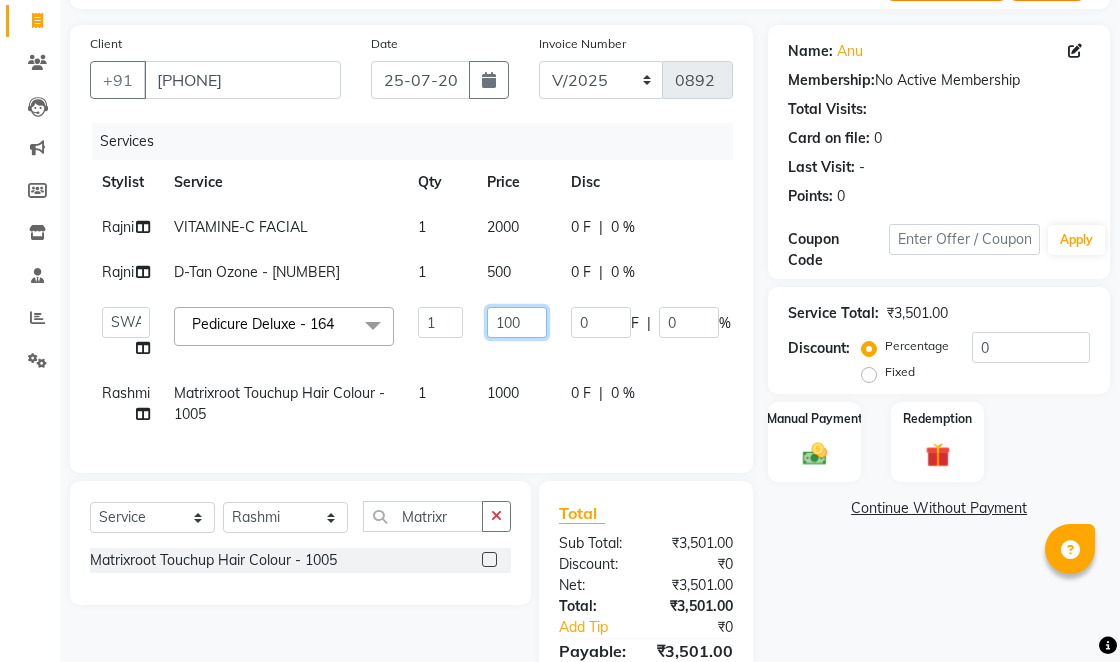 type on "1000" 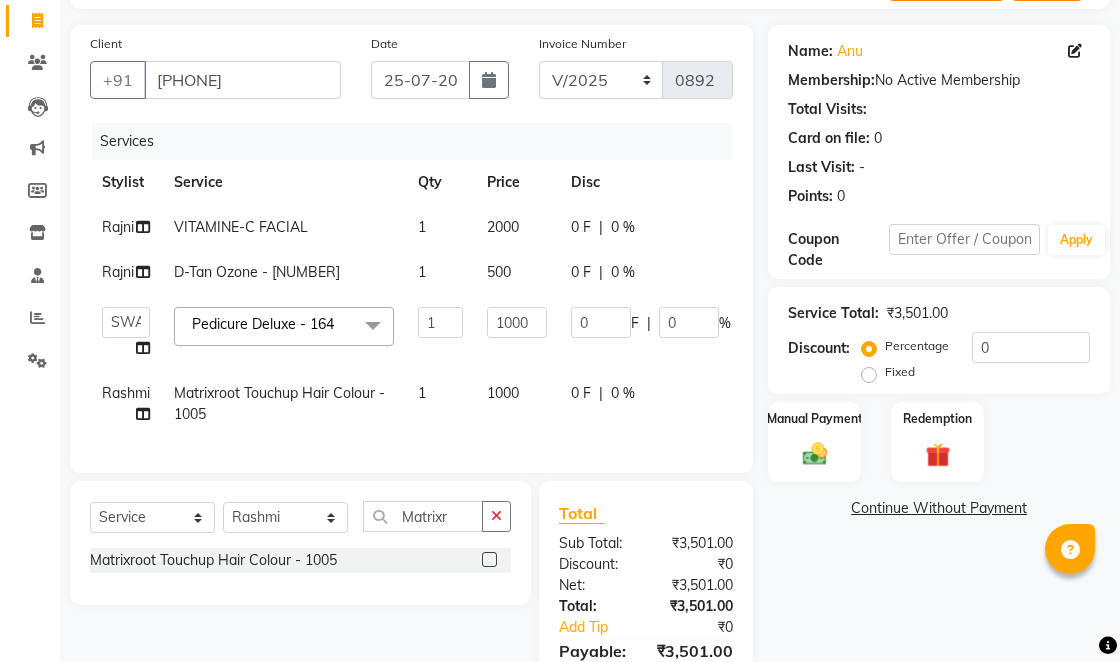 click on "2000" 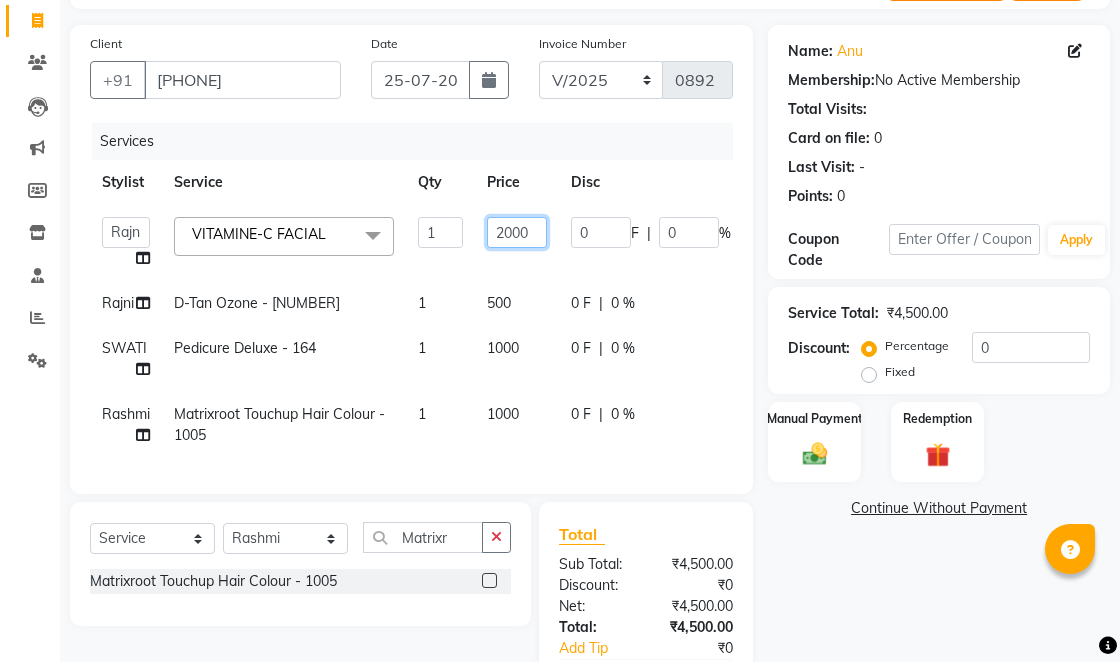 click on "2000" 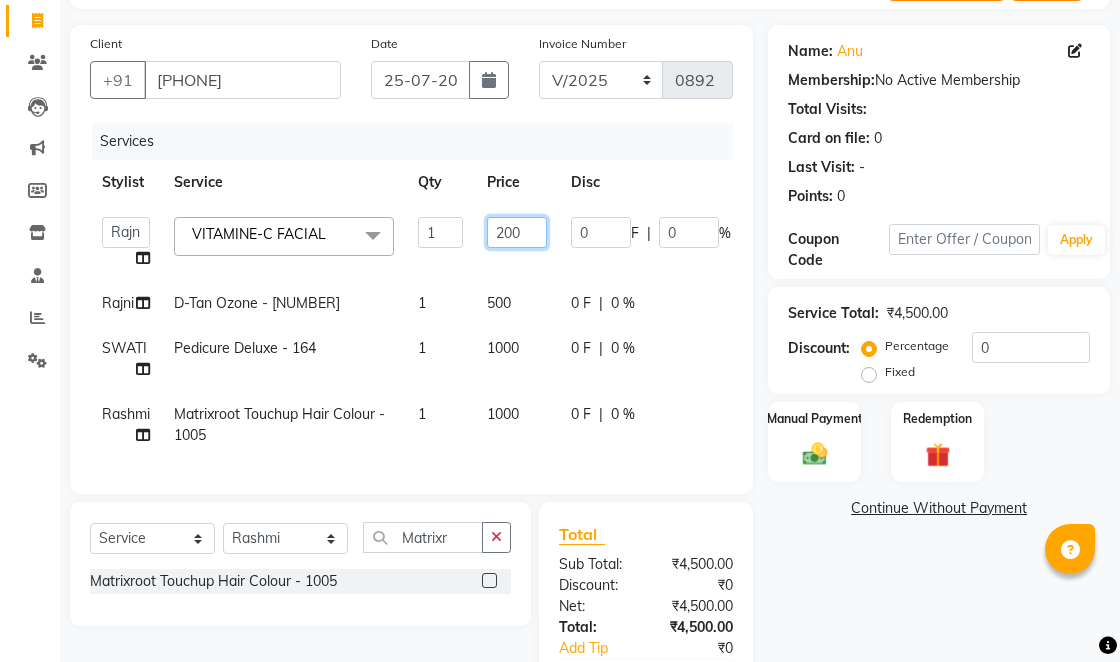 type on "2500" 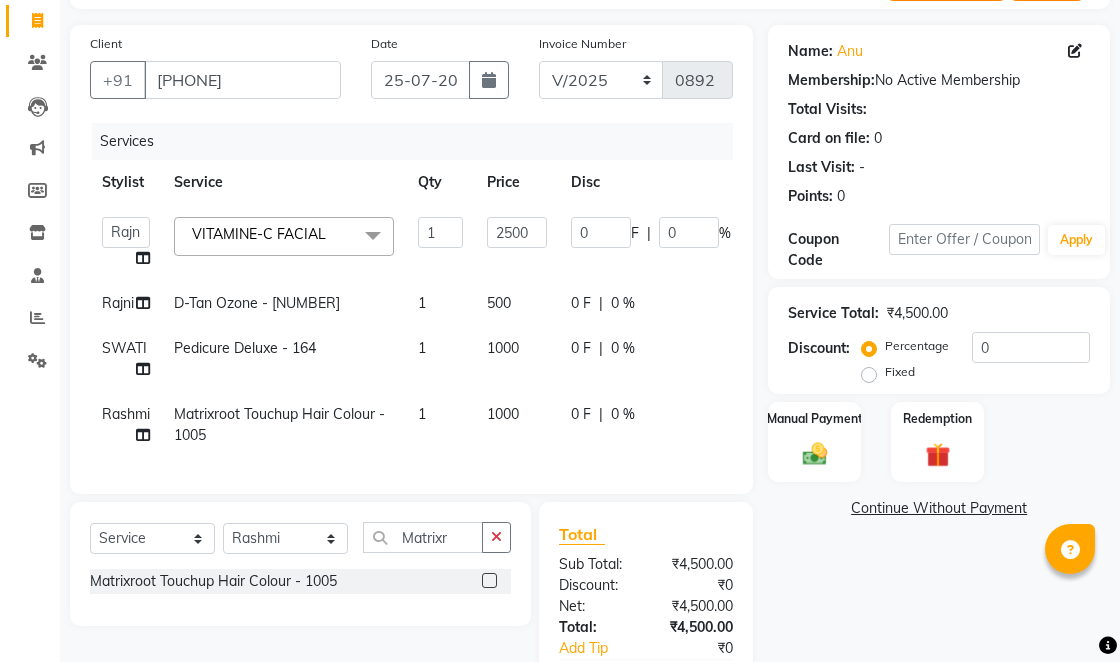 click on "Rajni D-Tan Ozone - [NUMBER] [NUMBER] [NUMBER] [NUMBER] [NUMBER]" 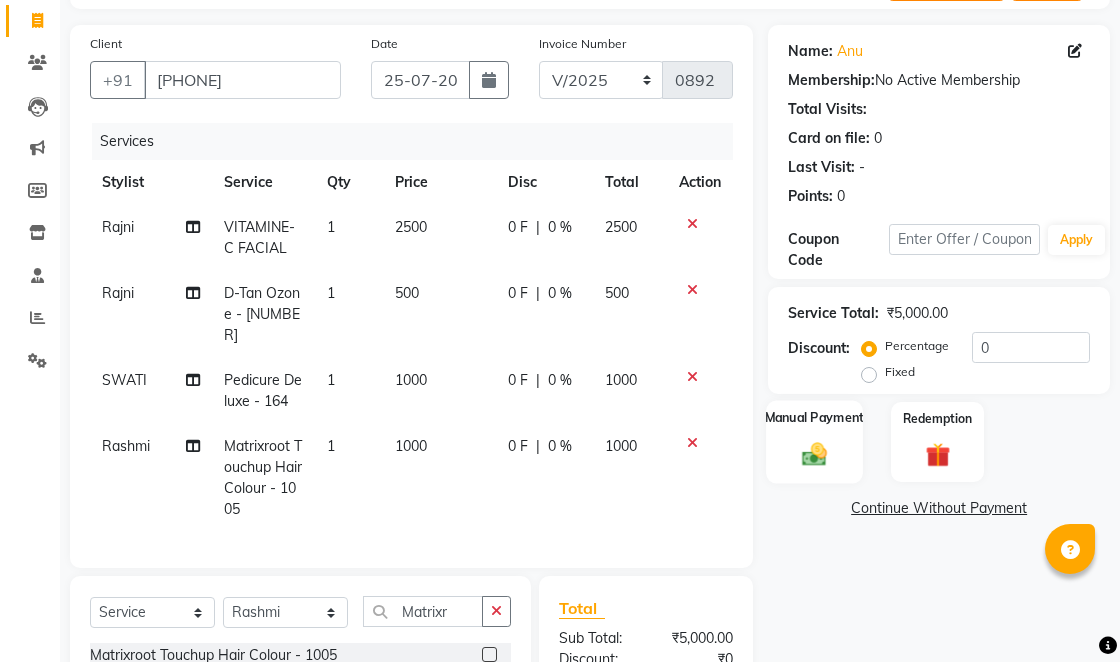 click on "Manual Payment" 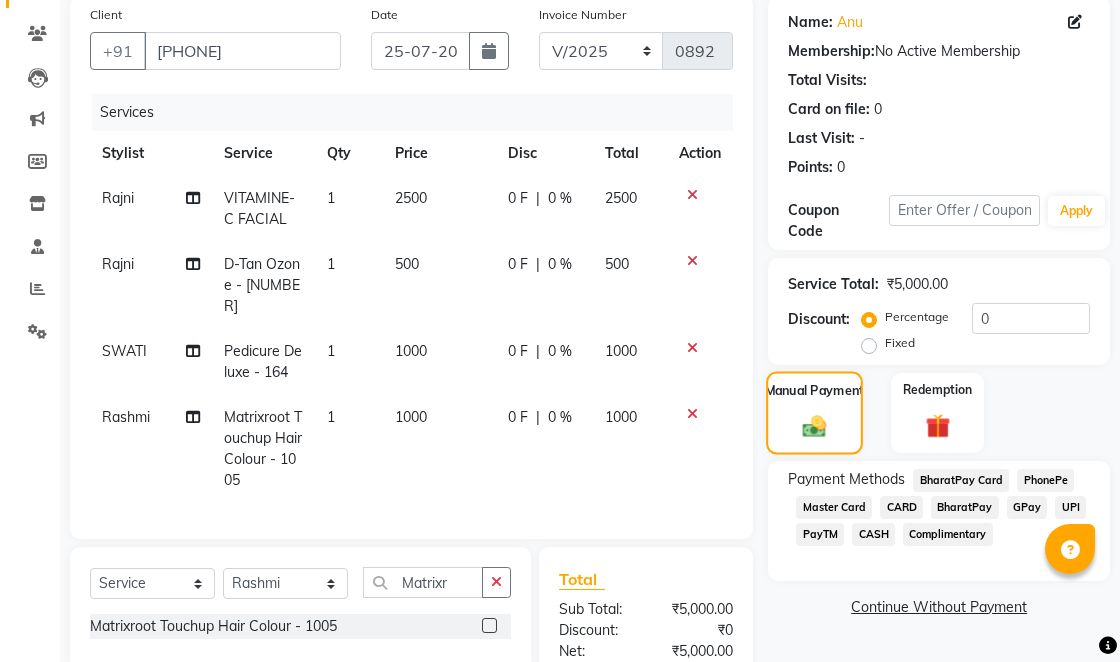 scroll, scrollTop: 155, scrollLeft: 0, axis: vertical 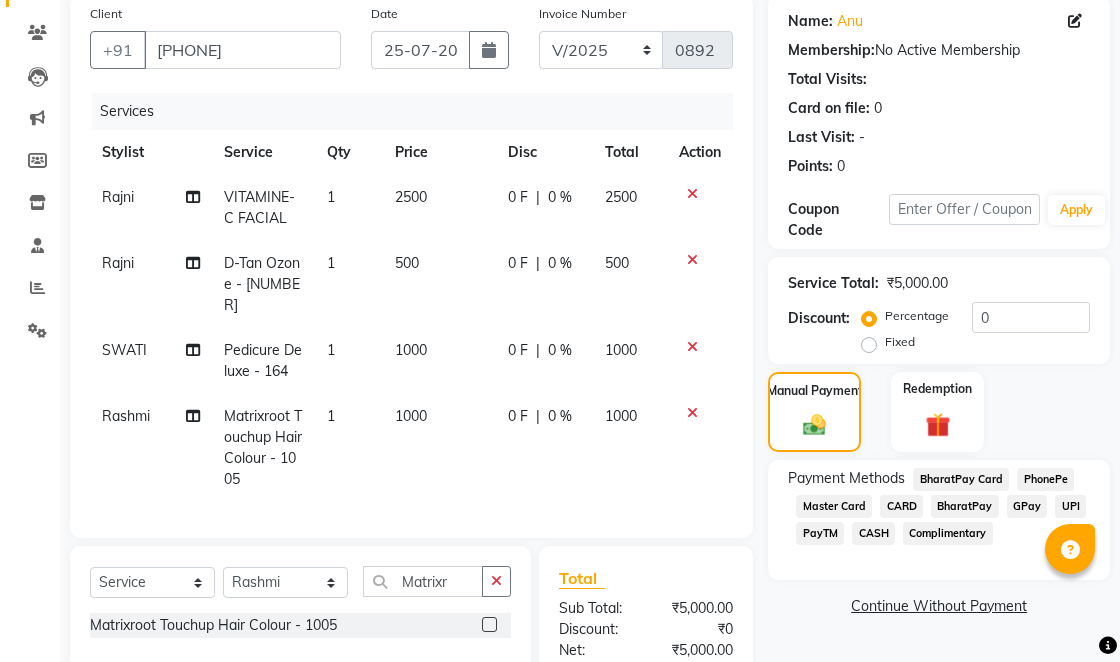 click on "CASH" 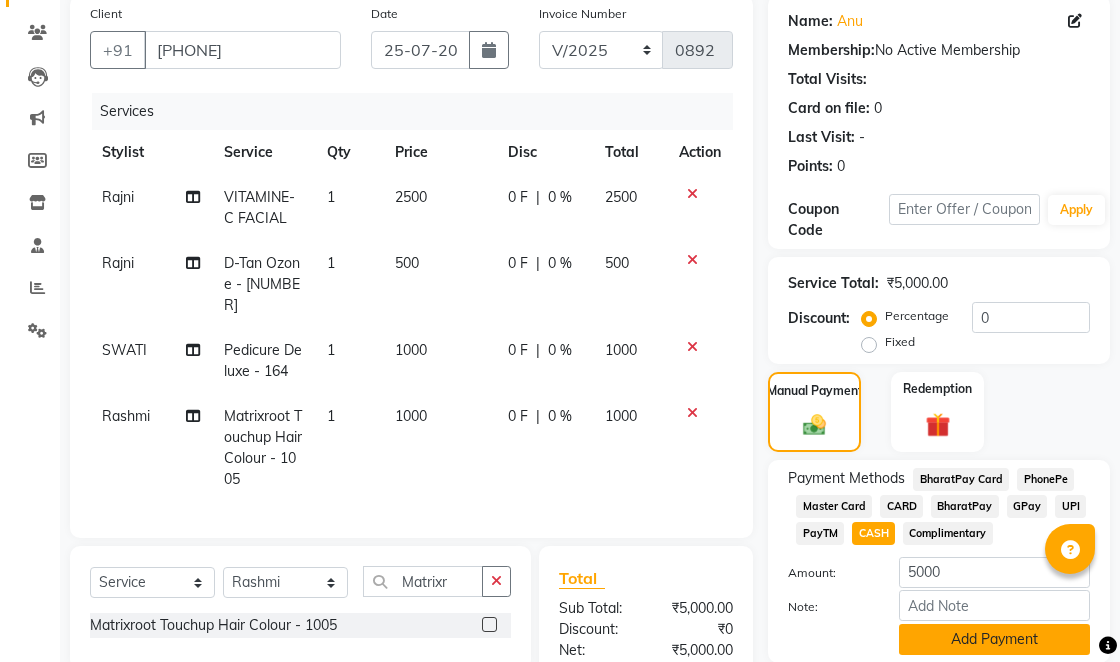 click on "Add Payment" 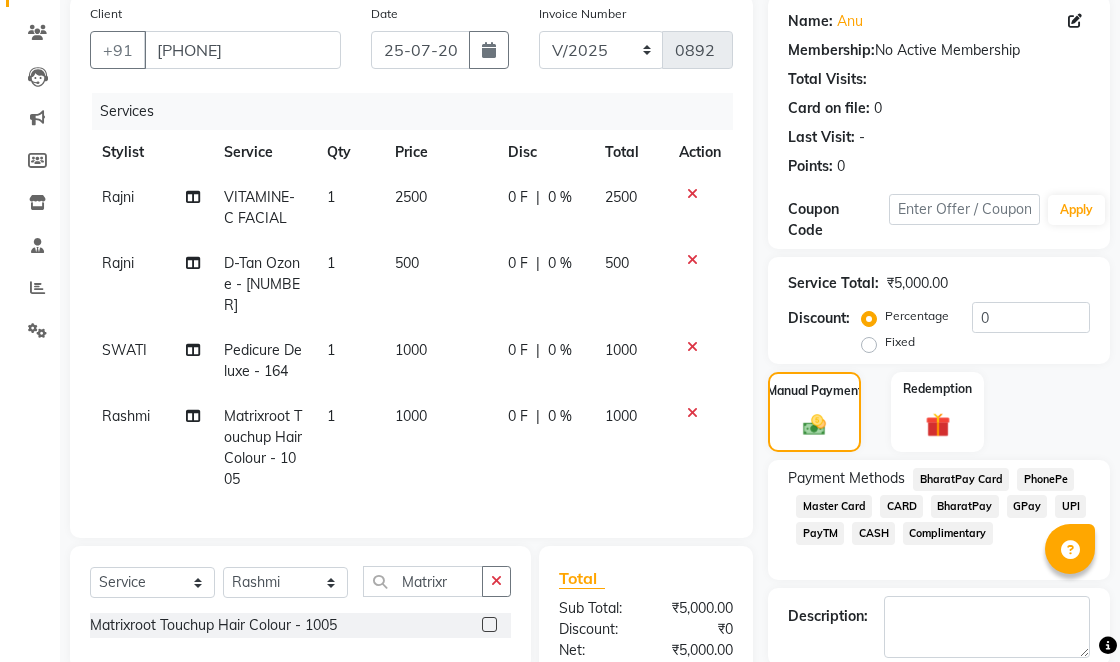 click 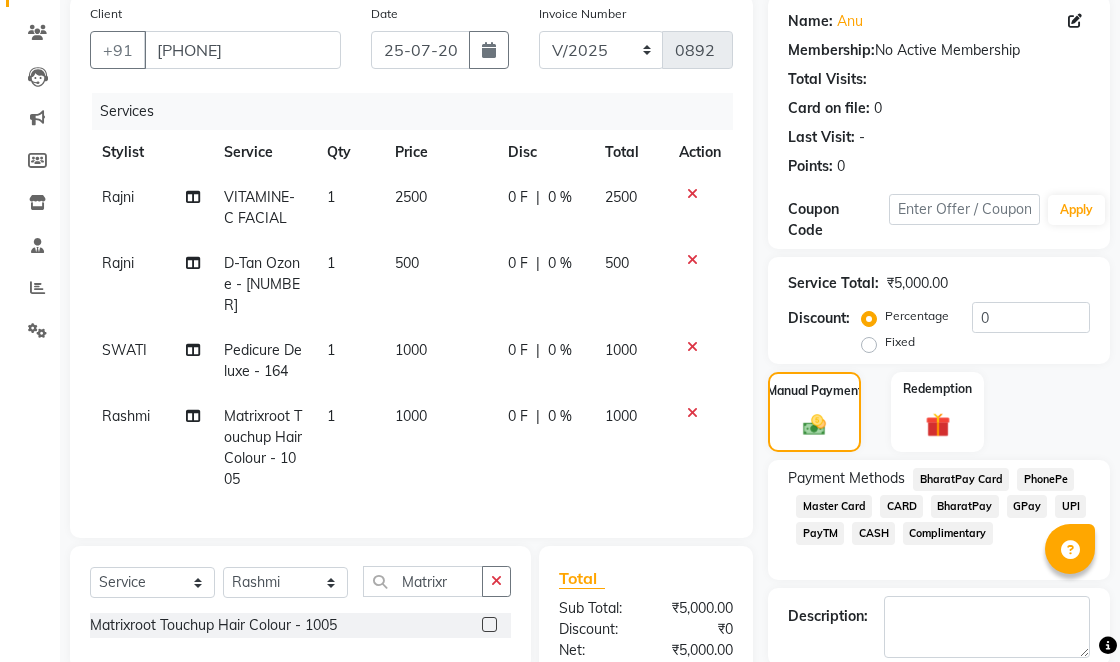 click 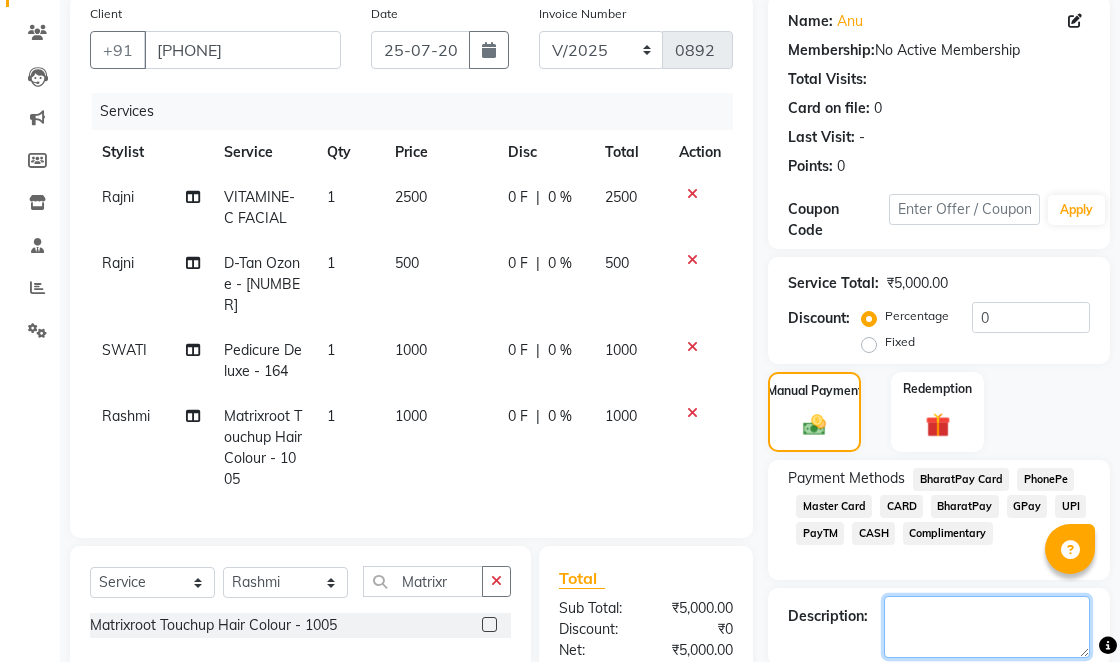 click 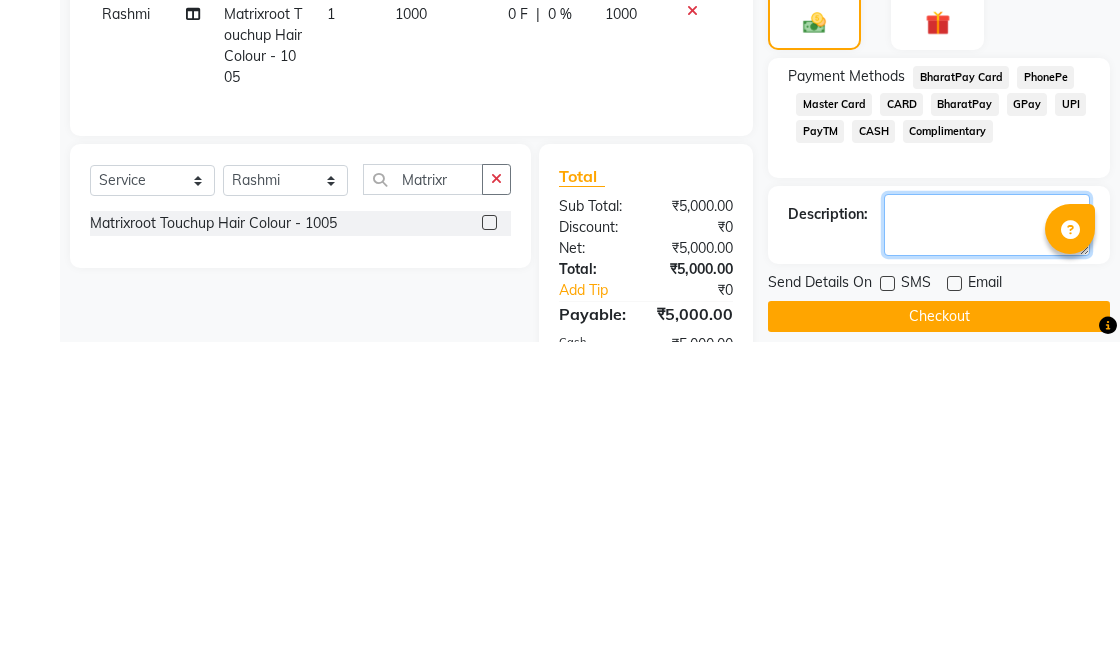 scroll, scrollTop: 241, scrollLeft: 0, axis: vertical 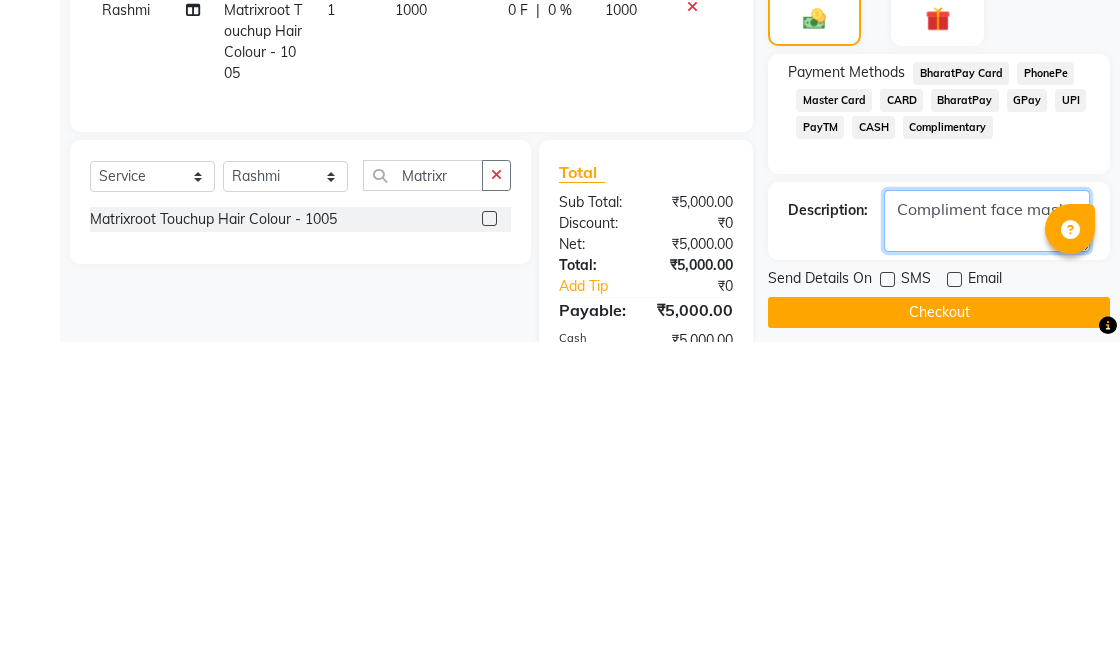 type on "Compliment face mask" 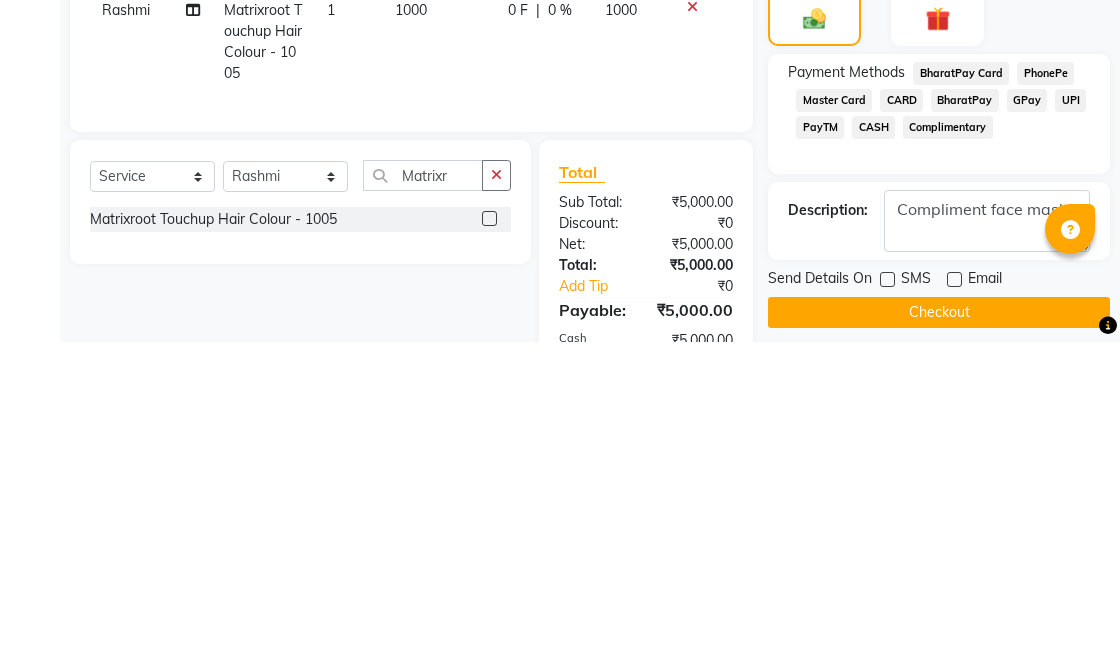 click on "Checkout" 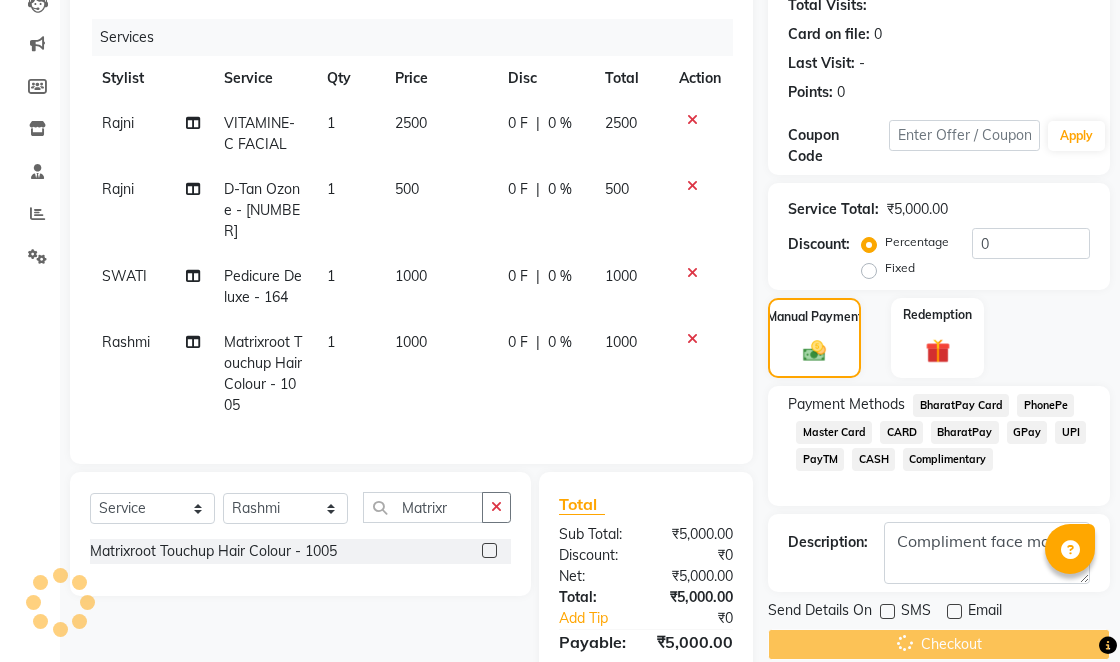 scroll, scrollTop: 176, scrollLeft: 0, axis: vertical 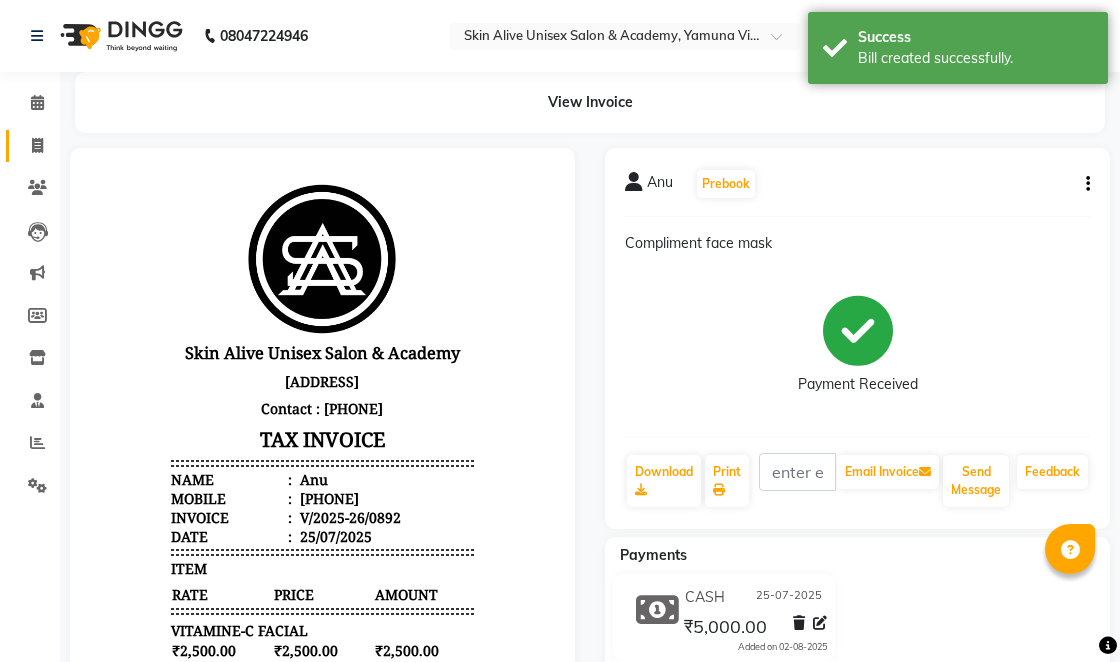 click 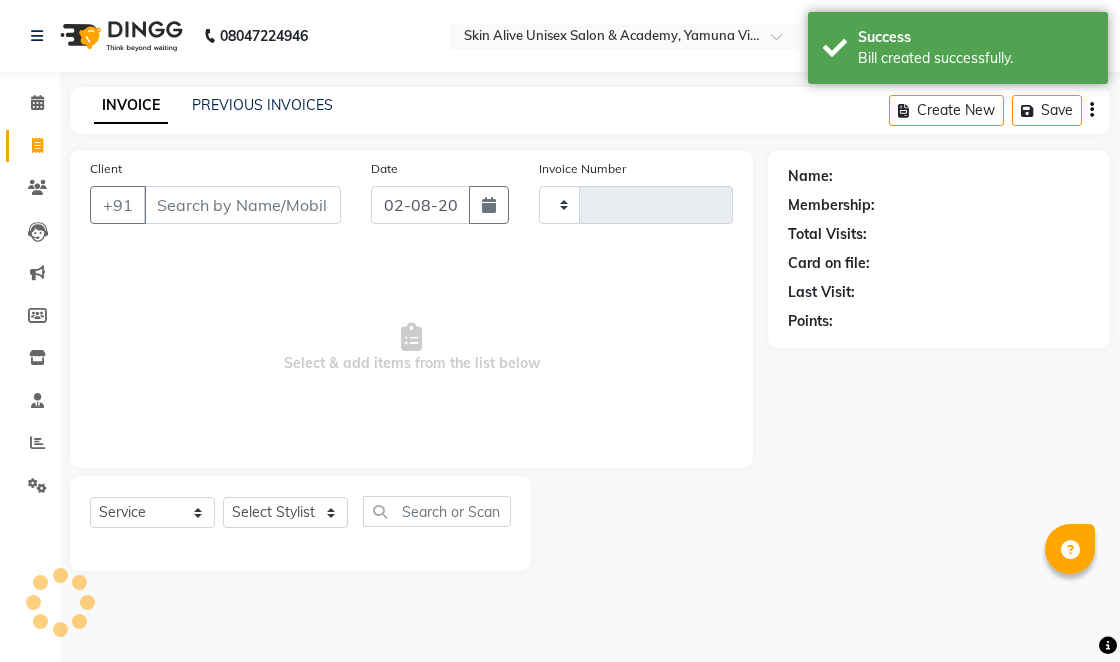 type on "0893" 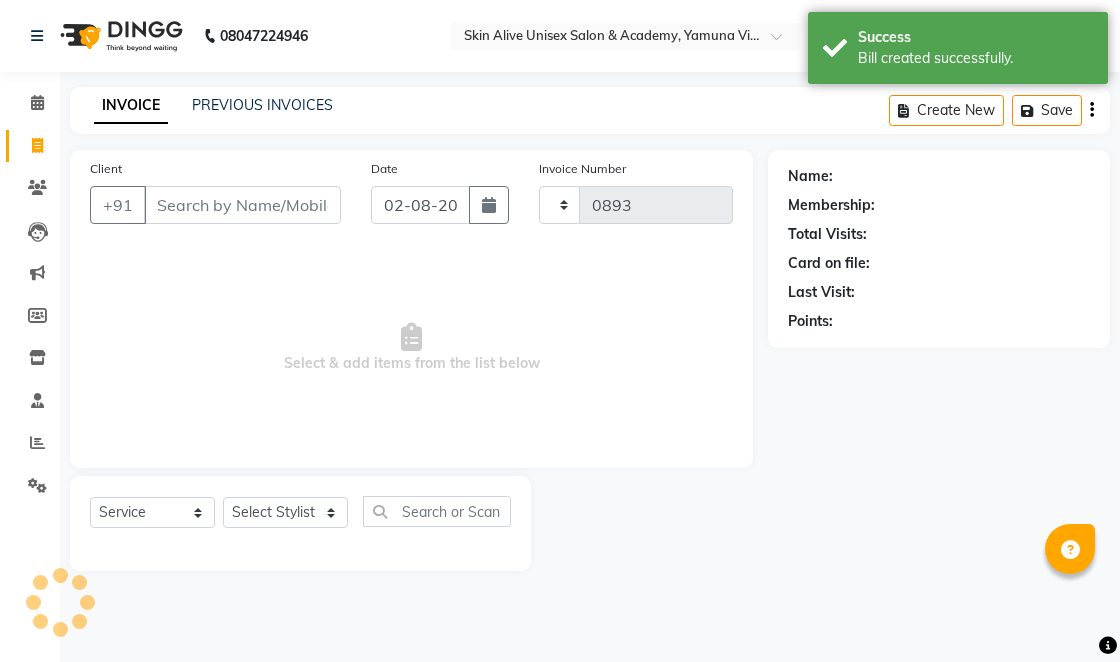 select on "3737" 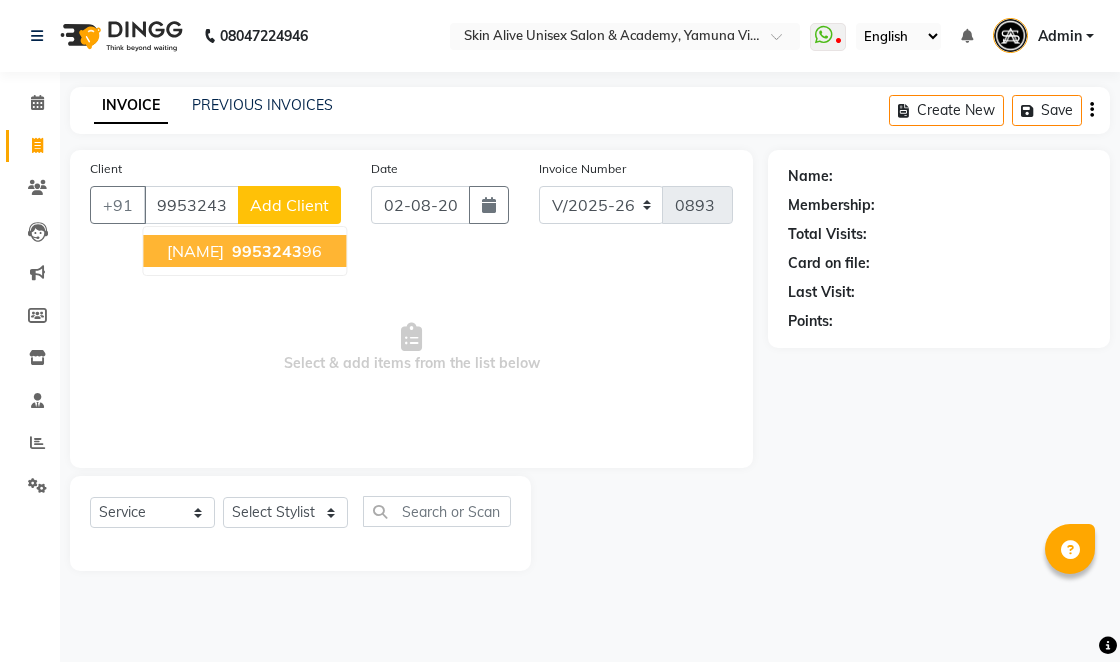 click on "9953243" at bounding box center [267, 251] 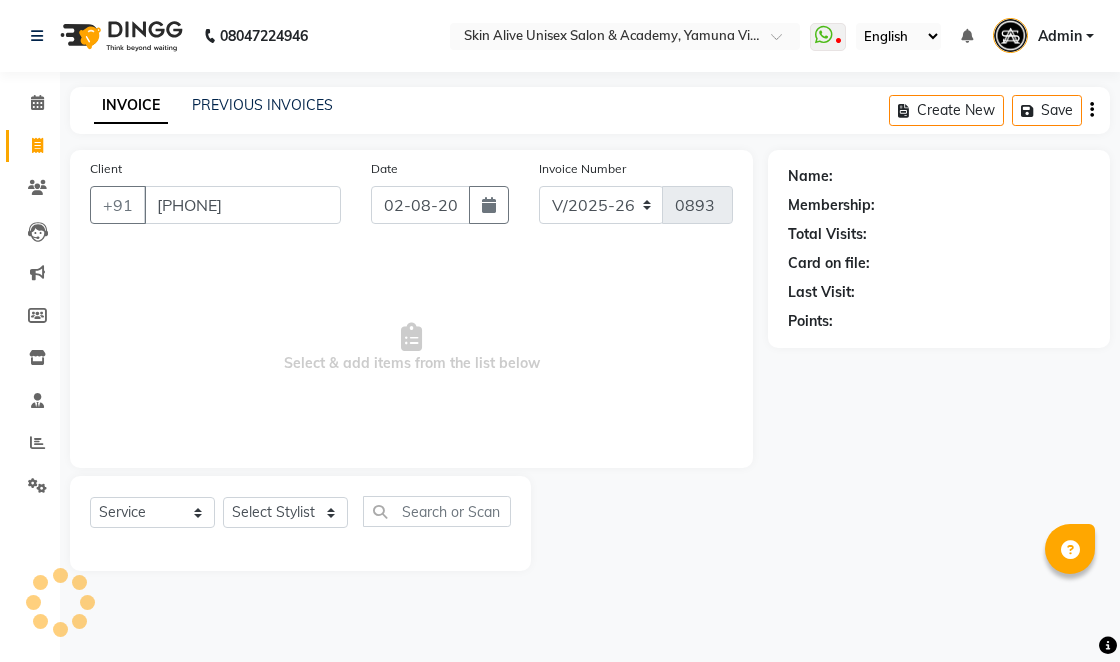 type on "[PHONE]" 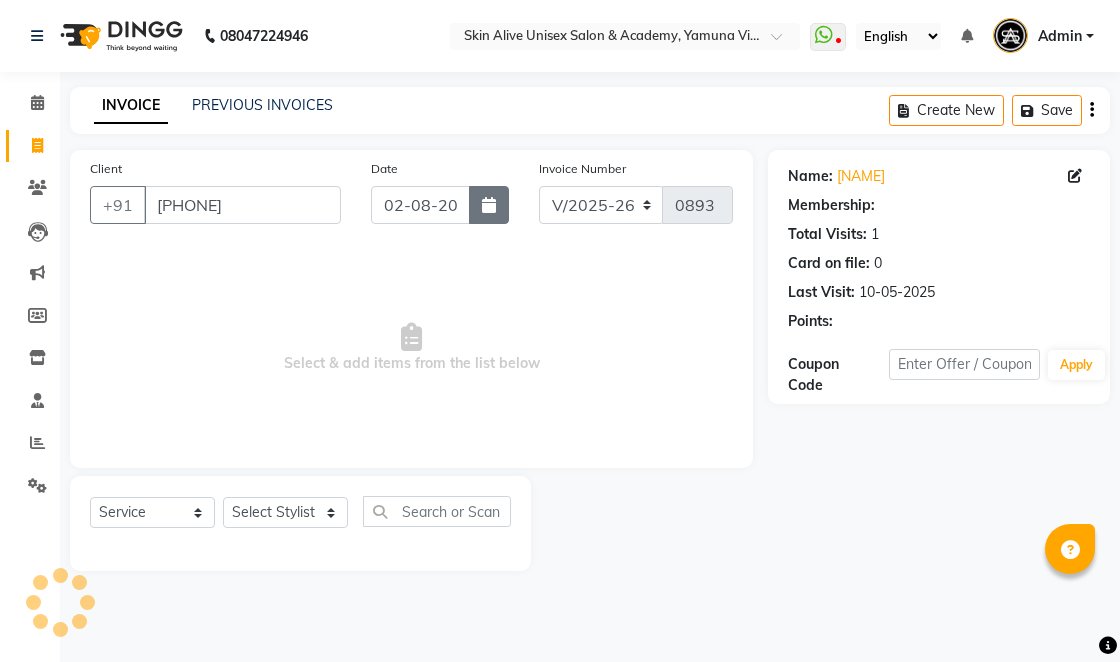 click 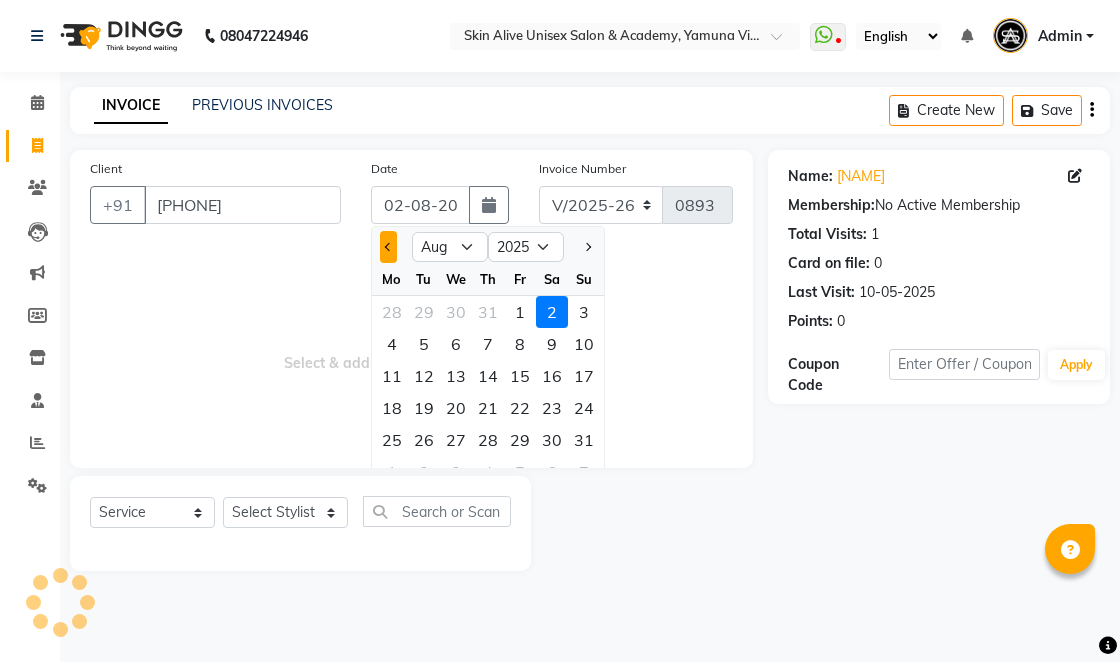click 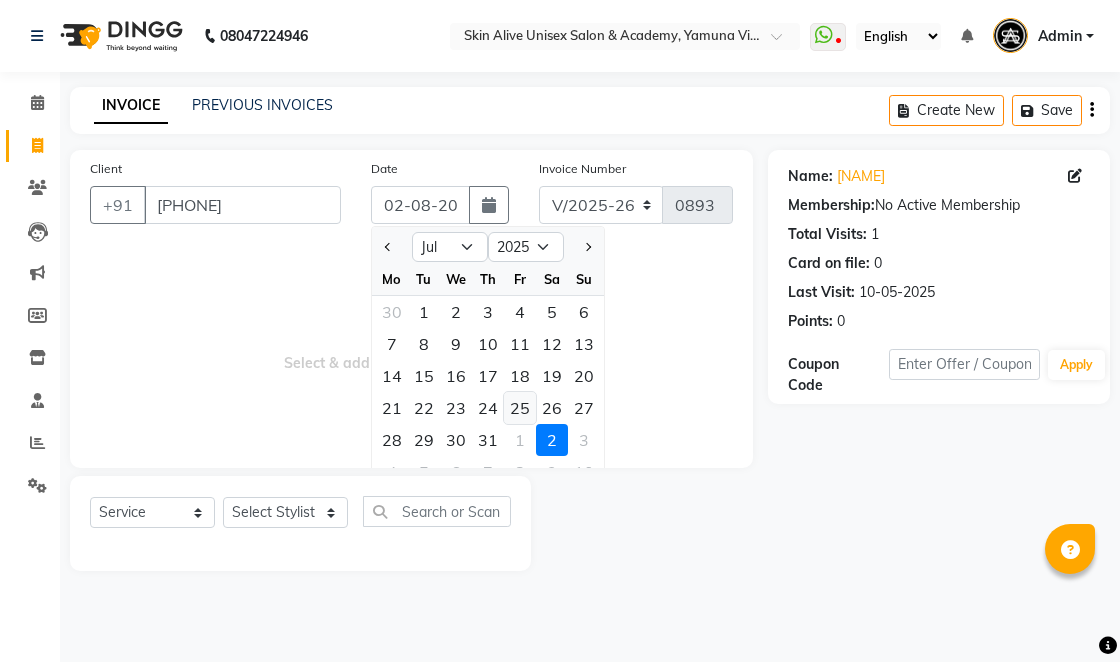 click on "25" 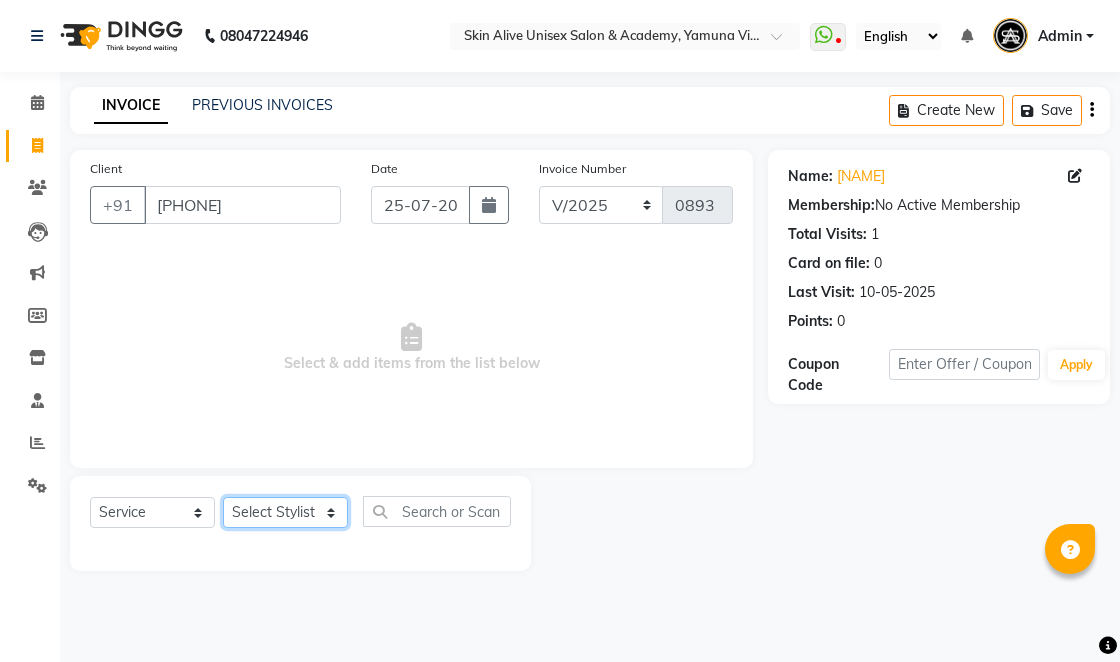 click on "Select Stylist [FIRST] [LAST] [FIRST] [FIRST] [LAST] [FIRST] [FIRST] [FIRST] [LAST] [FIRST] [FIRST] [FIRST] [LAST] [FIRST]" 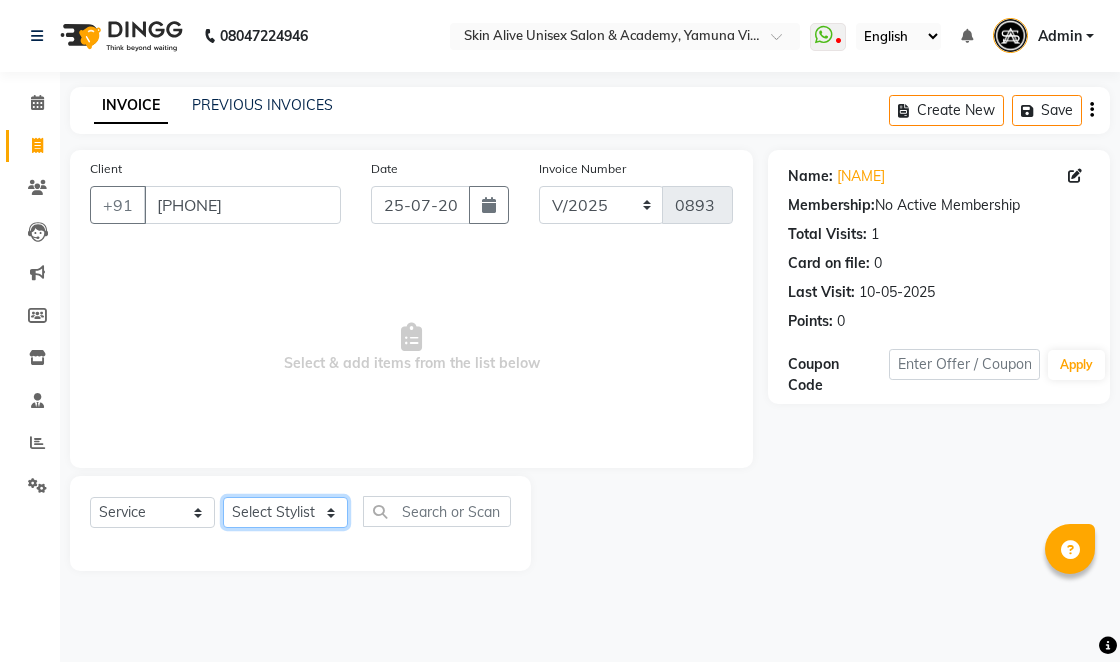 select on "[NUMBER]" 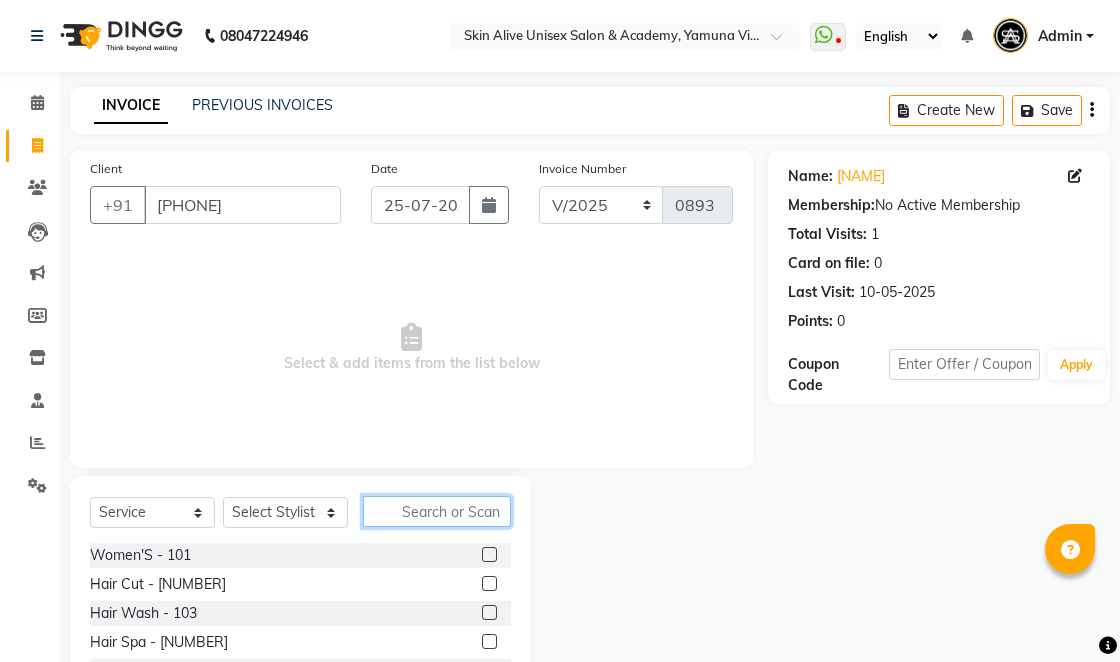 click 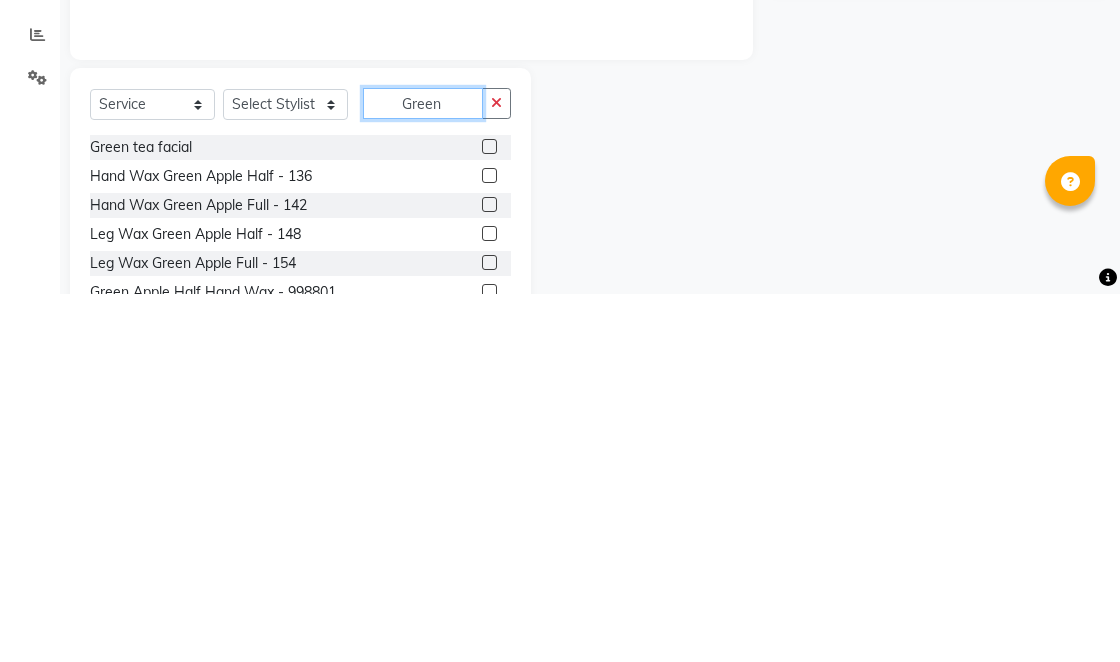 scroll, scrollTop: 42, scrollLeft: 0, axis: vertical 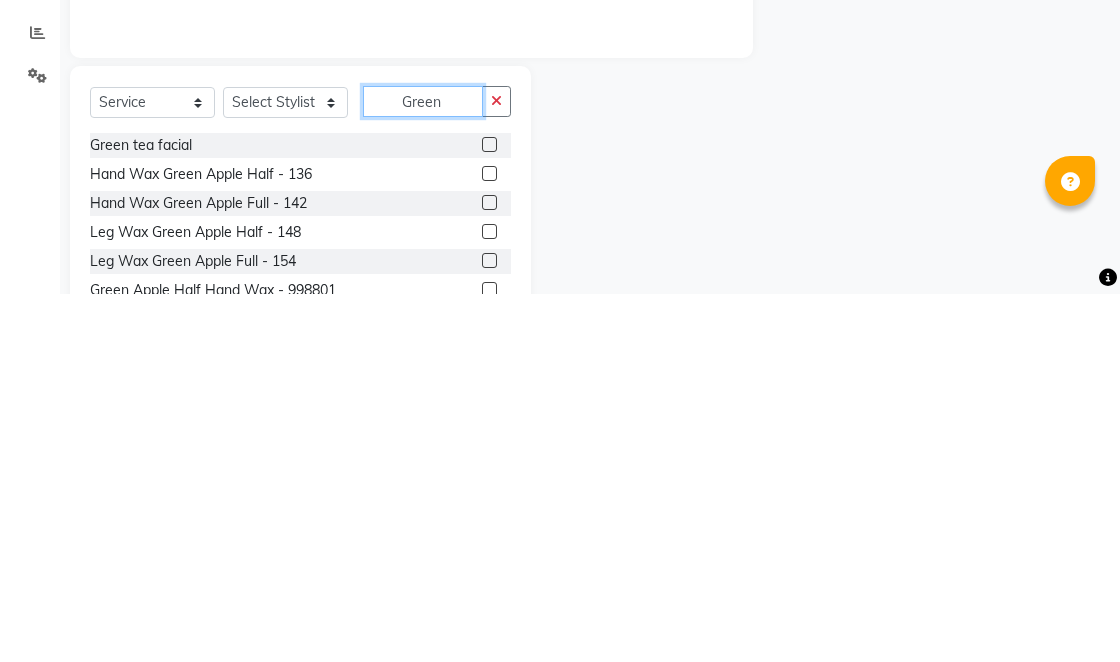 type on "Green" 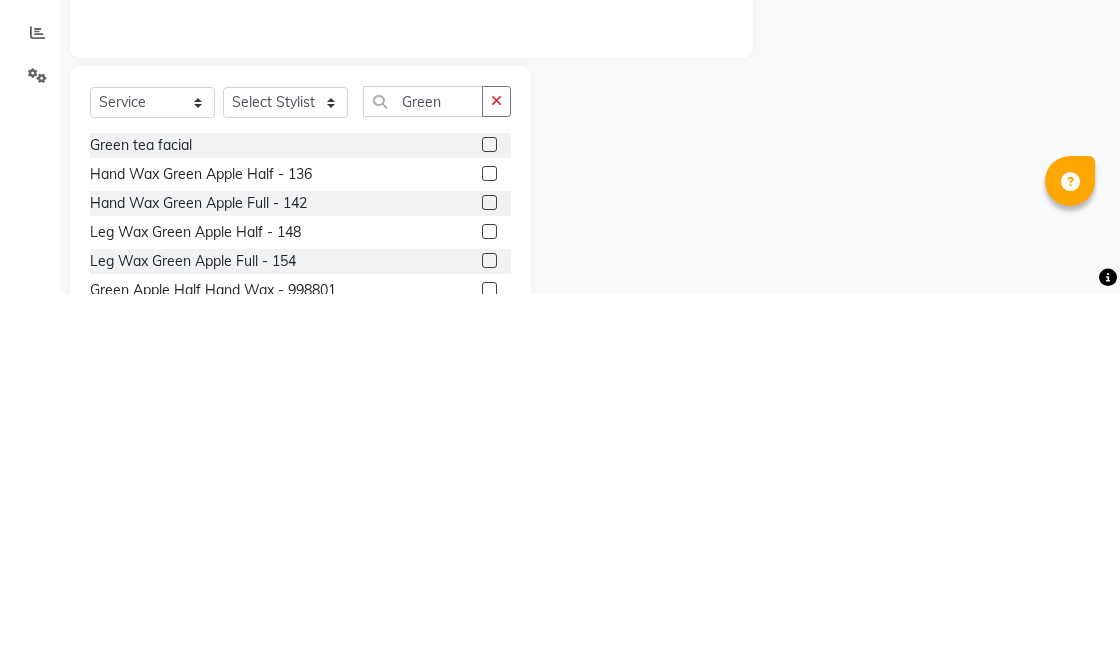 click 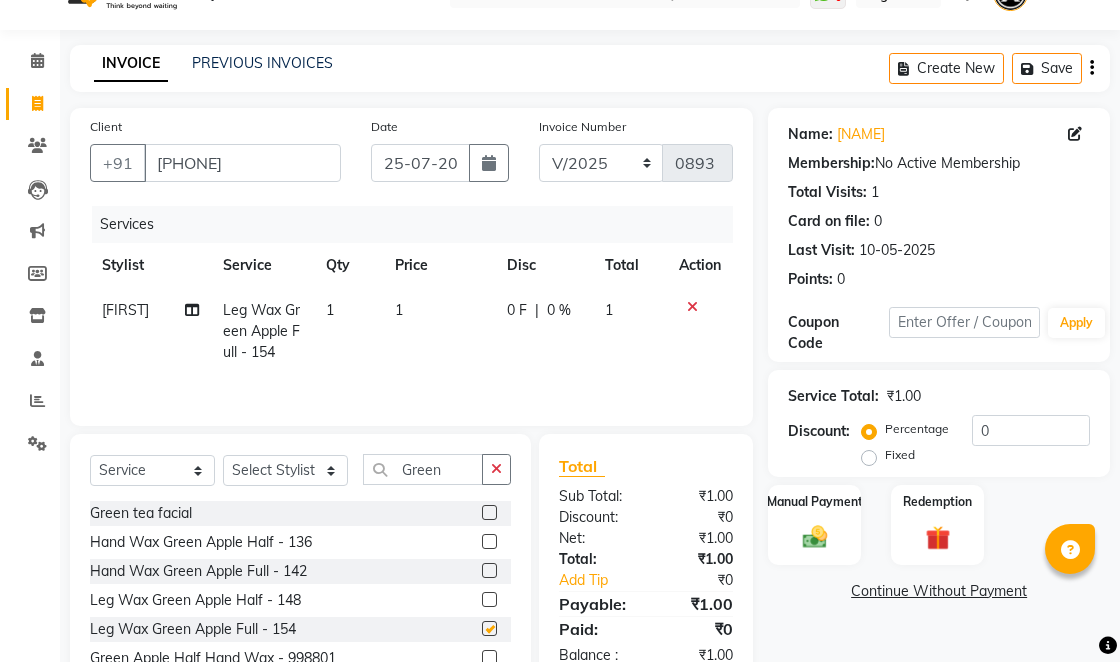 checkbox on "false" 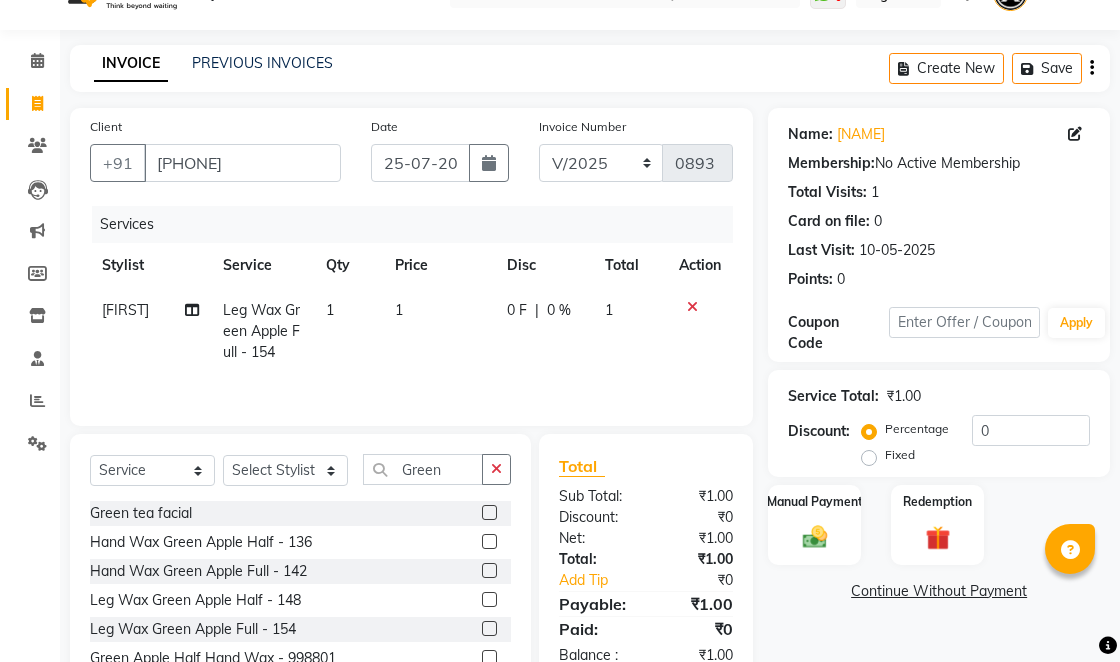 click on "1" 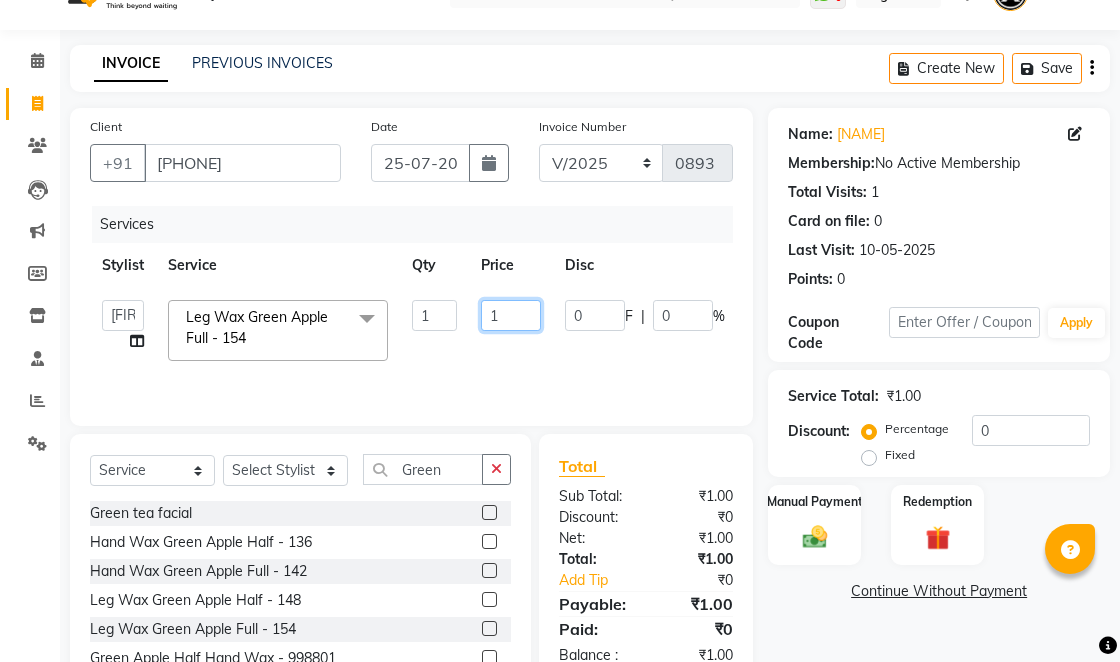 click on "1" 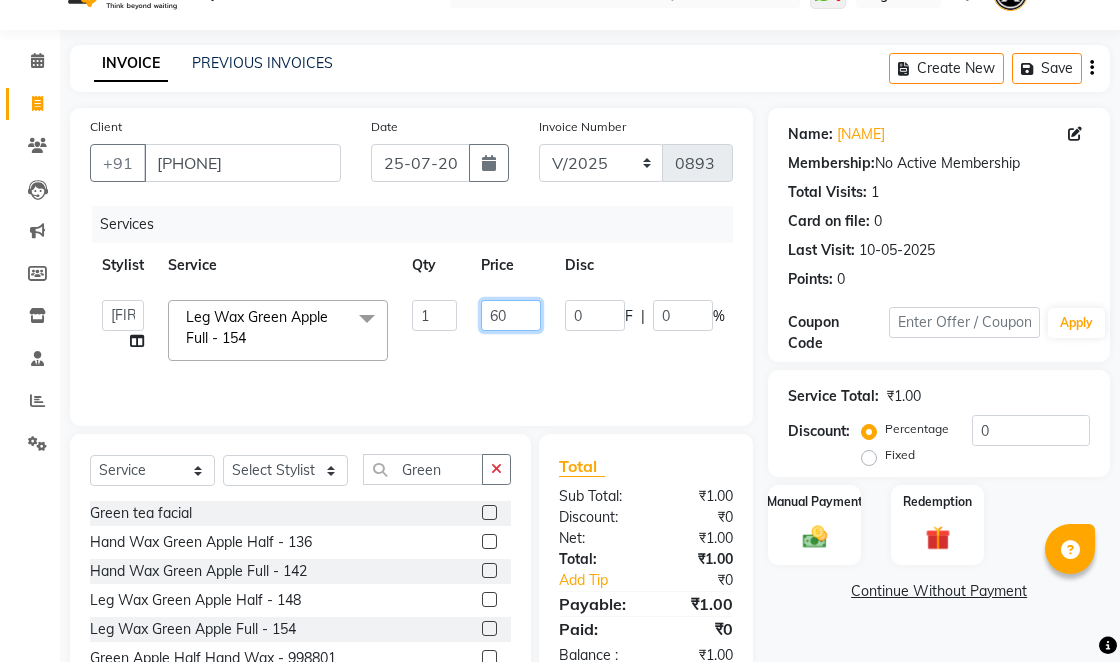 type on "600" 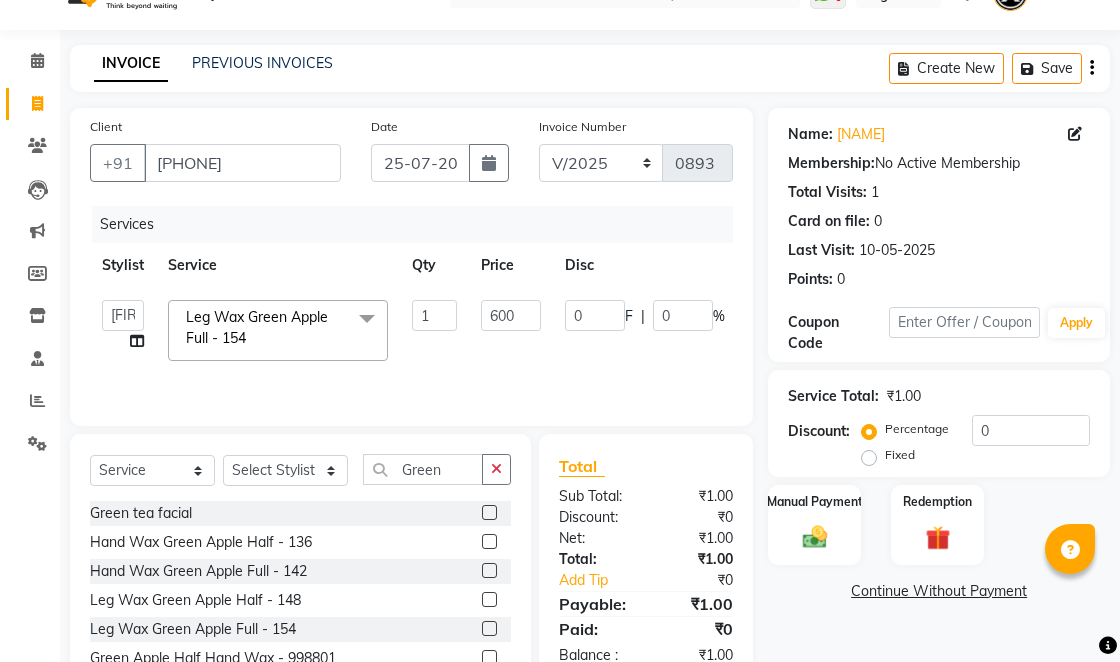 click on "Stylist Service Qty Price Disc Total Action" 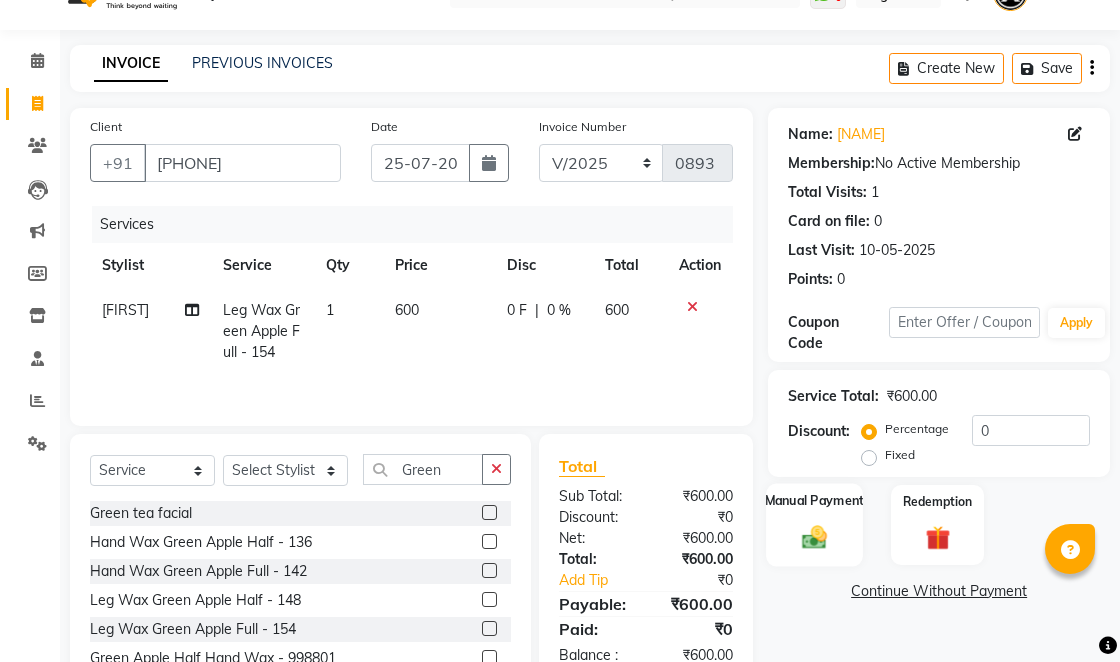 click 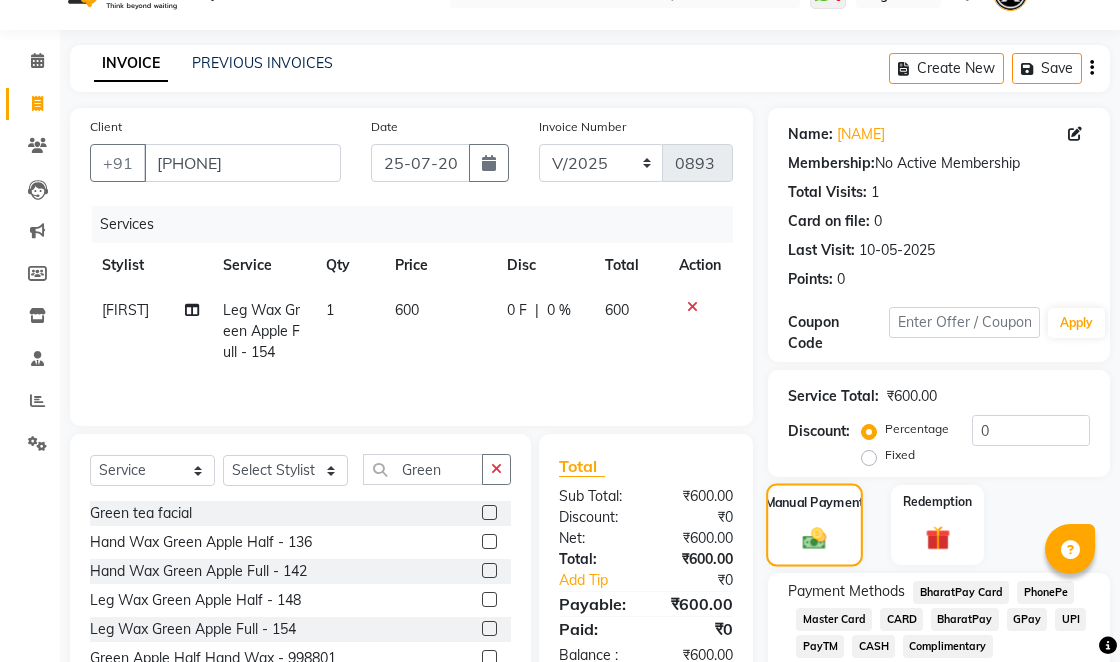 scroll, scrollTop: 46, scrollLeft: 0, axis: vertical 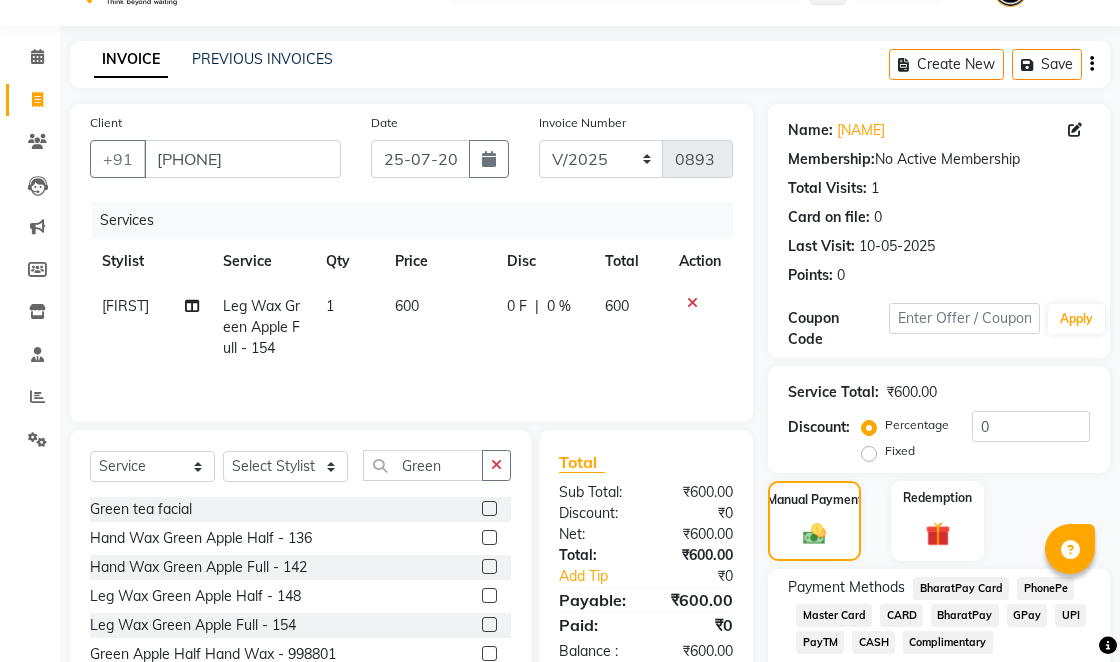 click on "CASH" 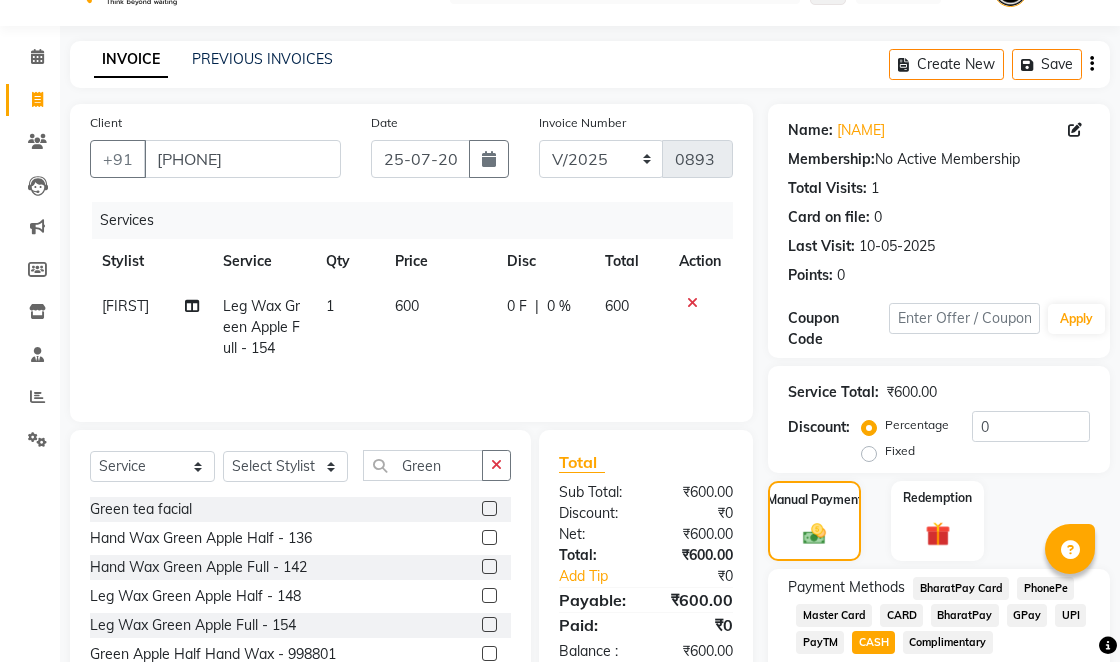click on "600" 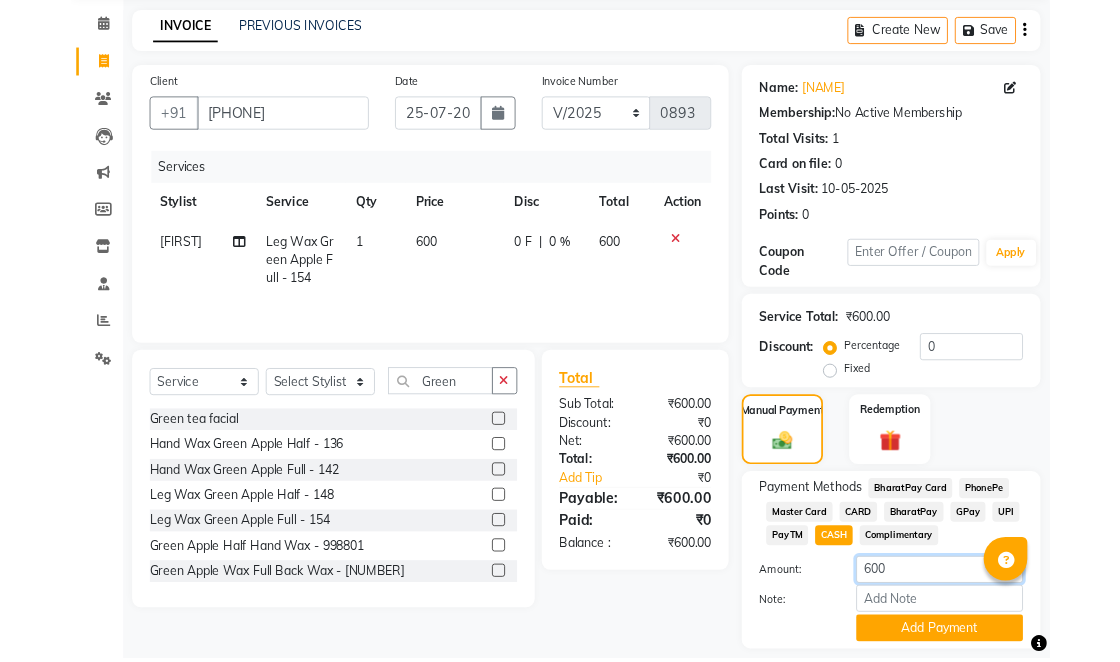 scroll, scrollTop: 130, scrollLeft: 0, axis: vertical 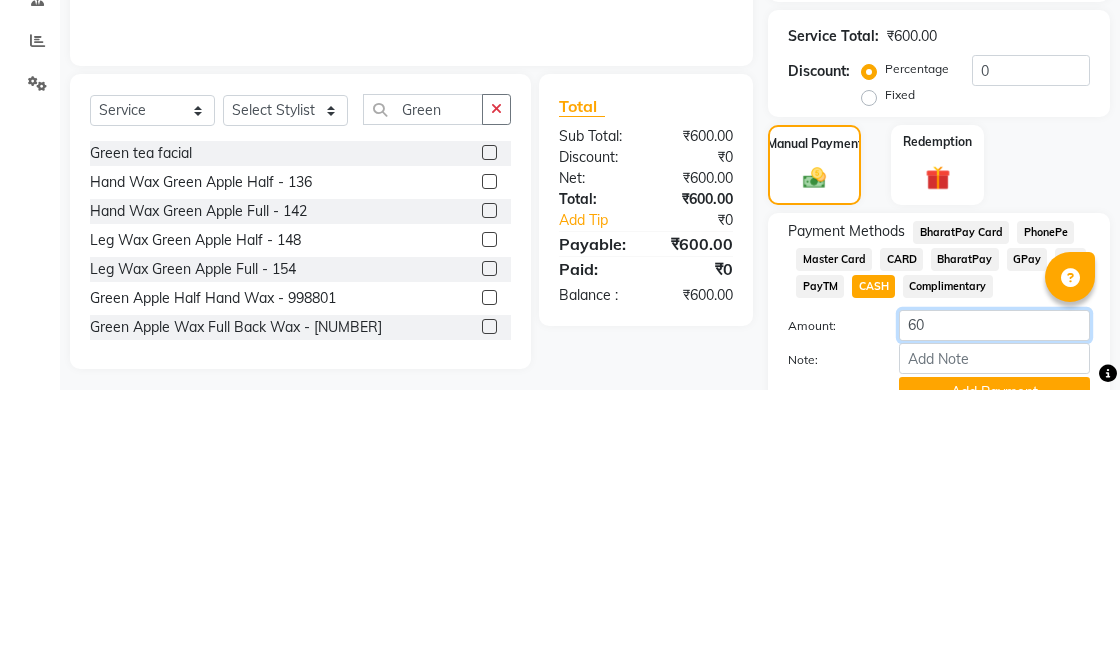 type on "6" 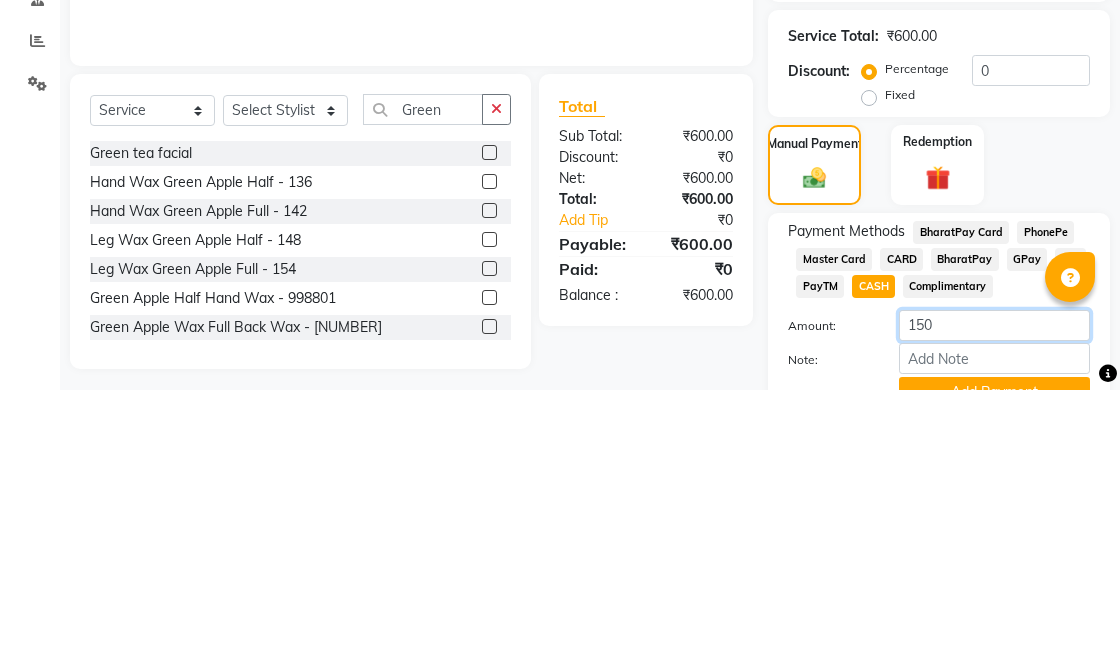 type on "150" 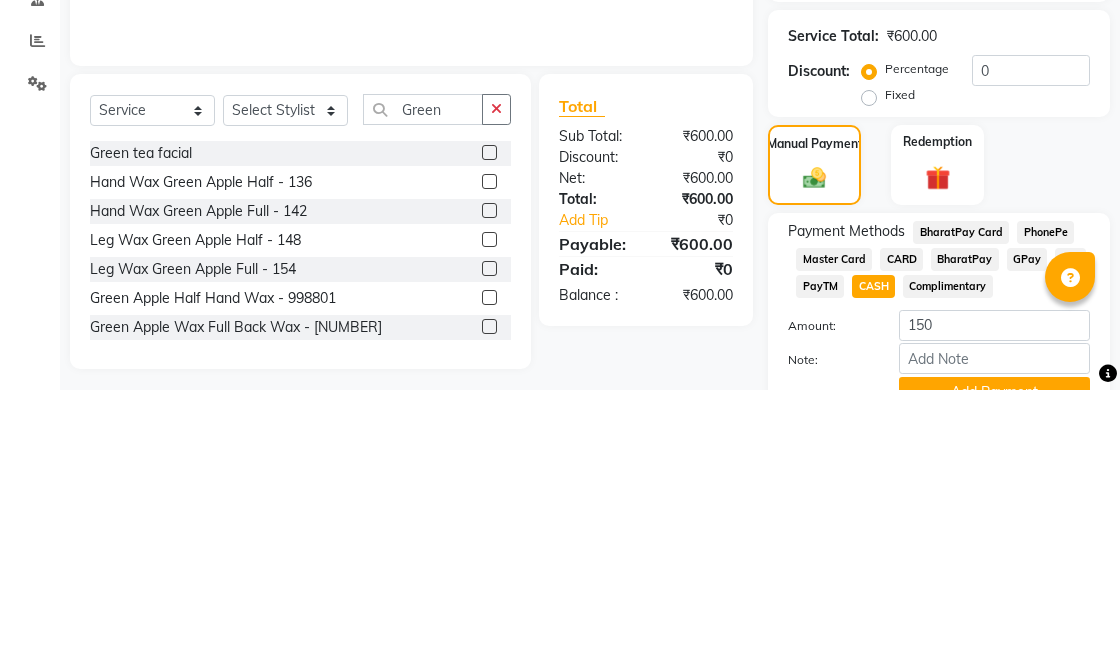 click on "₹600.00" 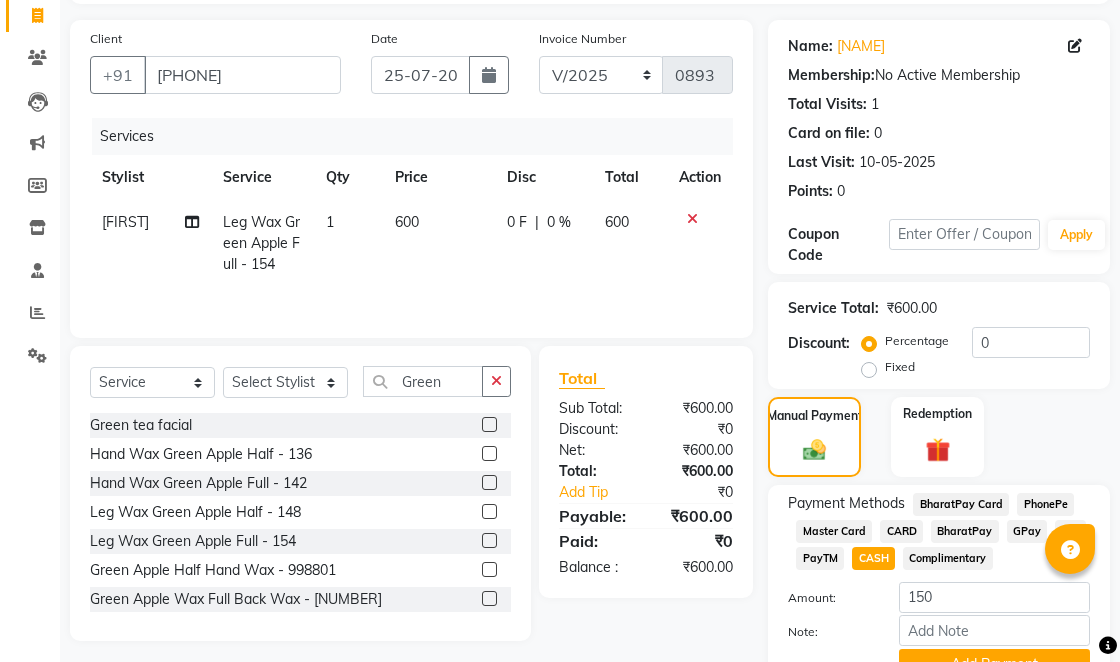 scroll, scrollTop: 108, scrollLeft: 0, axis: vertical 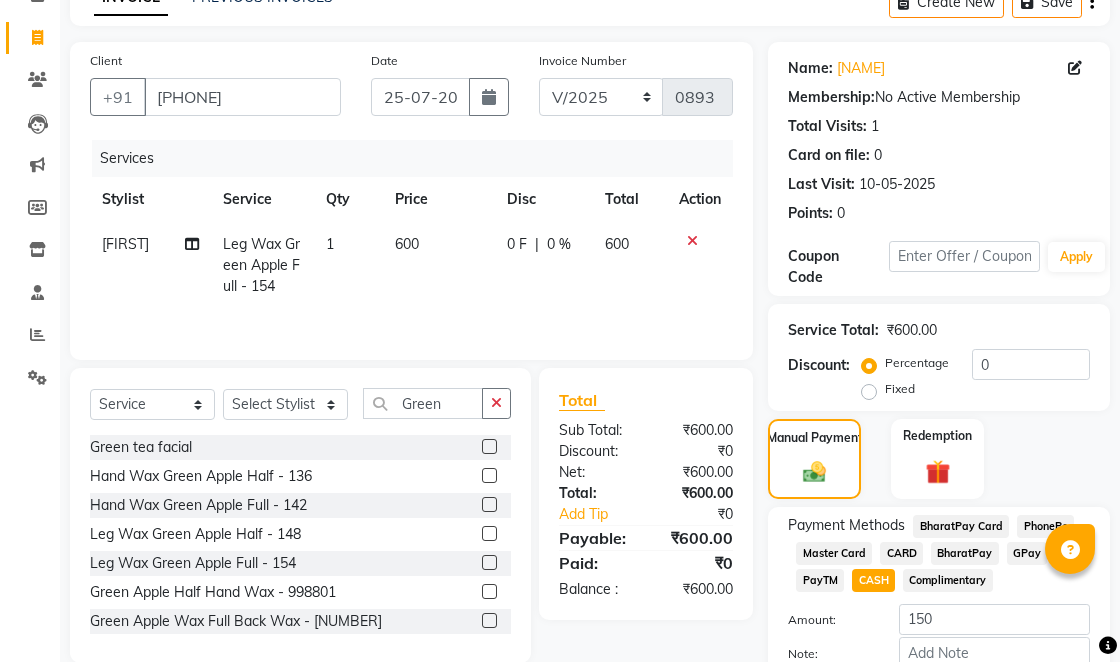 click on "Add Payment" 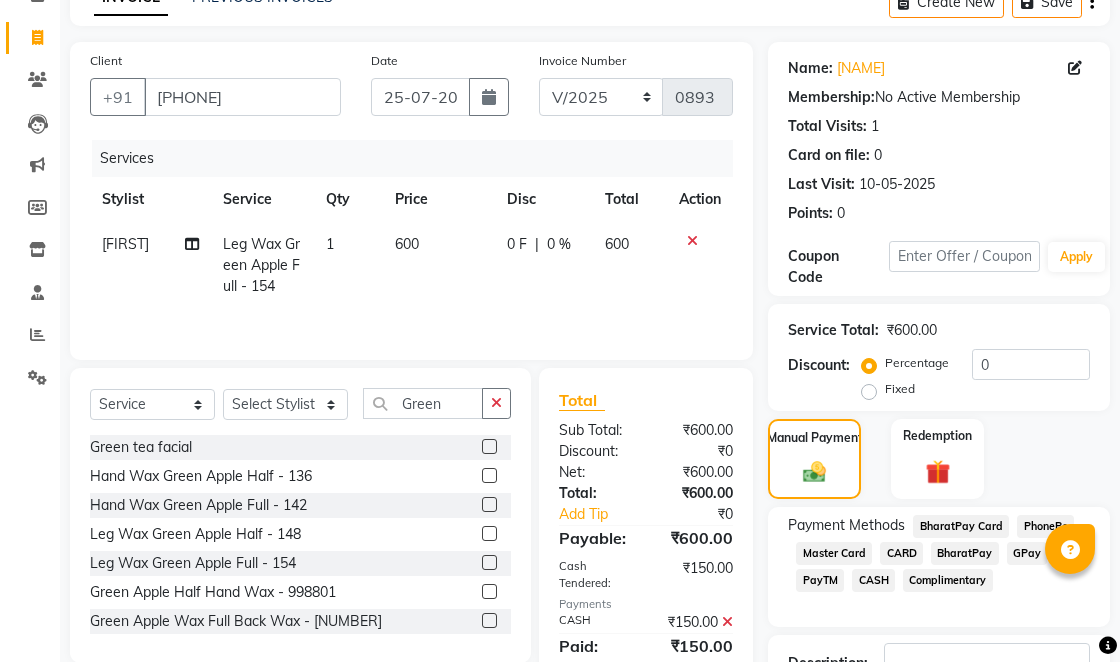 click on "PayTM" 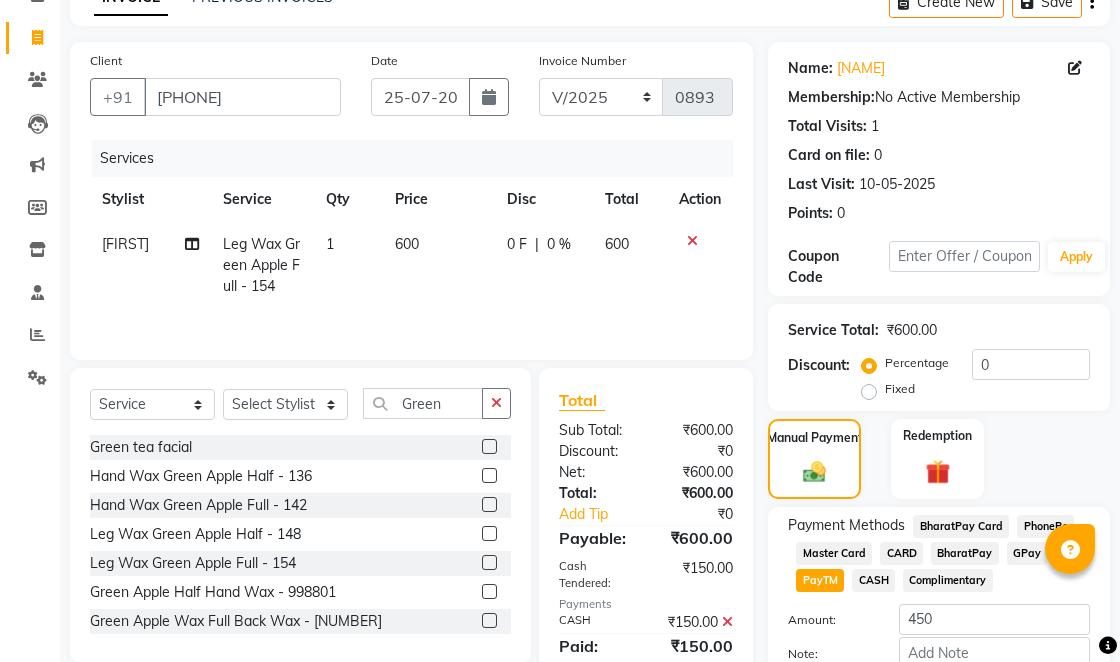 click on "Add Payment" 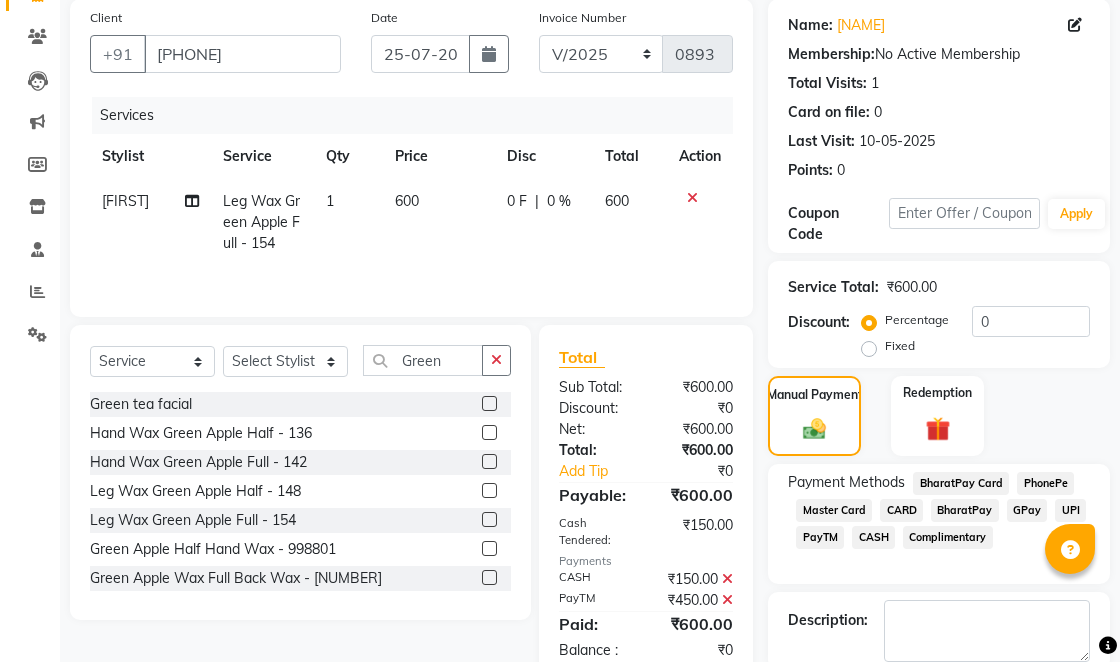 scroll, scrollTop: 159, scrollLeft: 0, axis: vertical 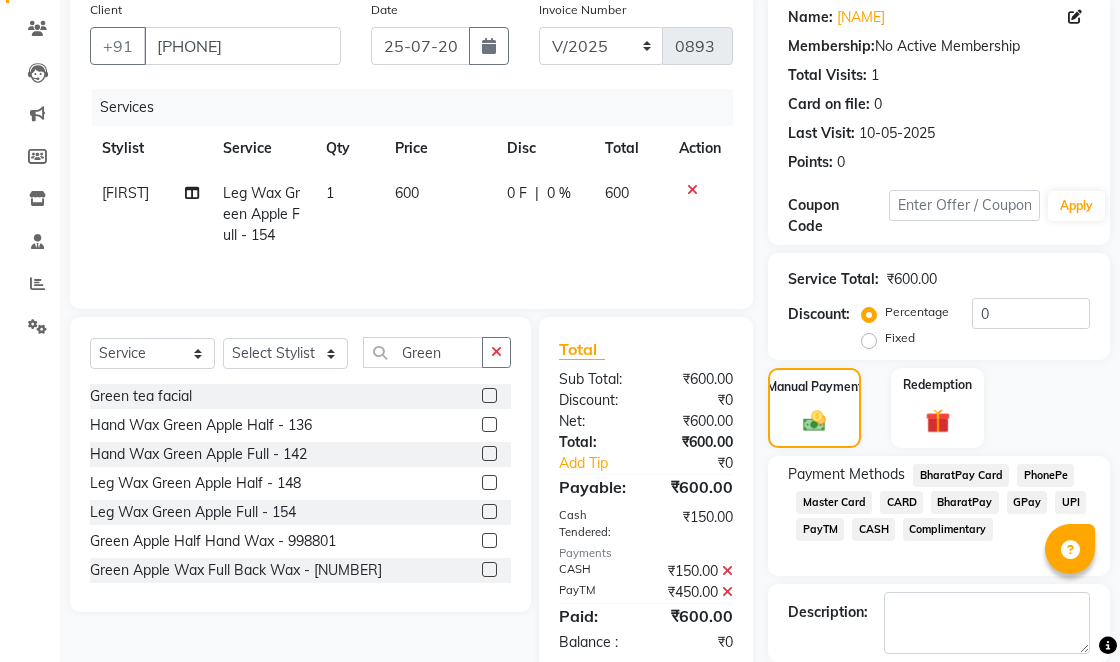 click 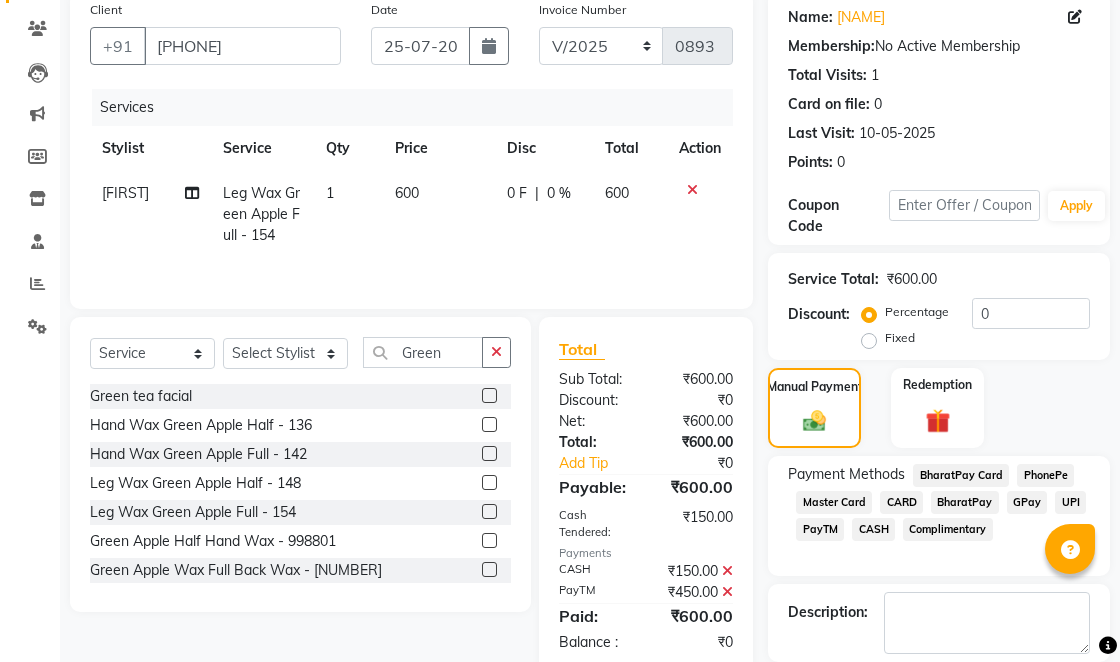 click 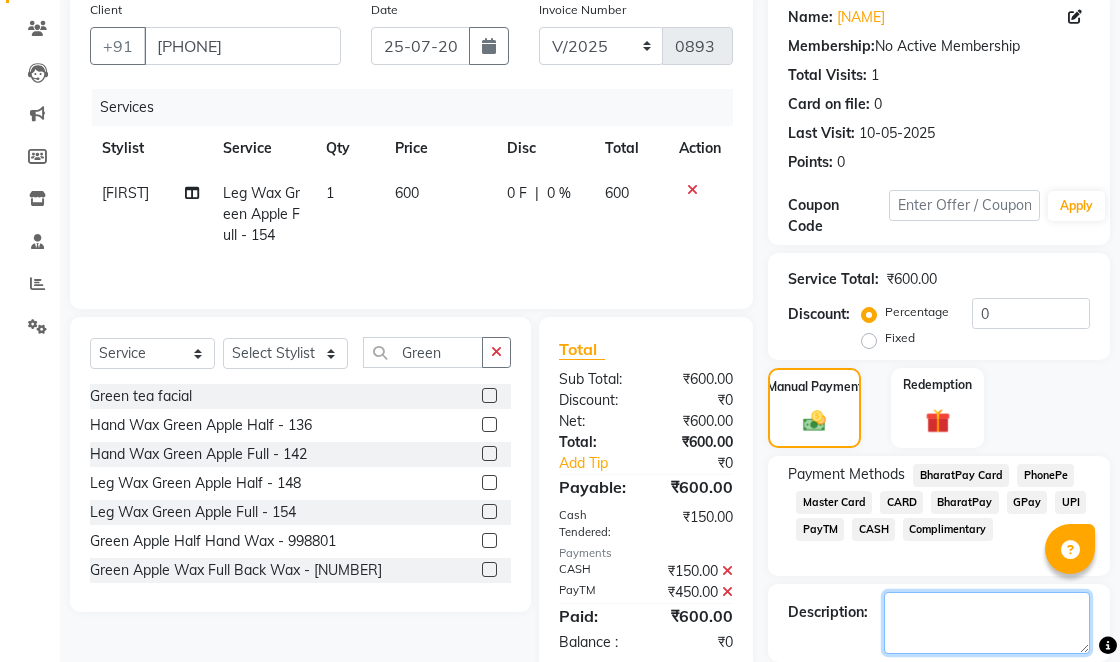 click 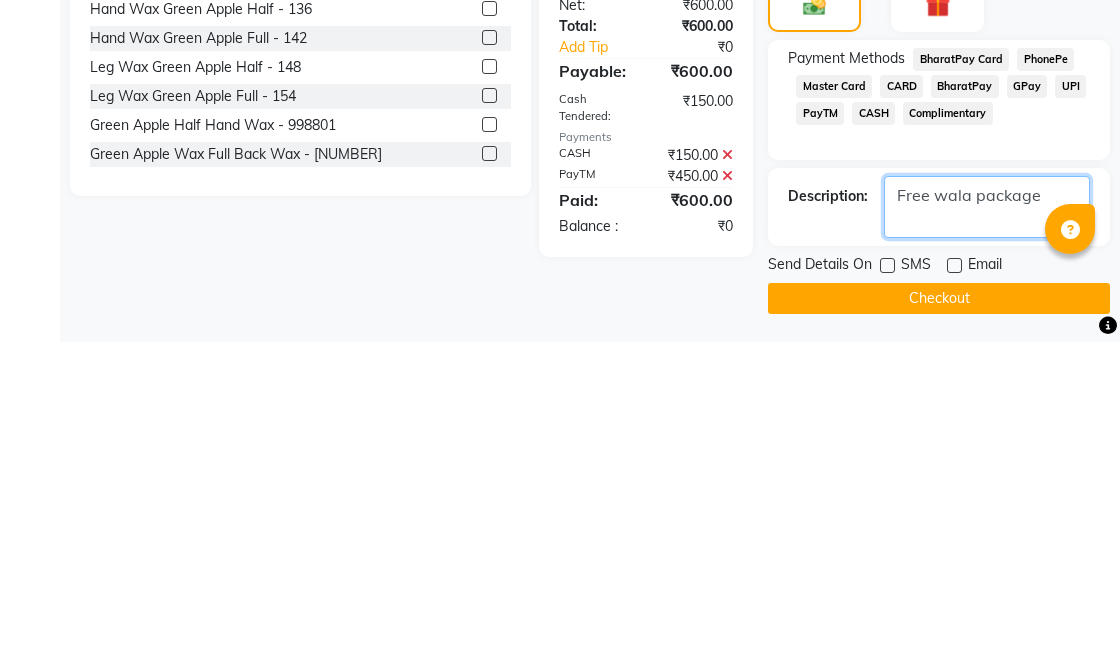 scroll, scrollTop: 255, scrollLeft: 0, axis: vertical 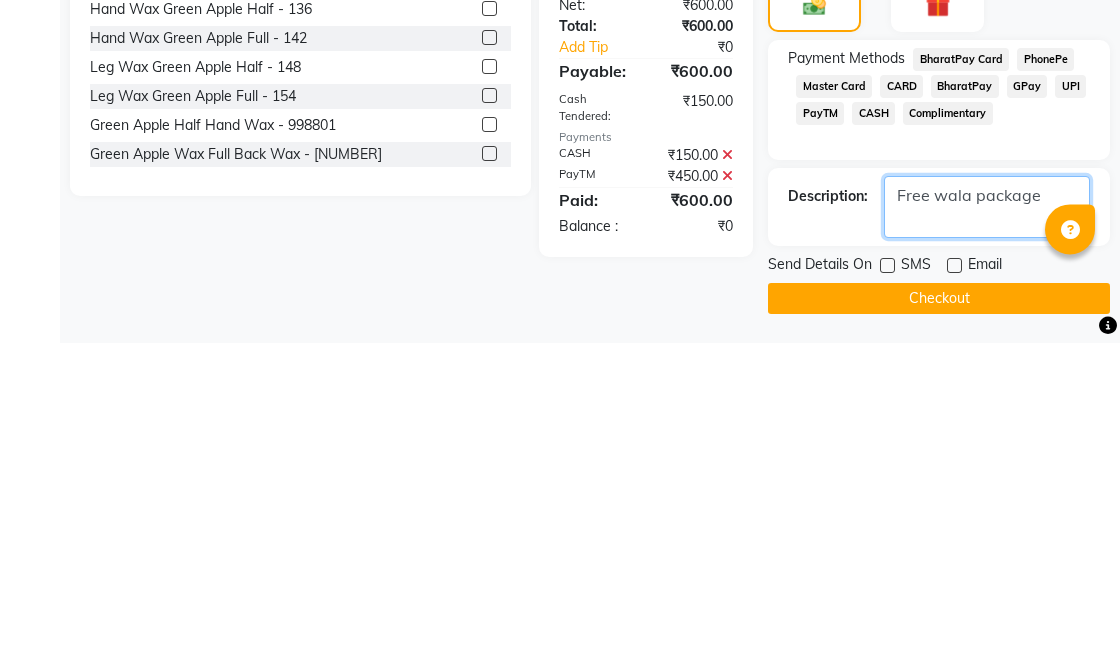 type on "Free wala package" 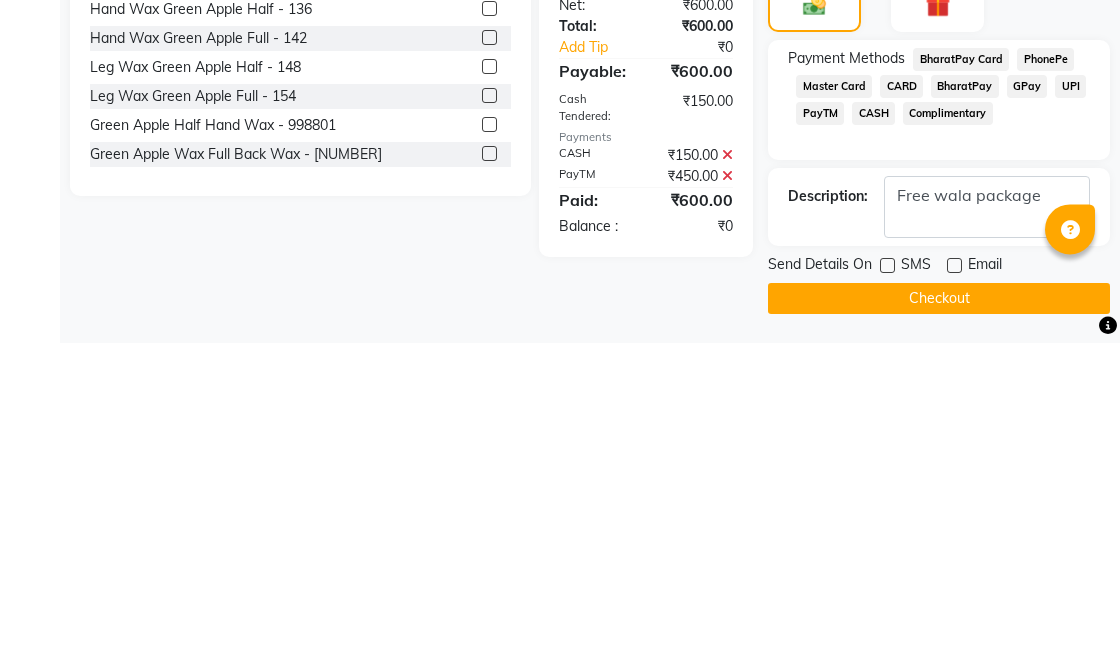 click on "Checkout" 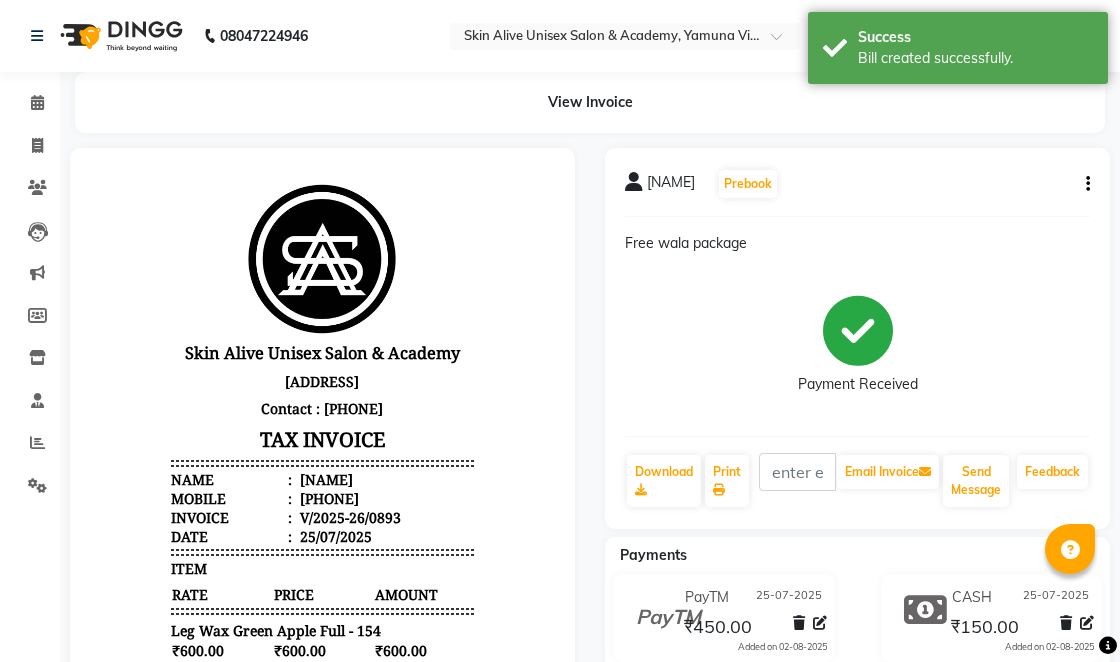 scroll, scrollTop: 0, scrollLeft: 0, axis: both 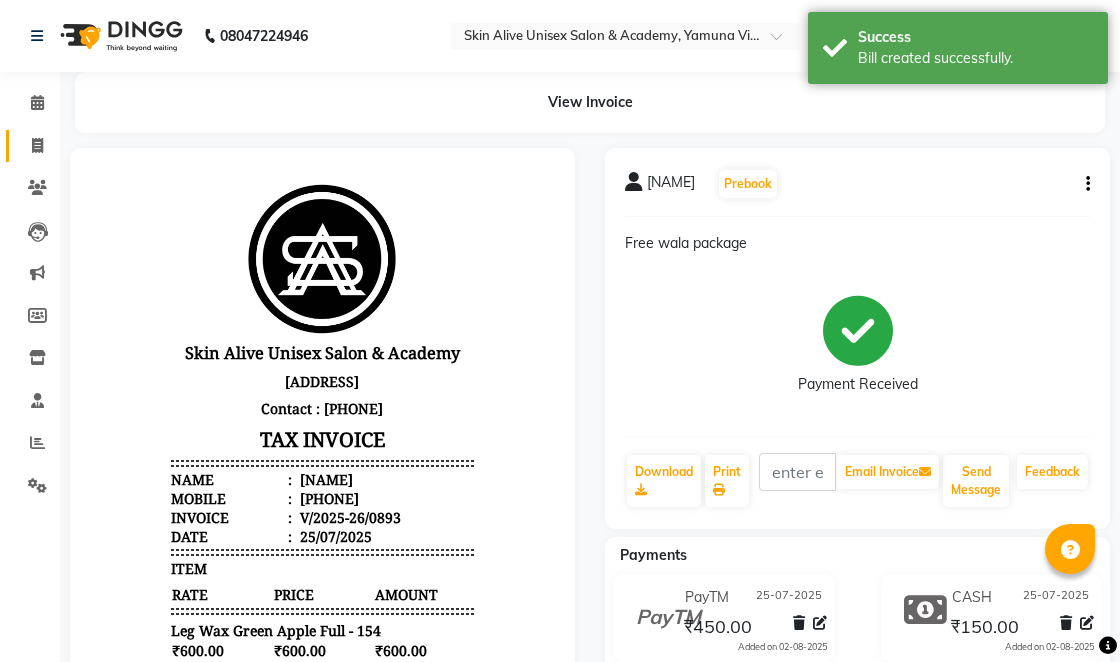 click 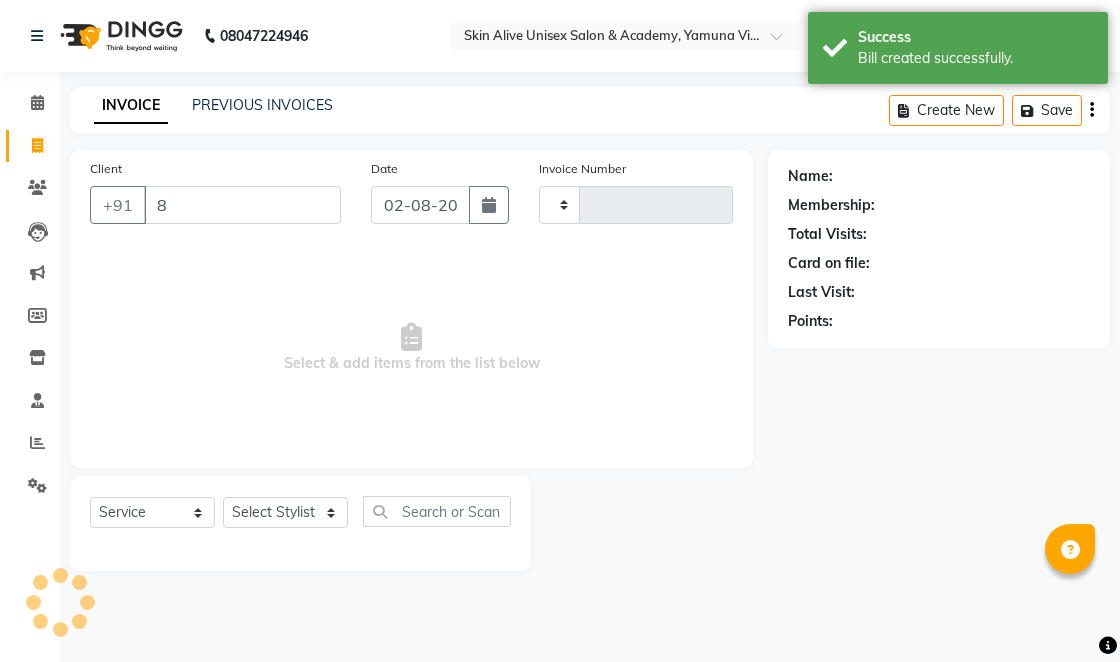 type on "83" 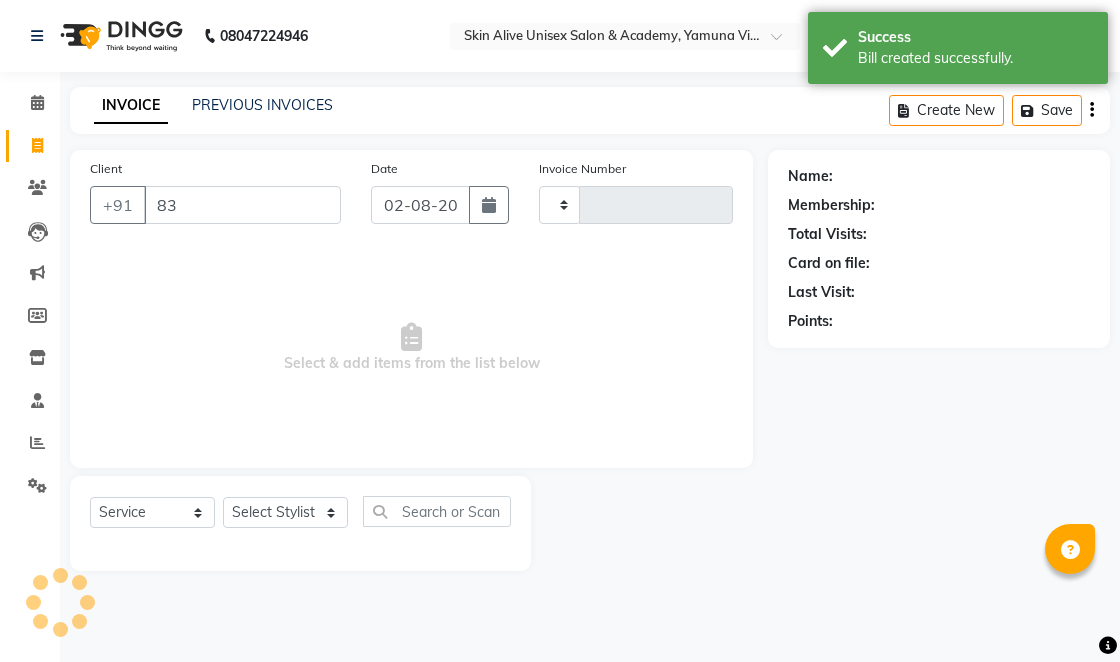 type on "0894" 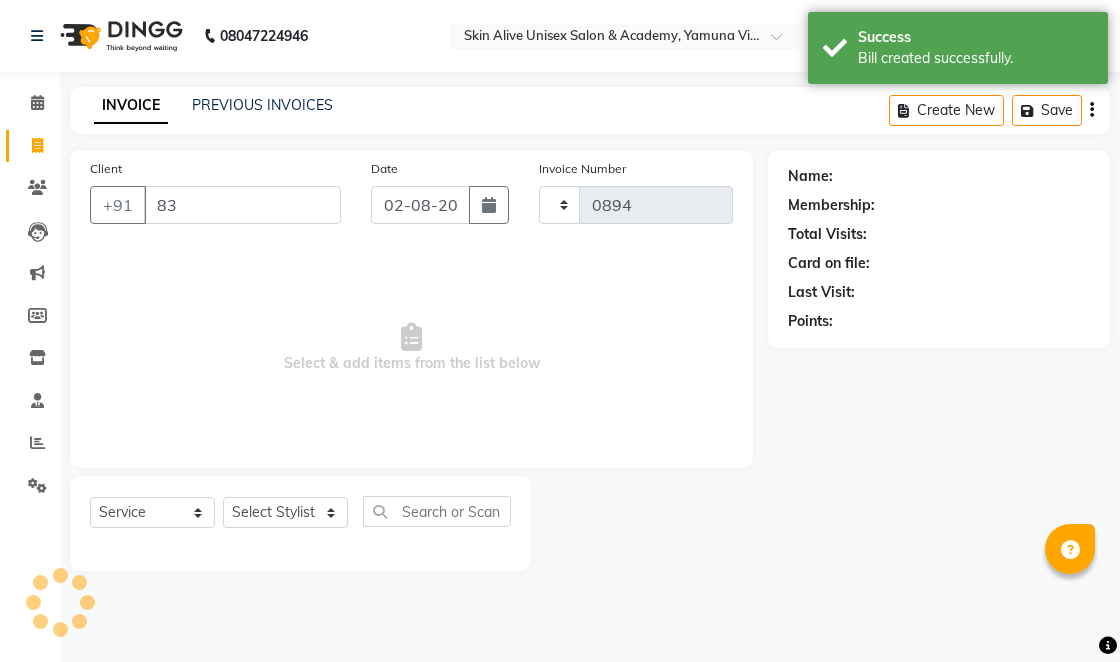 select on "3737" 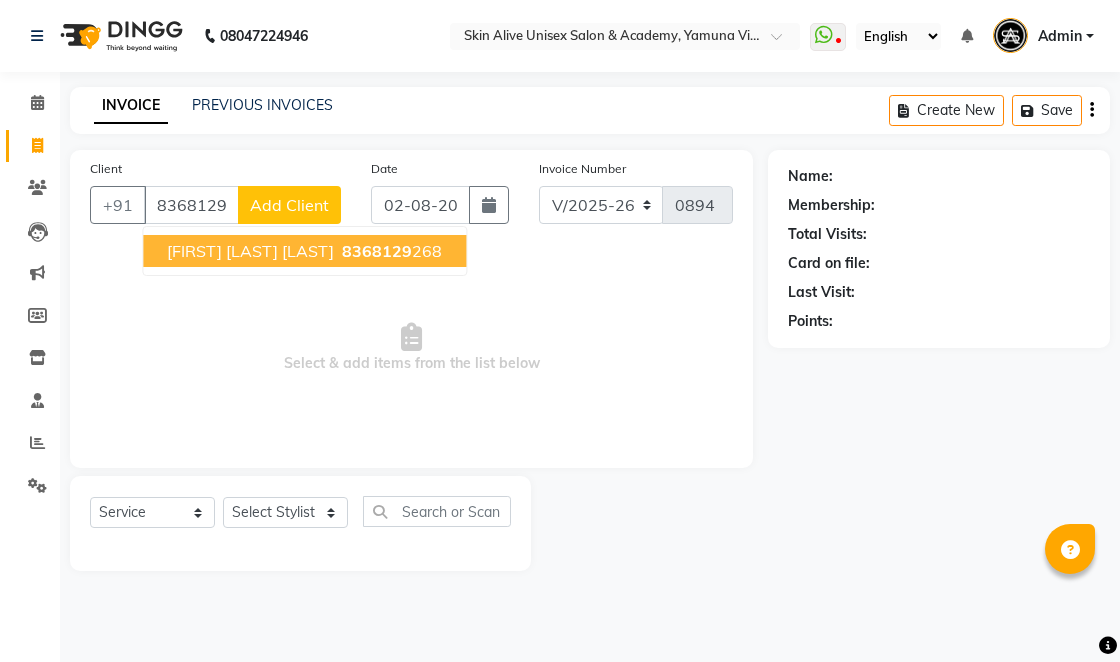 click on "8368129" at bounding box center [377, 251] 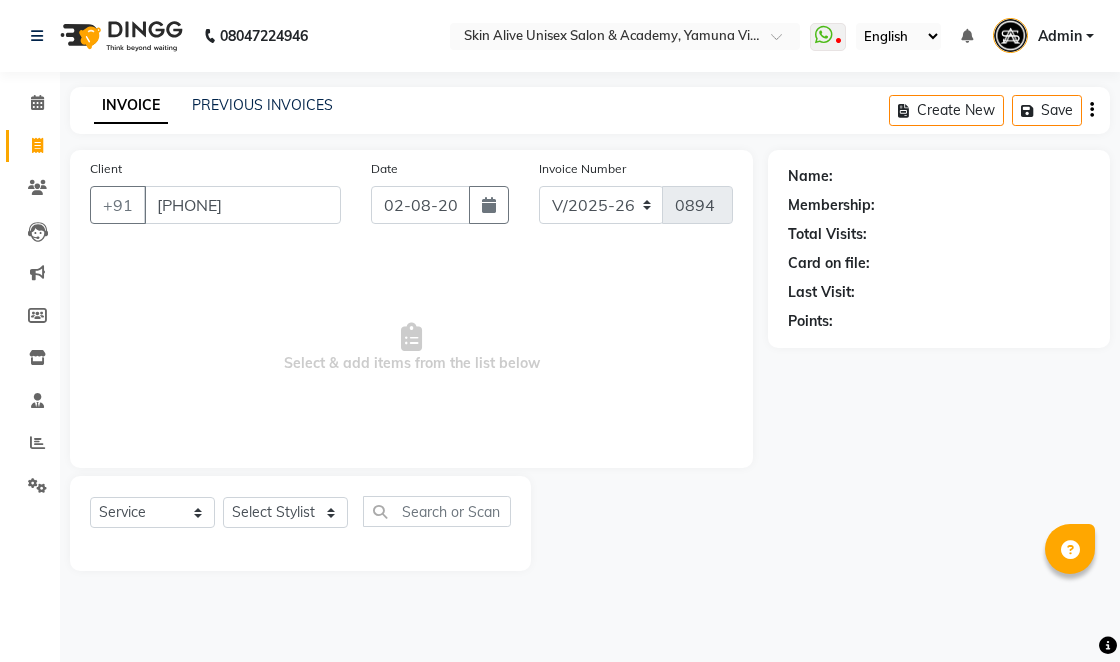 type on "[PHONE]" 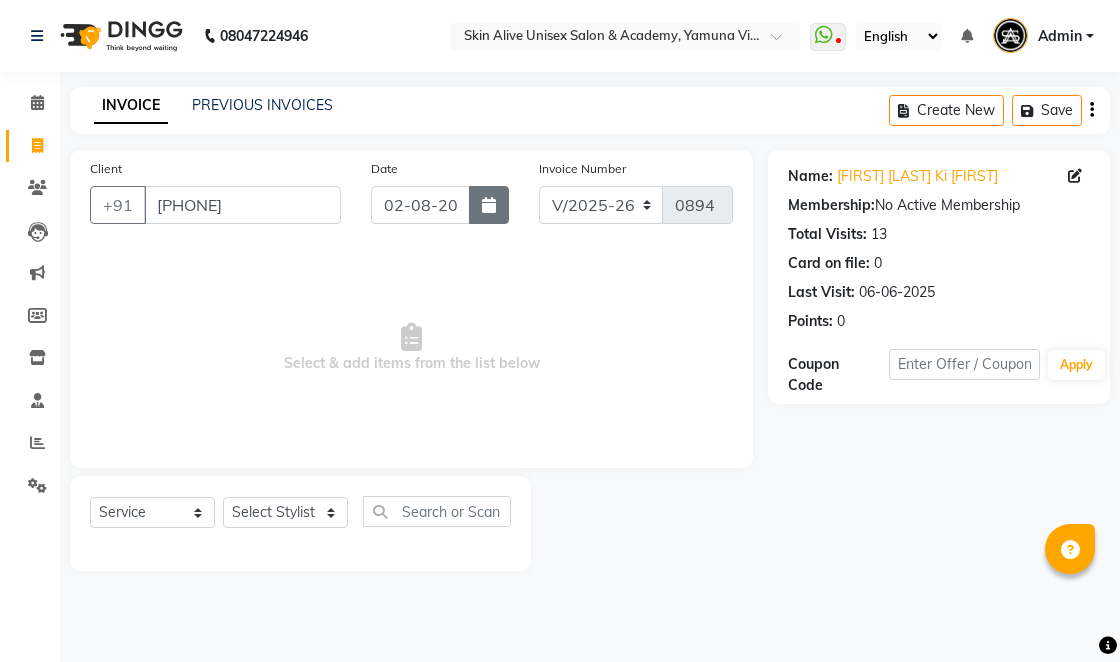 click 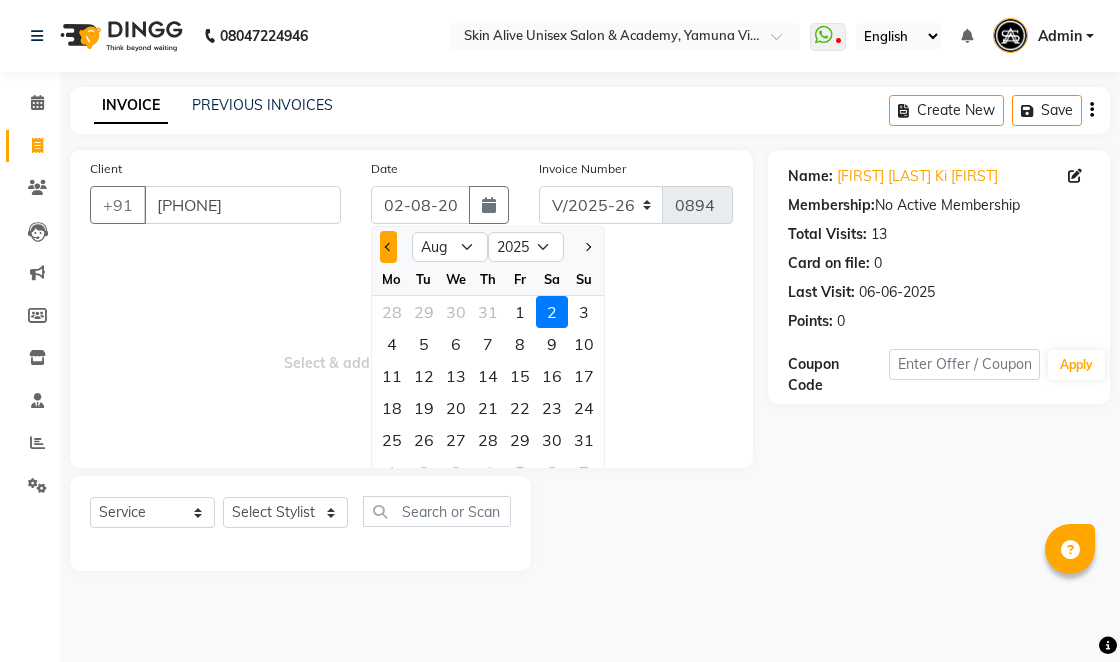 click 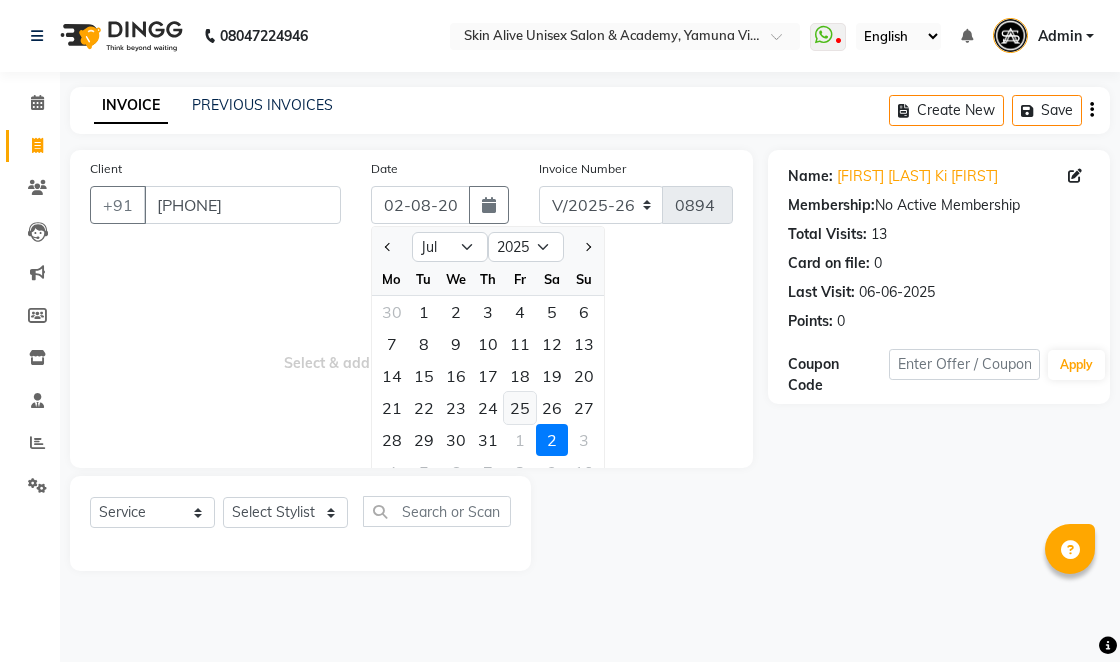 click on "25" 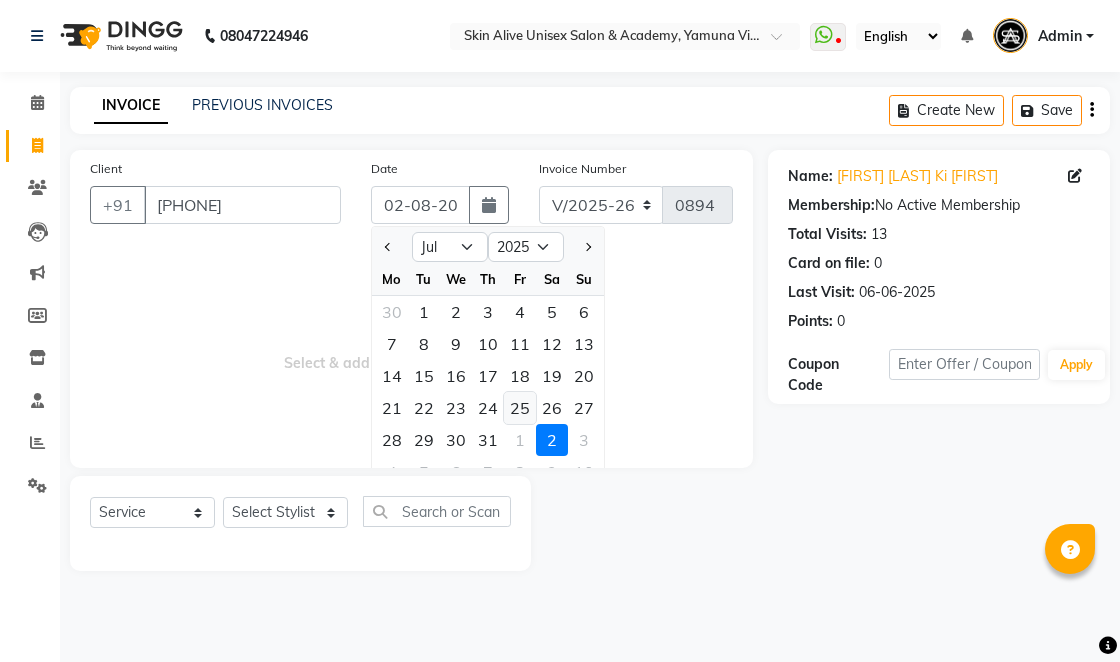 type on "25-07-2025" 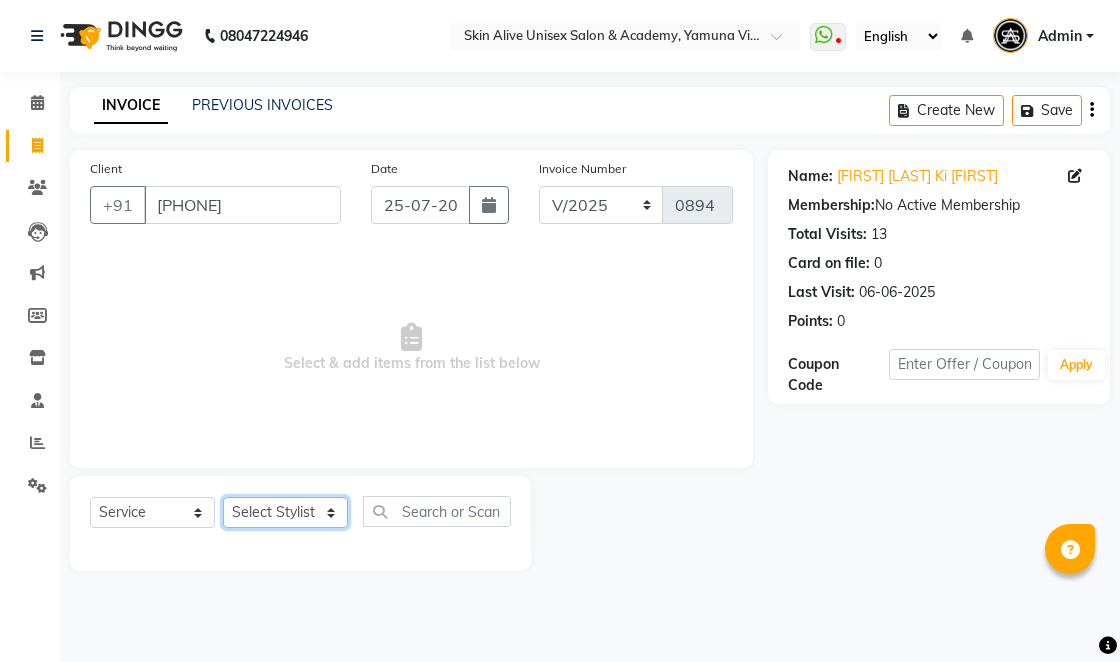 click on "Select Stylist [FIRST] [LAST] [FIRST] [FIRST] [LAST] [FIRST] [FIRST] [FIRST] [LAST] [FIRST] [FIRST] [FIRST] [LAST] [FIRST]" 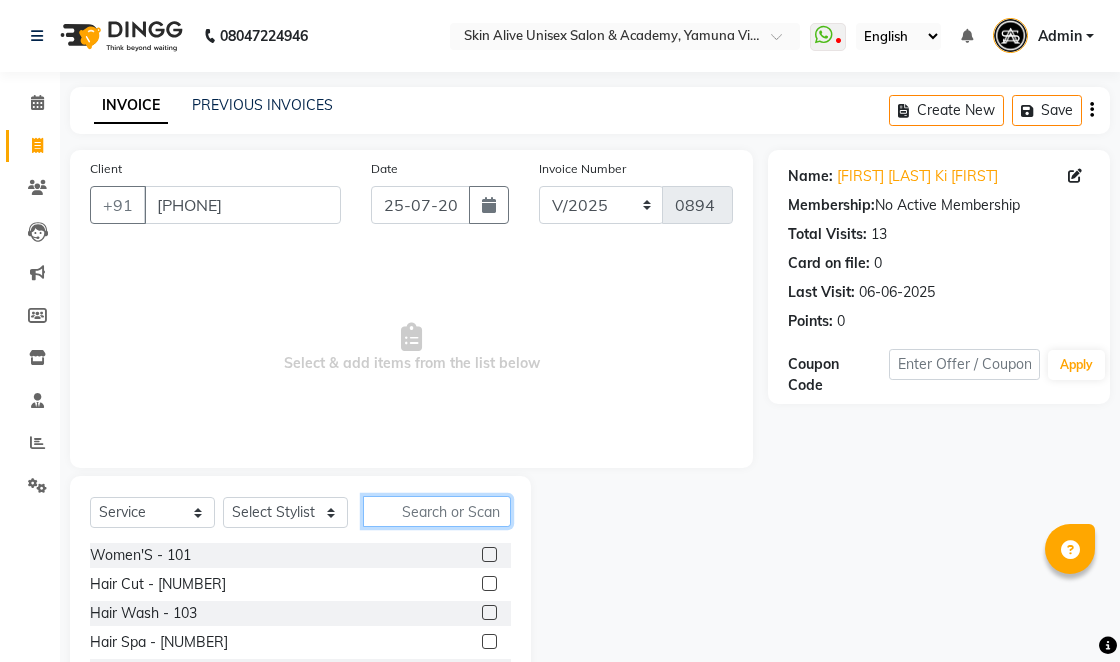 click 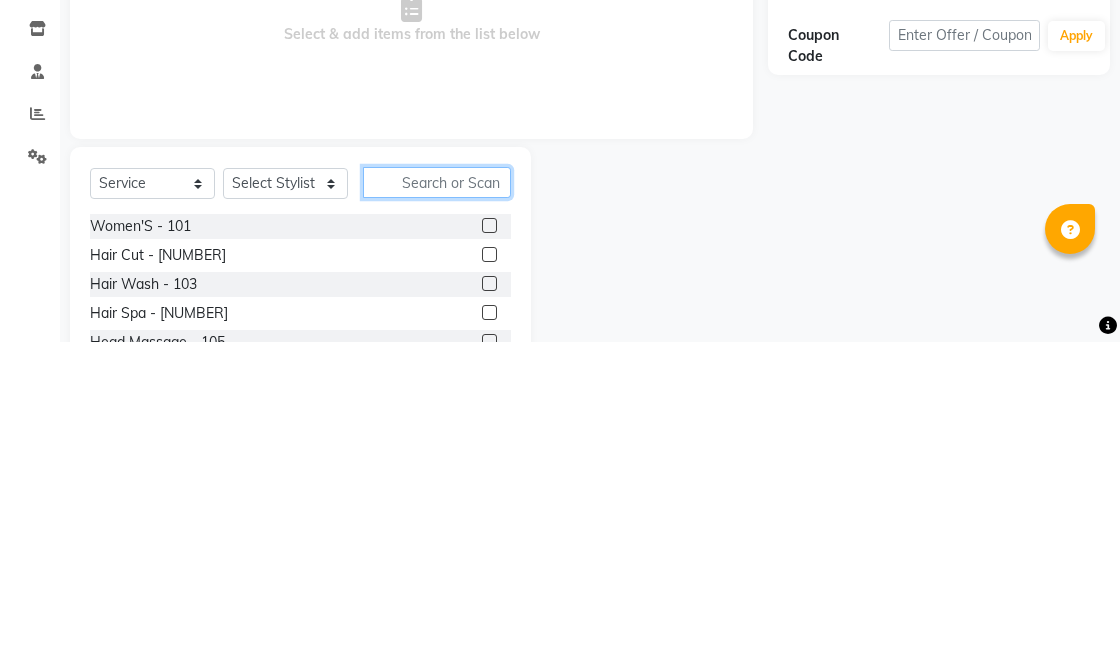 scroll, scrollTop: 20, scrollLeft: 0, axis: vertical 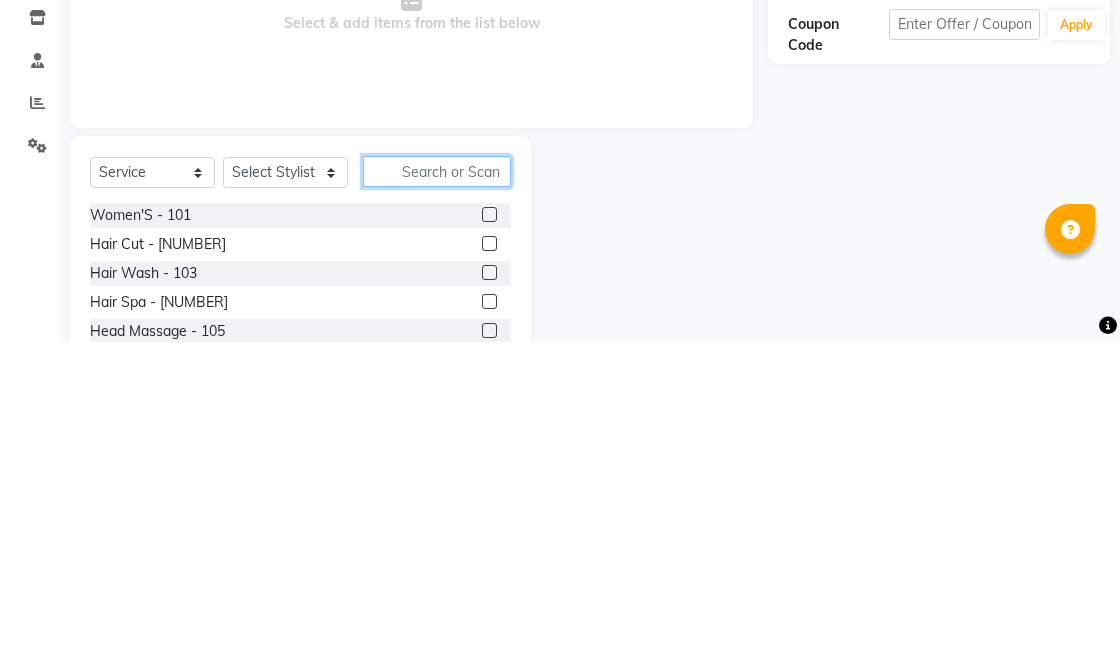 click 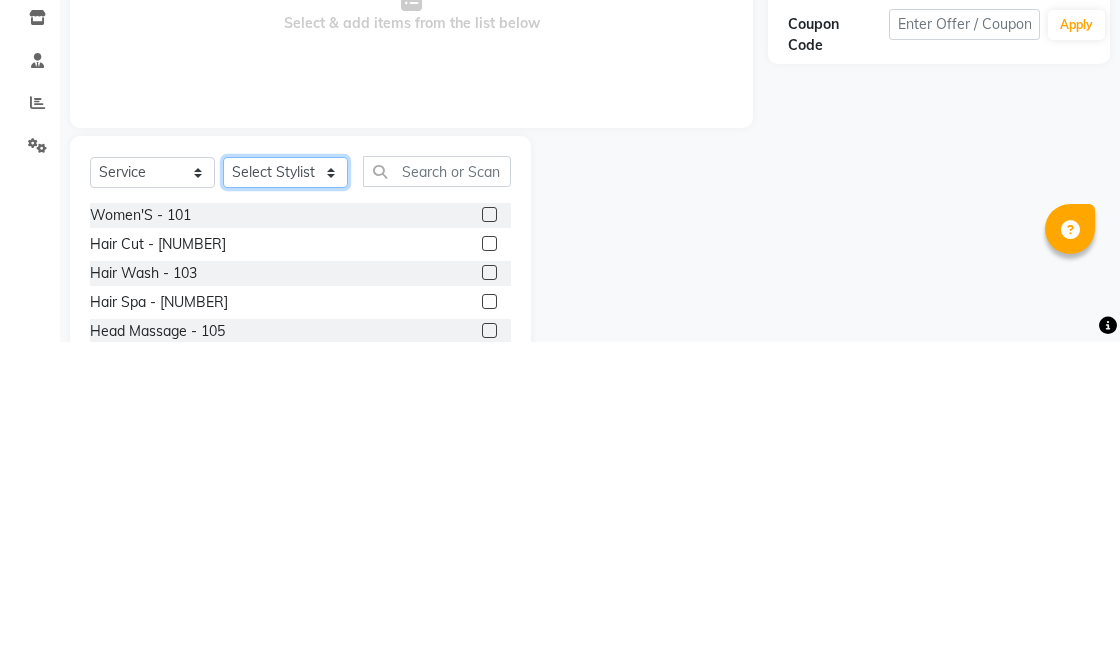click on "Select Stylist [FIRST] [LAST] [FIRST] [FIRST] [LAST] [FIRST] [FIRST] [FIRST] [LAST] [FIRST] [FIRST] [FIRST] [LAST] [FIRST]" 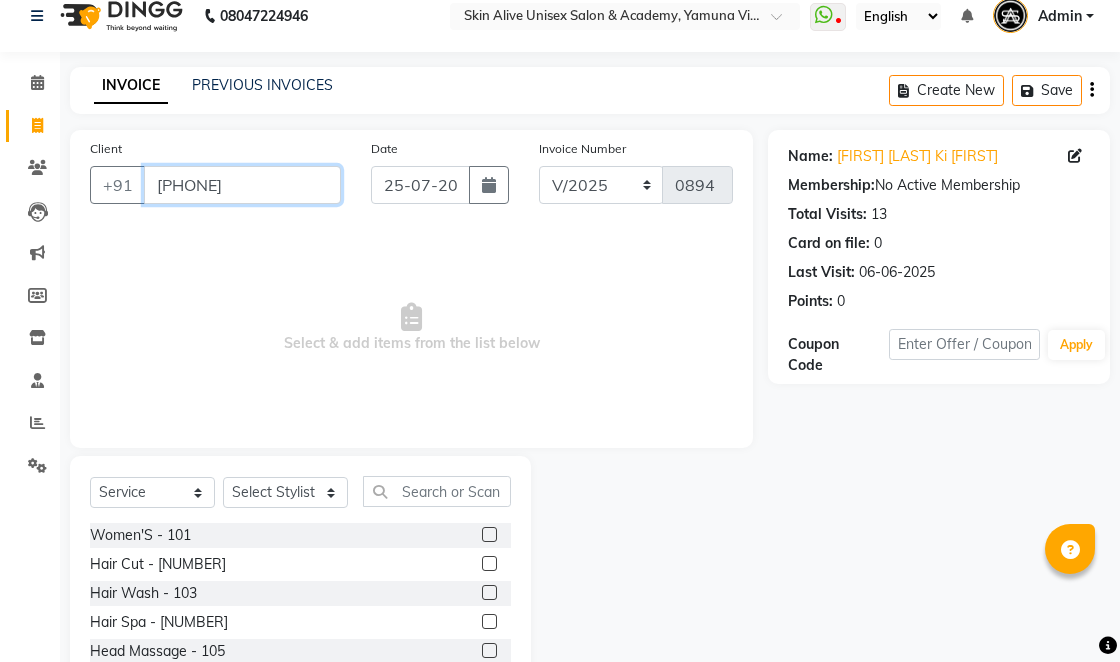 click on "[PHONE]" at bounding box center (242, 185) 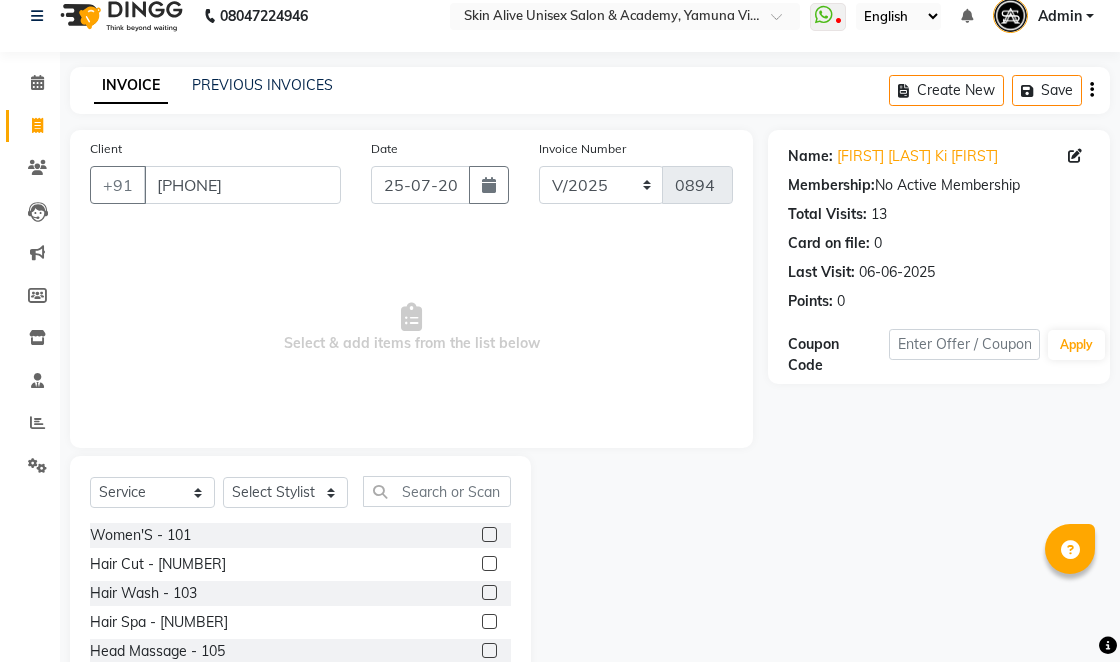 click on "Select & add items from the list below" at bounding box center (411, 328) 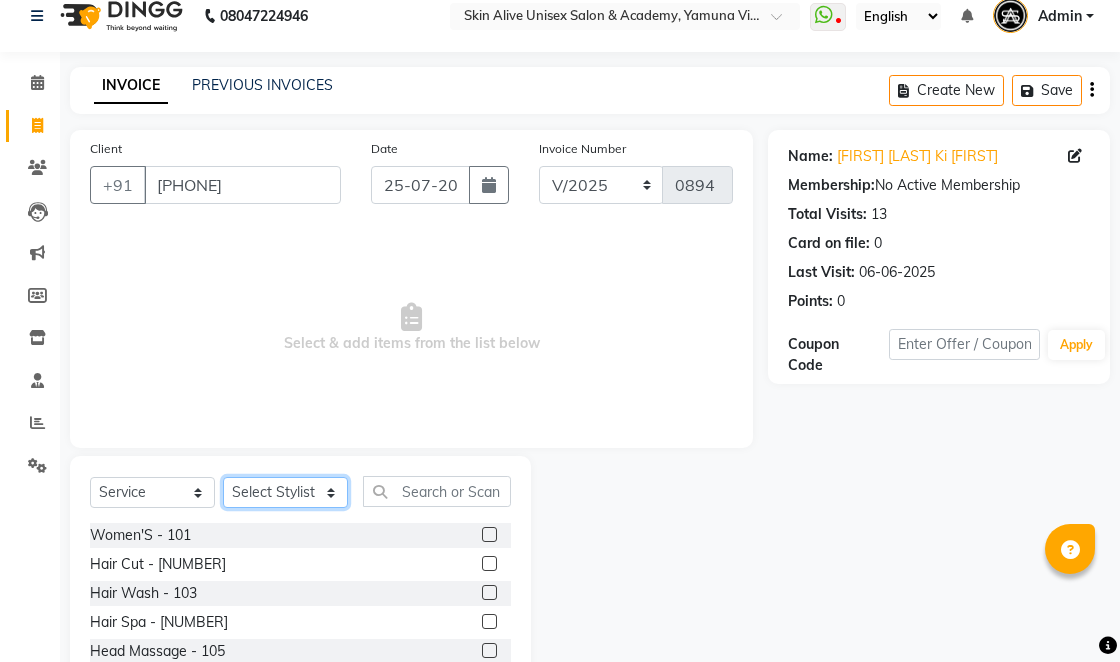 click on "Select Stylist [FIRST] [LAST] [FIRST] [FIRST] [LAST] [FIRST] [FIRST] [FIRST] [LAST] [FIRST] [FIRST] [FIRST] [LAST] [FIRST]" 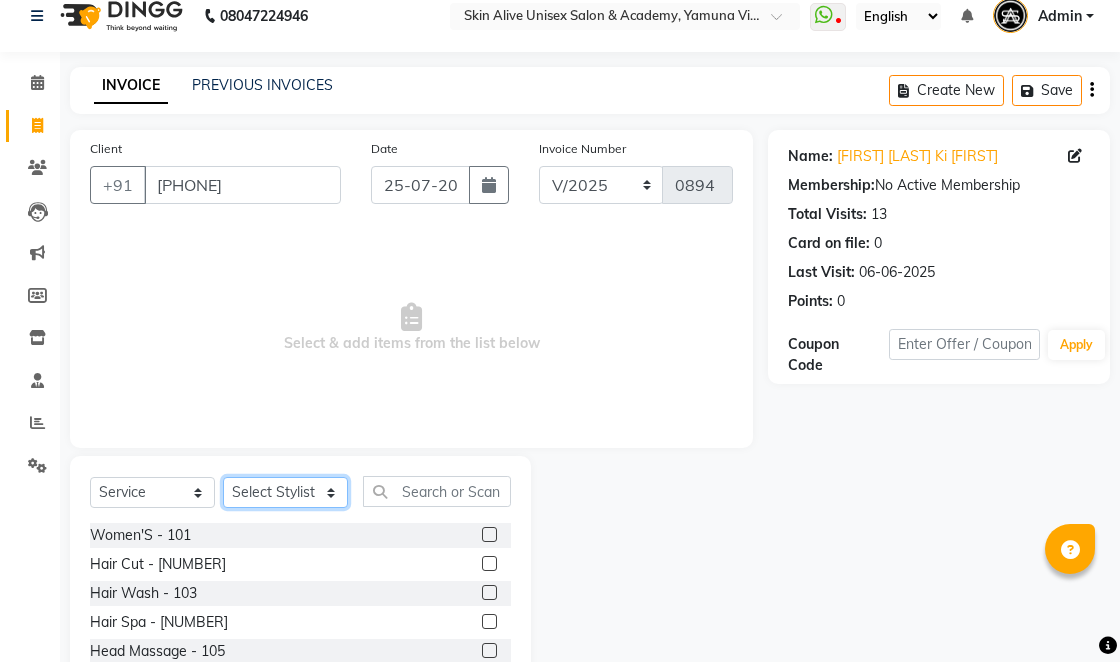 select on "82623" 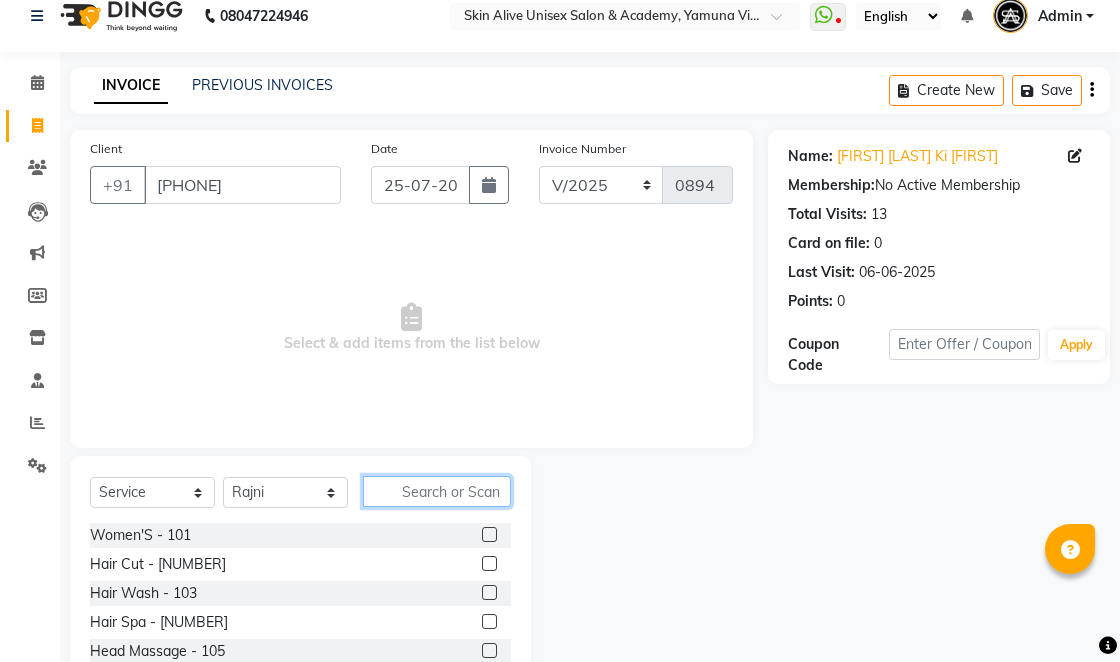 click 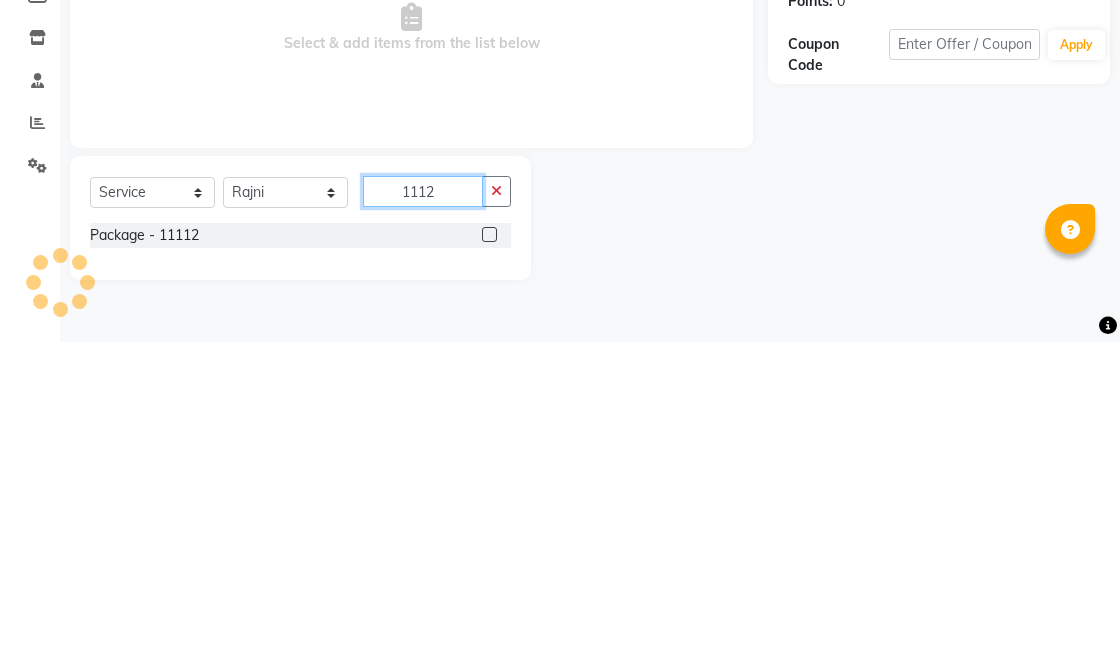 scroll, scrollTop: 0, scrollLeft: 0, axis: both 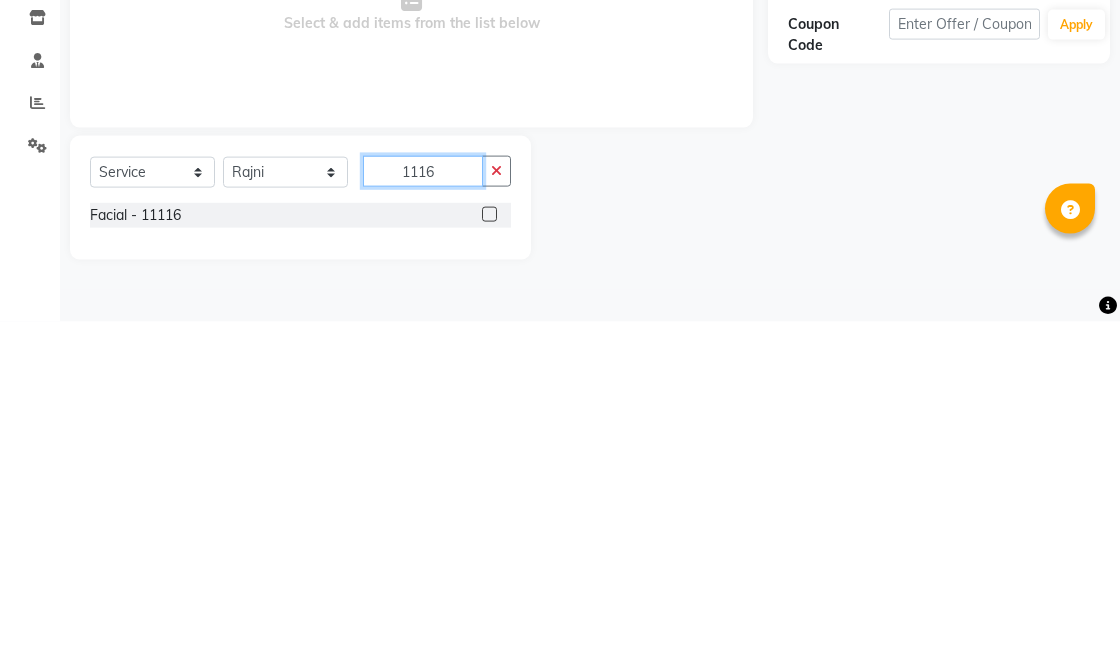 type on "1116" 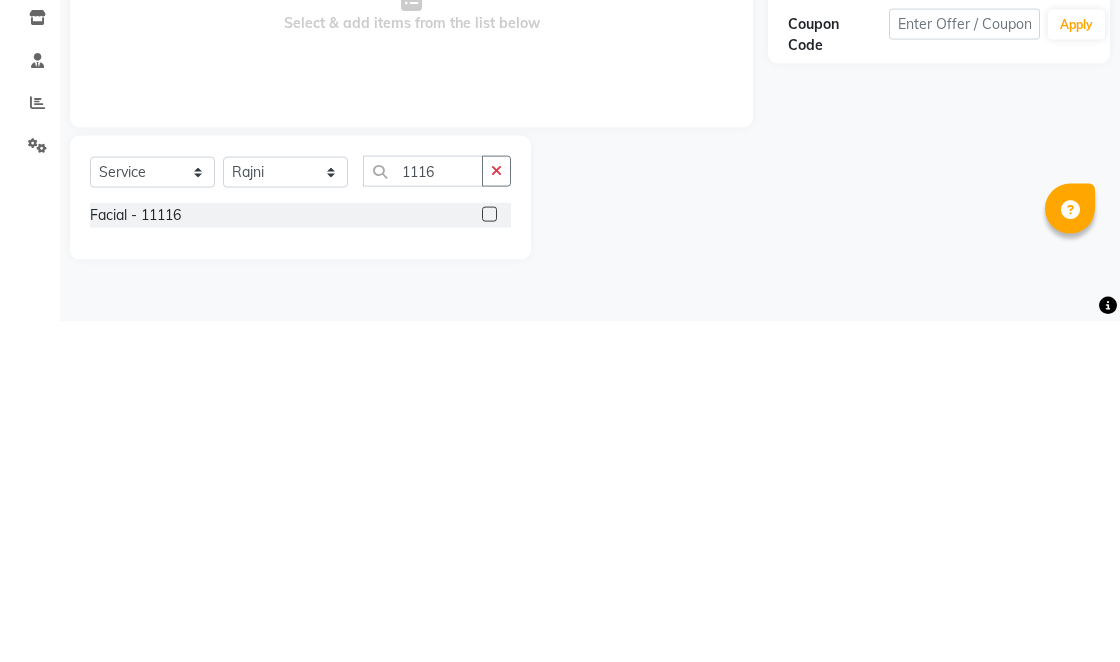 click 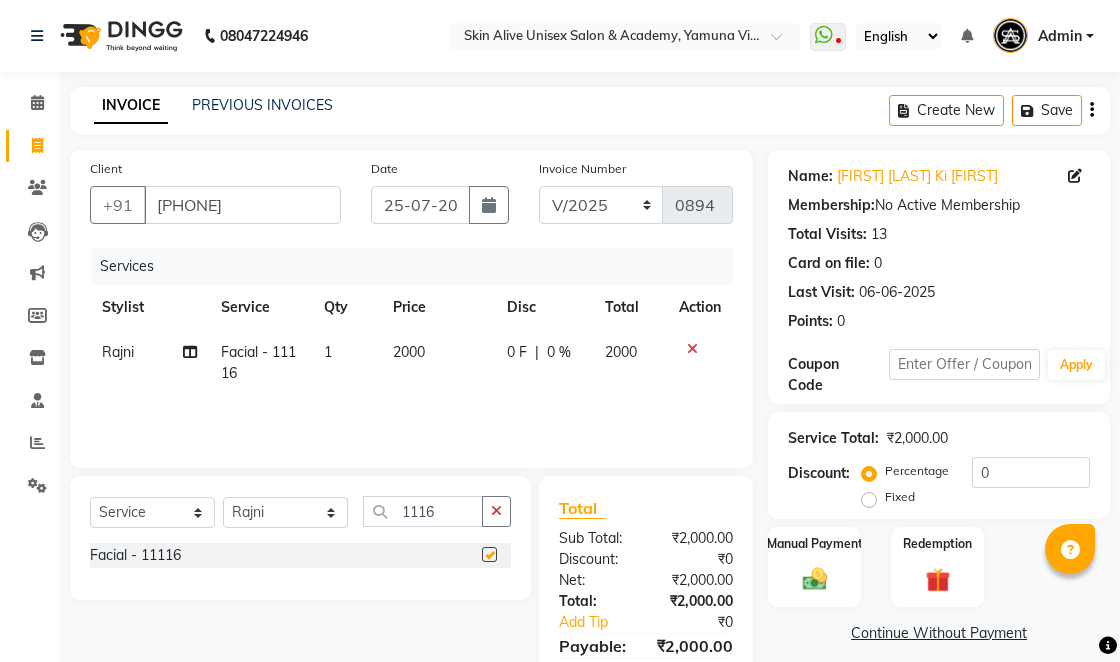checkbox on "false" 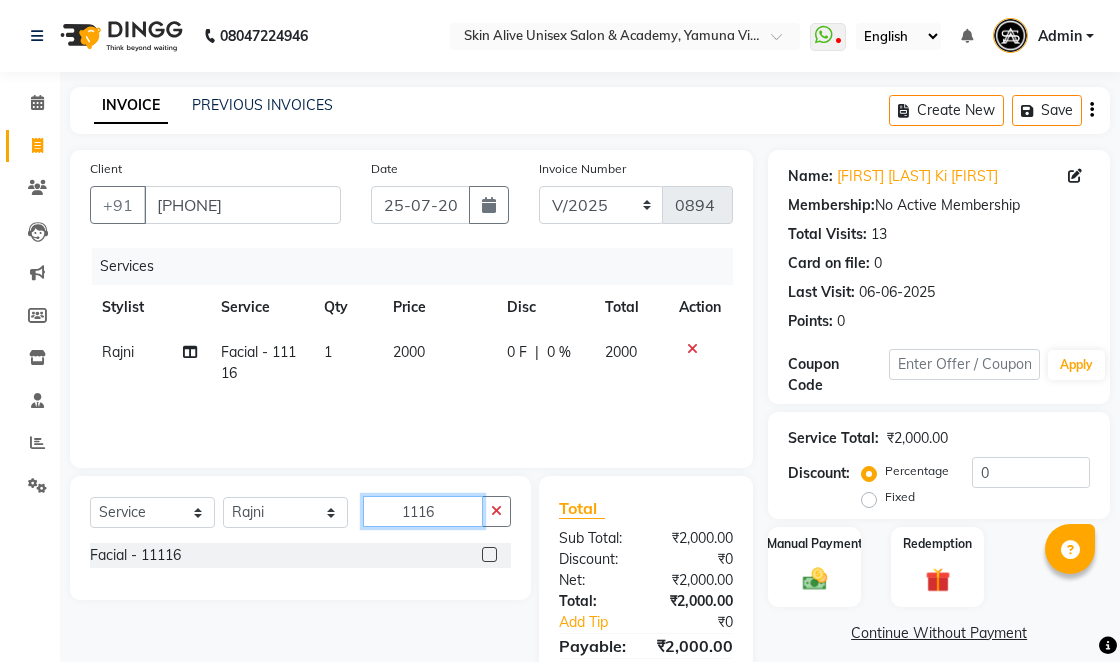 click on "1116" 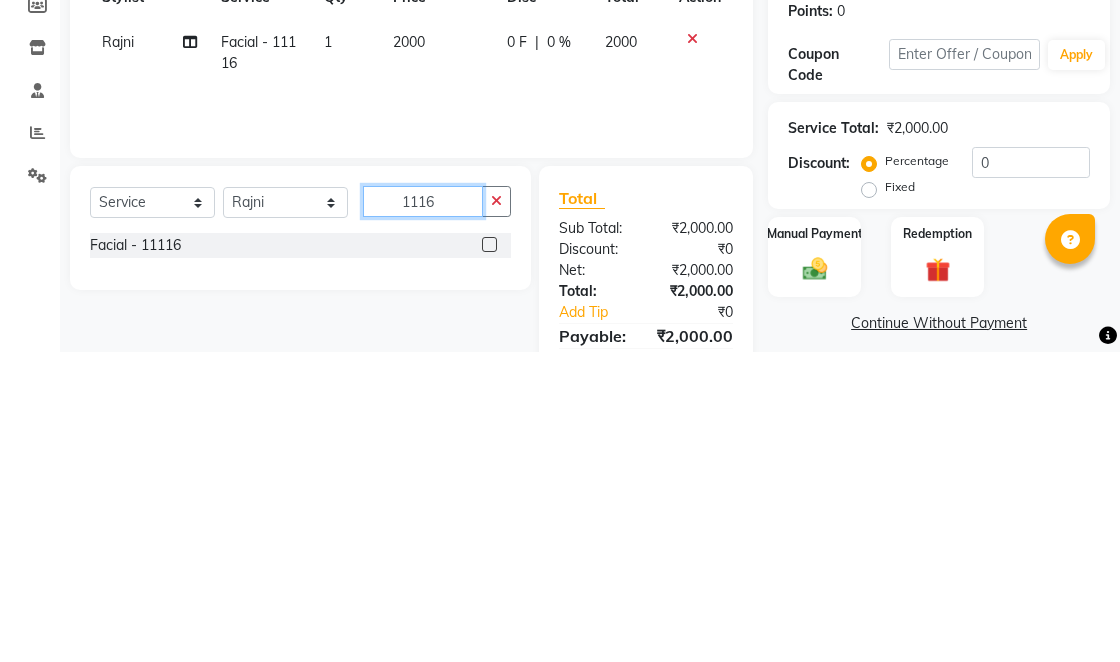 scroll, scrollTop: 20, scrollLeft: 0, axis: vertical 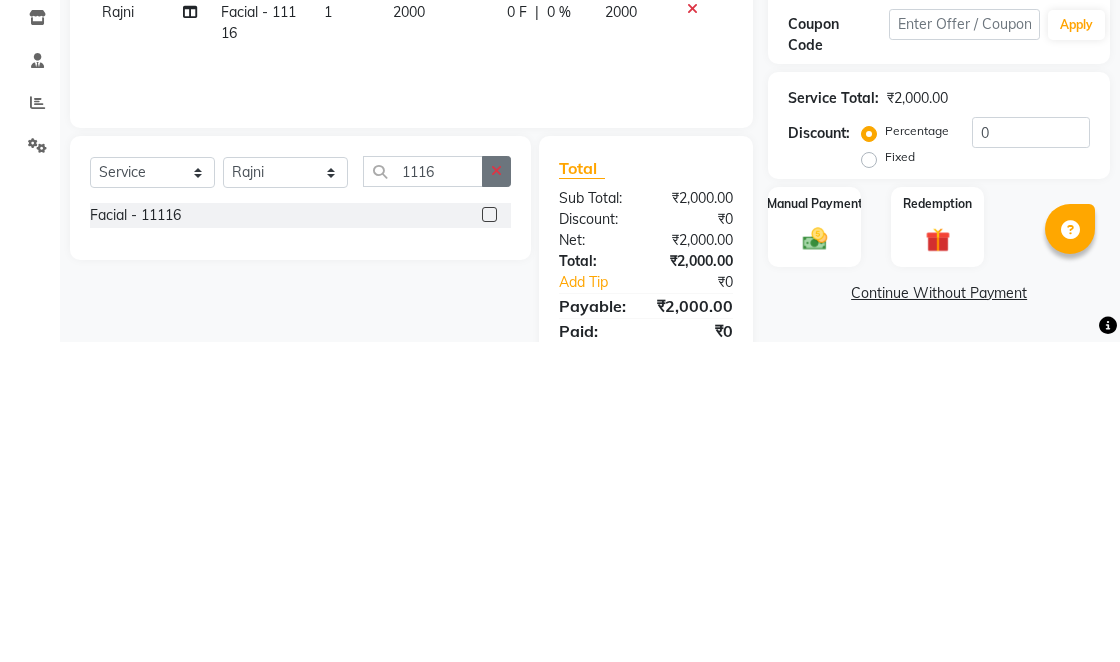 click 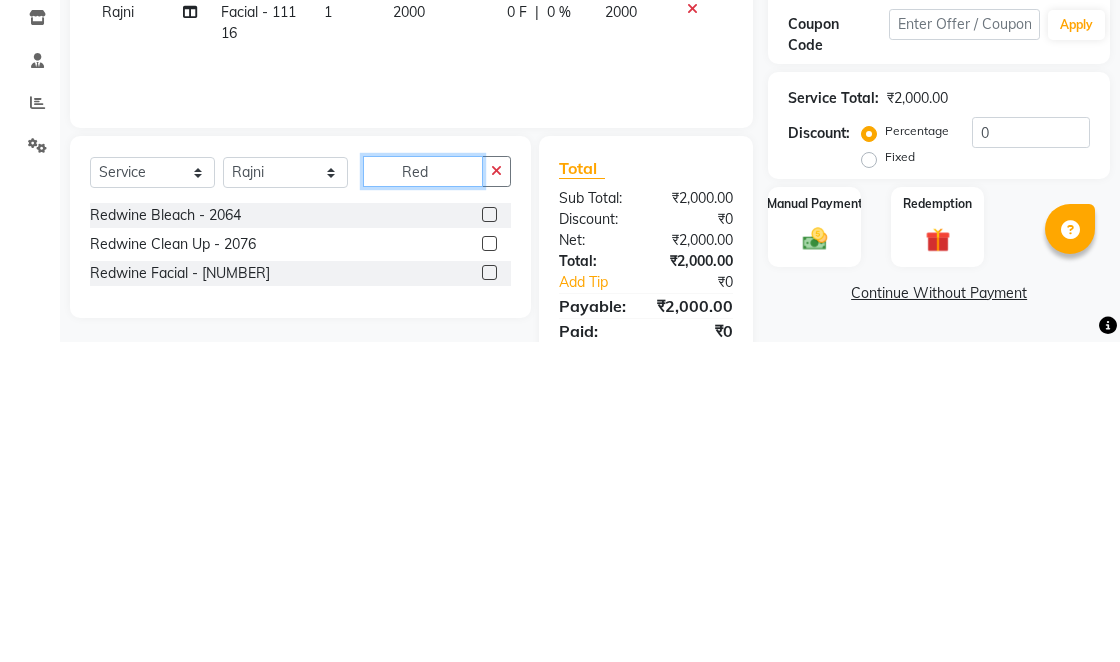 type on "Red" 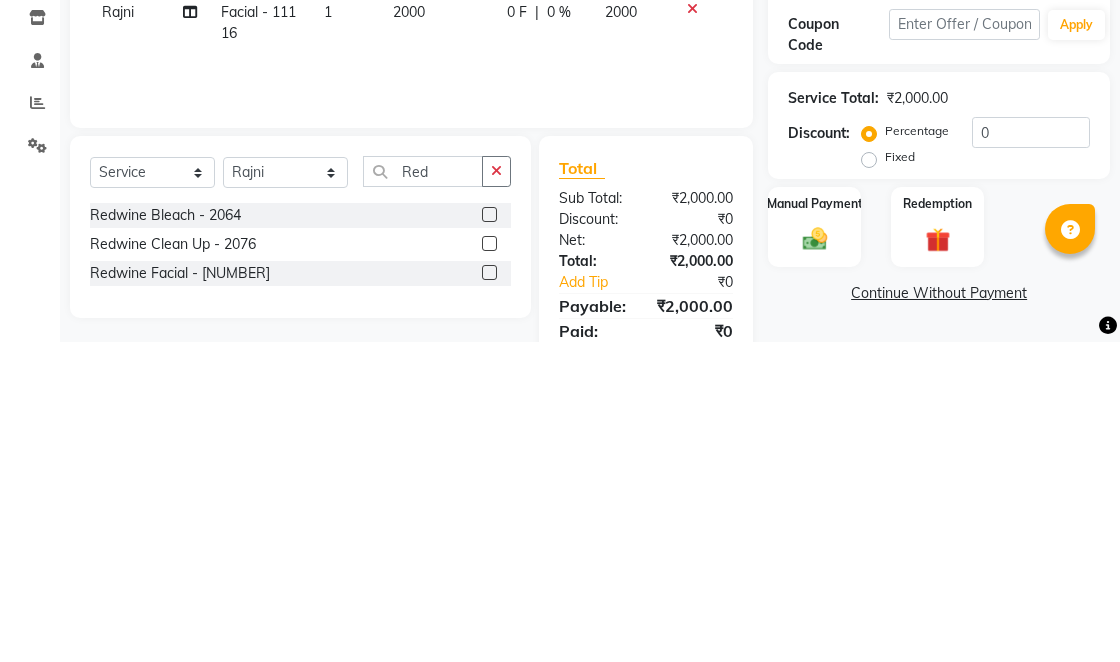 click 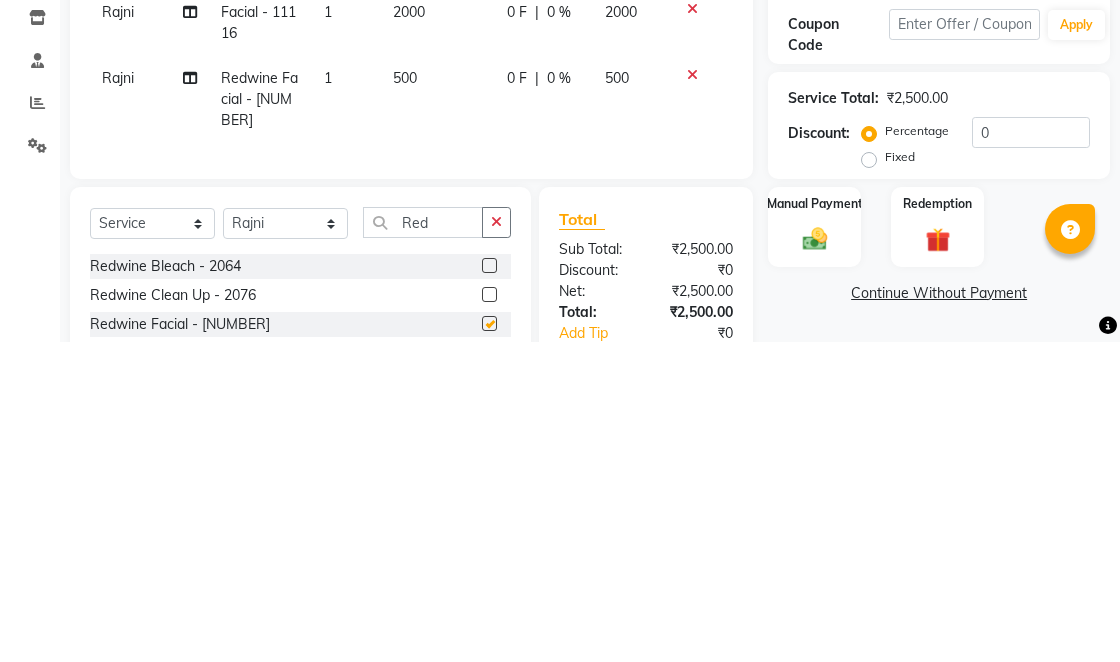 scroll, scrollTop: 20, scrollLeft: 0, axis: vertical 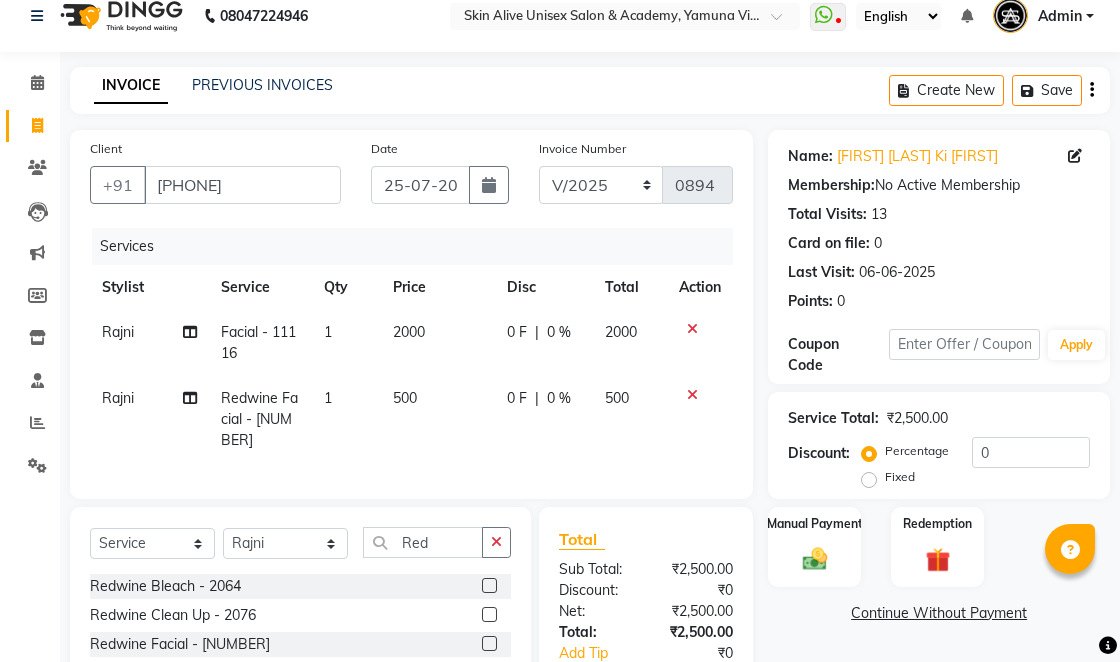 checkbox on "false" 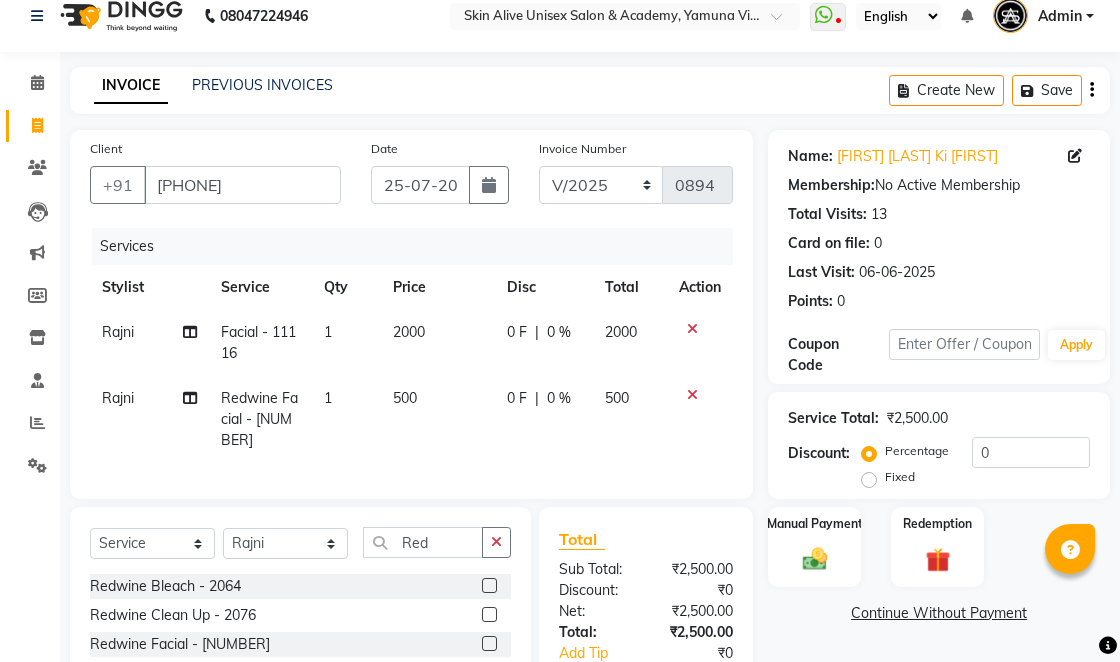 click 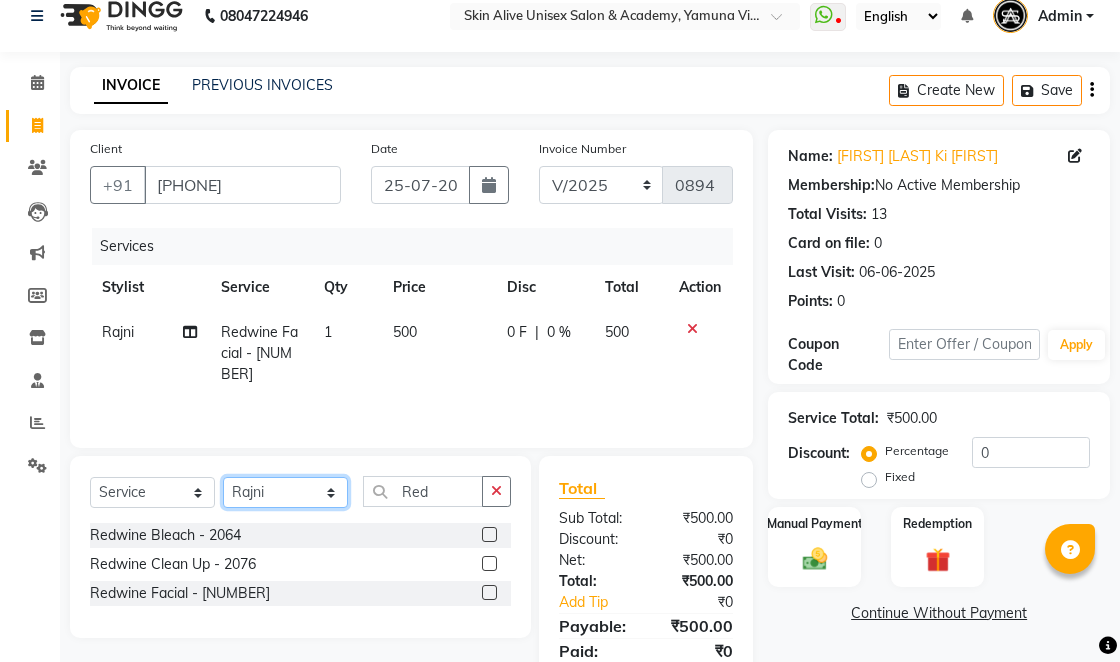 click on "Select Stylist [FIRST] [LAST] [FIRST] [FIRST] [LAST] [FIRST] [FIRST] [FIRST] [LAST] [FIRST] [FIRST] [FIRST] [LAST] [FIRST]" 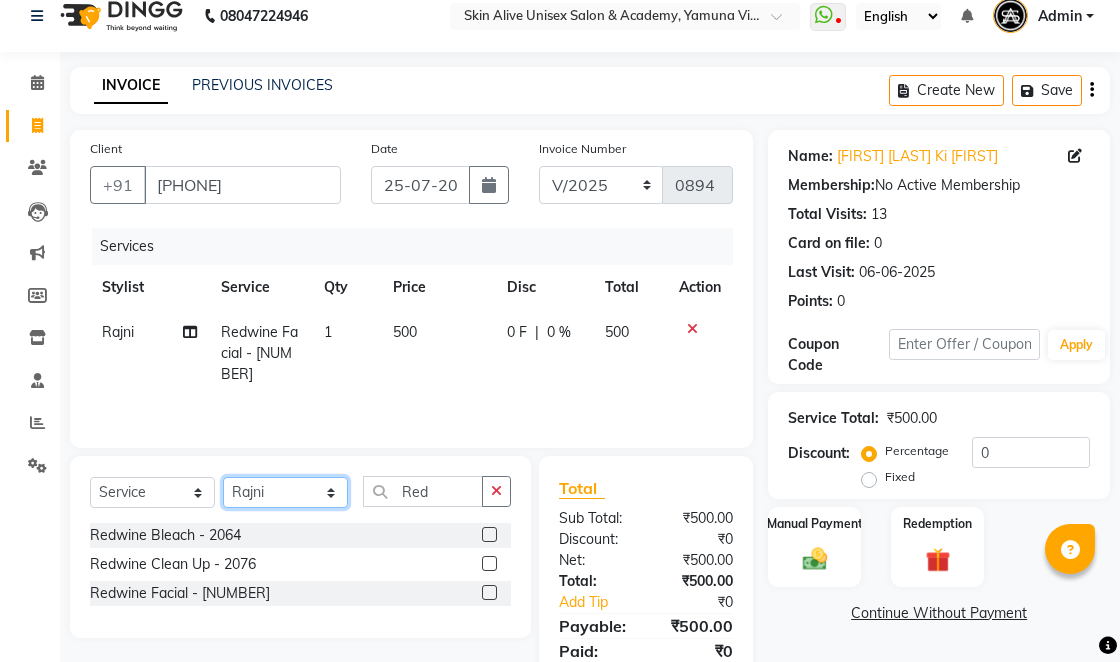 select on "[NUMBER]" 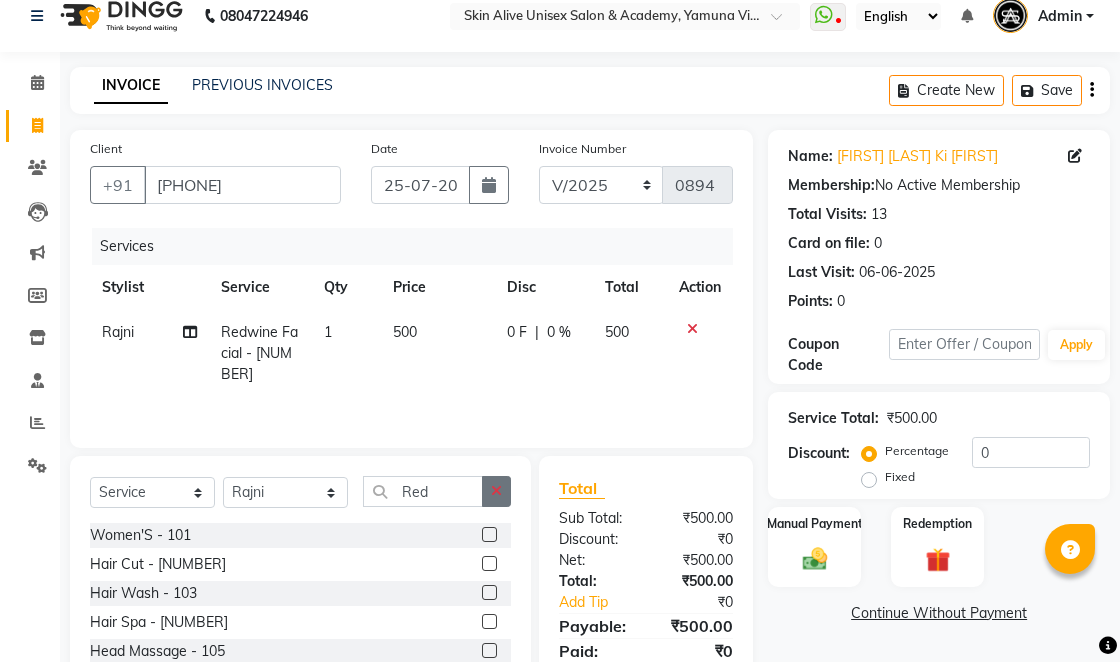 click 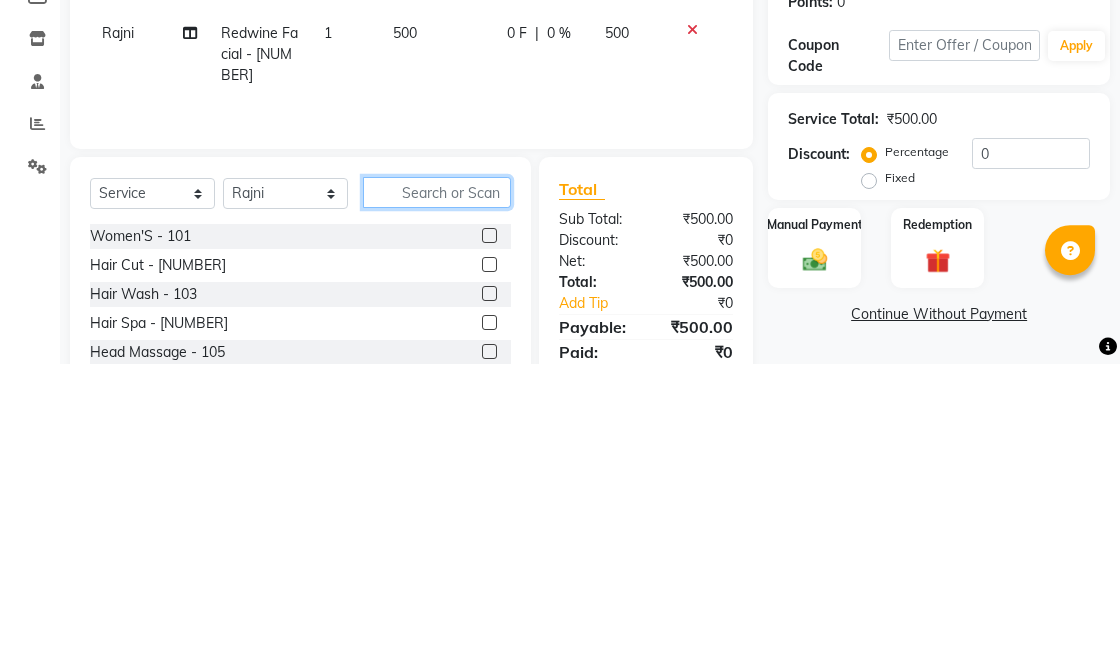 scroll, scrollTop: 20, scrollLeft: 0, axis: vertical 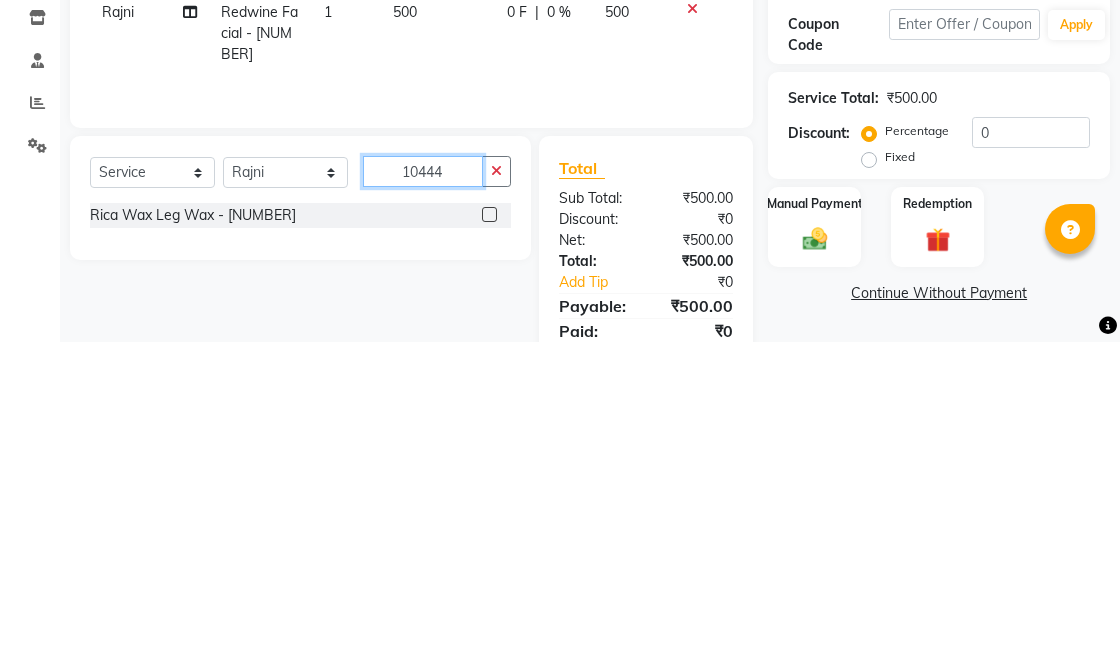 type on "10444" 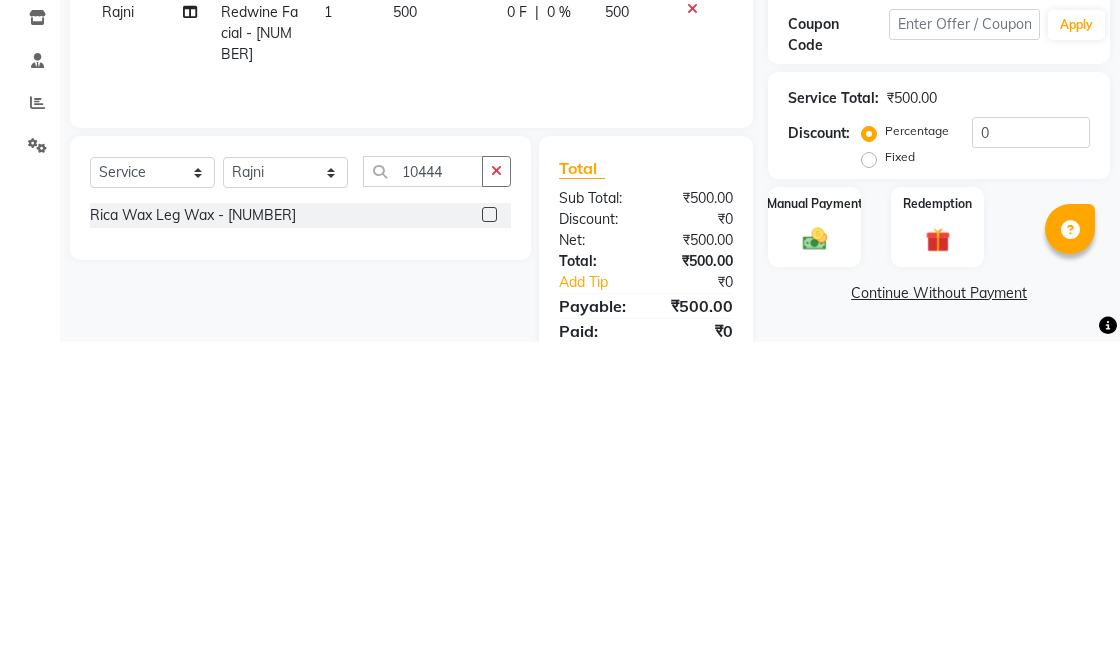 click 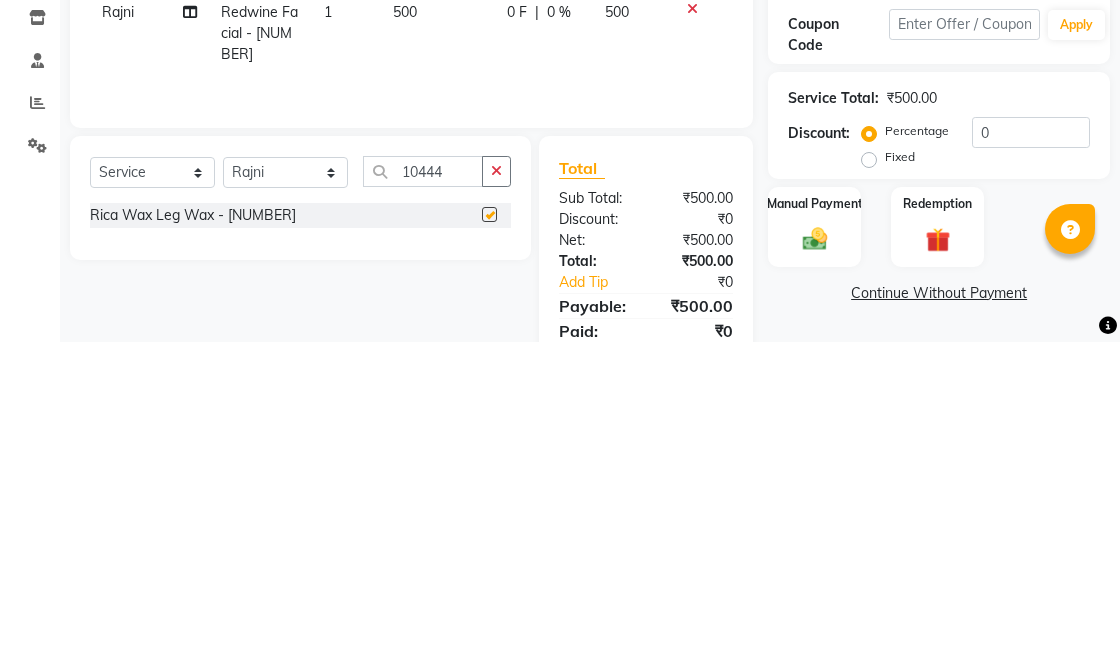 scroll, scrollTop: 20, scrollLeft: 0, axis: vertical 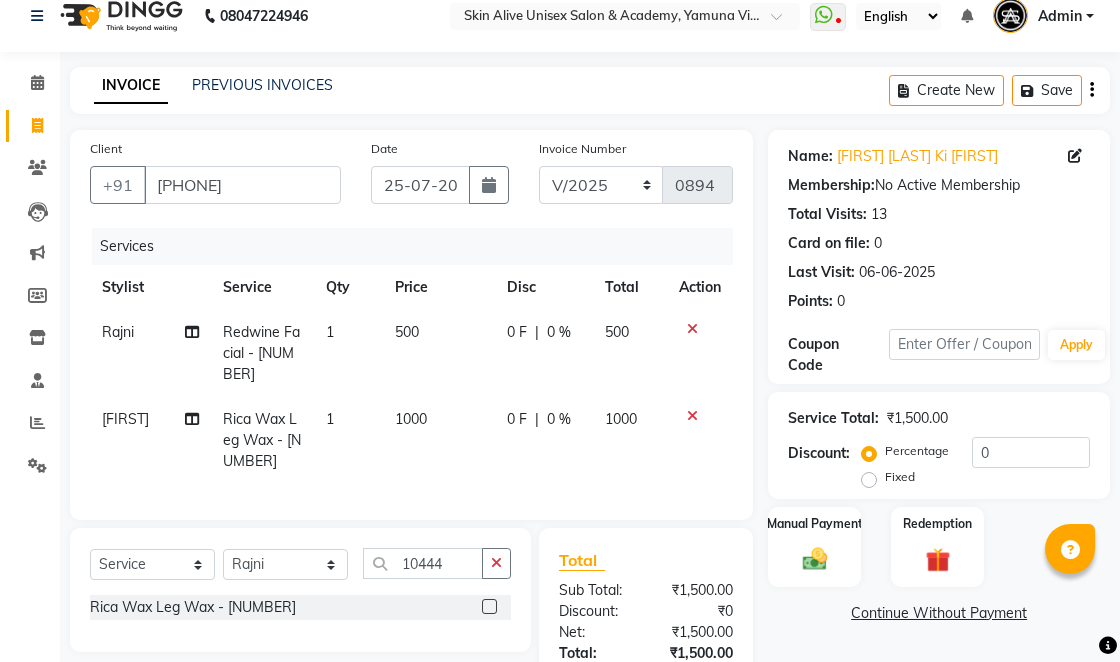 checkbox on "false" 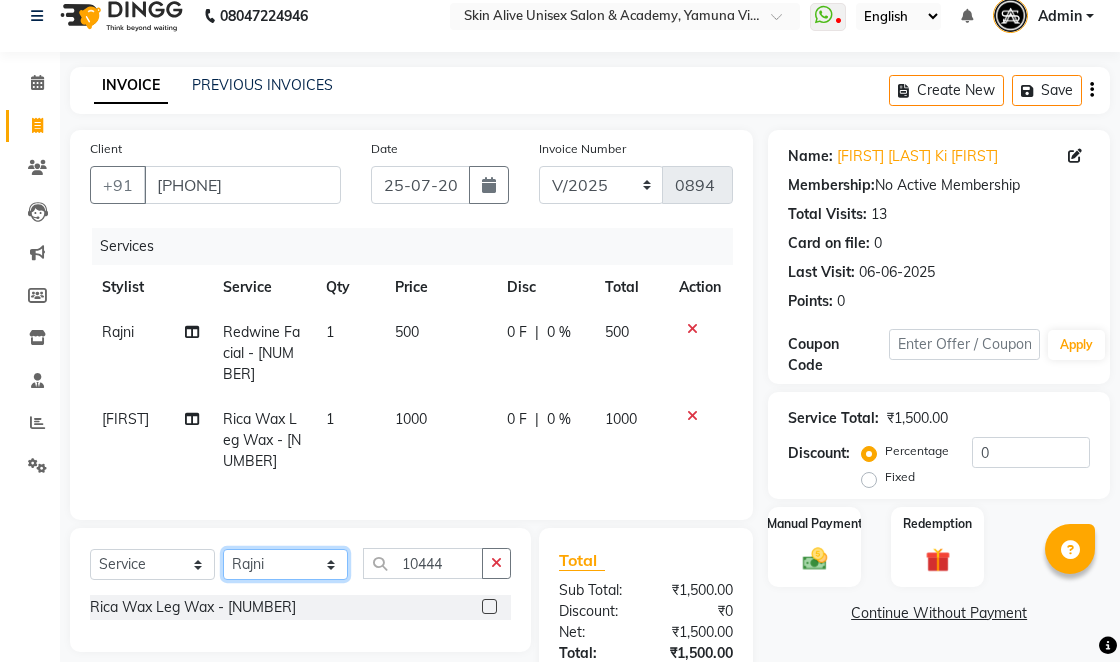 click on "Select Stylist [FIRST] [LAST] [FIRST] [FIRST] [LAST] [FIRST] [FIRST] [FIRST] [LAST] [FIRST] [FIRST] [FIRST] [LAST] [FIRST]" 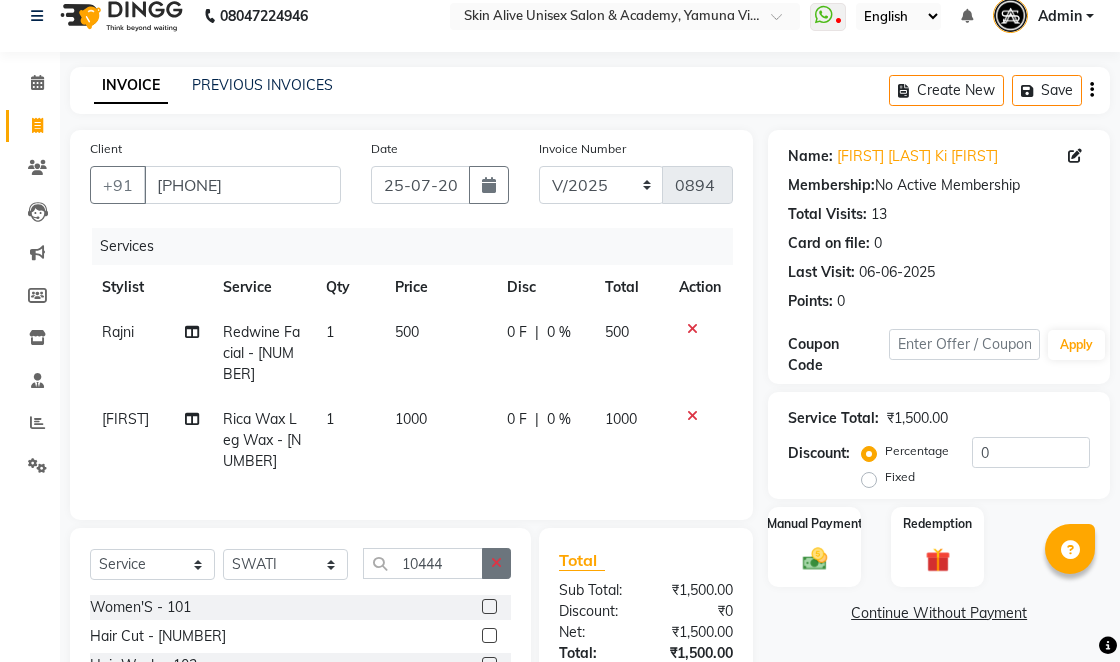 click 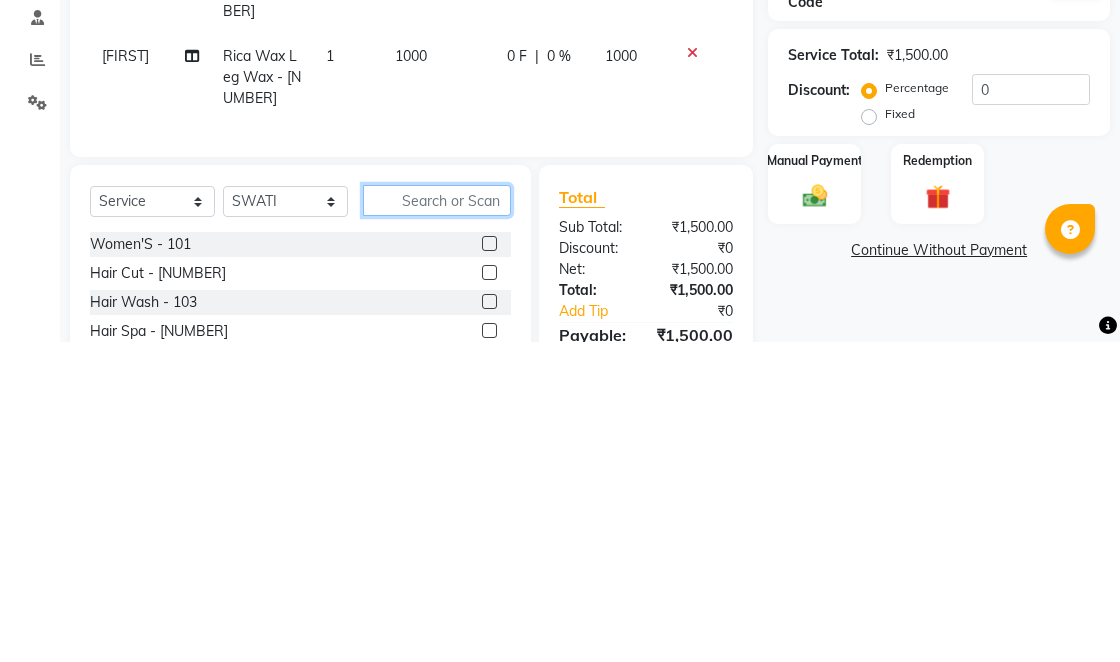 scroll, scrollTop: 71, scrollLeft: 0, axis: vertical 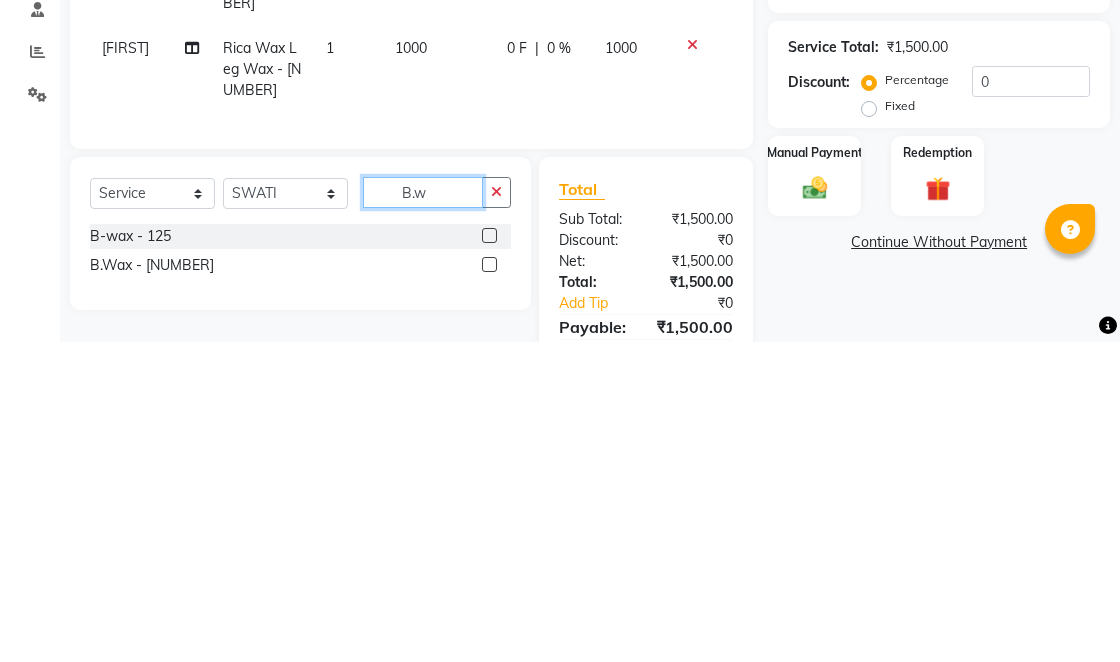 type on "B.w" 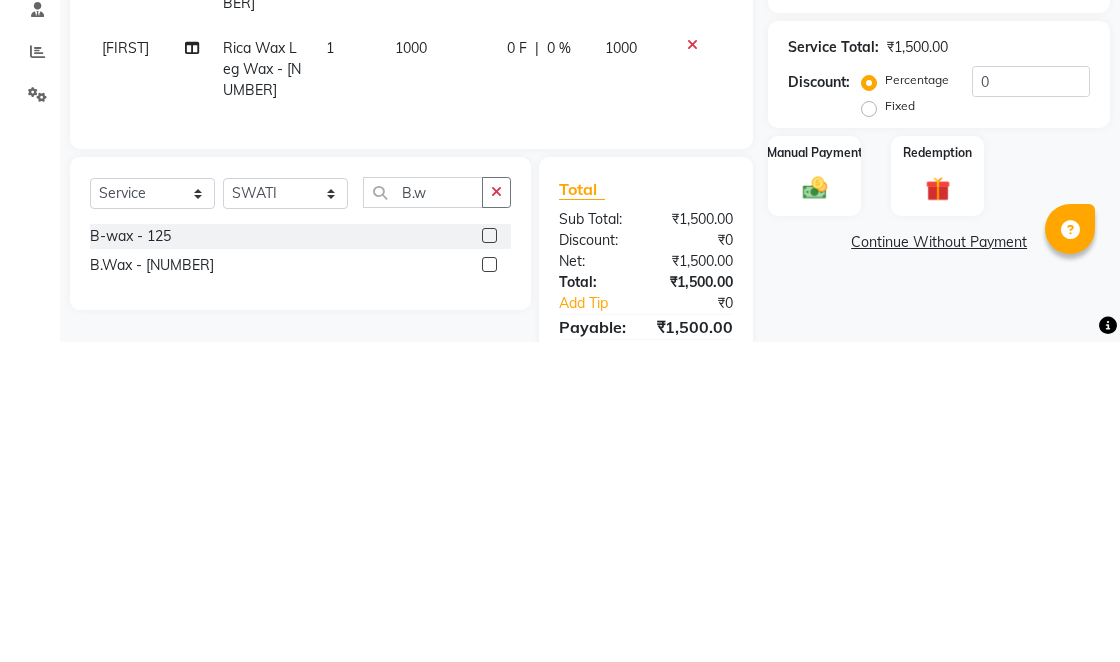 click 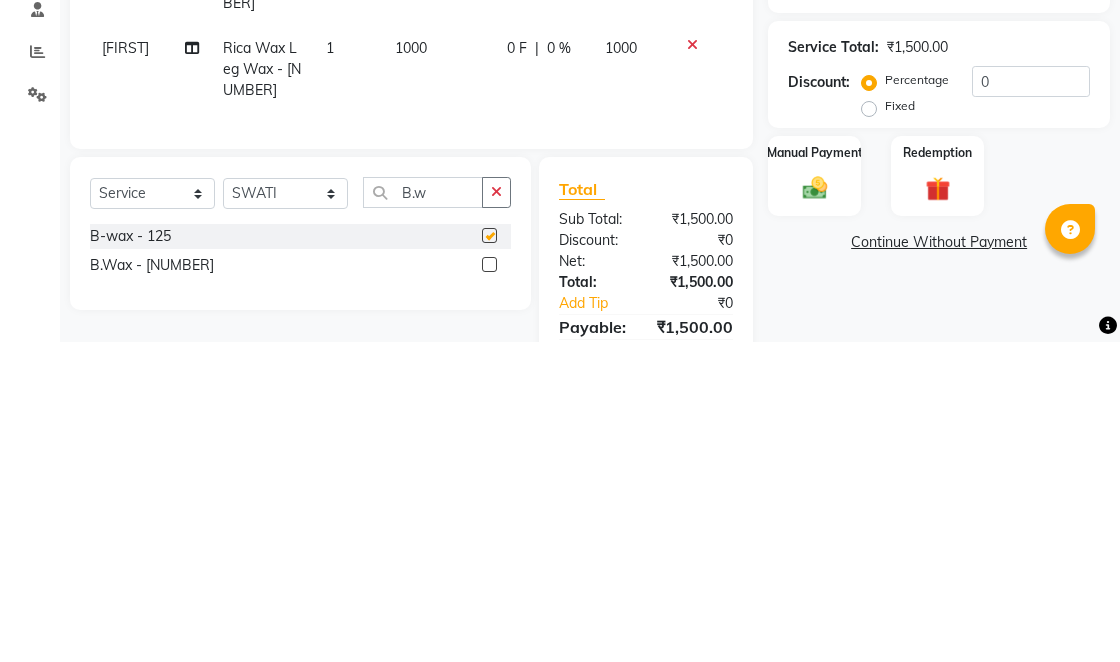 scroll, scrollTop: 71, scrollLeft: 0, axis: vertical 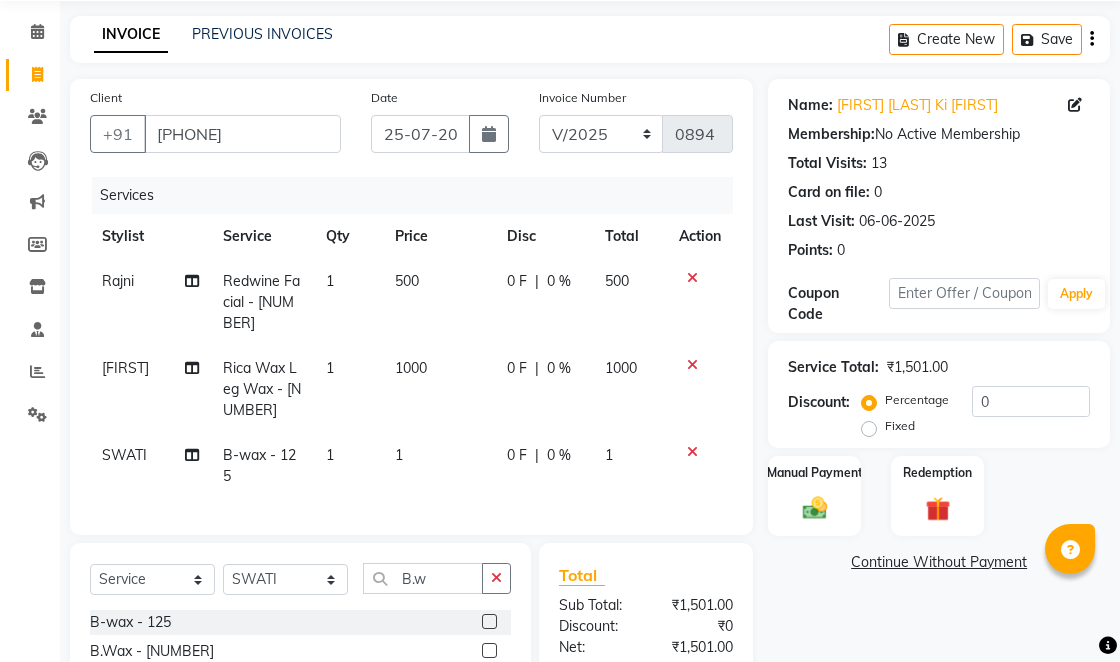 checkbox on "false" 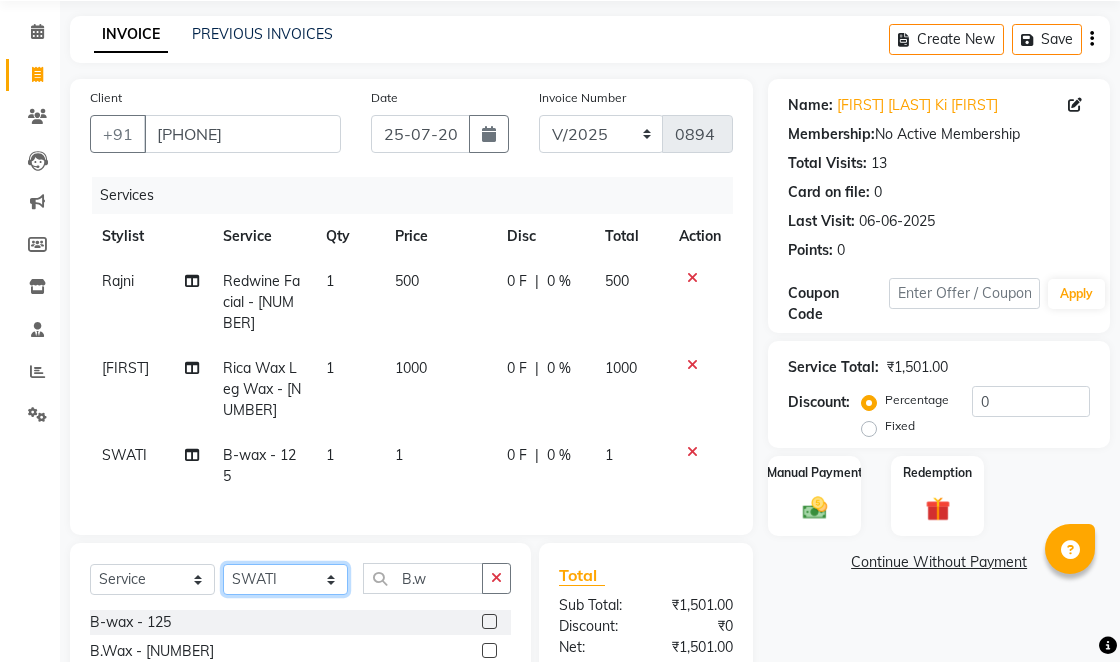 click on "Select Stylist [FIRST] [LAST] [FIRST] [FIRST] [LAST] [FIRST] [FIRST] [FIRST] [LAST] [FIRST] [FIRST] [FIRST] [LAST] [FIRST]" 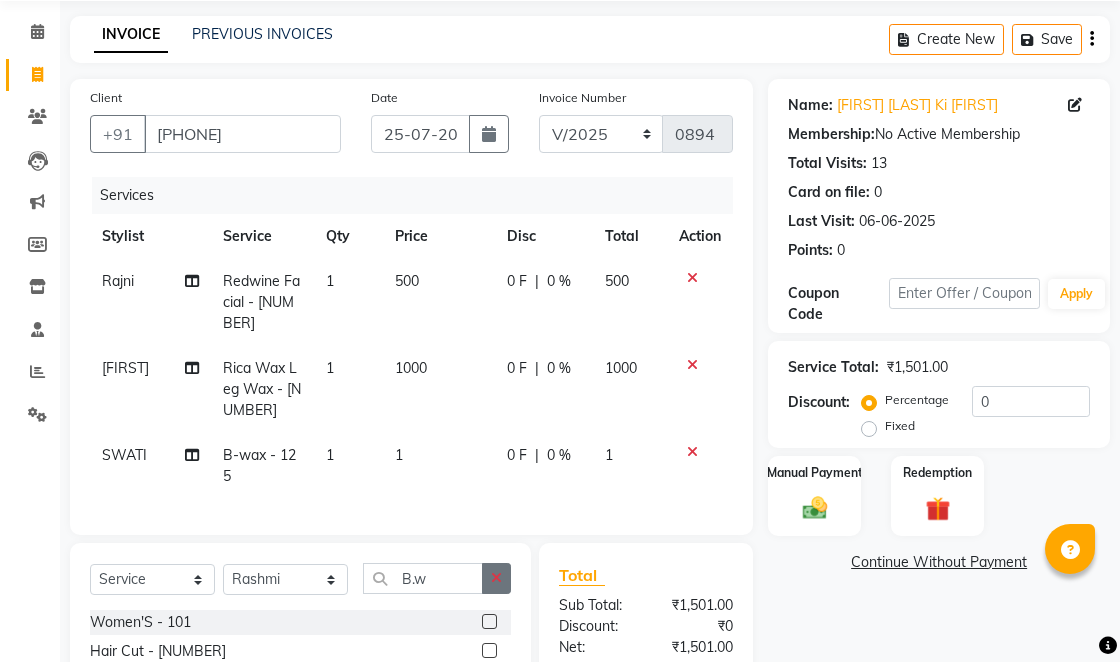 click 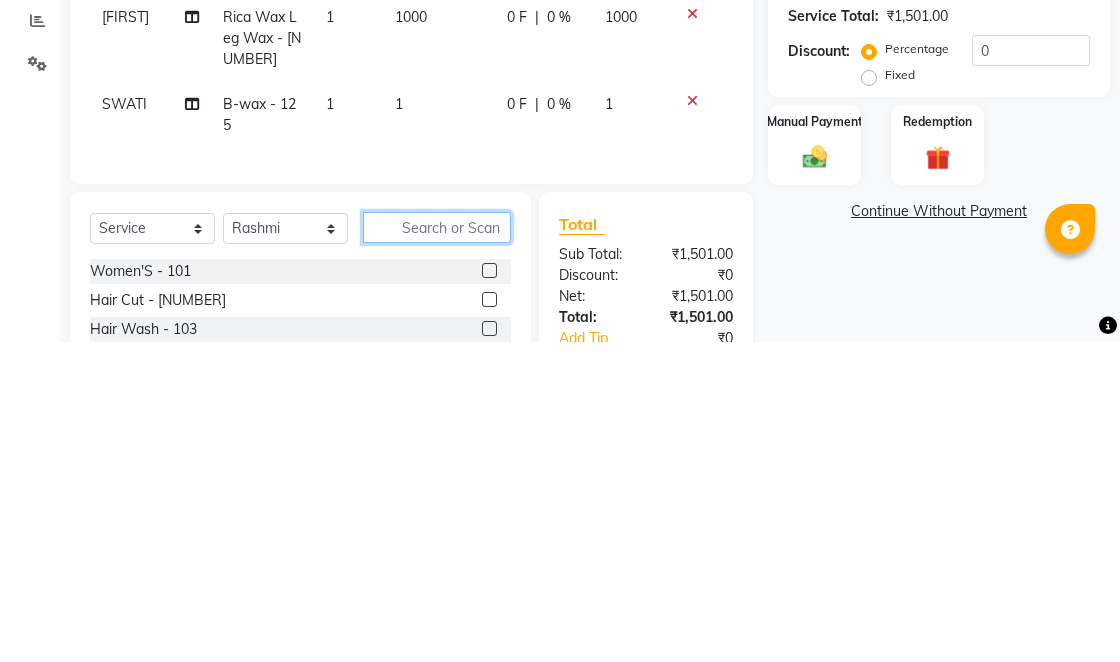 scroll, scrollTop: 137, scrollLeft: 0, axis: vertical 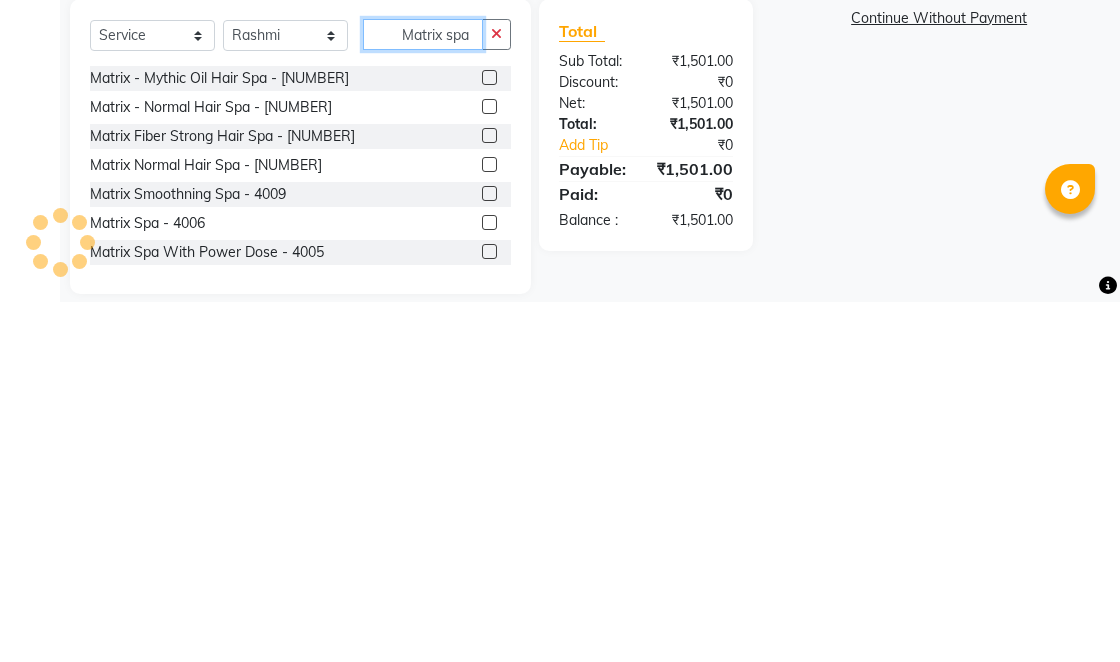 type on "Matrix spa" 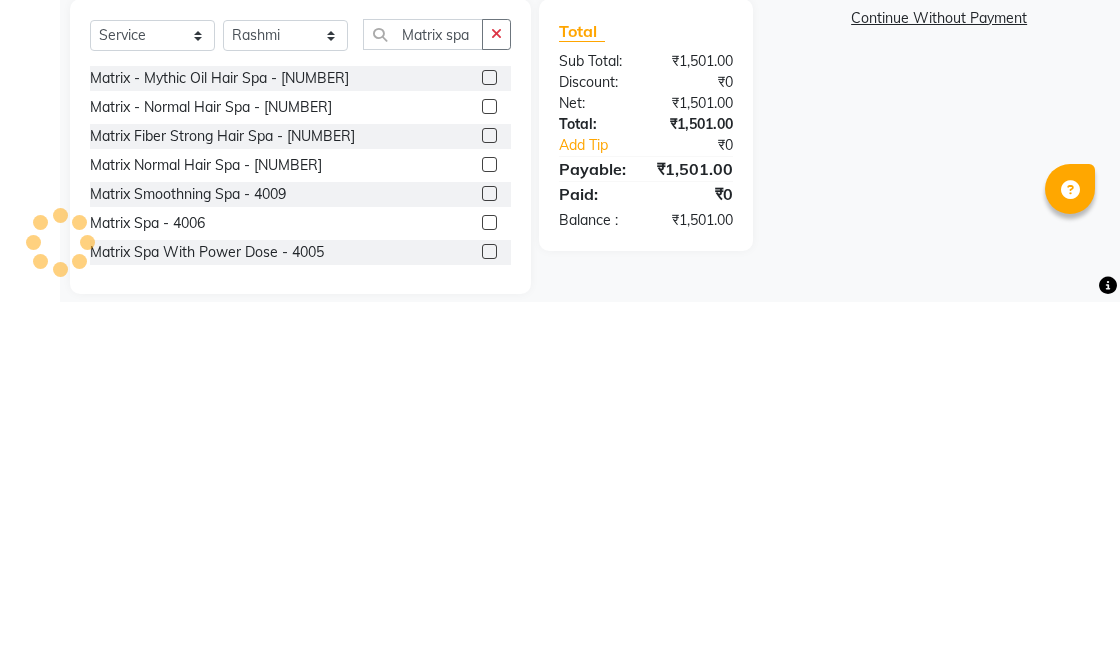 click 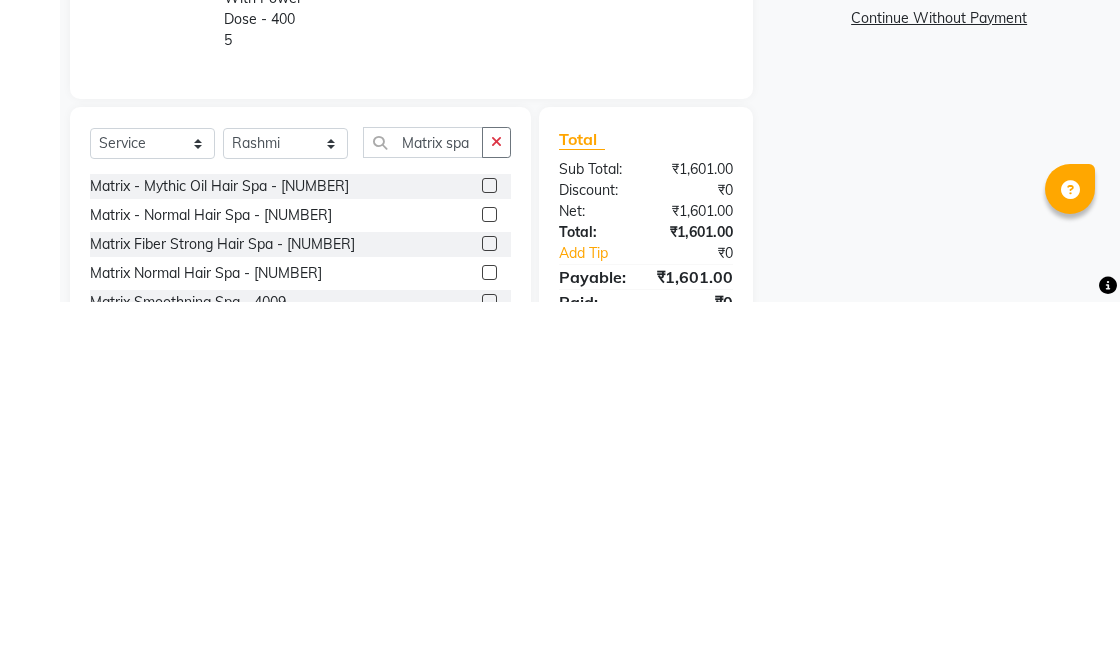 scroll, scrollTop: 255, scrollLeft: 0, axis: vertical 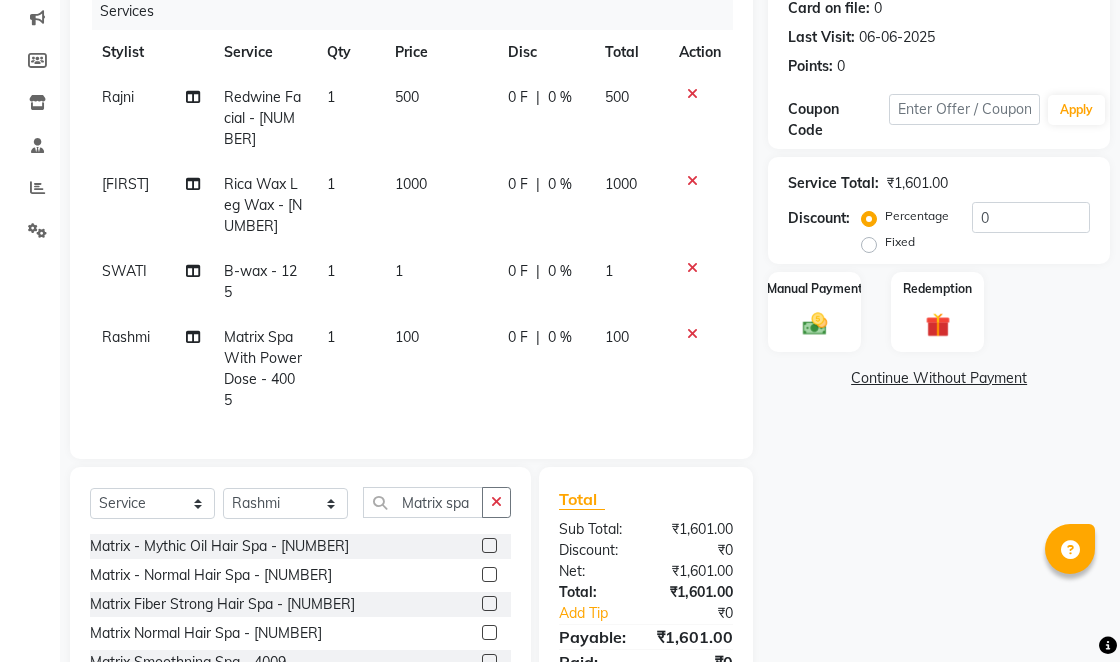 checkbox on "false" 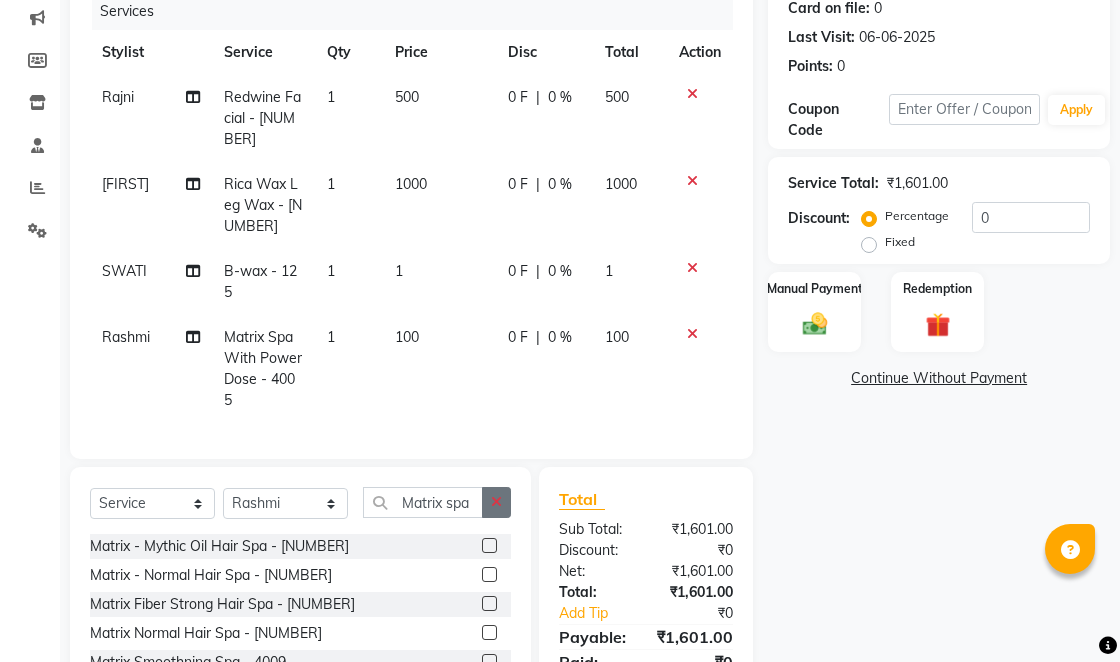 click 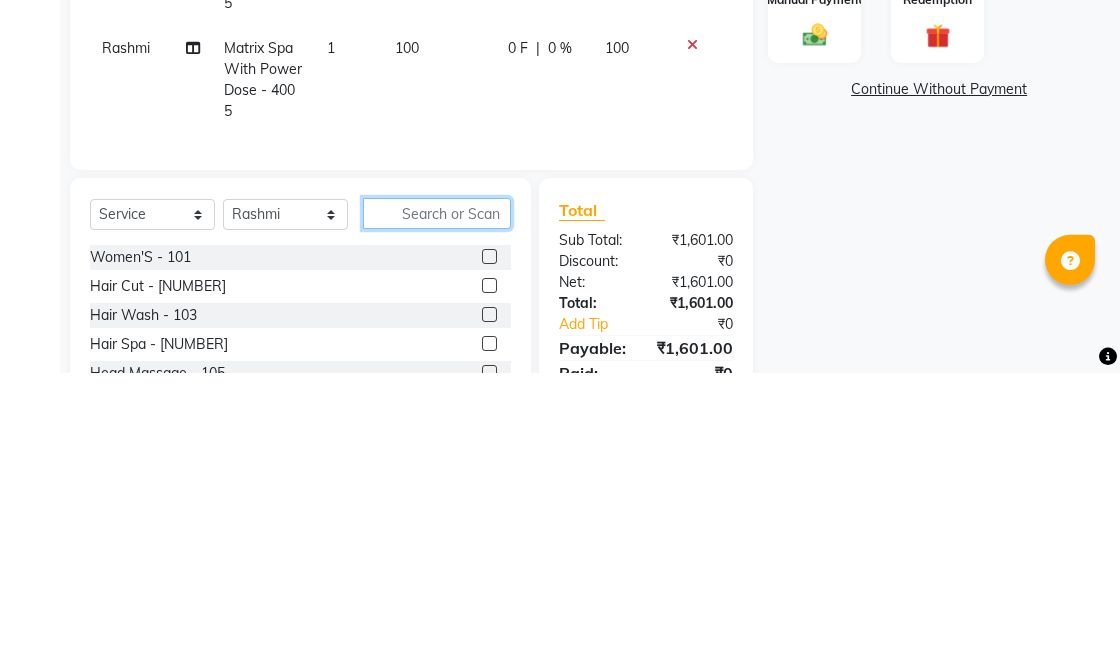 scroll, scrollTop: 255, scrollLeft: 0, axis: vertical 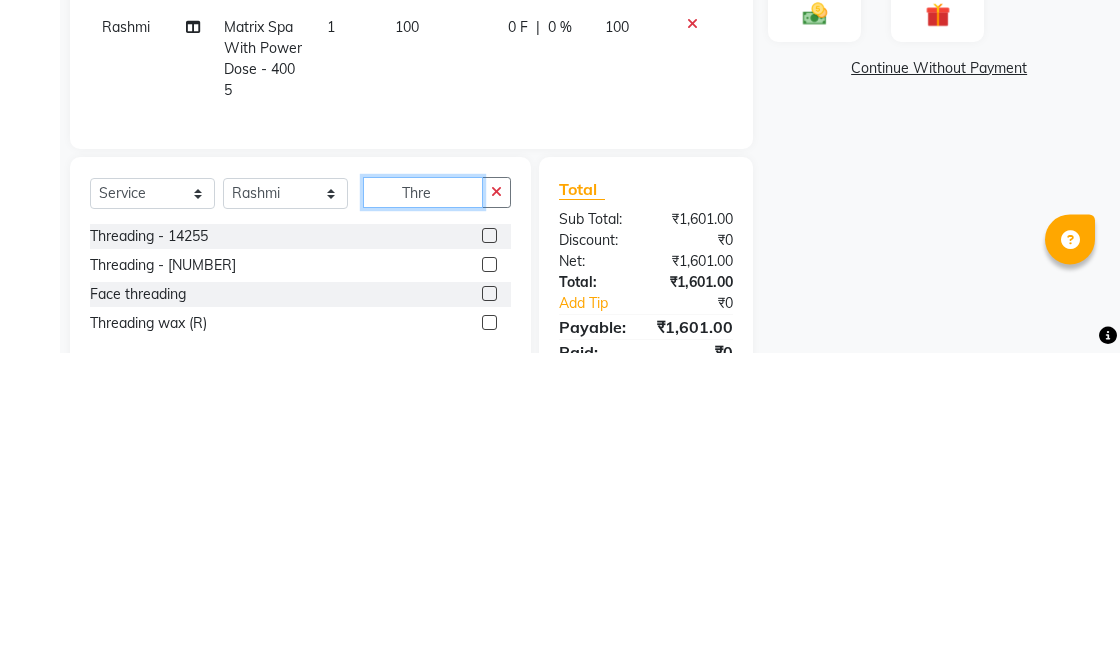 type on "Thre" 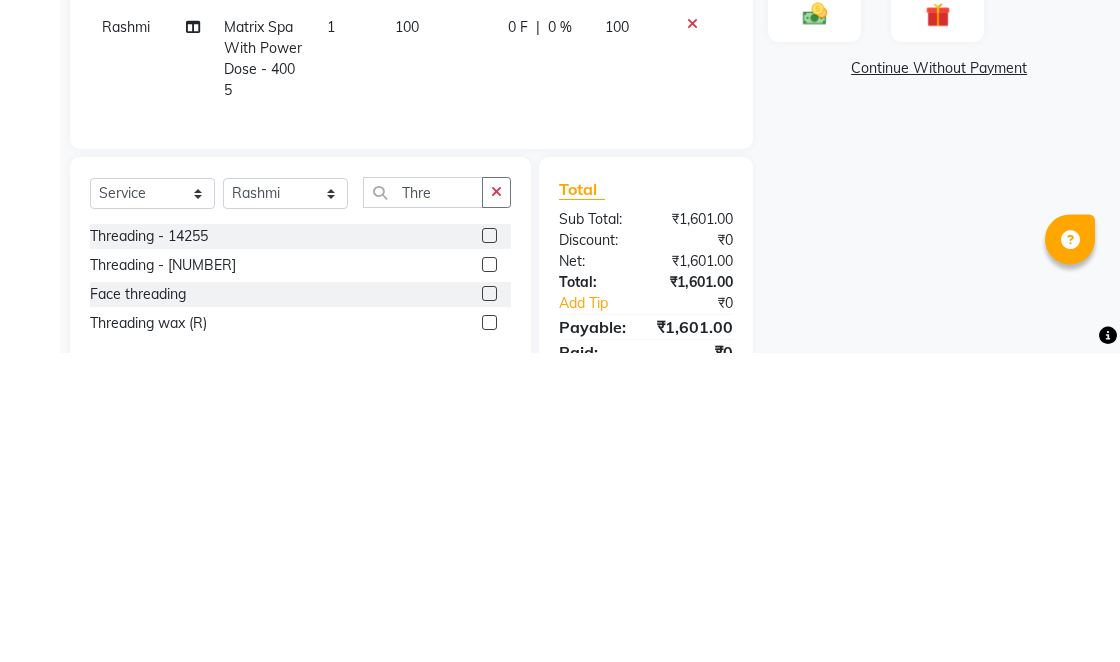 click 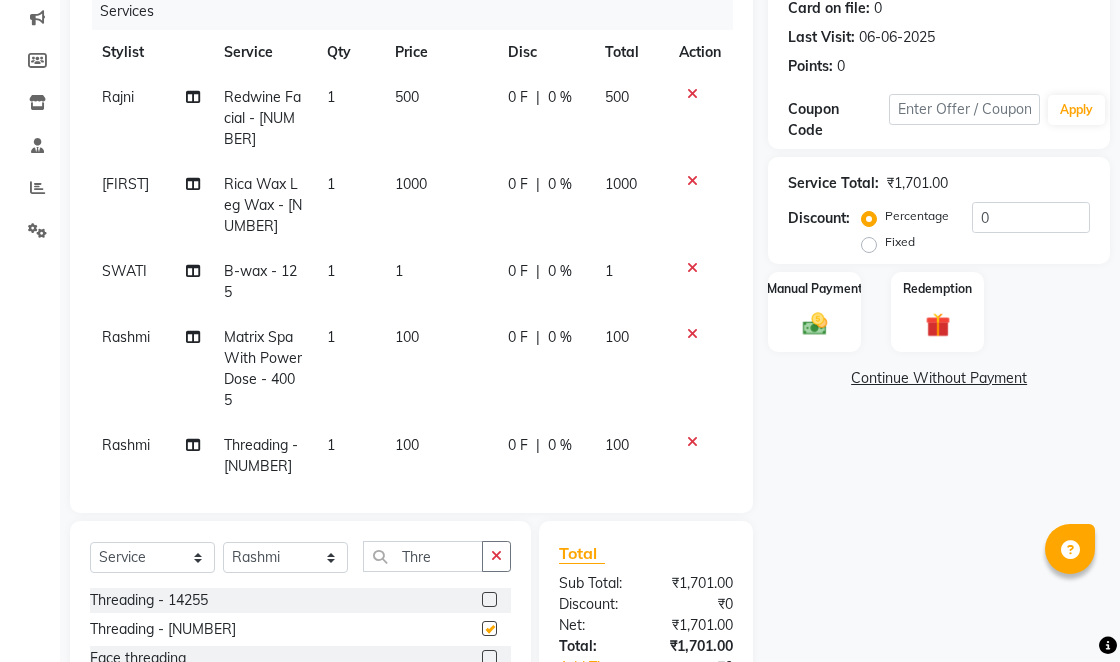 checkbox on "false" 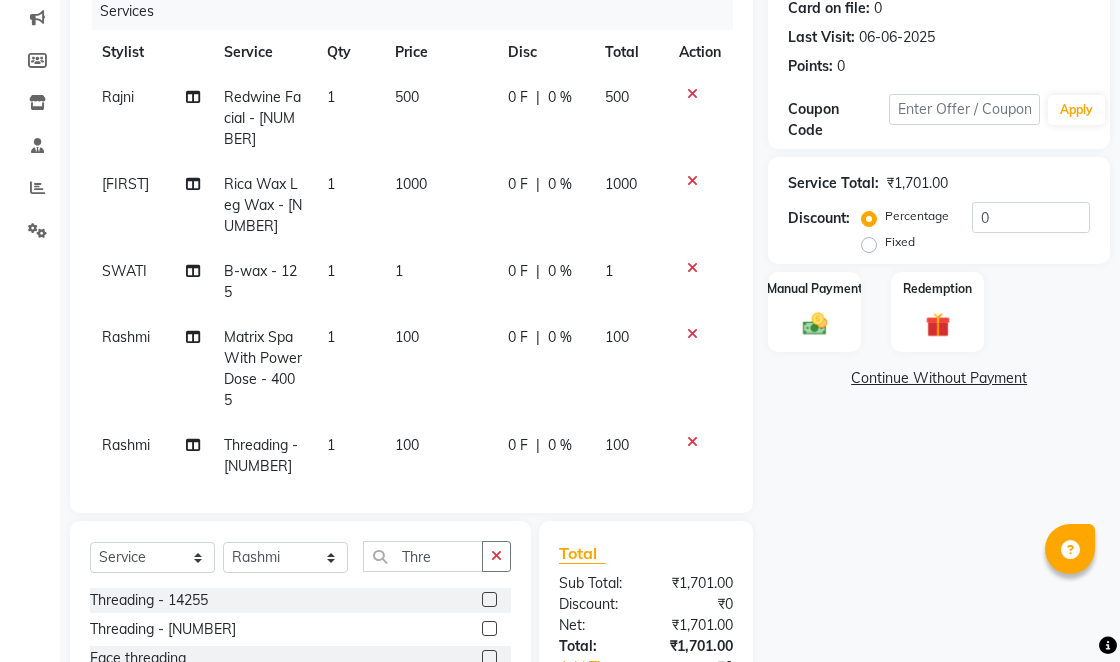 click on "100" 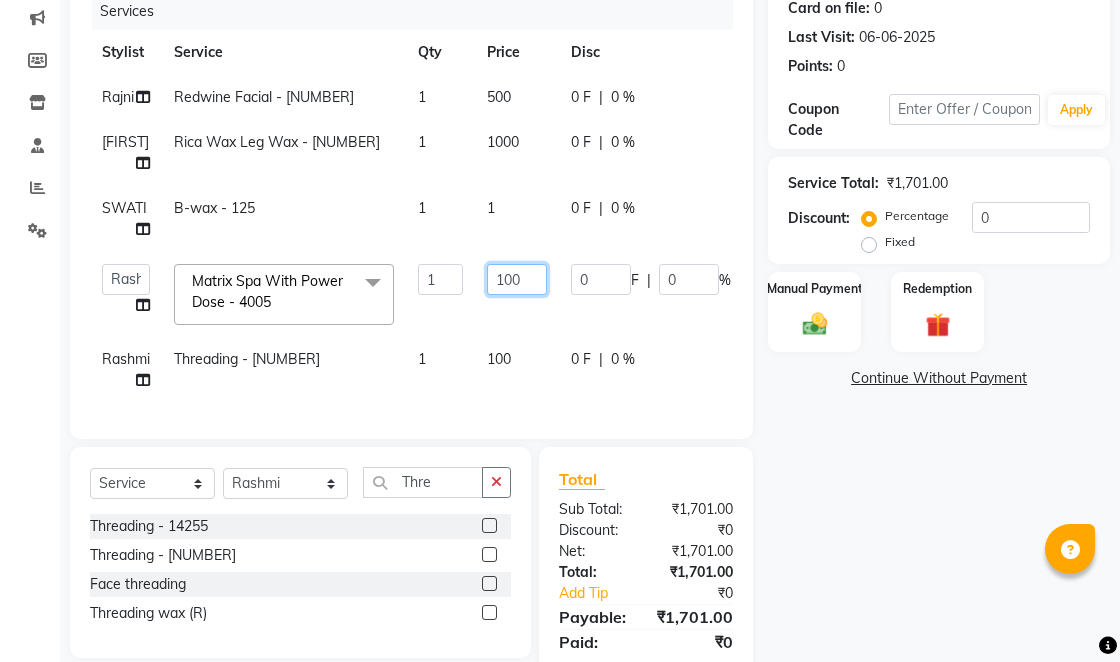 click on "100" 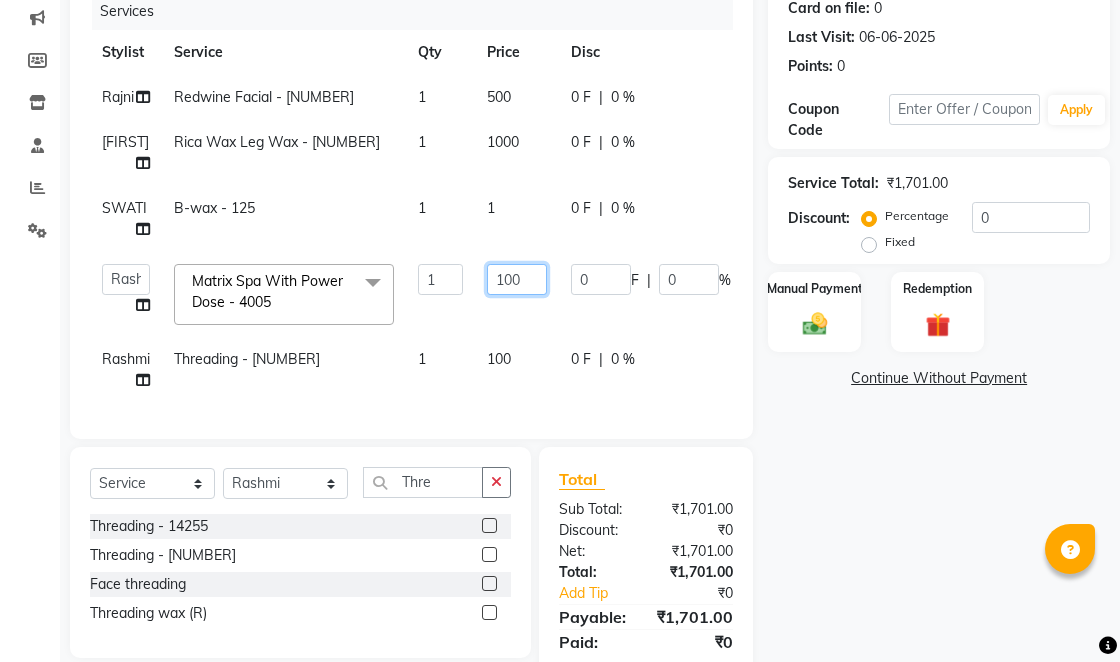 click on "100" 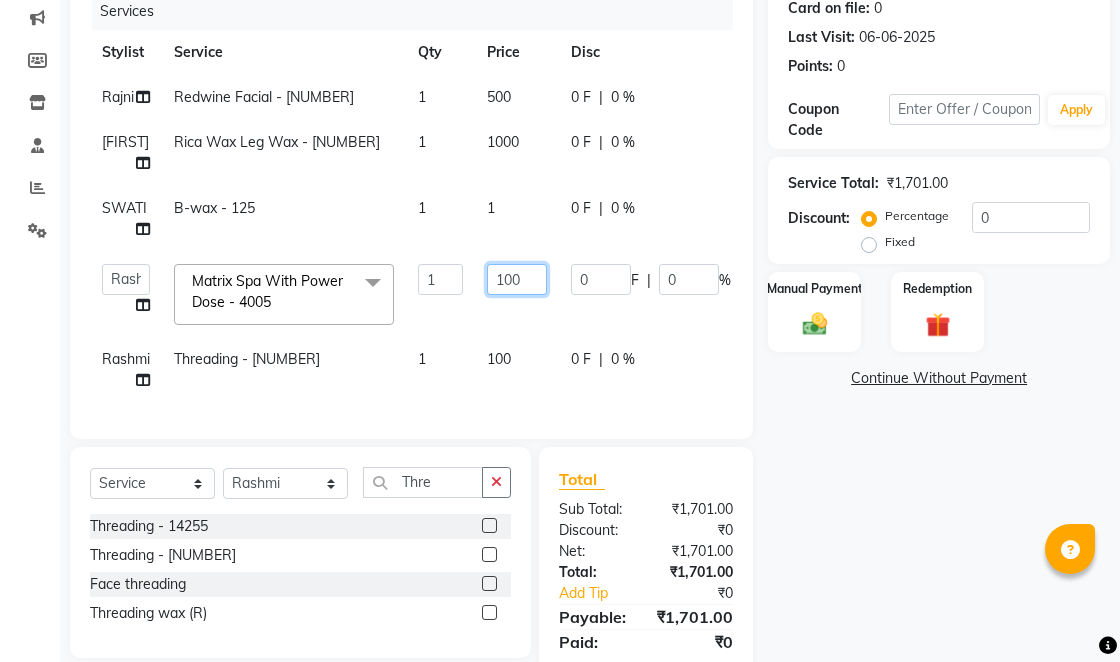 type on "1500" 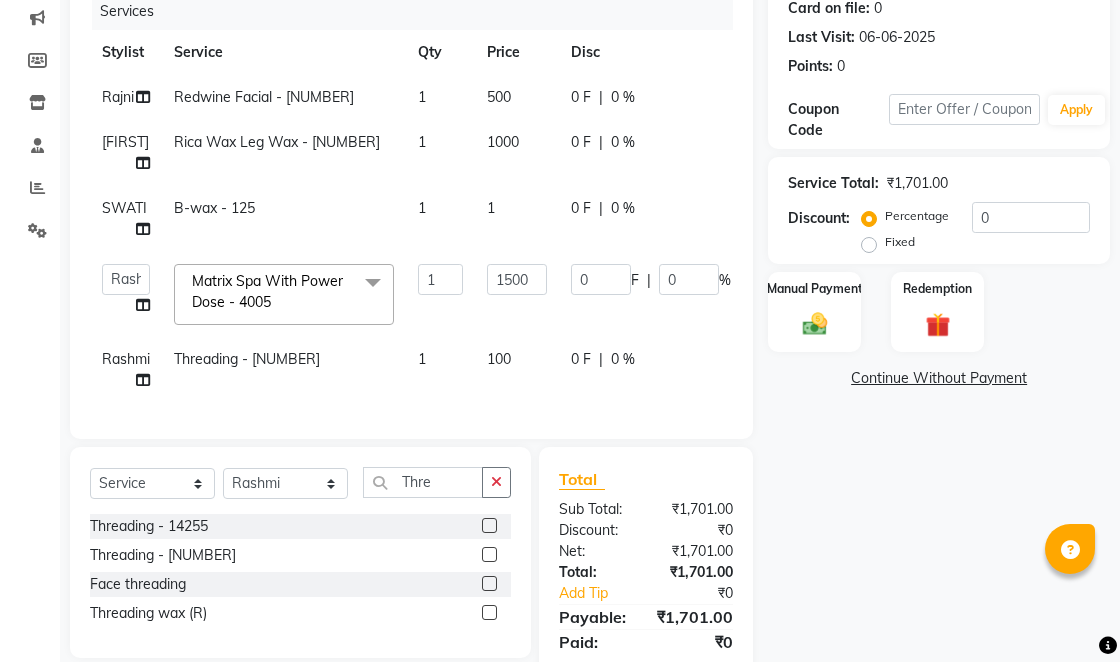 click on "[FIRST] Redwine Facial - 2052 1 500 0 F | 0 % 500 [LAST] Rica Wax Leg Wax - 10444 1 1000 0 F | 0 % 1000 [FIRST] B-wax - 125 1 1 0 F | 0 % 1 [FIRST] [LAST] [FIRST] [FIRST] [FIRST] [LAST] [FIRST] [FIRST] [FIRST] [LAST] [FIRST] [FIRST] [FIRST] [LAST] [FIRST] Matrix Spa With Power Dose - 4005 x Women'S - 101 Hair Cut - 102 Hair Wash - 103 Hair Spa - 104 Head Massage - 105 Hair Colour - 106 Hair Highlights - 107 Blow Drayer - 108 Pressing - 109 Root Touvh-Up - 110 Men'S Mens - 167 Hair Cut Mens - 168 Hair Wash Mens - 169 Beard Mens - 170 Hair Spa Mens - 171 Head Massage Mens - 172 Jewellery Straight Therapy Global + Highlights Smoothning + Keratine + Global Color Donet Add on Eyelashes Extension Nail remove Nail Paint Remove Leg D-tan Groom Make-up CARBON FACIAL HAIR PUMMING VITAMINE-C FACIAL HYDRA MASK GLOW HYDRA TIGHTNING MASK SAREE PIN-UP HAIR HYDRA TREATMENT NANOPLASTIA + SERUM NANOPLASTIA HYDRA SMOOTH VITAMIN-C Hair remover Heel peel Kerasmooth Body Spa - 111 Body Pilishing - 112 Fruit Clean-Up - 113 D-tan back 1" 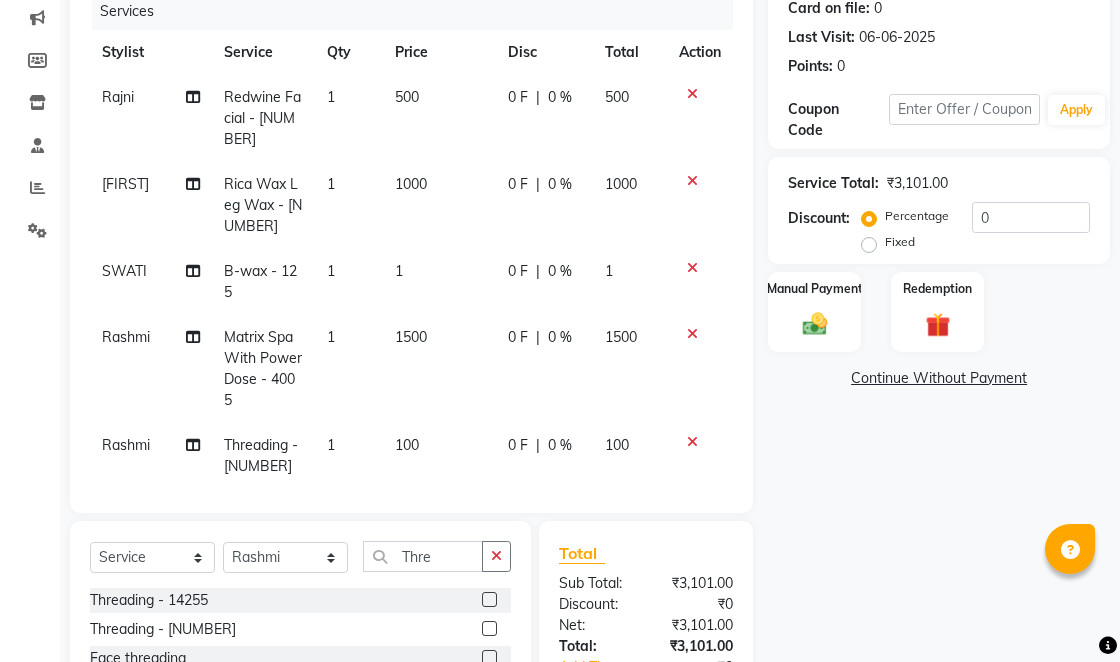 click on "1" 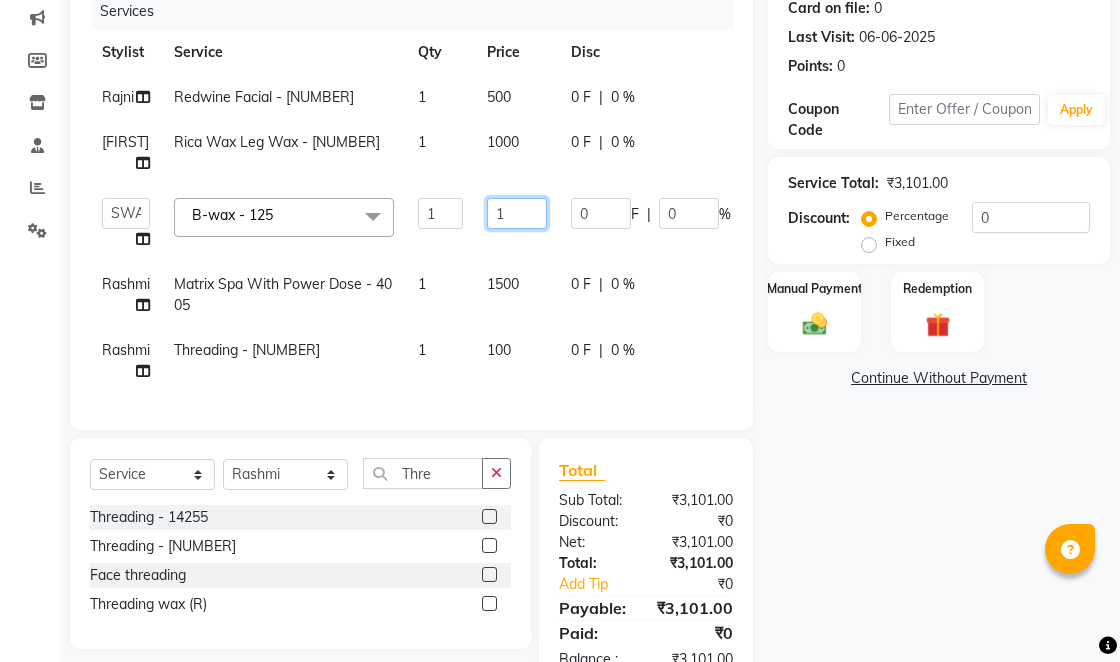 click on "1" 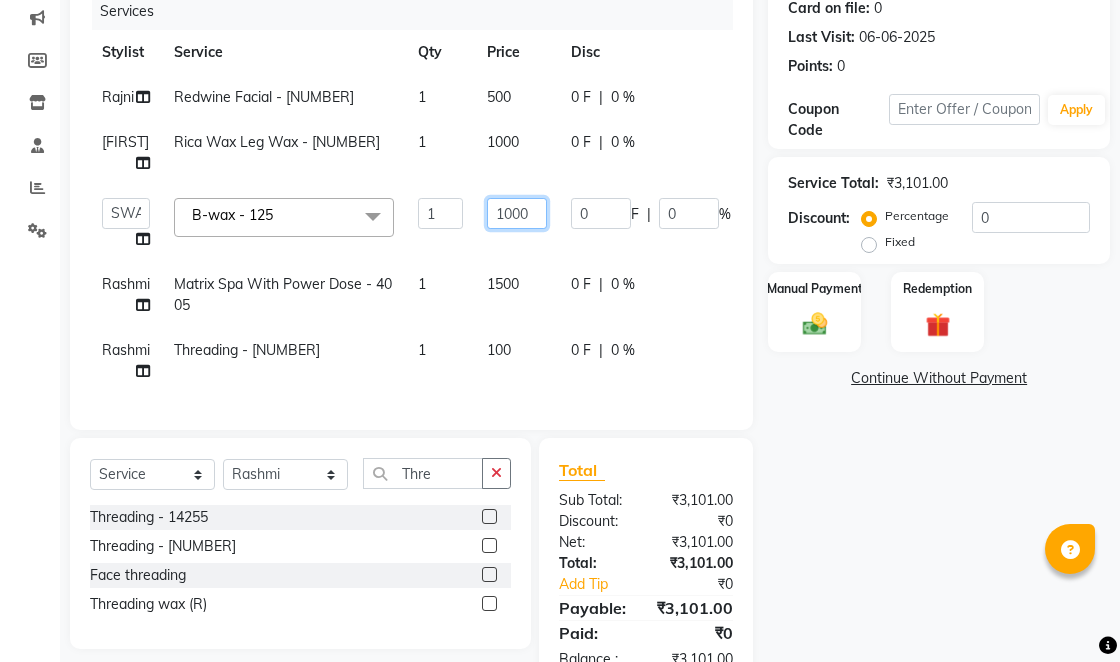 click on "1000" 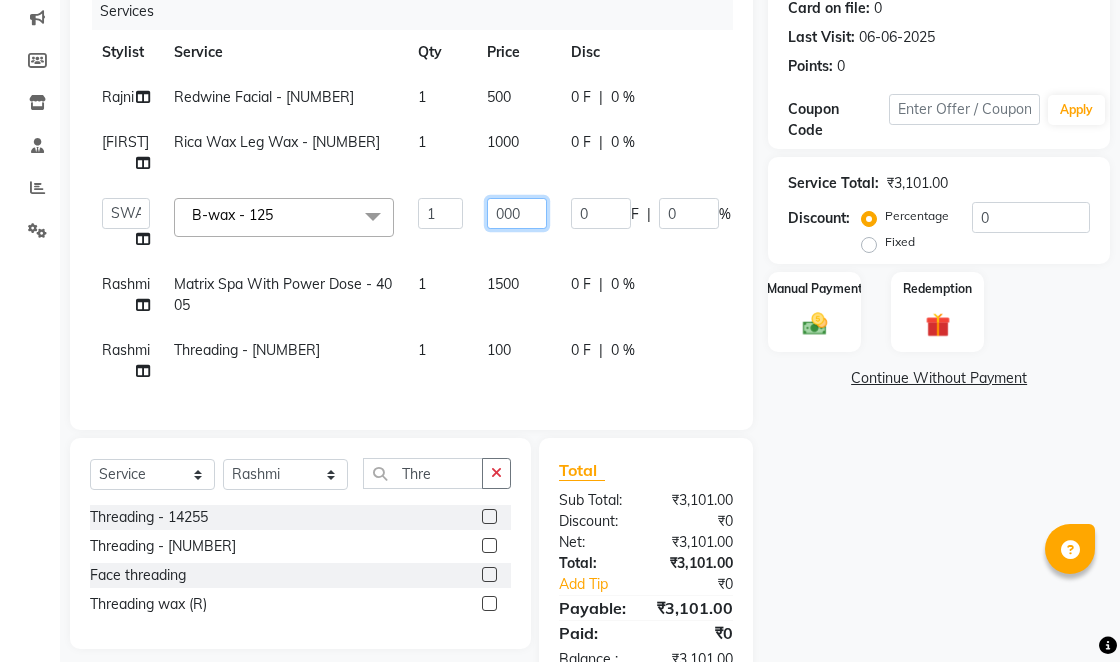 type on "2000" 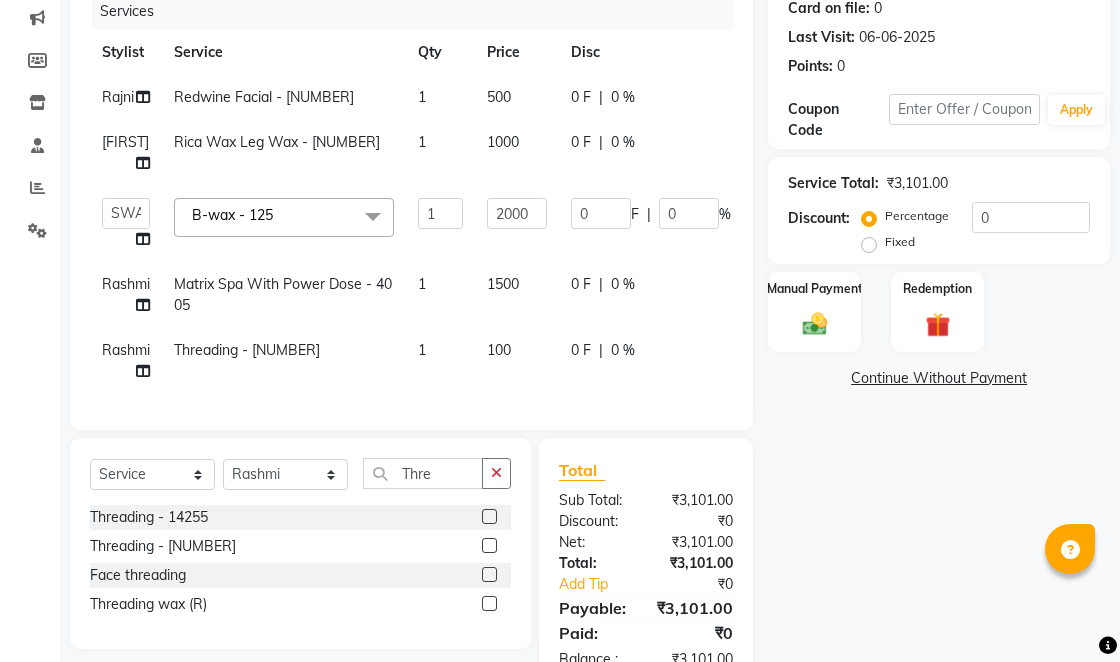 click on "[FIRST] Rica Wax Leg Wax - 10444 1 1000 0 F | 0 % 1000" 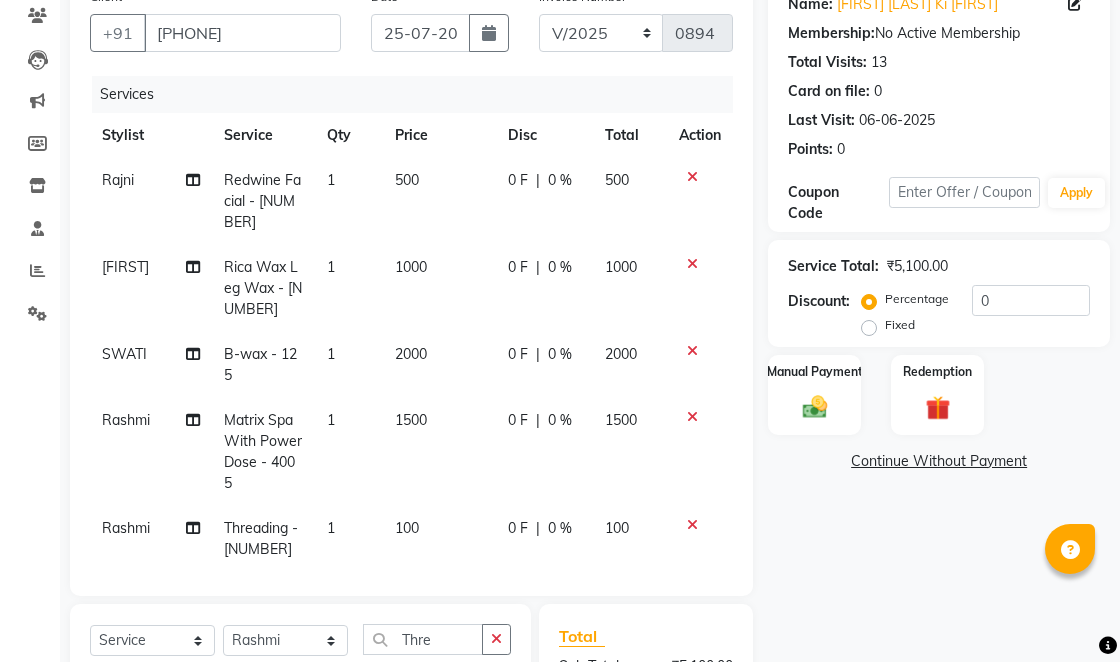 scroll, scrollTop: 170, scrollLeft: 0, axis: vertical 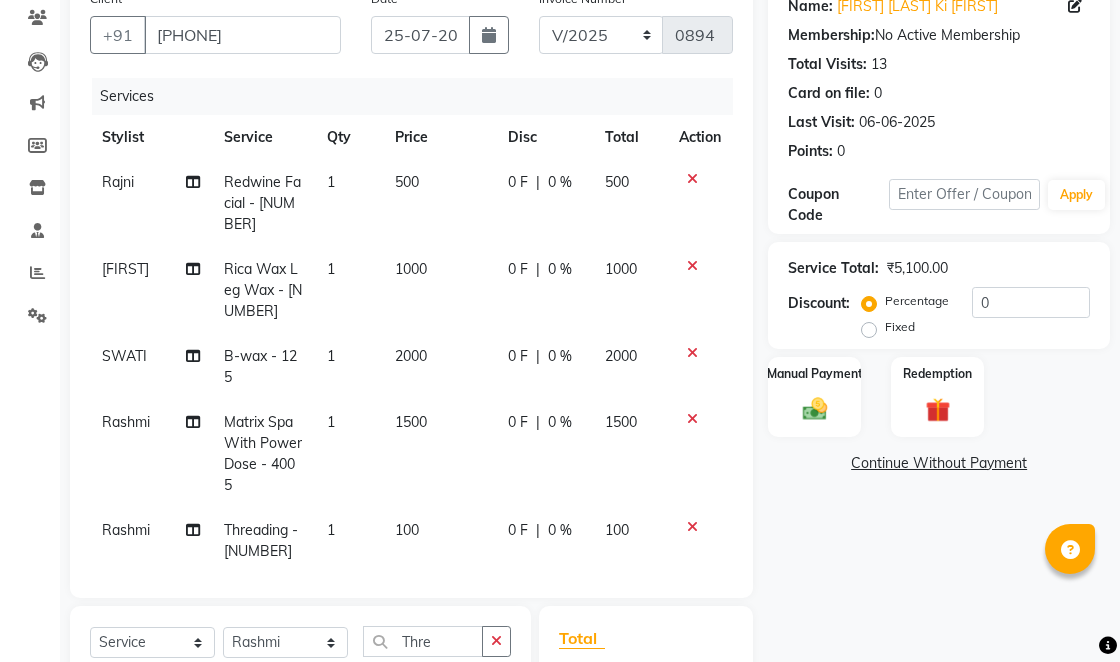 click on "2000" 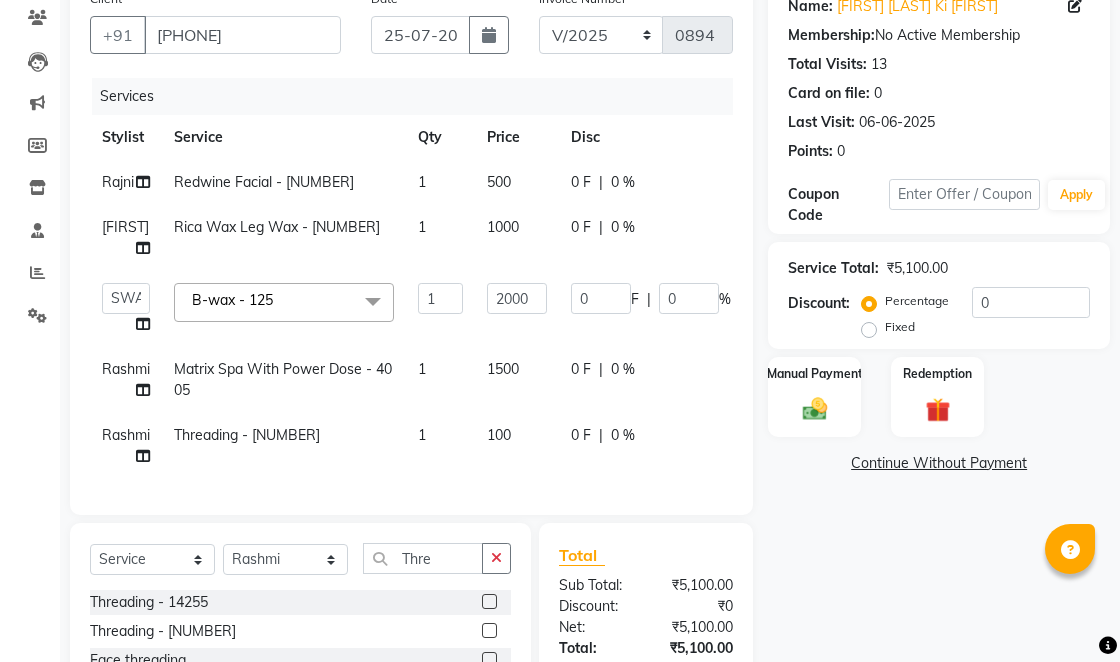 click on "500" 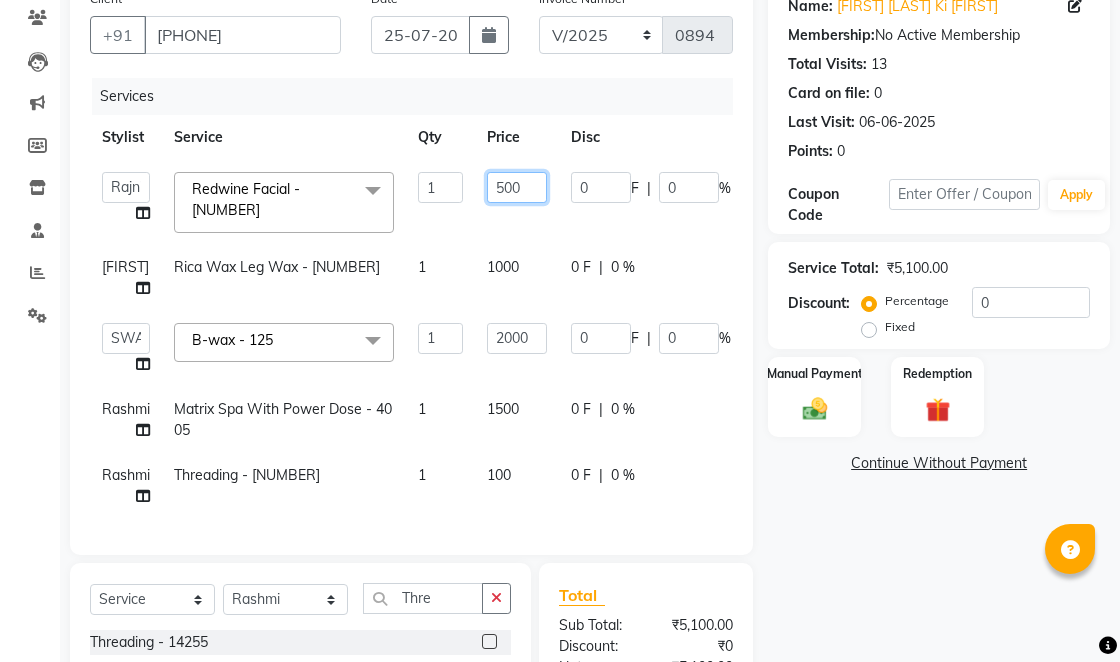 click on "500" 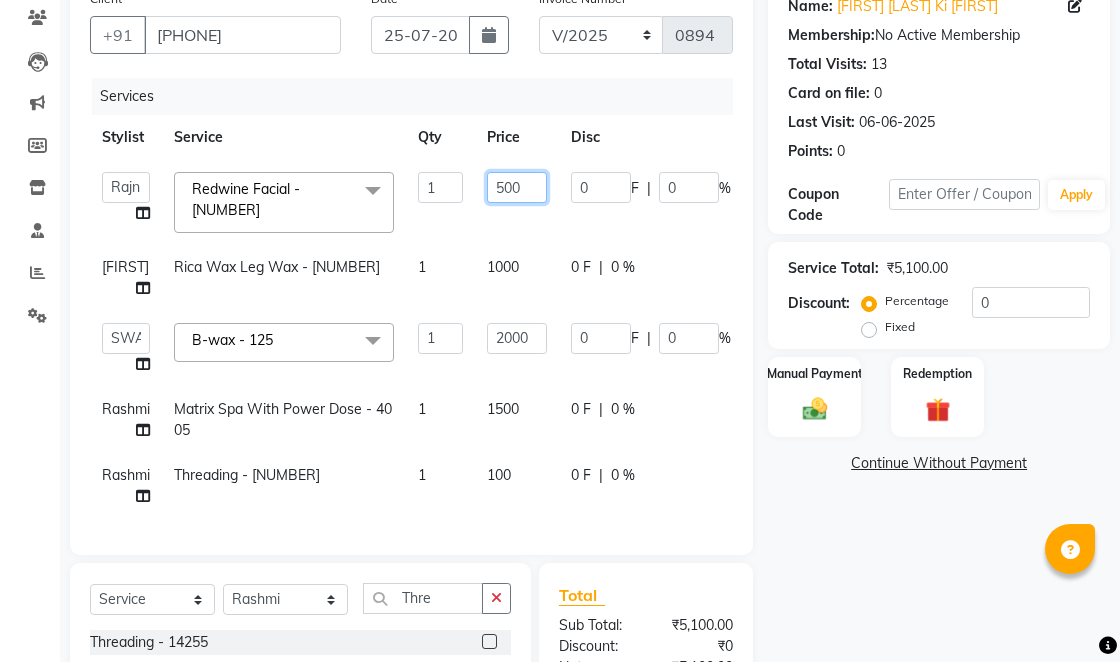 type on "2500" 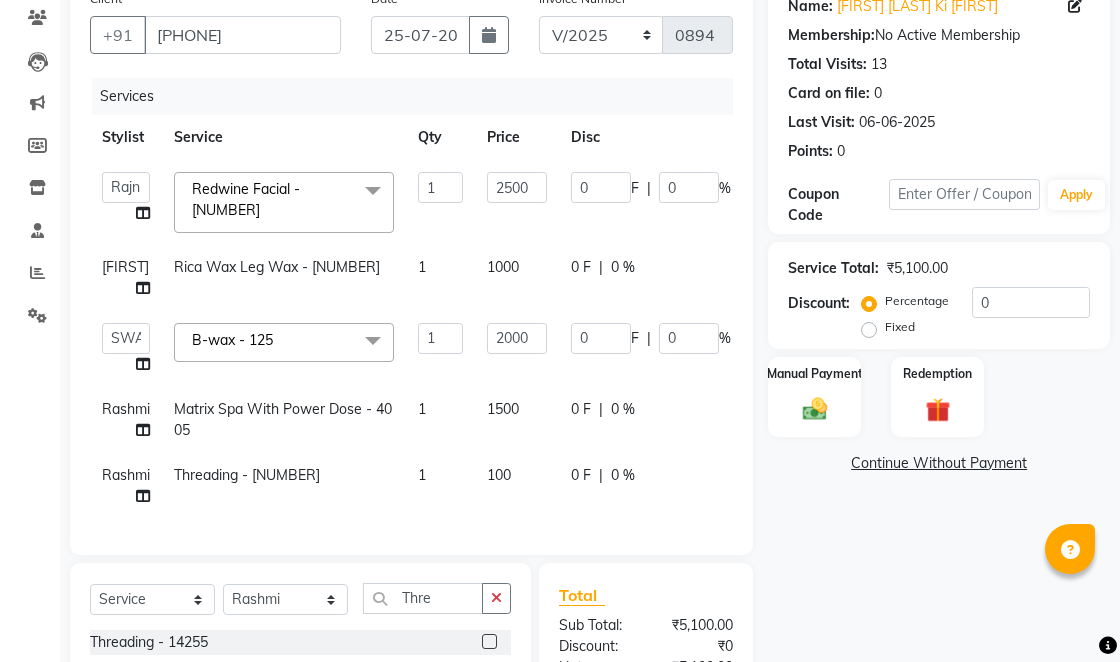click on "0 F | 0 %" 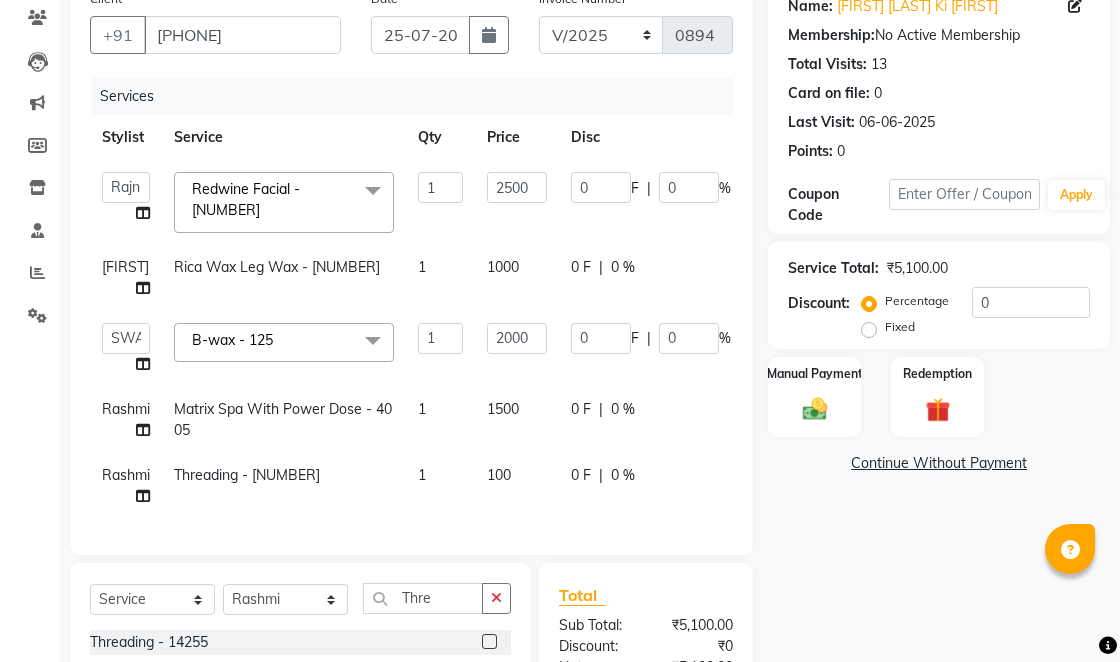 select on "[NUMBER]" 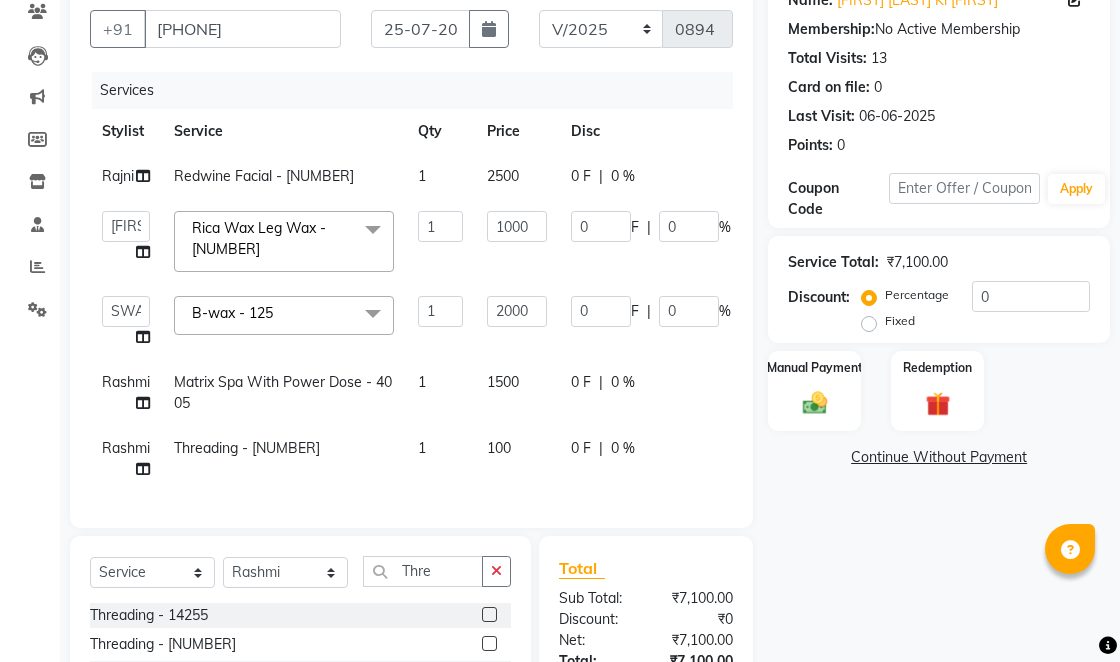 scroll, scrollTop: 177, scrollLeft: 0, axis: vertical 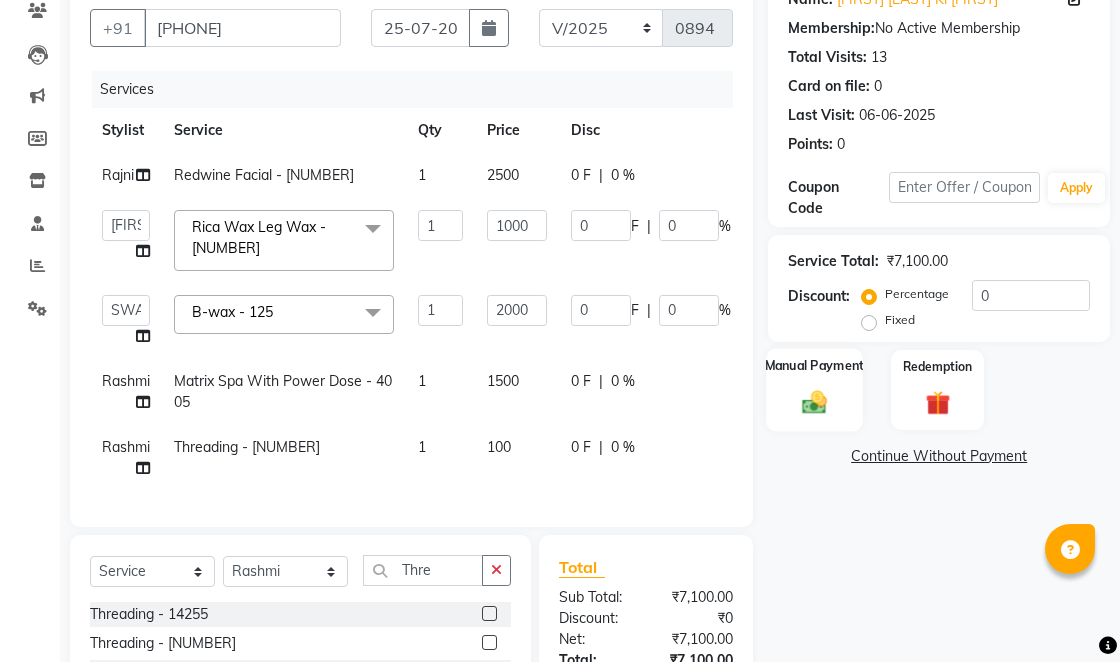 click 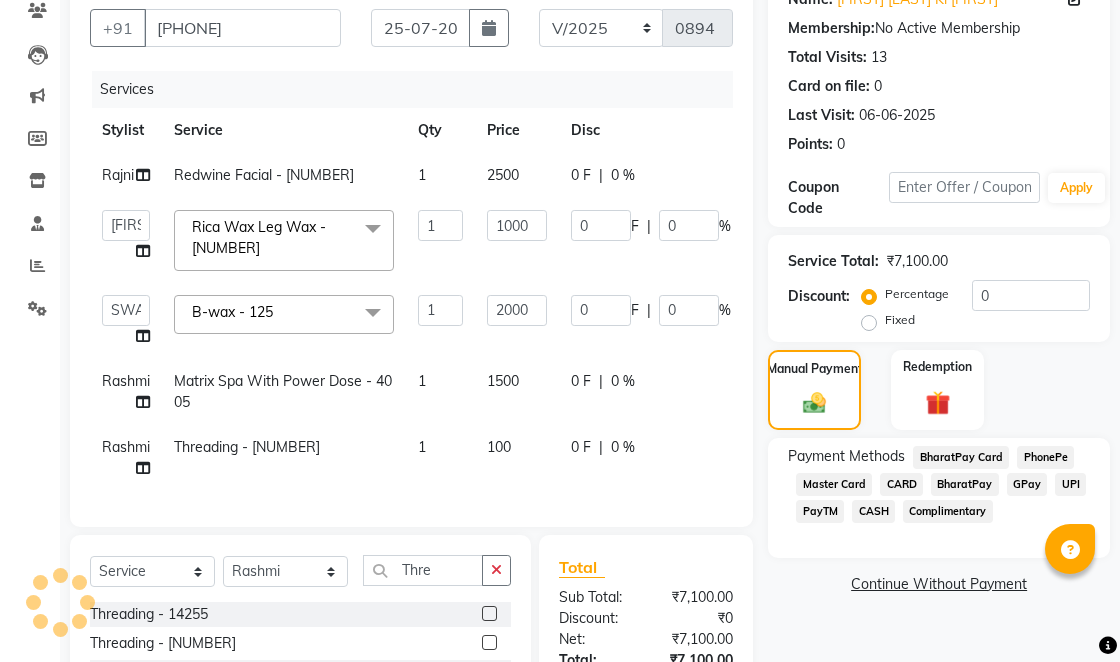 click on "CASH" 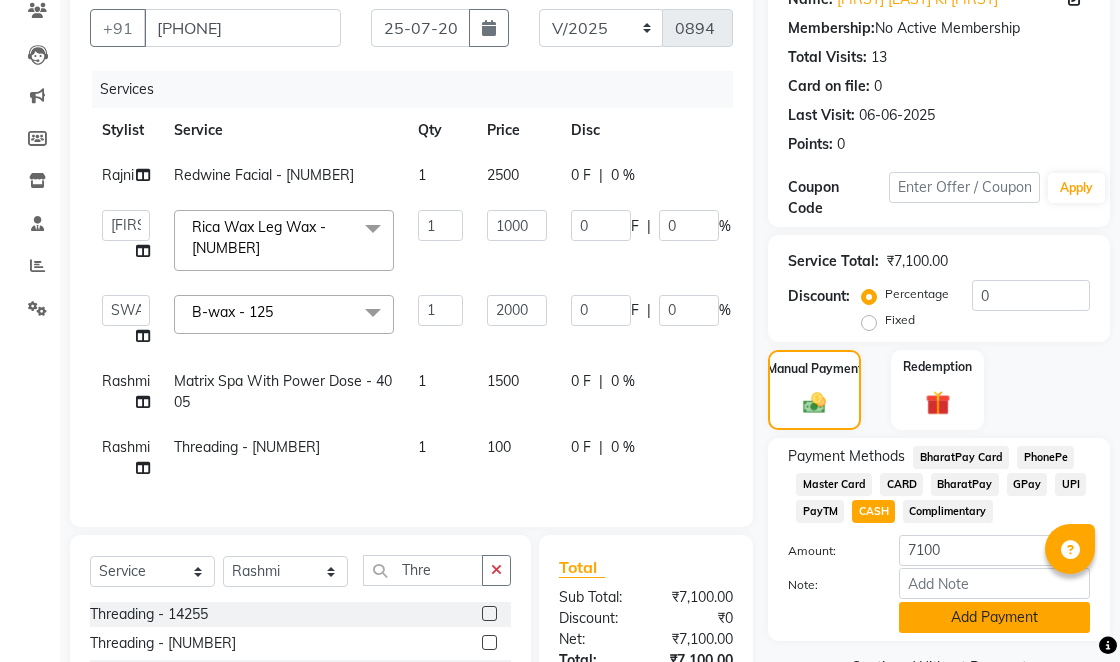 click on "Add Payment" 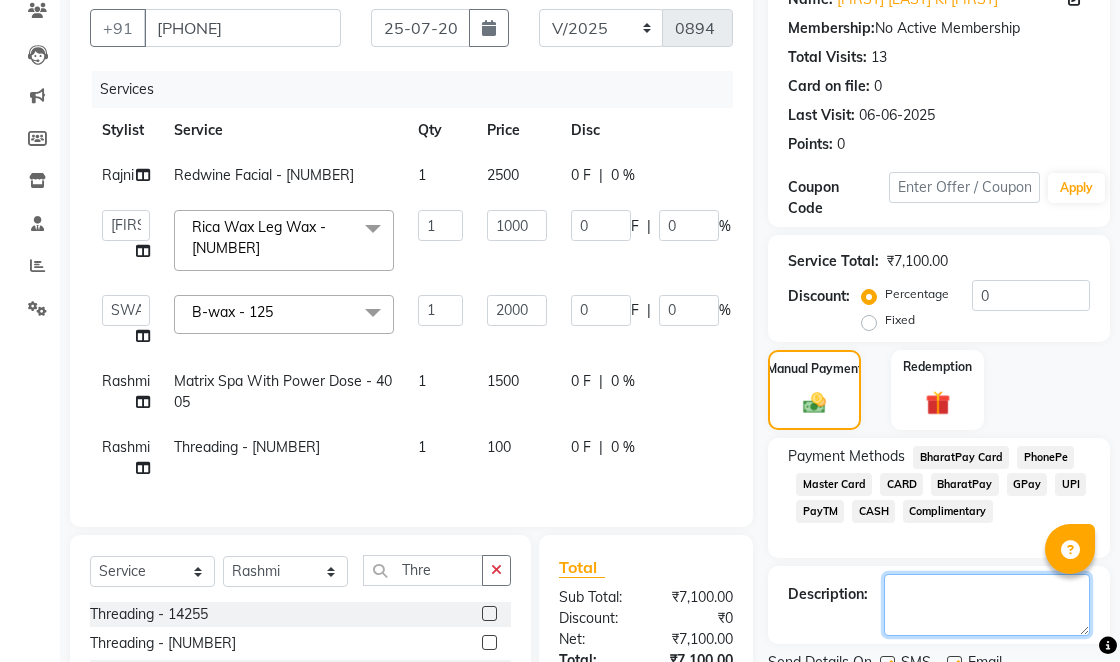 click 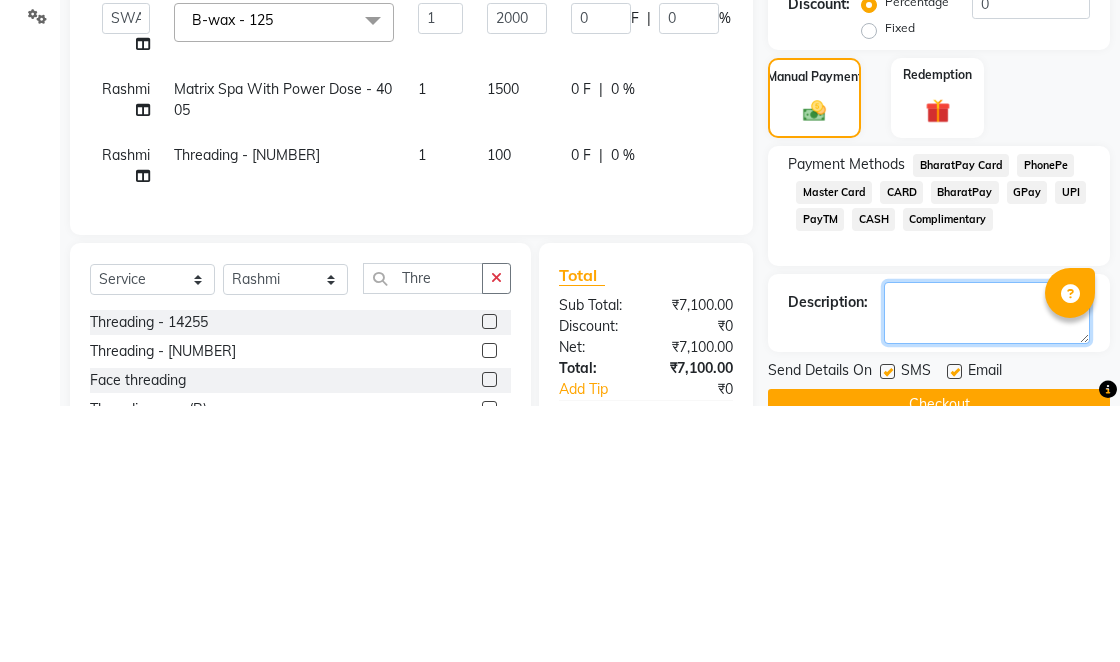 scroll, scrollTop: 241, scrollLeft: 0, axis: vertical 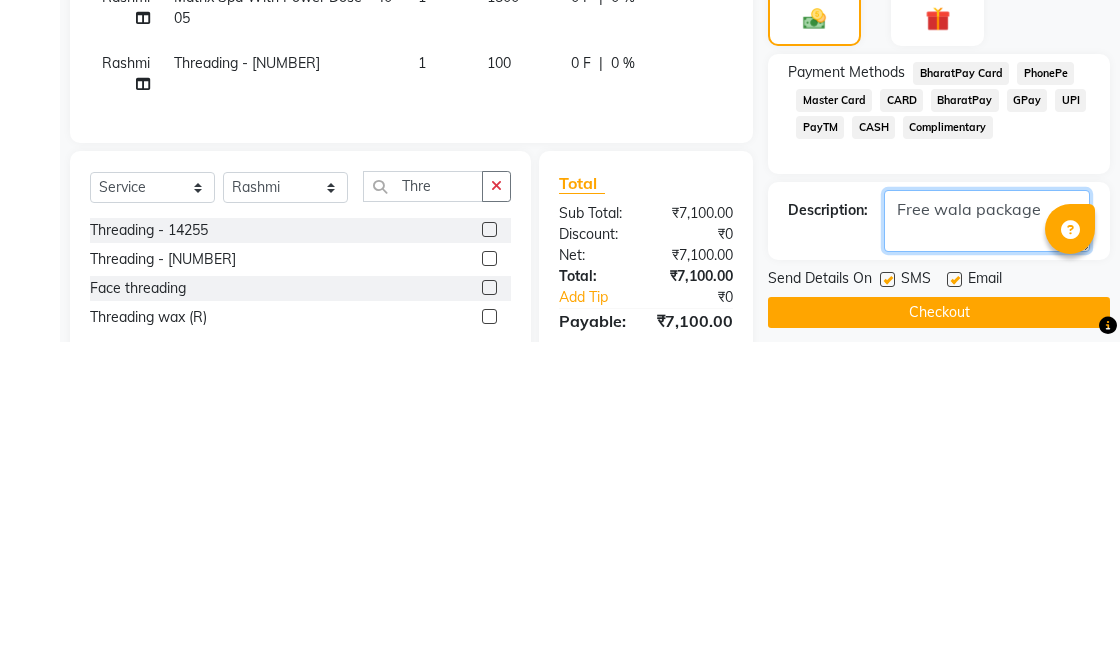 type on "Free wala package" 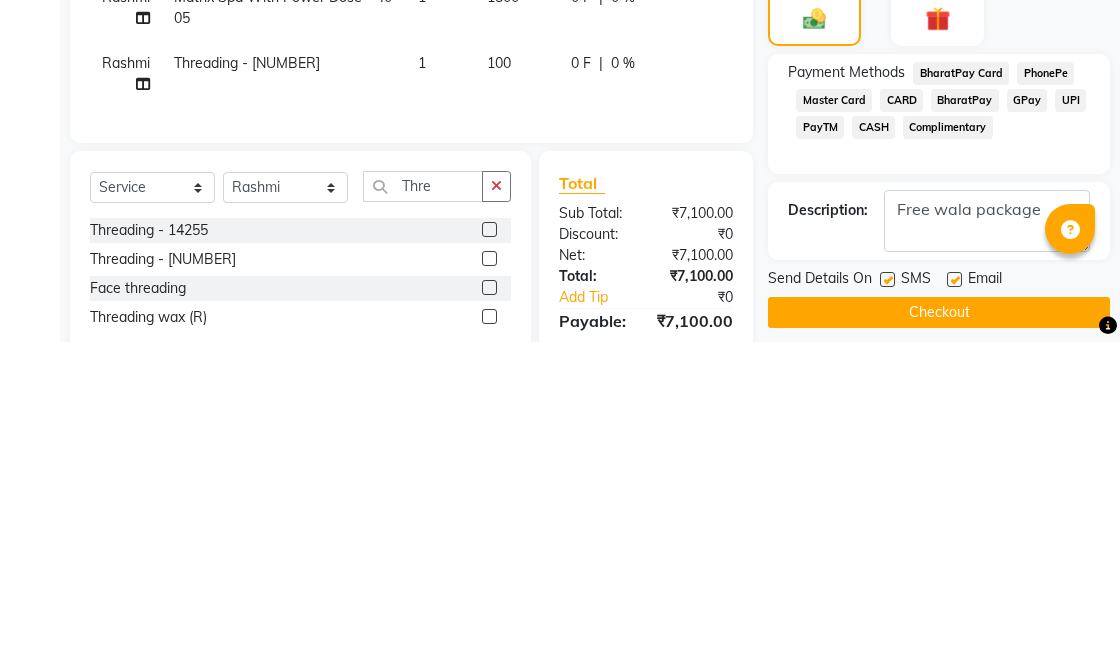 click on "Description:" 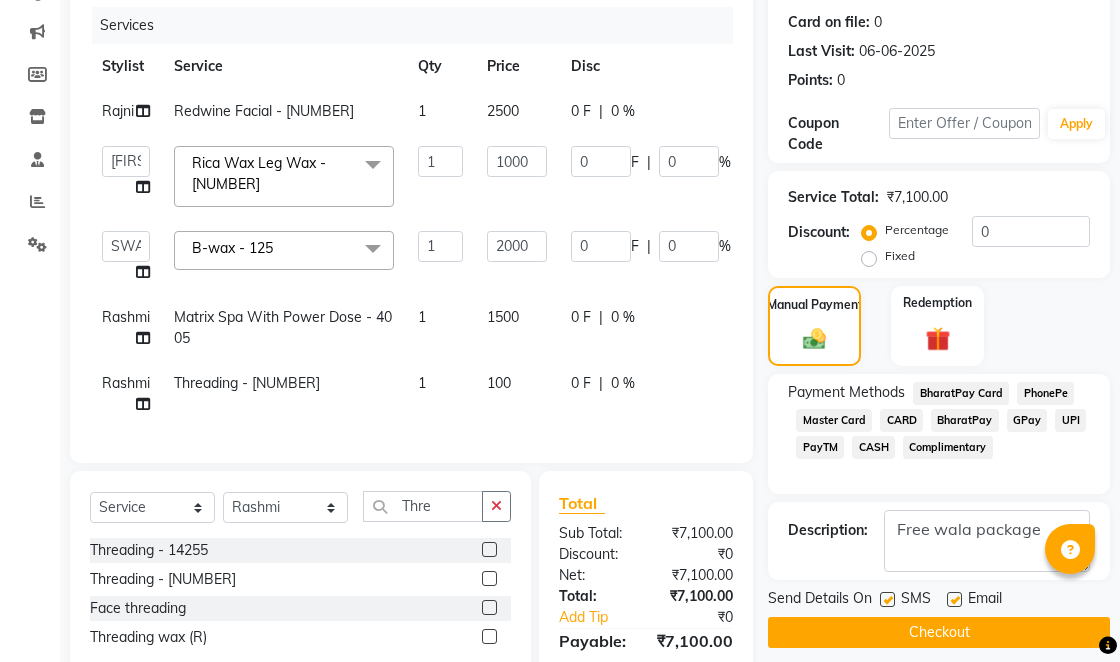 click 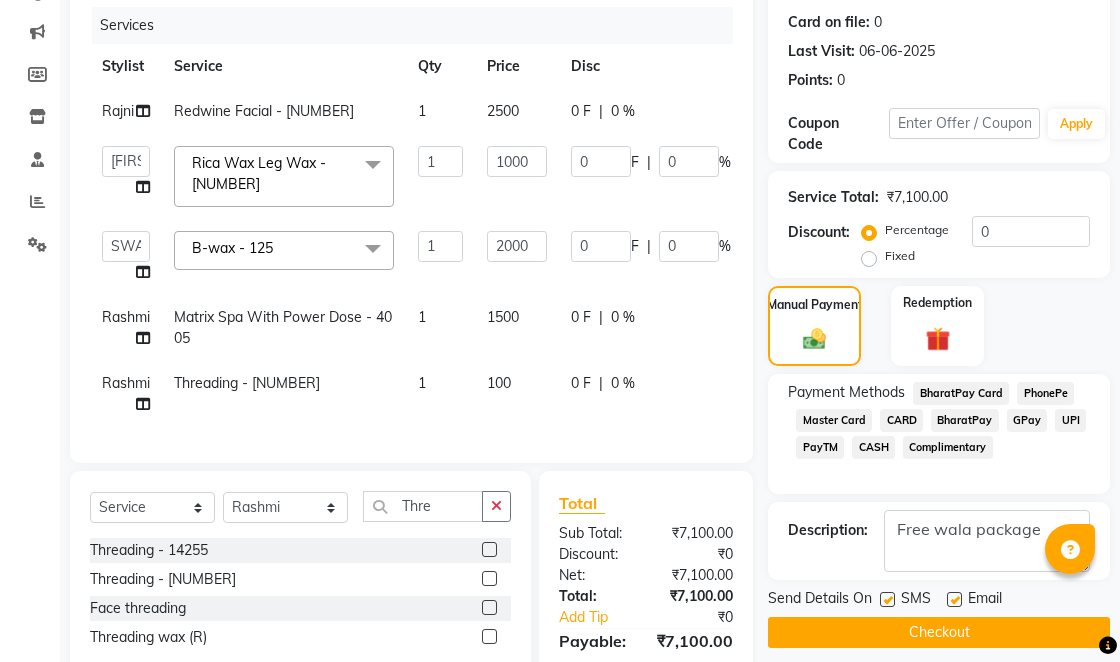 click at bounding box center (886, 600) 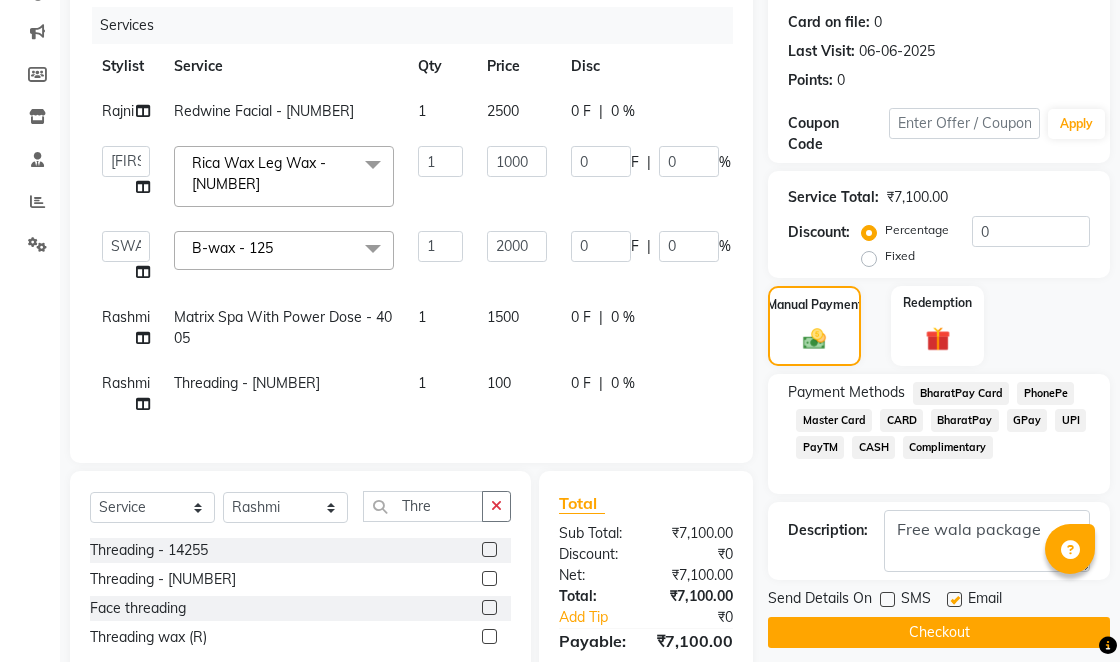 click 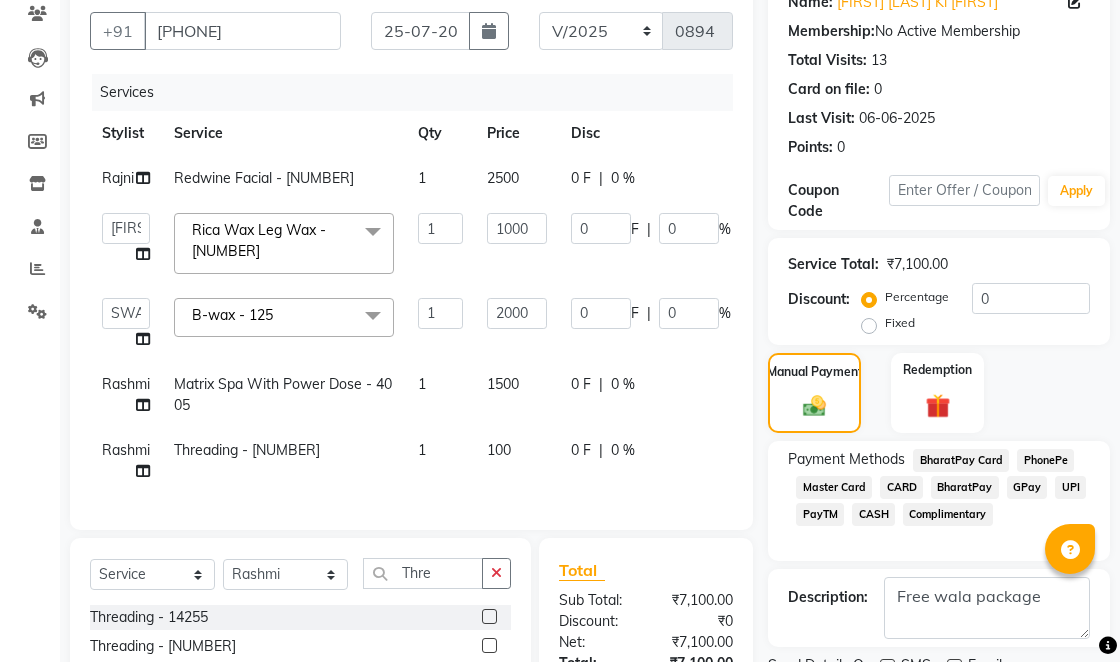 scroll, scrollTop: 178, scrollLeft: 0, axis: vertical 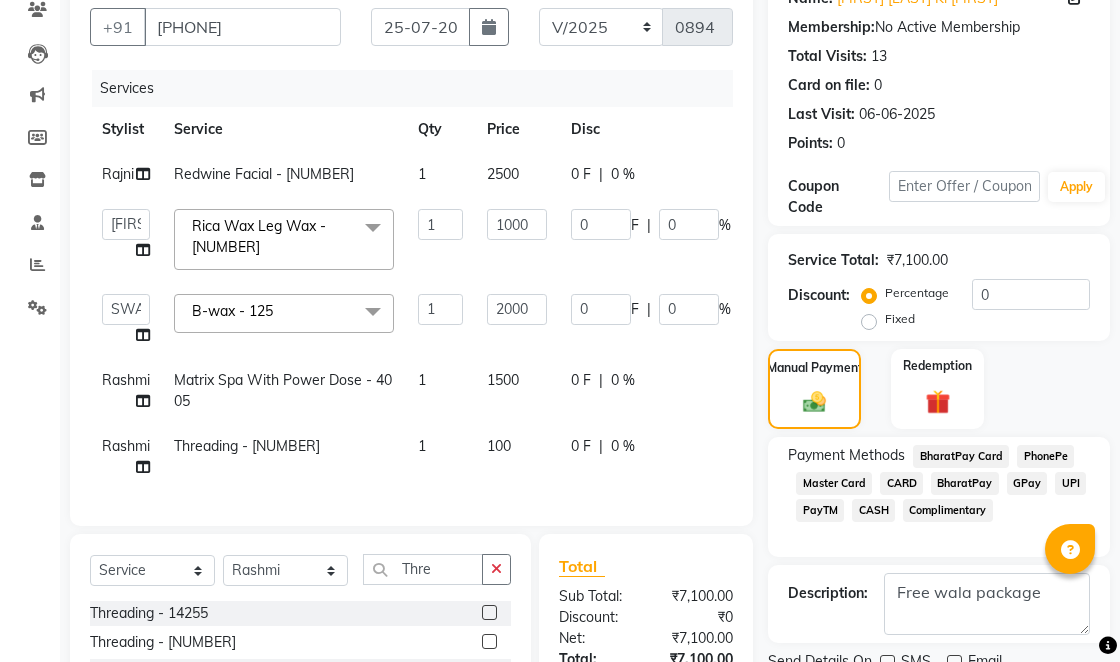 click on "Checkout" 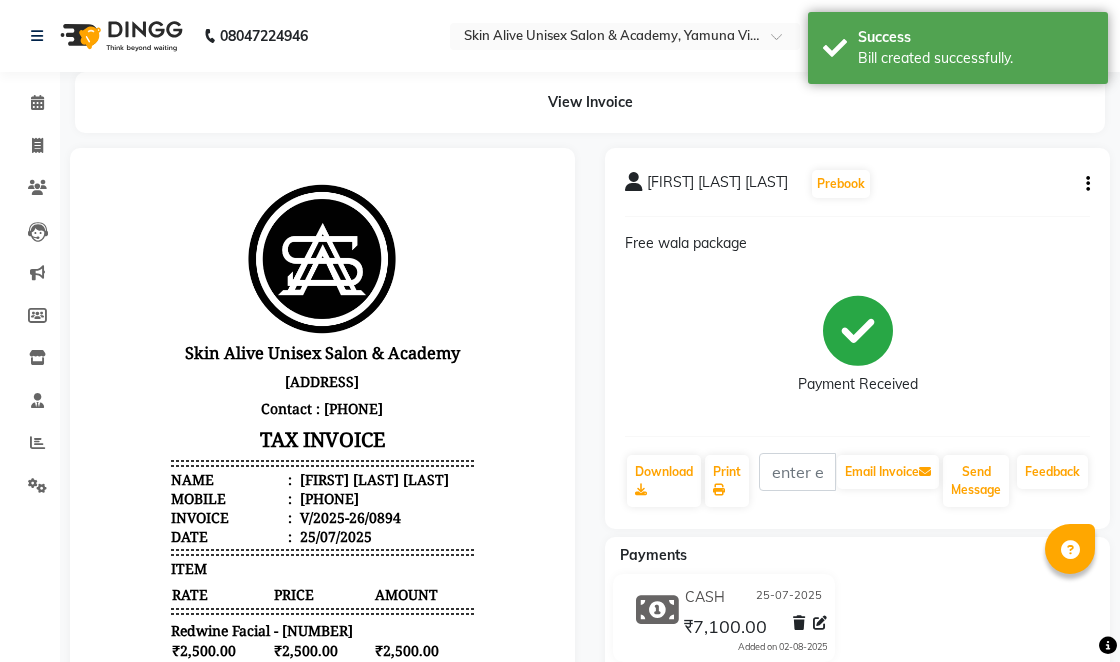 scroll, scrollTop: 0, scrollLeft: 0, axis: both 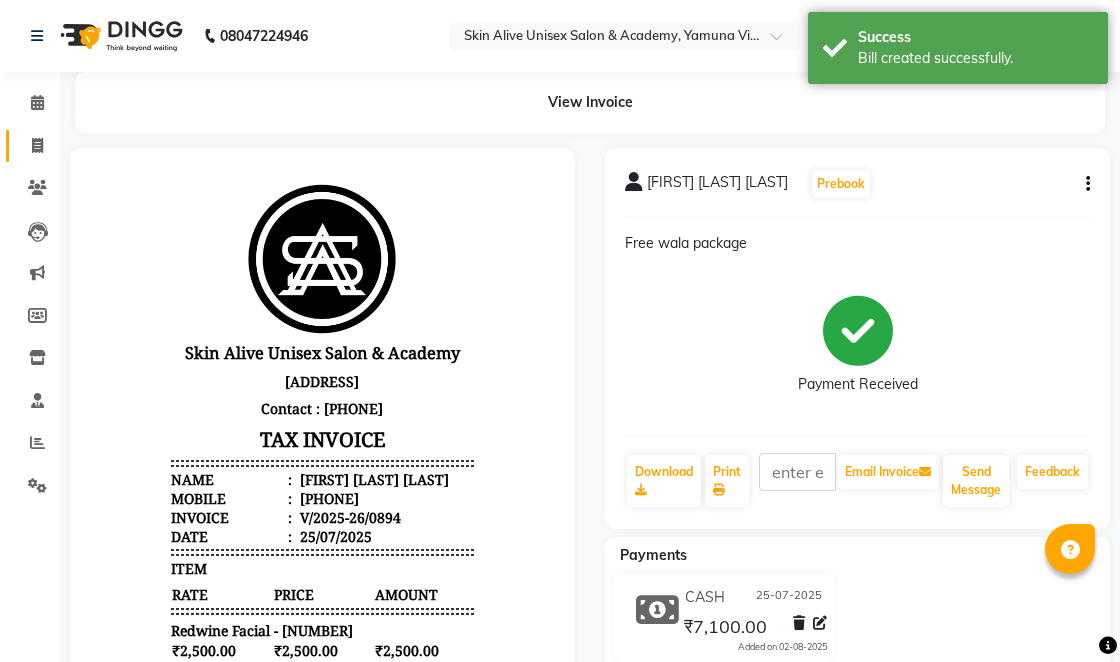 click 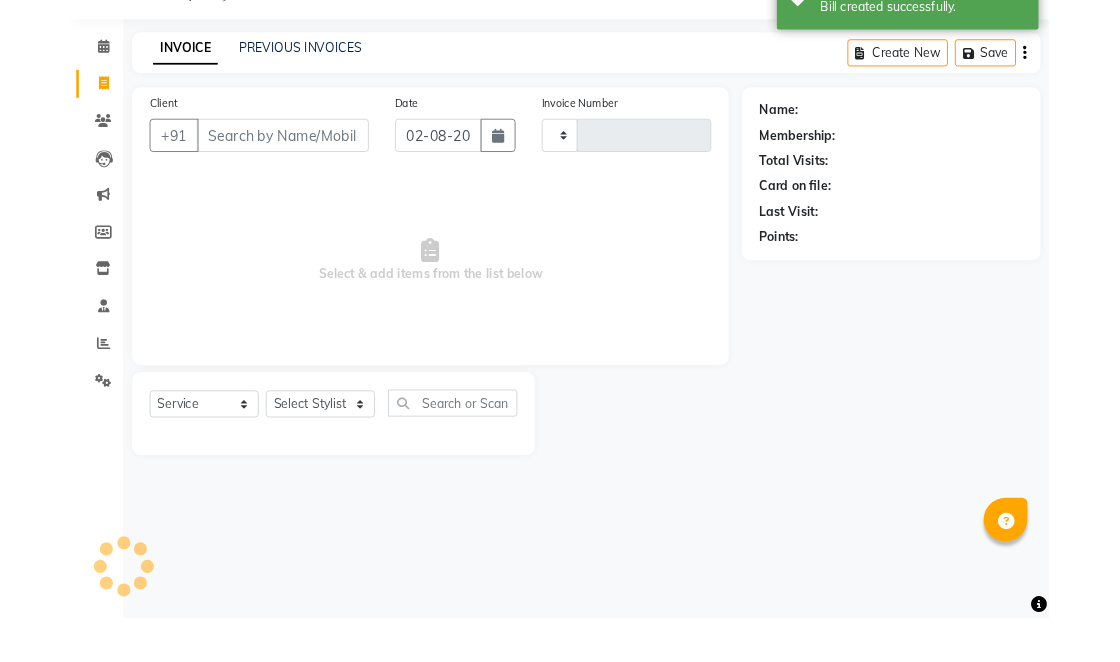 scroll, scrollTop: 0, scrollLeft: 0, axis: both 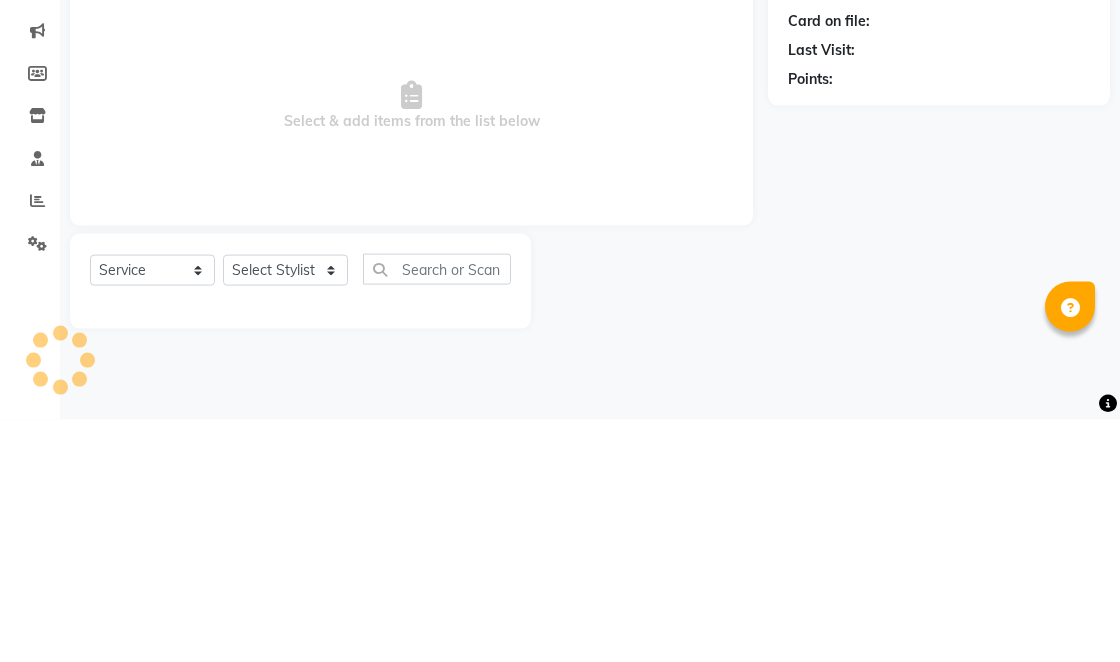 type on "0895" 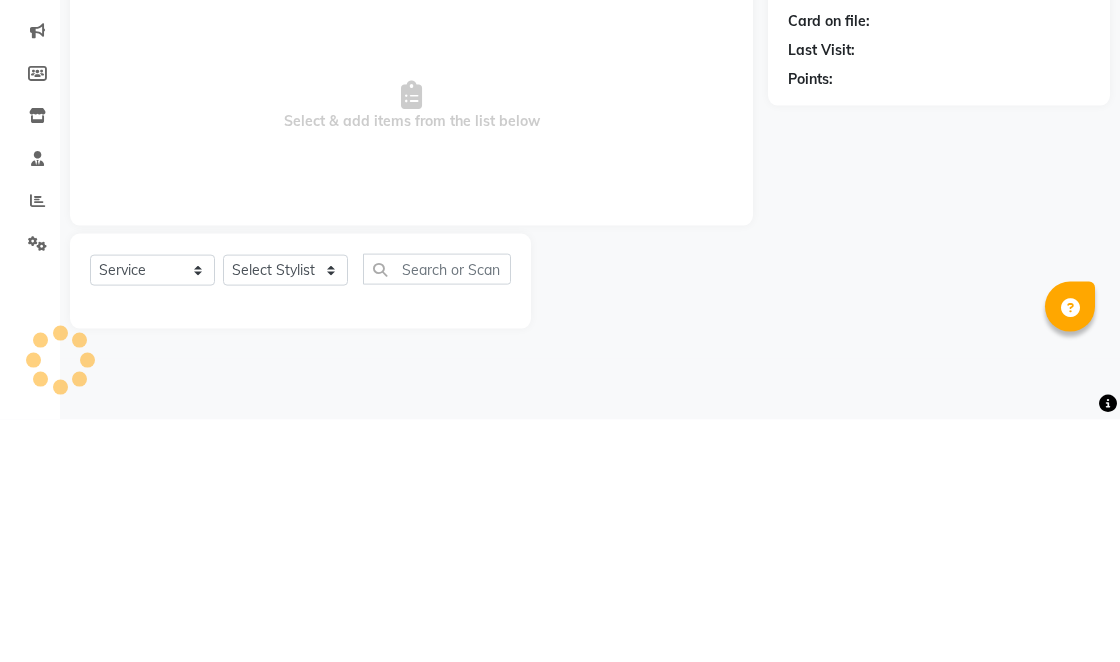 select on "3737" 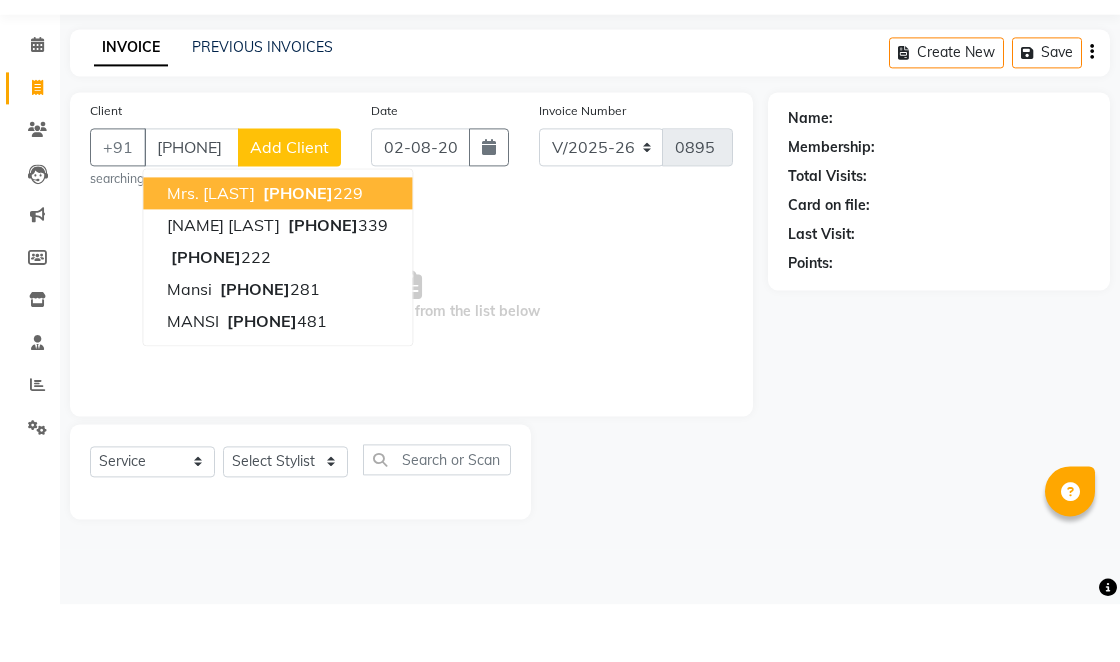 scroll, scrollTop: 0, scrollLeft: 0, axis: both 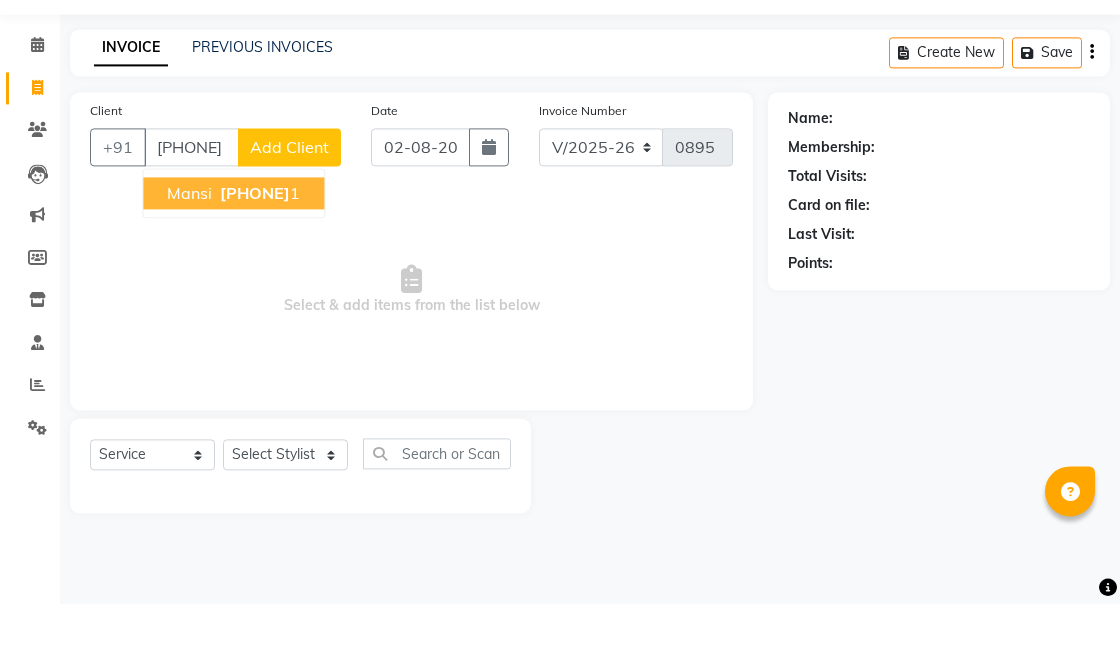 click on "[PHONE]" at bounding box center (255, 251) 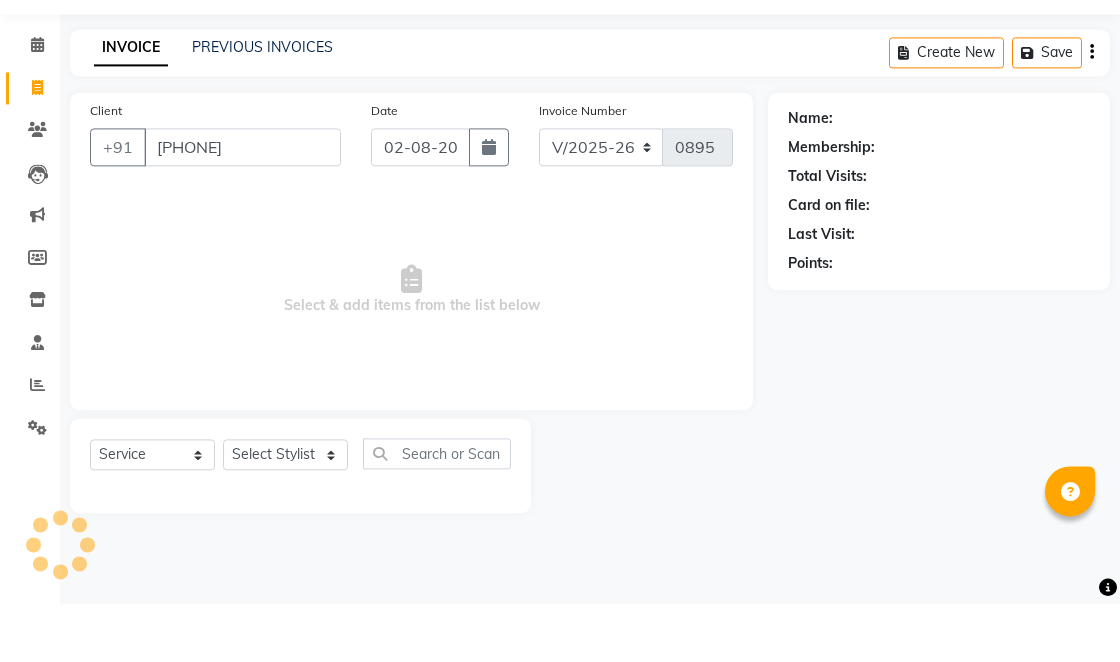 type on "[PHONE]" 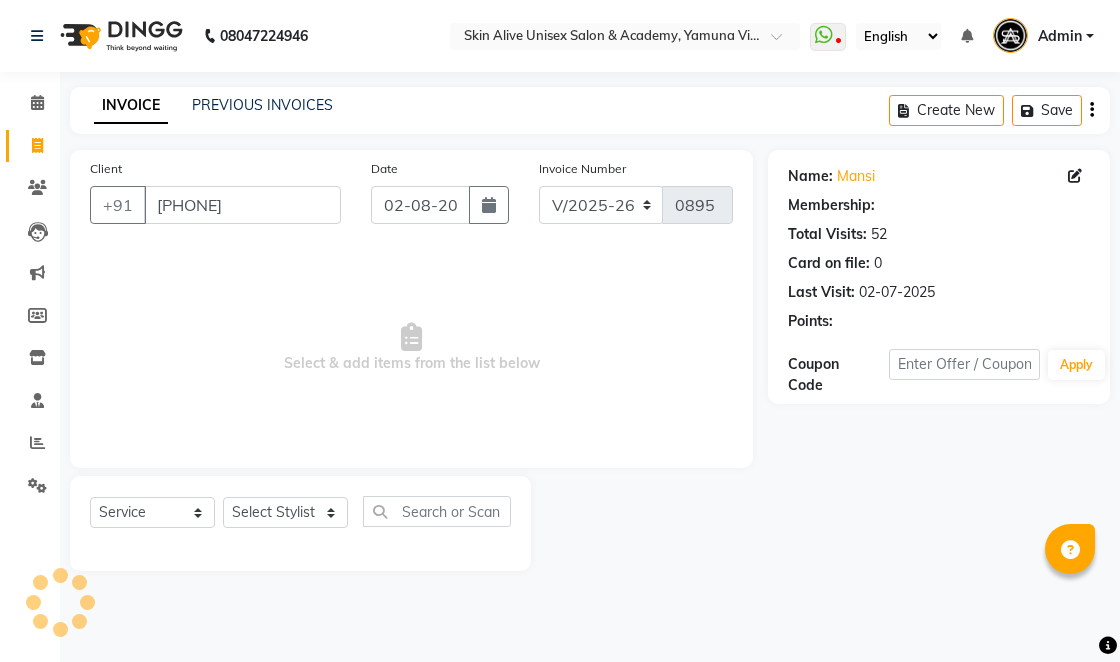click on "Client +91 [PHONE] Date [DATE] Invoice Number V/2025 V/2025-26 0895 Select & add items from the list below Select Service Product Membership Package Voucher Prepaid Gift Card Select Stylist [NAME] [NAME] [NAME] [NAME] [NAME] [NAME] [NAME] [NAME] [NAME] Name: [NAME] Membership: Total Visits: 52 Card on file: 0 Last Visit: [DATE] Points: Coupon Code Apply" 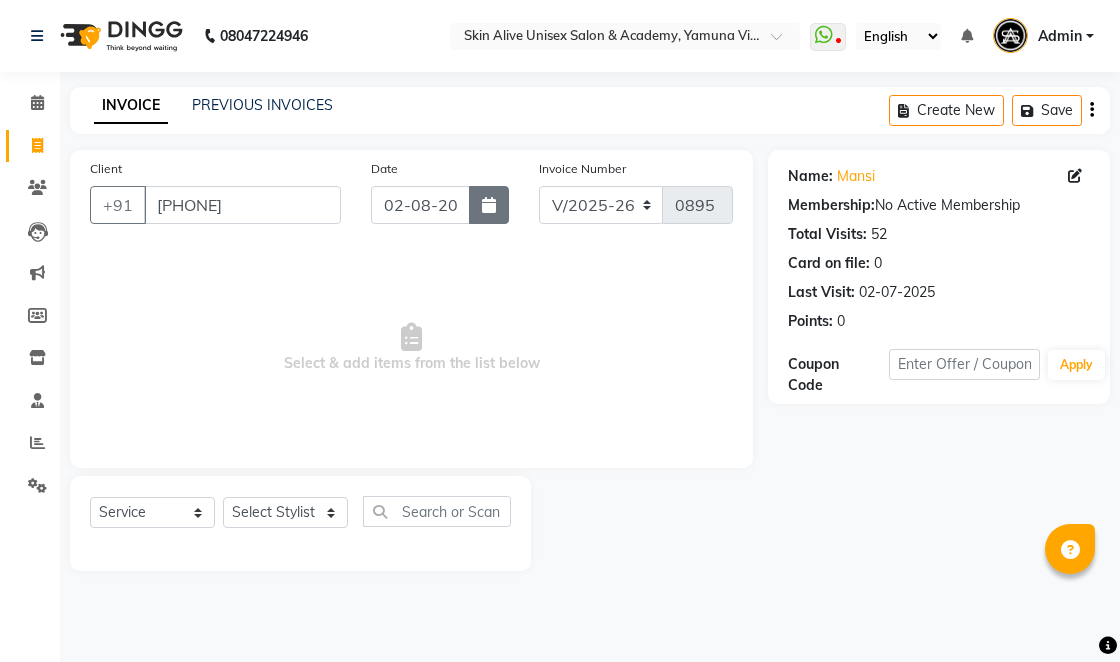 click 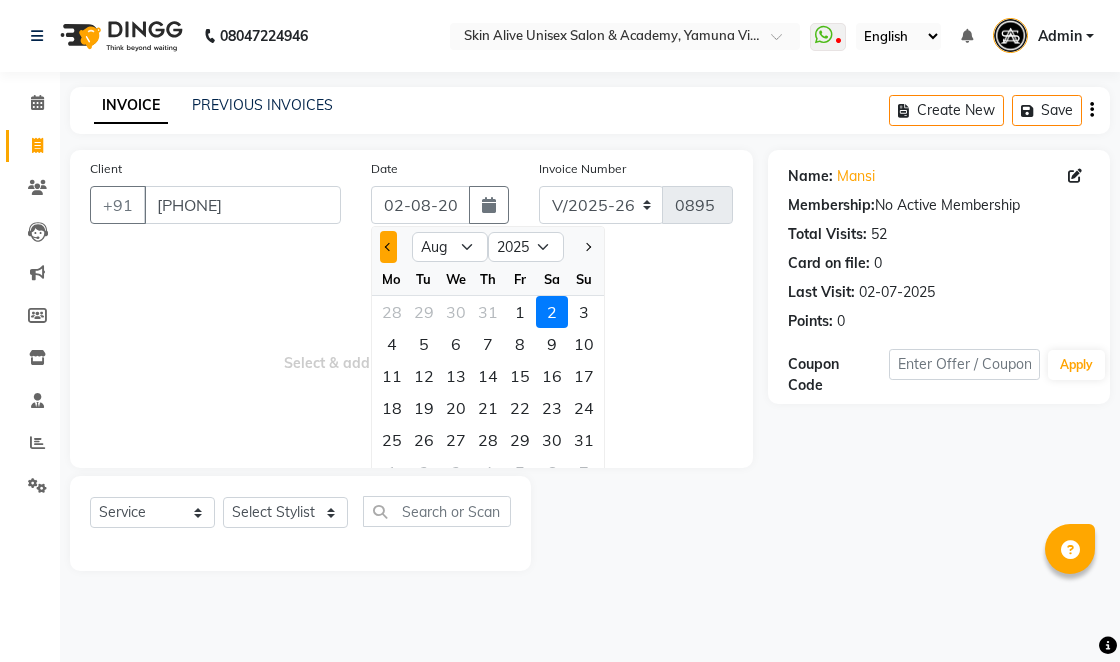 click 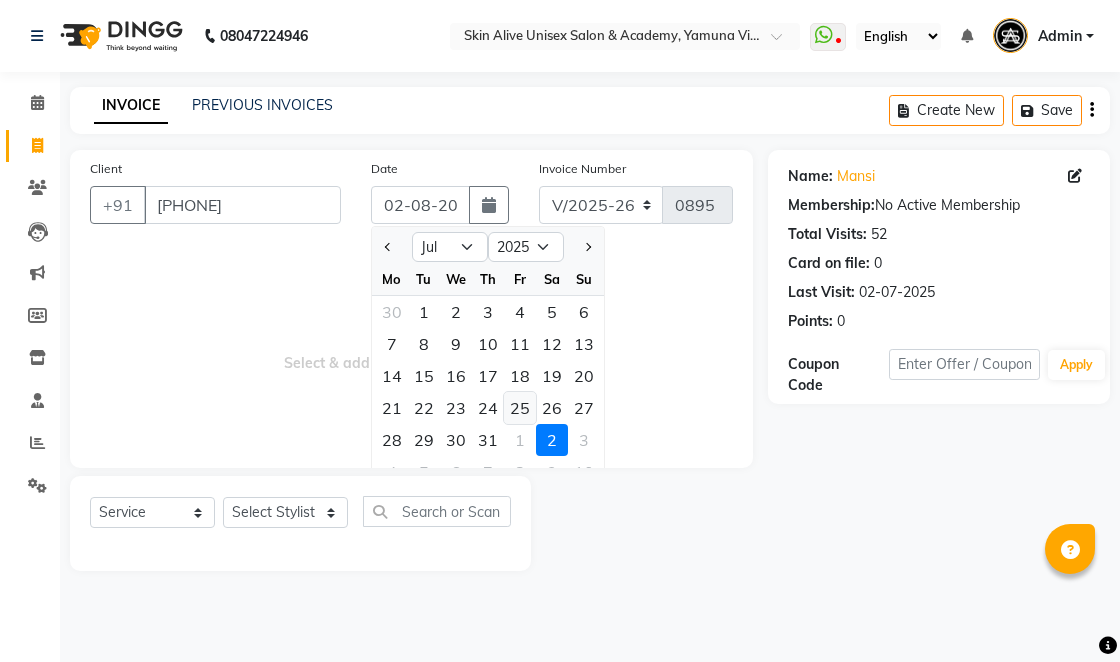 click on "25" 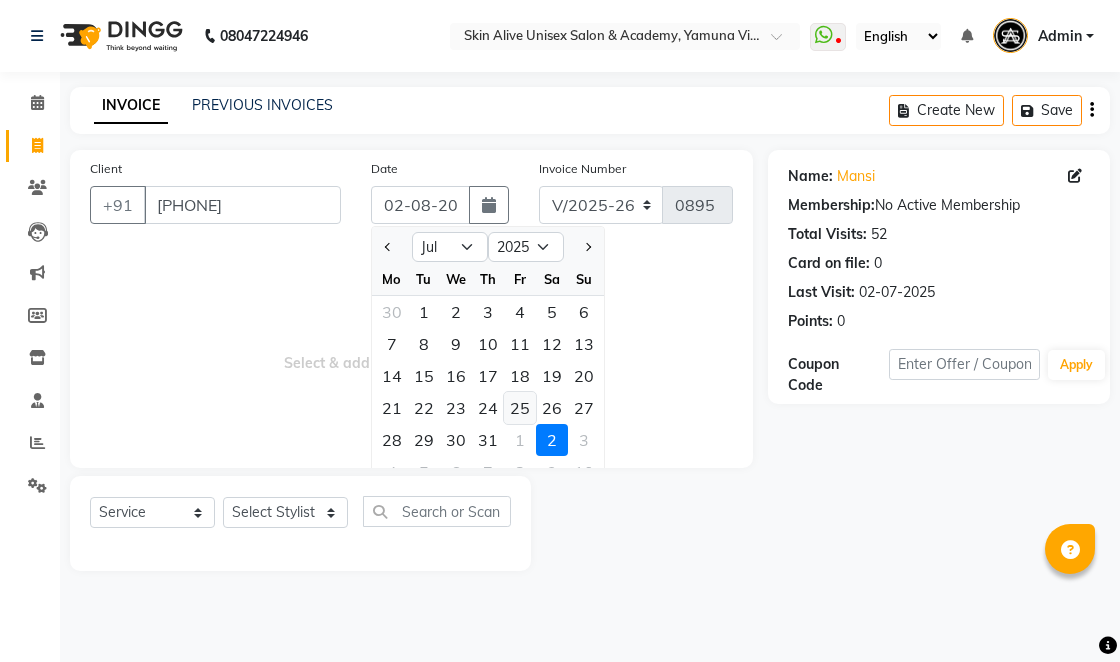 type on "25-07-2025" 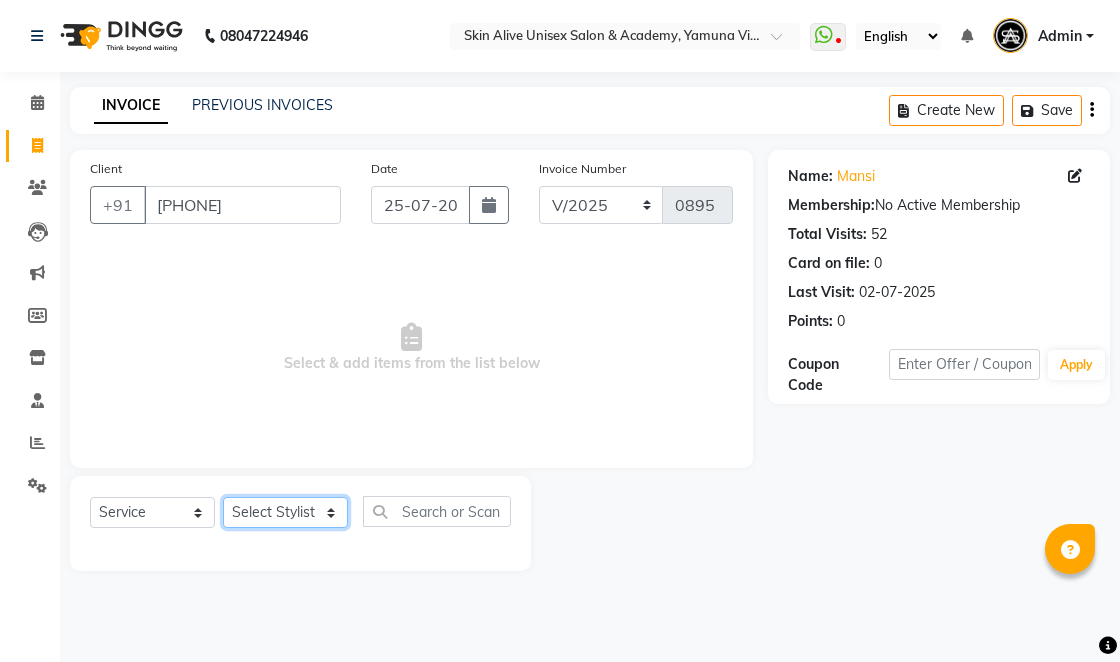 click on "Select Stylist [FIRST] [LAST] [FIRST] [FIRST] [LAST] [FIRST] [FIRST] [FIRST] [LAST] [FIRST] [FIRST] [FIRST] [LAST] [FIRST]" 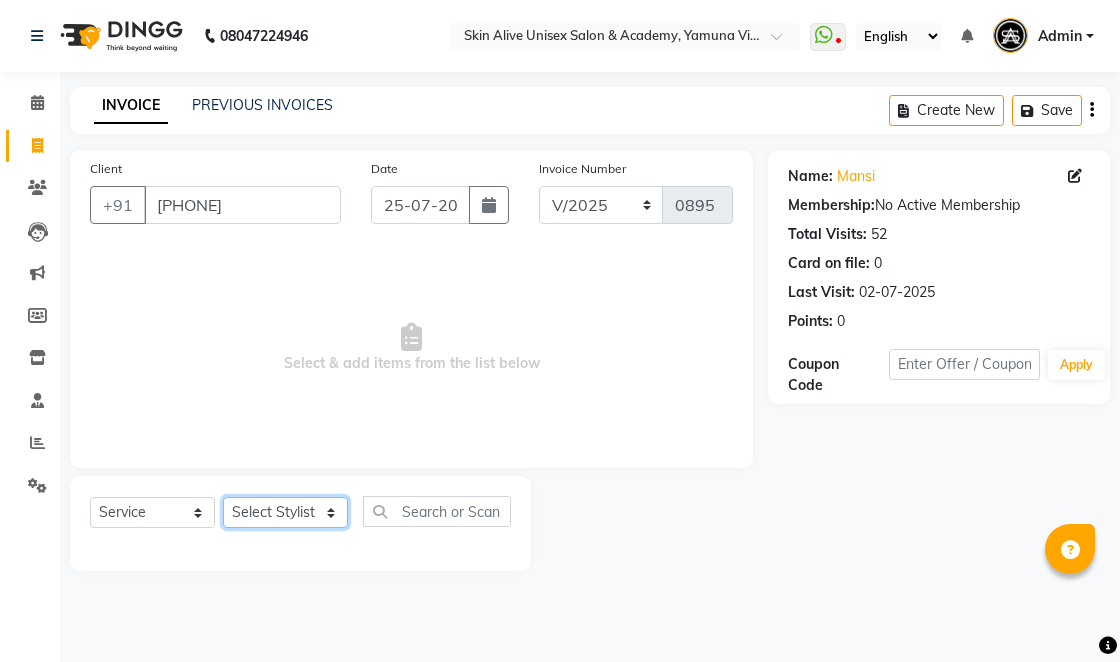 select on "17925" 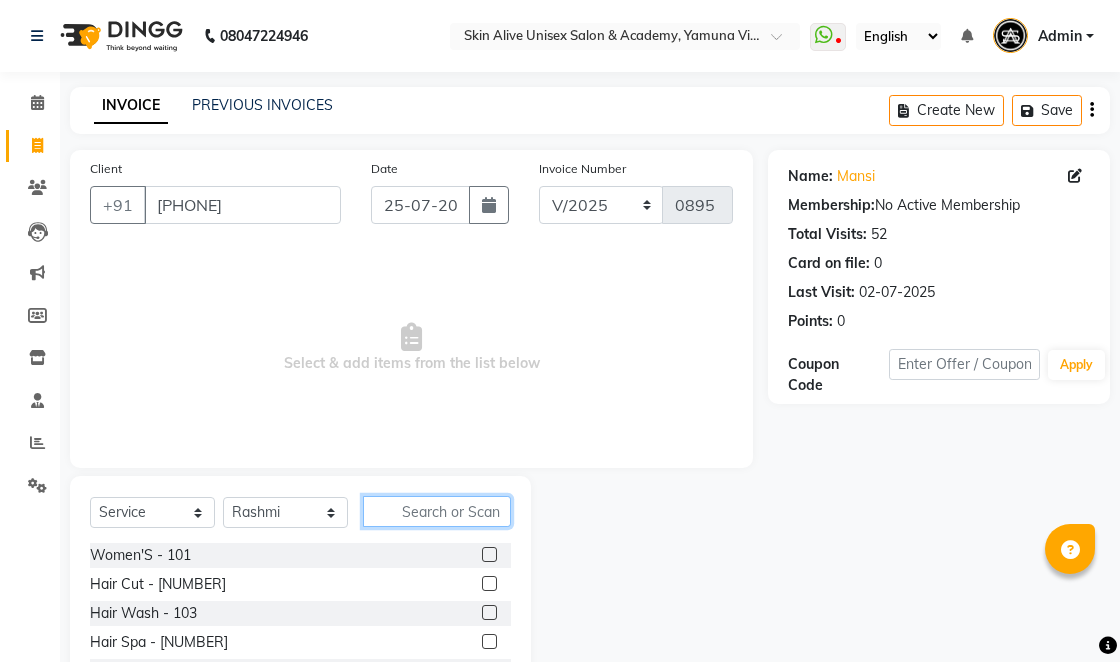 click 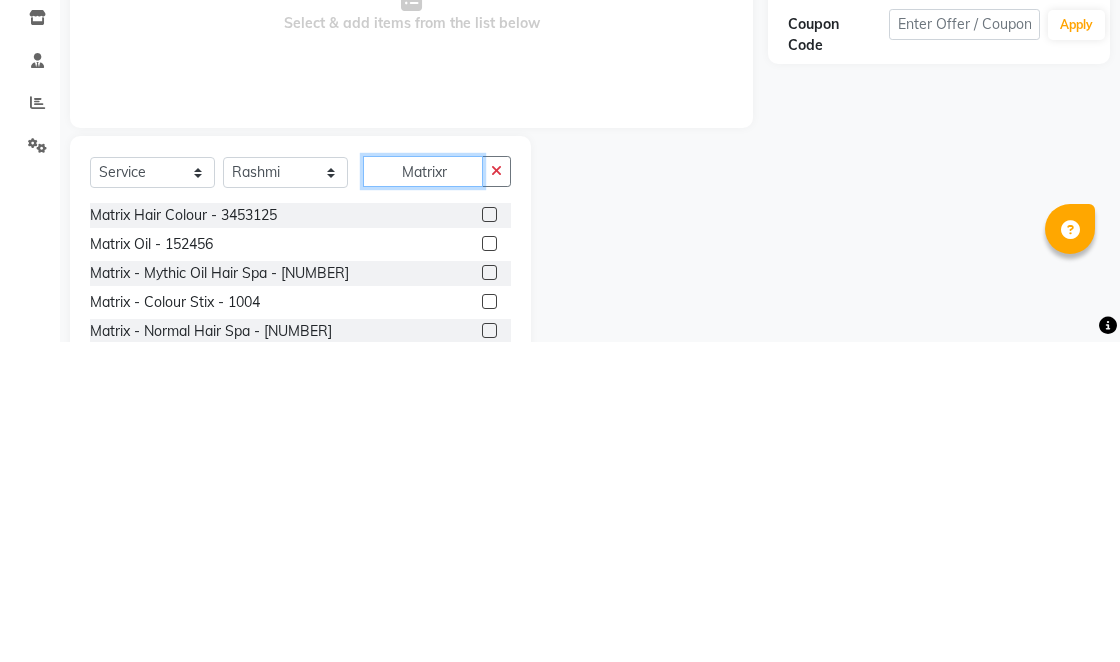 scroll, scrollTop: 0, scrollLeft: 0, axis: both 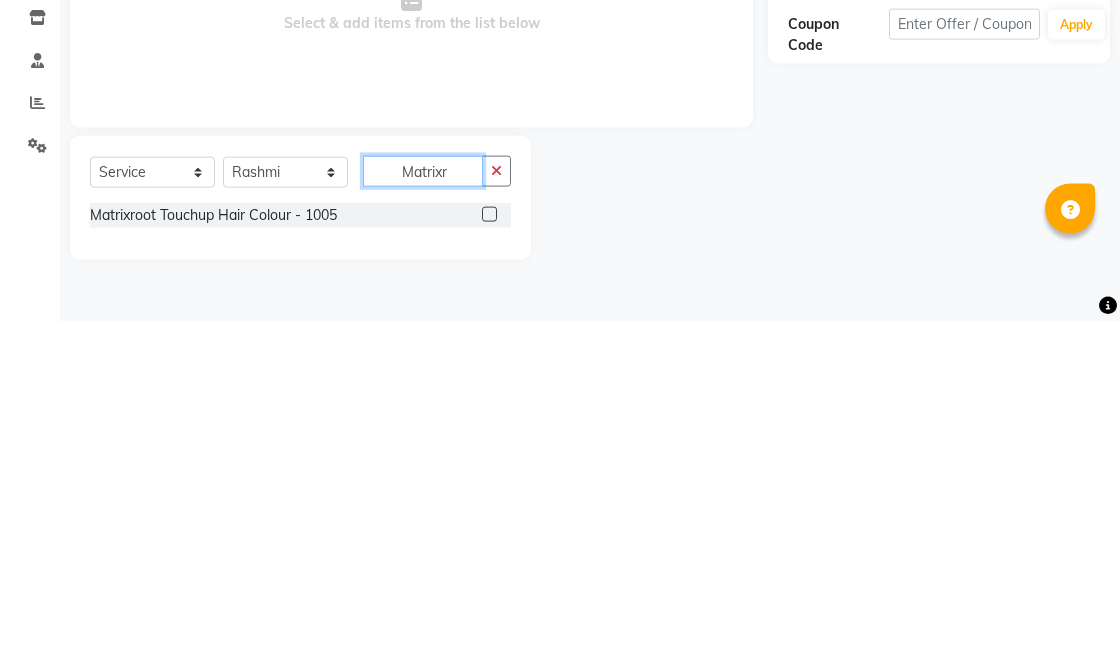 type on "Matrixr" 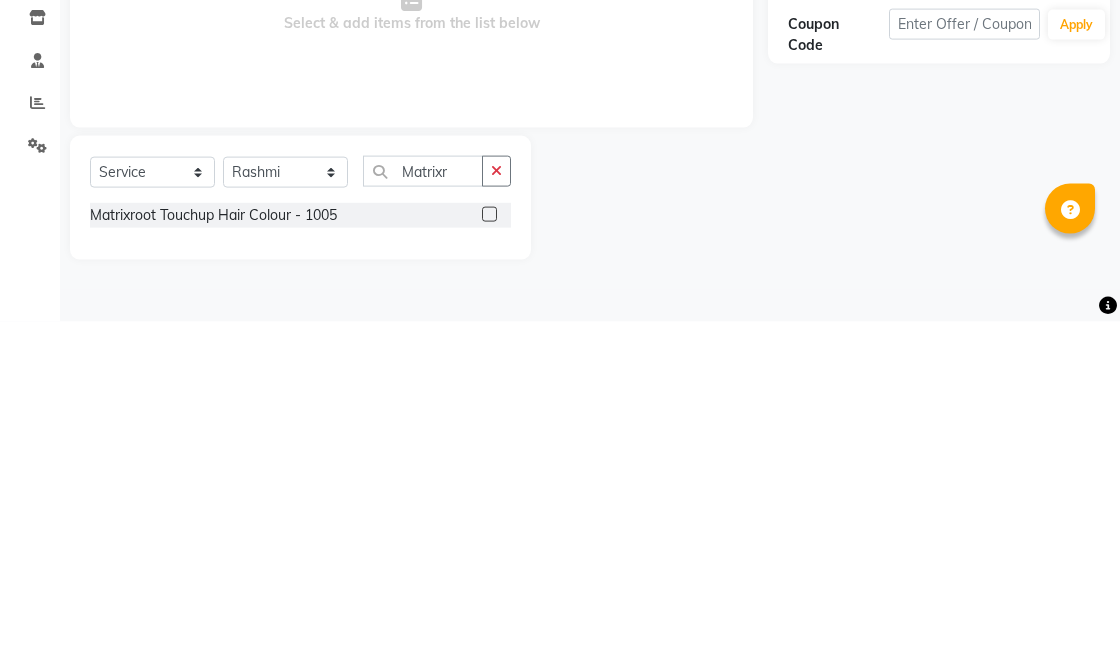 click 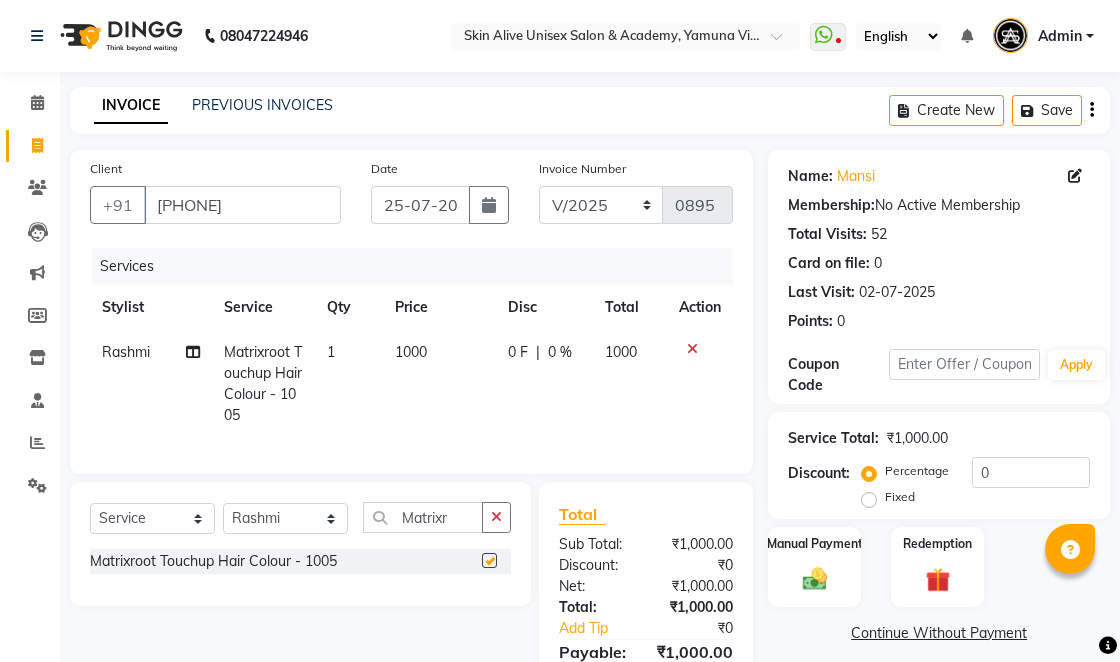 checkbox on "false" 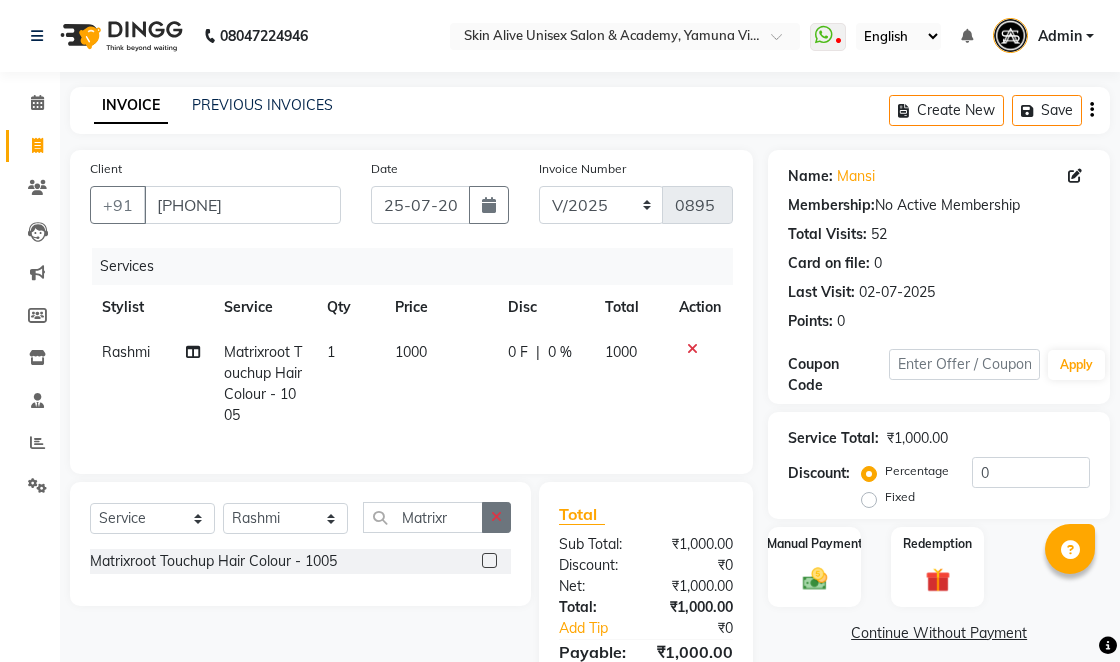 click 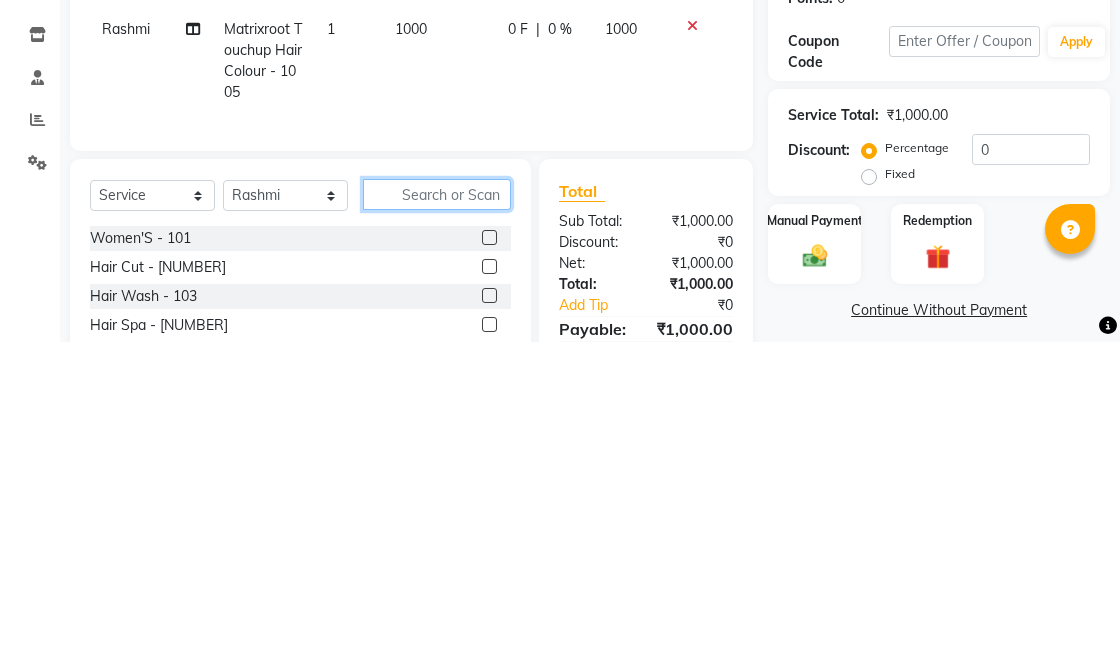 scroll, scrollTop: 26, scrollLeft: 0, axis: vertical 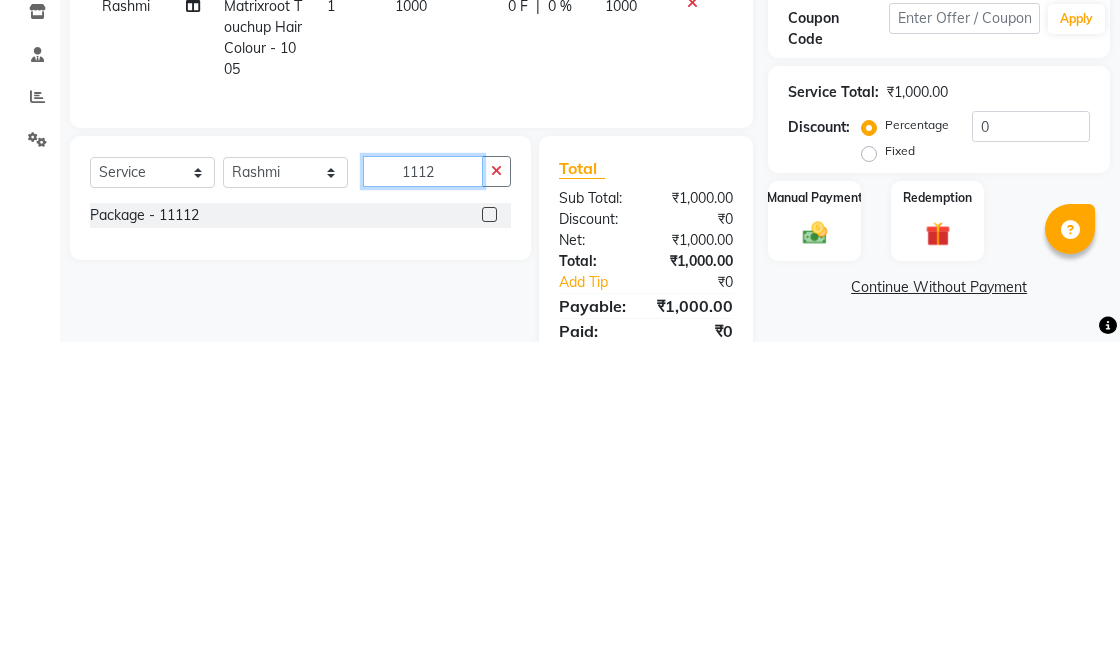 type on "1112" 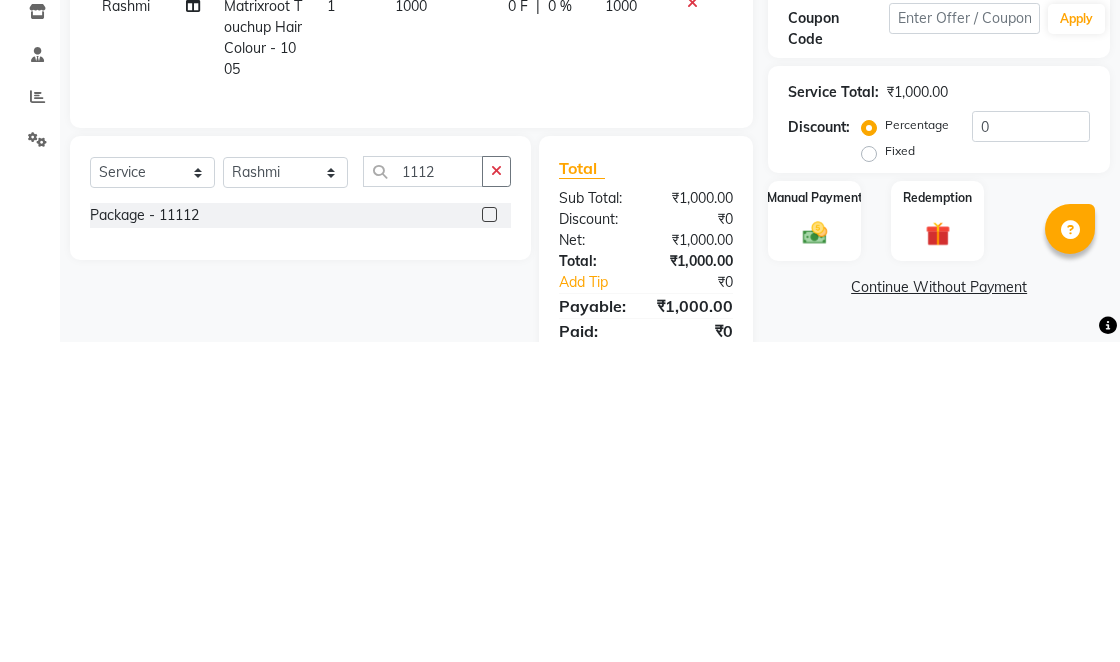 click 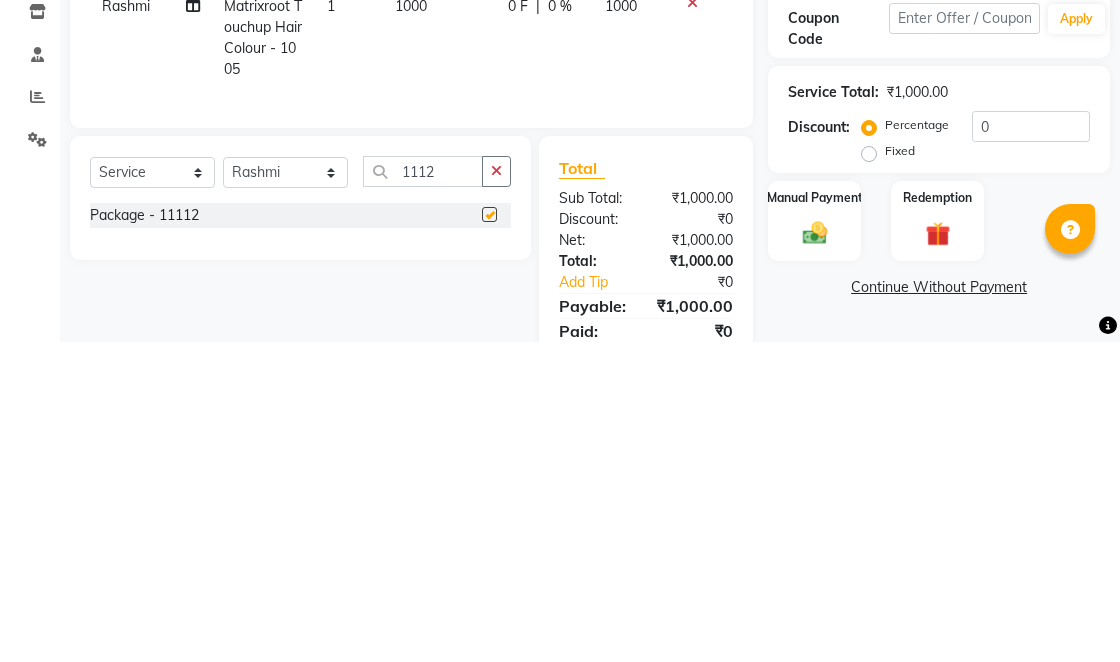 scroll, scrollTop: 26, scrollLeft: 0, axis: vertical 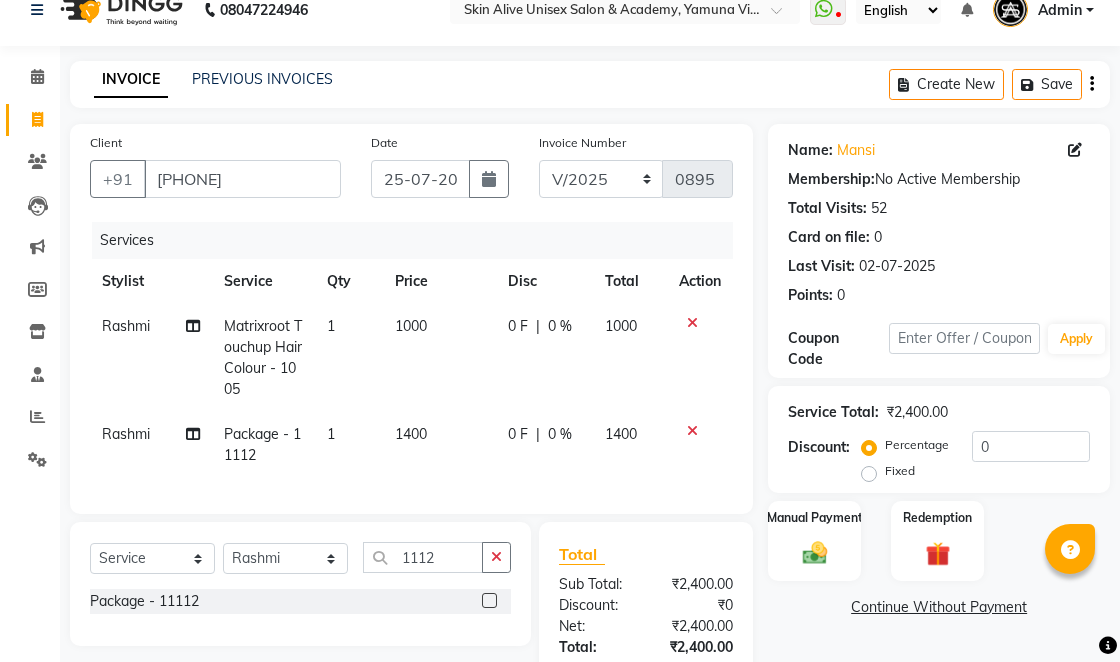 checkbox on "false" 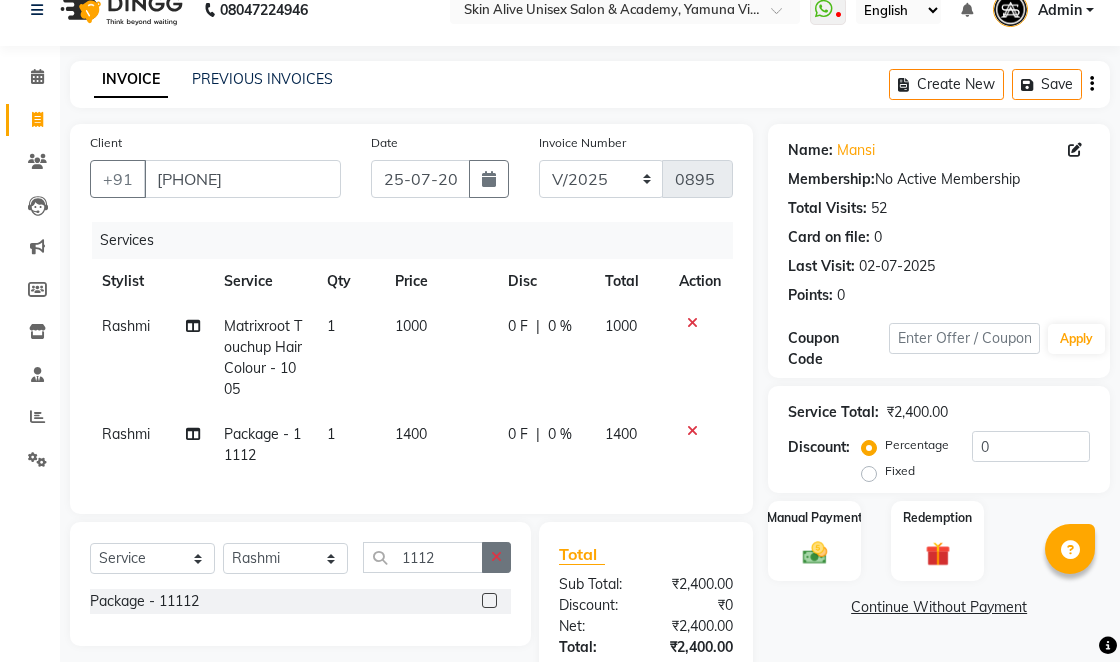click 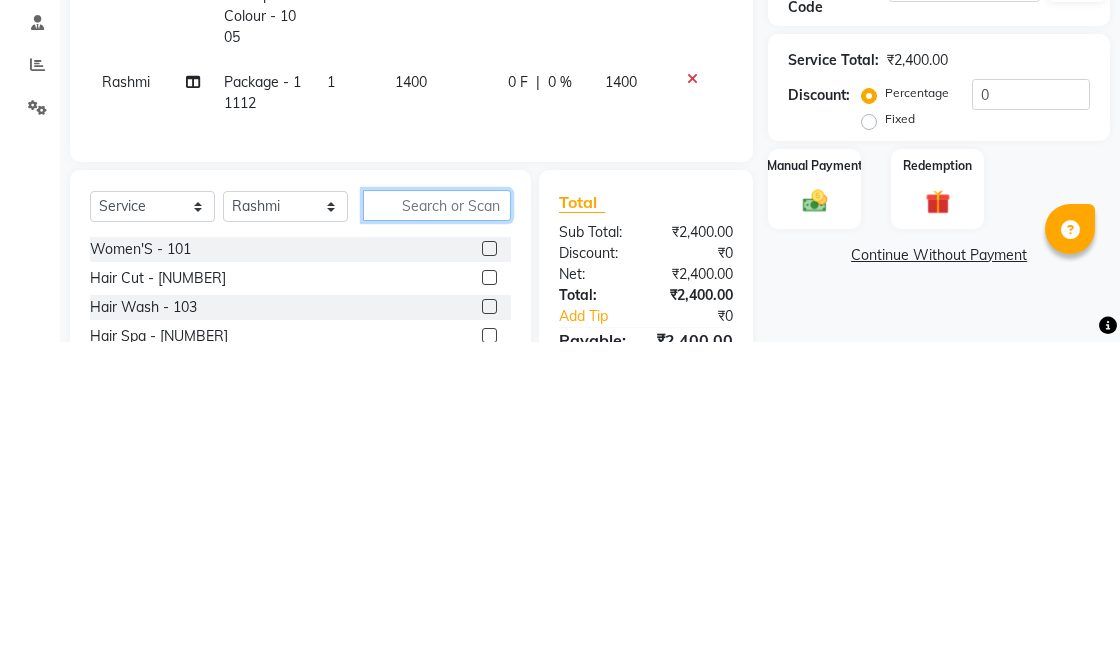 scroll, scrollTop: 92, scrollLeft: 0, axis: vertical 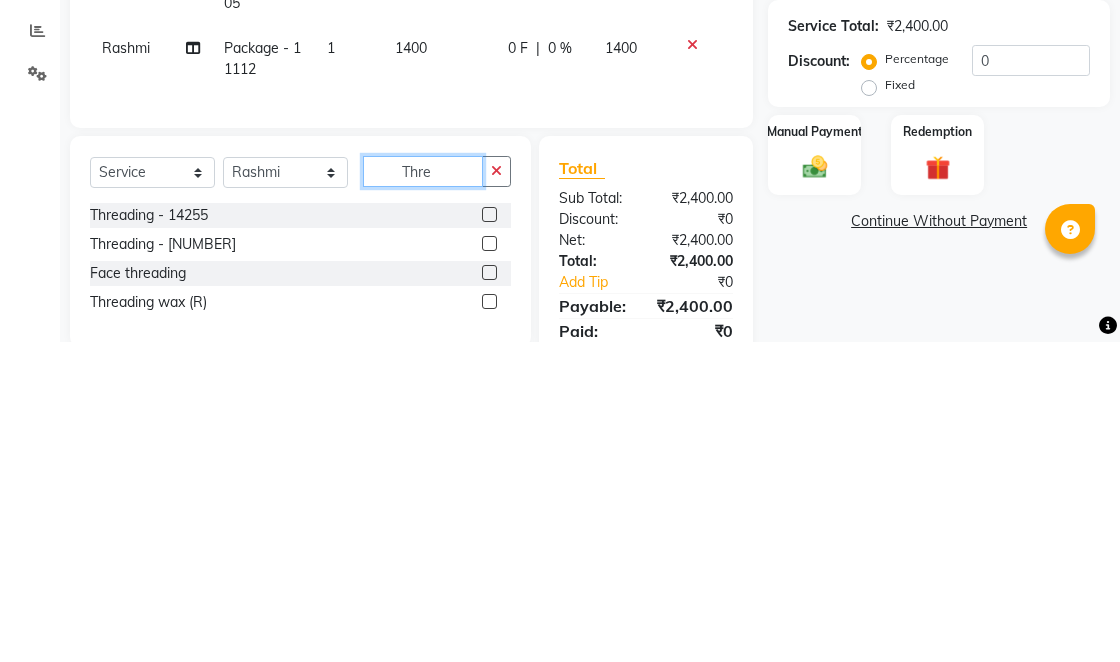 type on "Thre" 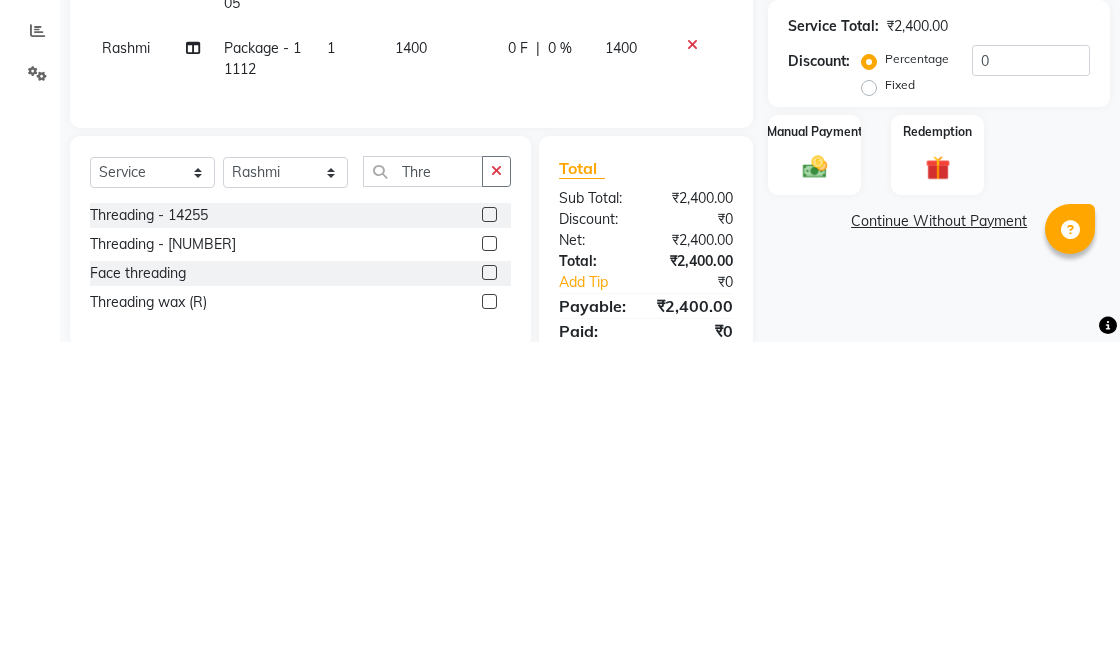 click 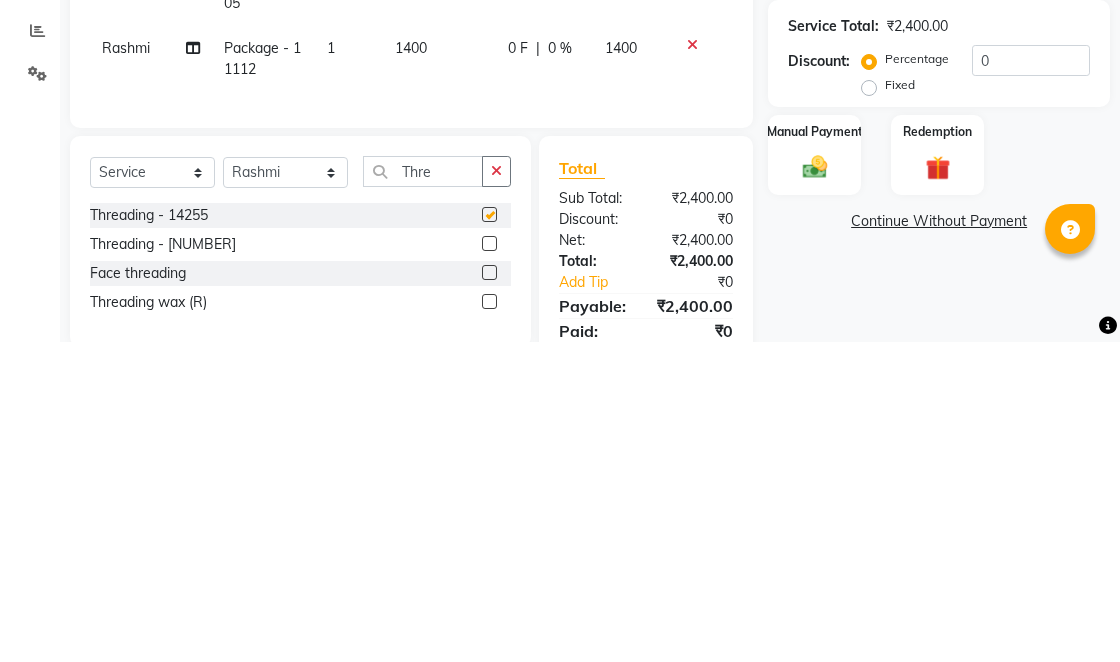 scroll, scrollTop: 92, scrollLeft: 0, axis: vertical 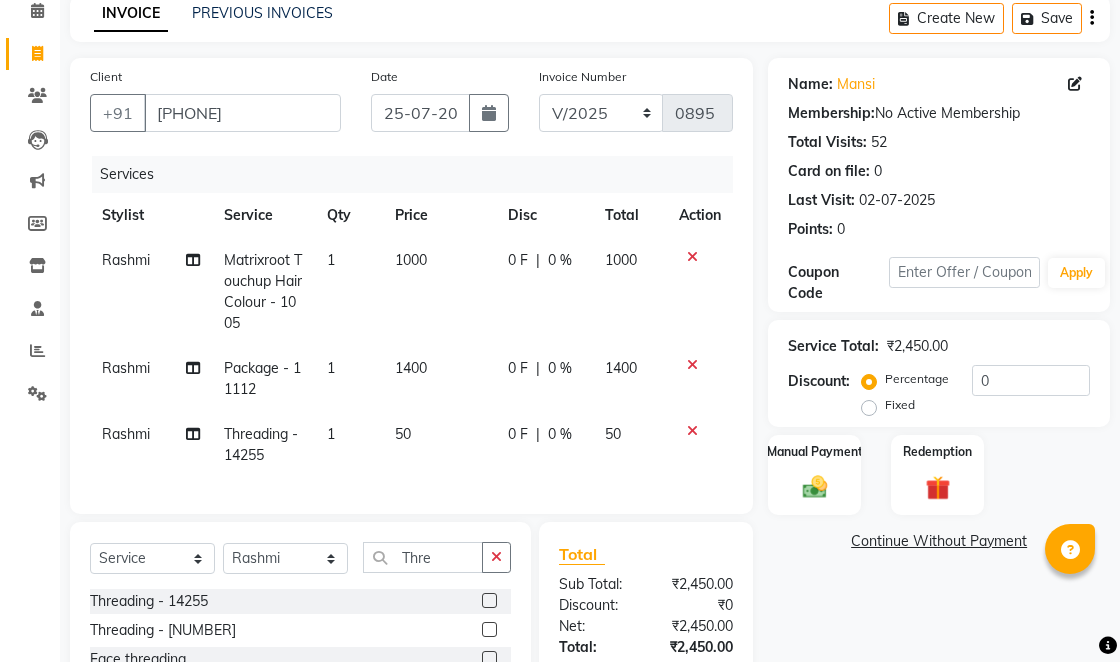 checkbox on "false" 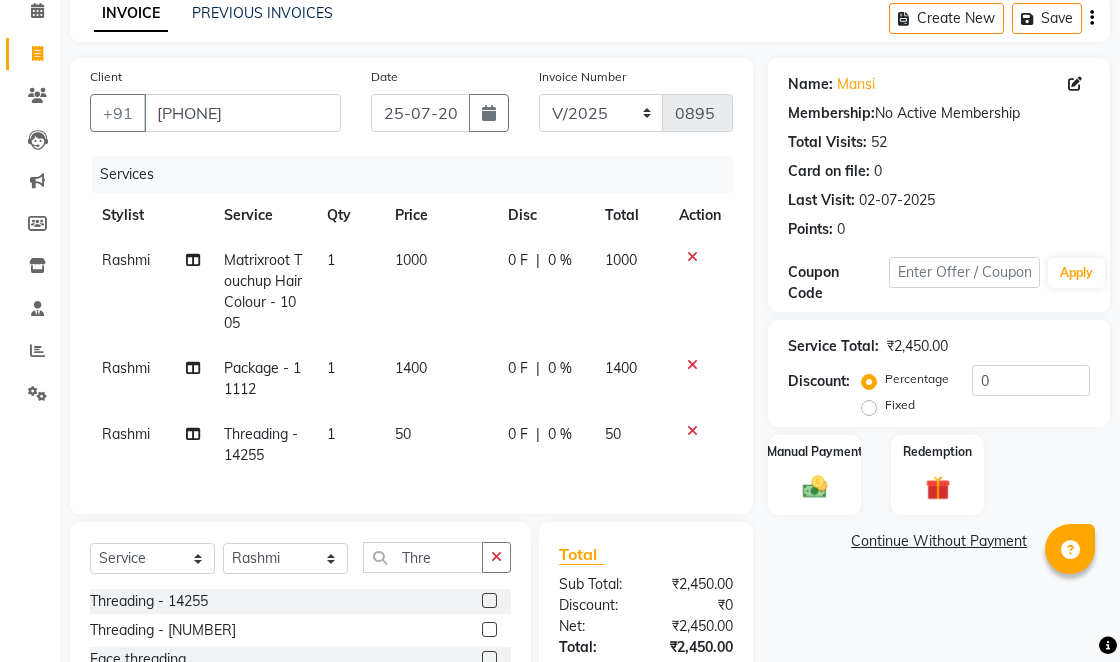 click on "Rashmi" 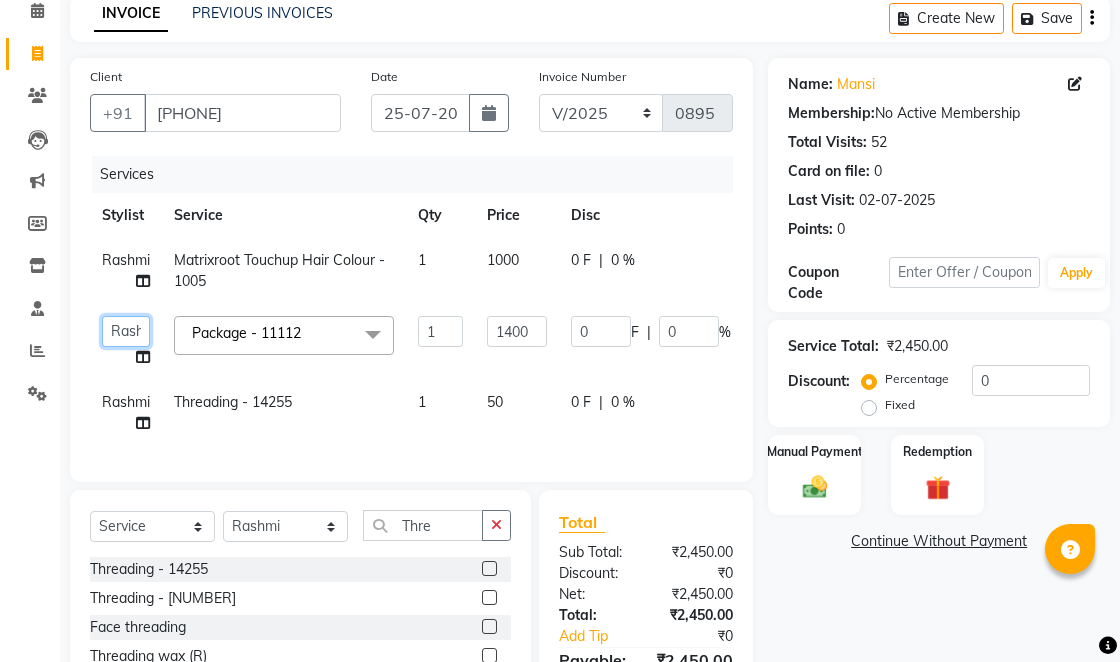 click on "[FIRST] [LAST] [FIRST] [FIRST] [FIRST] [LAST] [FIRST] [FIRST] [FIRST] [LAST] [FIRST] [FIRST] [FIRST] [LAST] [FIRST] Matrix Spa With Power Dose - 4005 x Women'S - 101 Hair Cut - 102 Hair Wash - 103 Hair Spa - 104 Head Massage - 105 Hair Colour - 106 Hair Highlights - 107 Blow Drayer - 108 Pressing - 109 Root Touvh-Up - 110 Men'S Mens - 167 Hair Cut Mens - 168 Hair Wash Mens - 169 Beard Mens - 170 Hair Spa Mens - 171 Head Massage Mens - 172 Jewellery Straight Therapy Global + Highlights Smoothning + Keratine + Global Color Donet Add on Eyelashes Extension Nail remove Nail Paint Remove Leg D-tan Groom Make-up CARBON FACIAL HAIR PUMMING VITAMINE-C FACIAL HYDRA MASK GLOW HYDRA TIGHTNING MASK SAREE PIN-UP HAIR HYDRA TREATMENT NANOPLASTIA + SERUM NANOPLASTIA HYDRA SMOOTH VITAMIN-C Hair remover Heel peel Kerasmooth Body Spa - 111 Body Pilishing - 112 Fruit Clean-Up - 113 D-tan back 1" 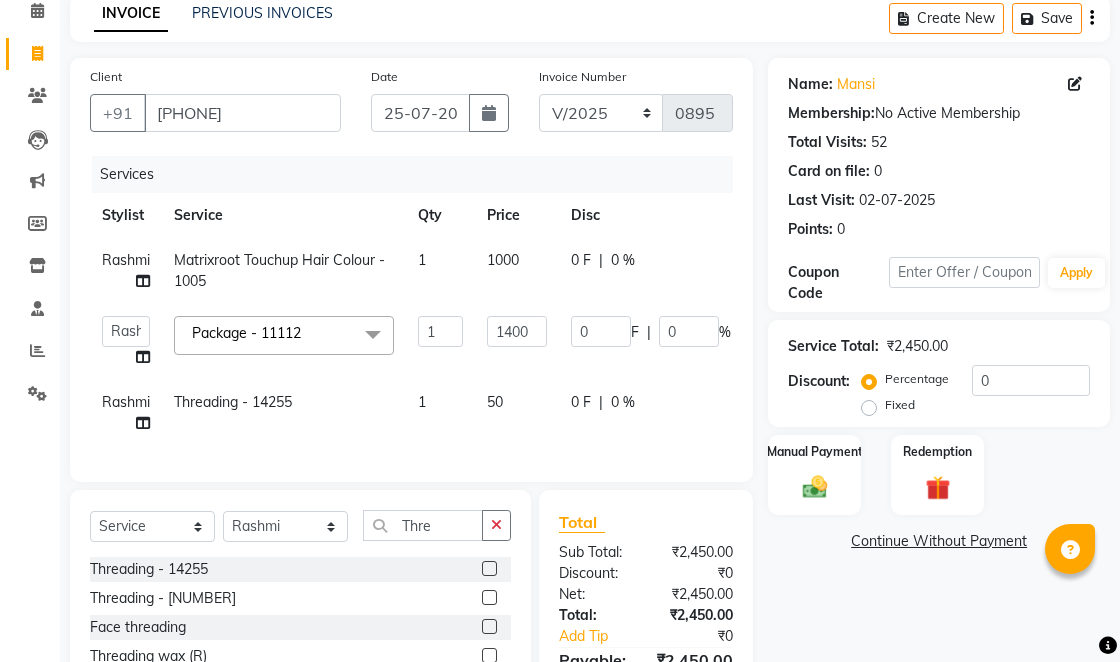 select on "[NUMBER]" 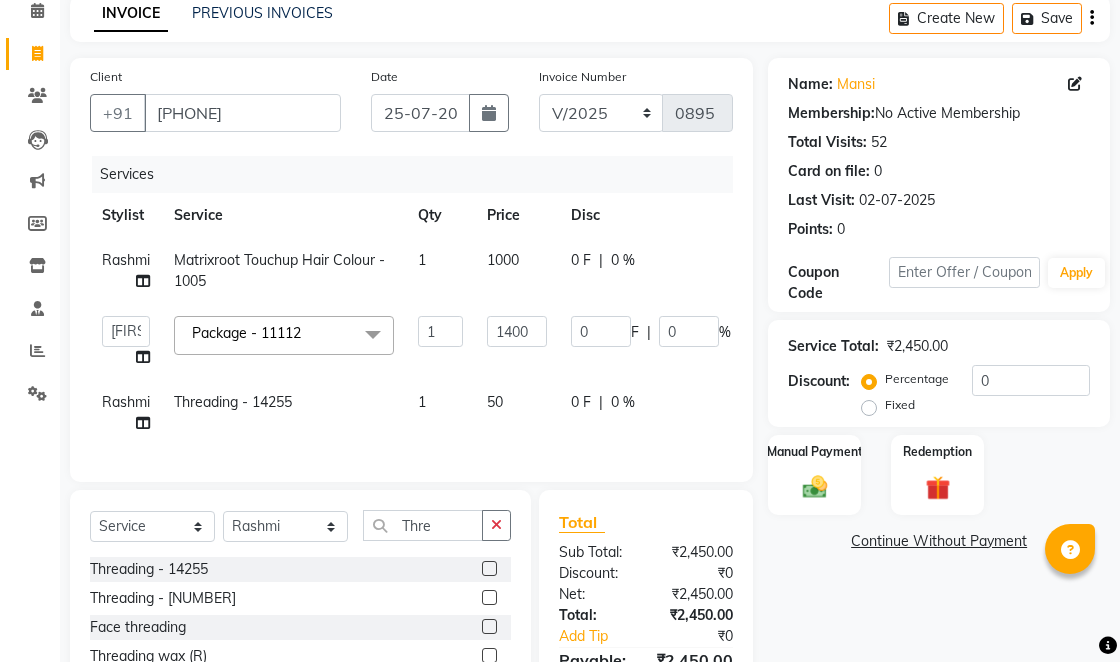 click on "Rashmi" 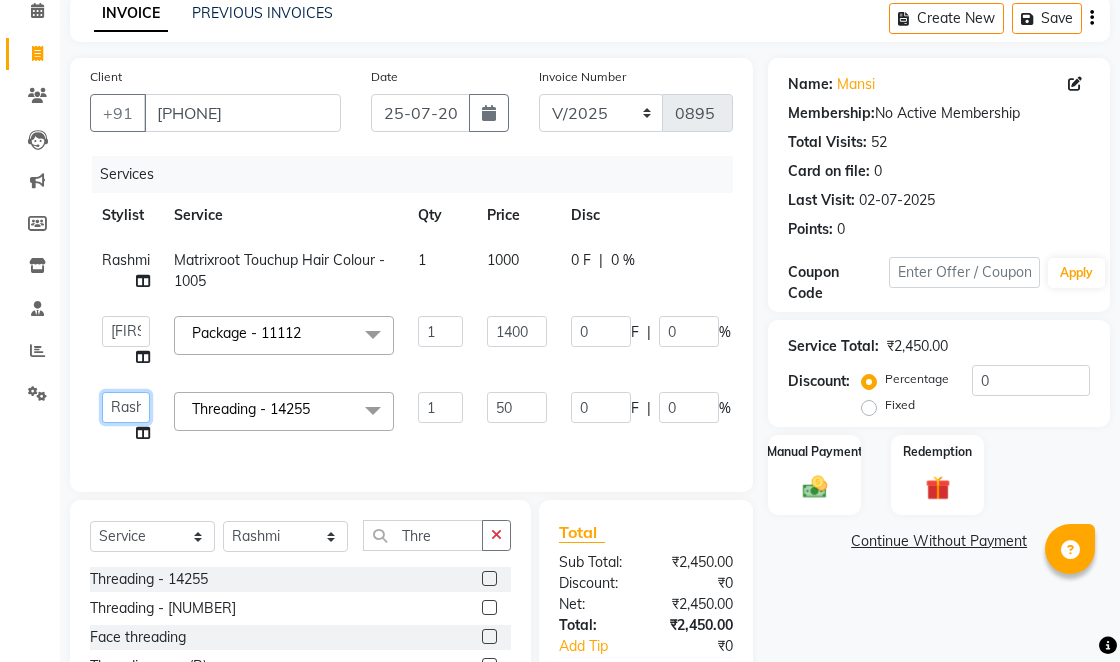 click on "[FIRST] [LAST] [FIRST] [FIRST] [FIRST] [LAST] [FIRST] [FIRST] [FIRST] [LAST] [FIRST] [FIRST] [FIRST] [LAST] [FIRST] Matrix Spa With Power Dose - 4005 x Women'S - 101 Hair Cut - 102 Hair Wash - 103 Hair Spa - 104 Head Massage - 105 Hair Colour - 106 Hair Highlights - 107 Blow Drayer - 108 Pressing - 109 Root Touvh-Up - 110 Men'S Mens - 167 Hair Cut Mens - 168 Hair Wash Mens - 169 Beard Mens - 170 Hair Spa Mens - 171 Head Massage Mens - 172 Jewellery Straight Therapy Global + Highlights Smoothning + Keratine + Global Color Donet Add on Eyelashes Extension Nail remove Nail Paint Remove Leg D-tan Groom Make-up CARBON FACIAL HAIR PUMMING VITAMINE-C FACIAL HYDRA MASK GLOW HYDRA TIGHTNING MASK SAREE PIN-UP HAIR HYDRA TREATMENT NANOPLASTIA + SERUM NANOPLASTIA HYDRA SMOOTH VITAMIN-C Hair remover Heel peel Kerasmooth Body Spa - 111 Body Pilishing - 112 Fruit Clean-Up - 113 D-tan back 1" 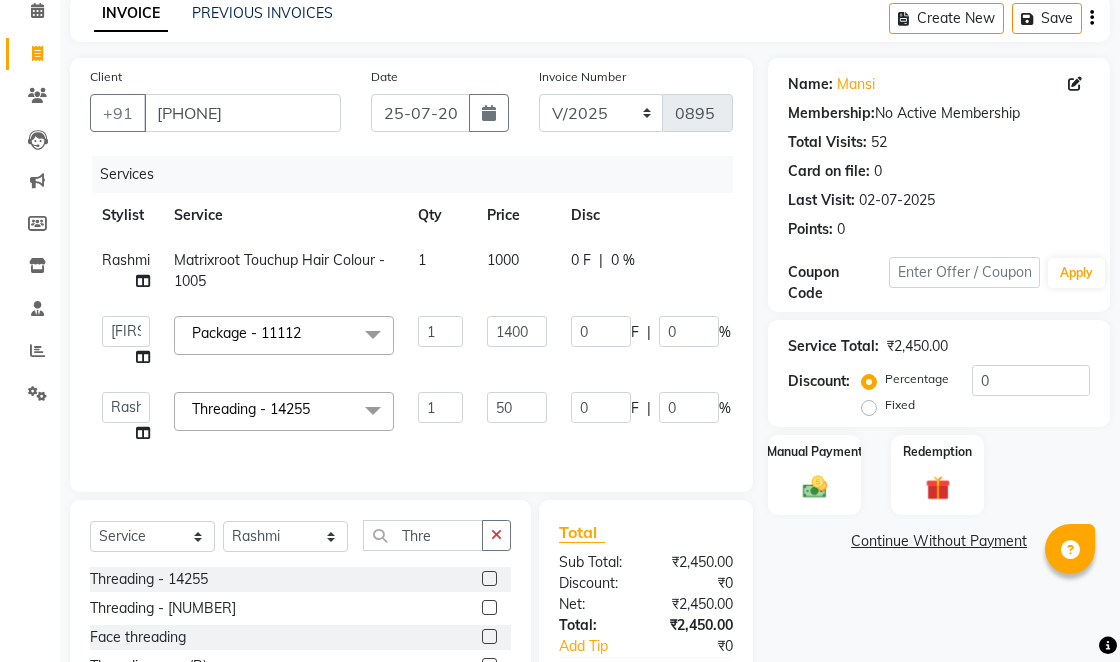 select on "[NUMBER]" 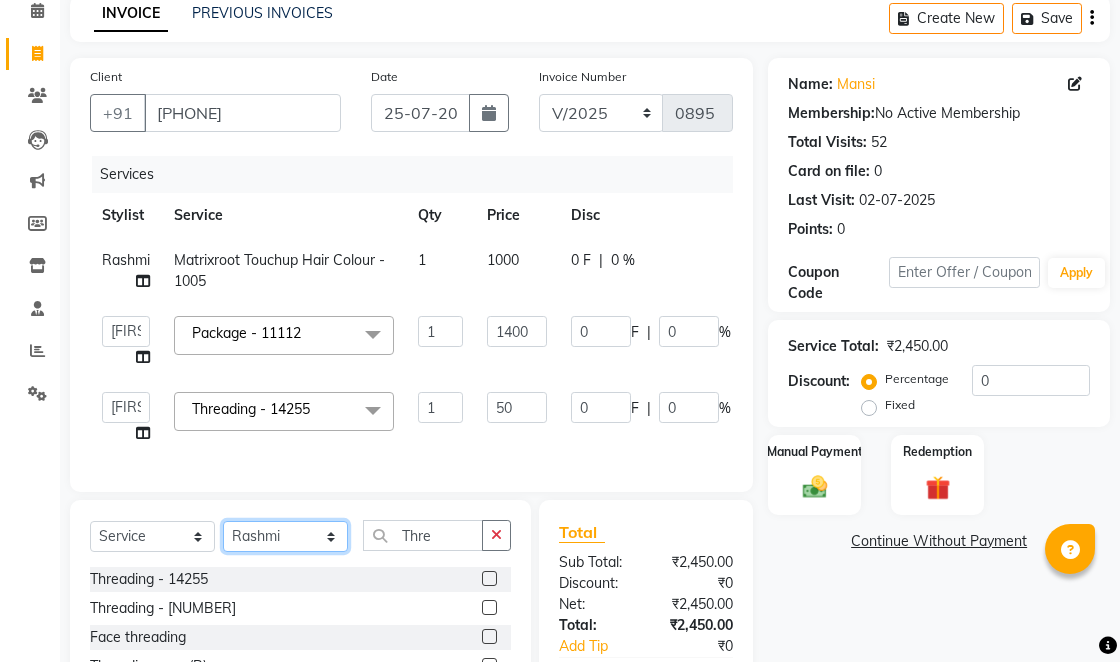 click on "Select Stylist [FIRST] [LAST] [FIRST] [FIRST] [LAST] [FIRST] [FIRST] [FIRST] [LAST] [FIRST] [FIRST] [FIRST] [LAST] [FIRST]" 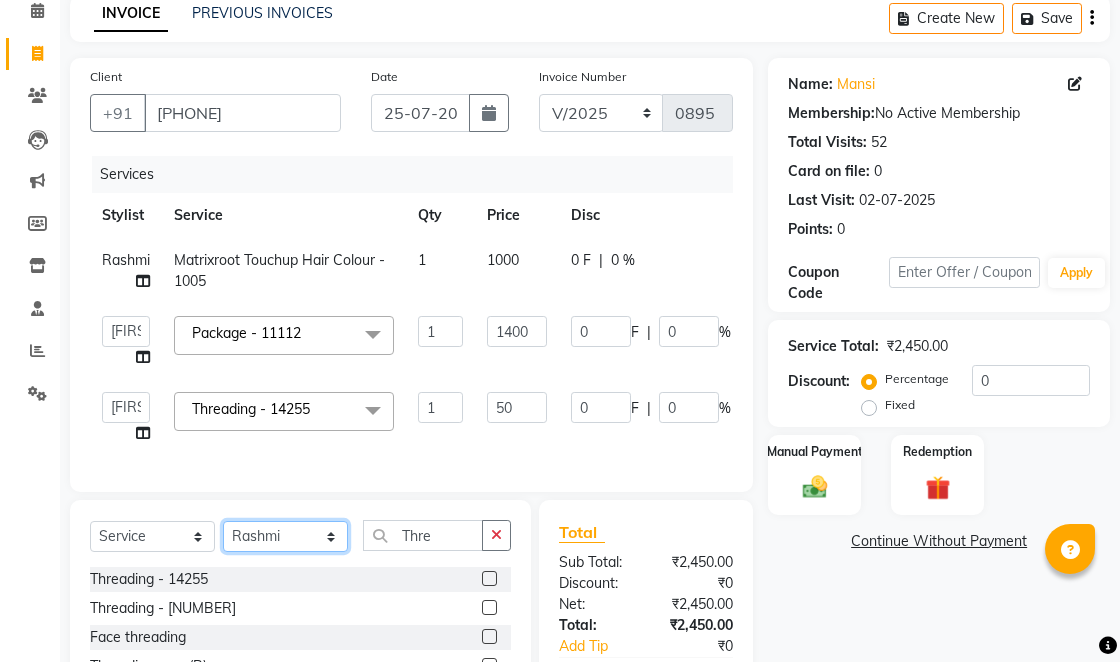 select on "[NUMBER]" 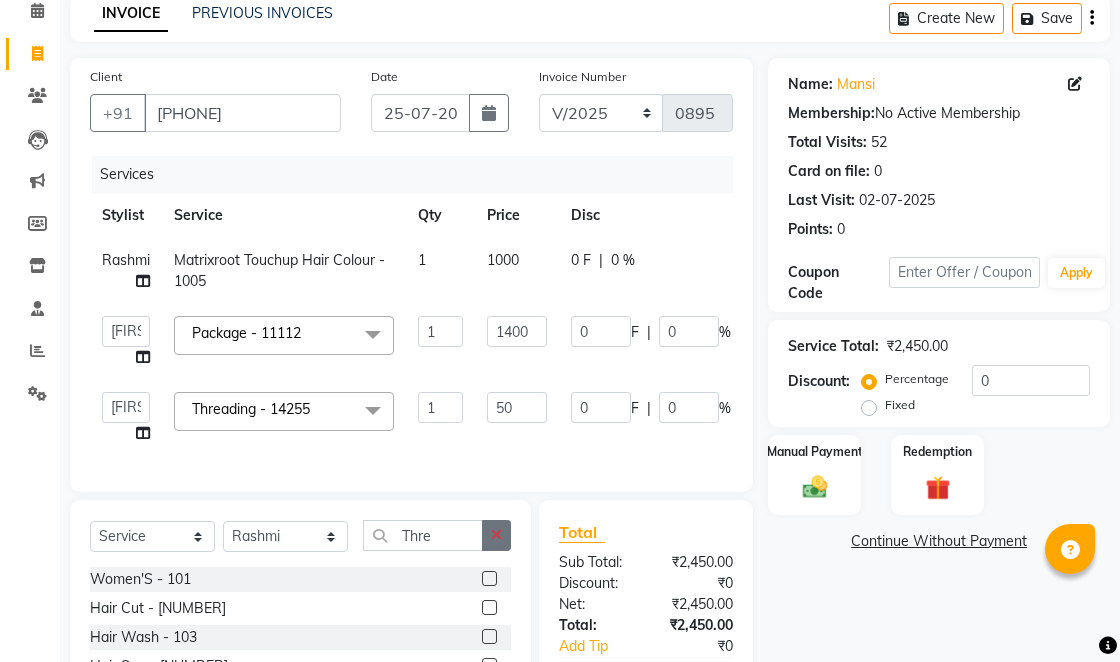 click 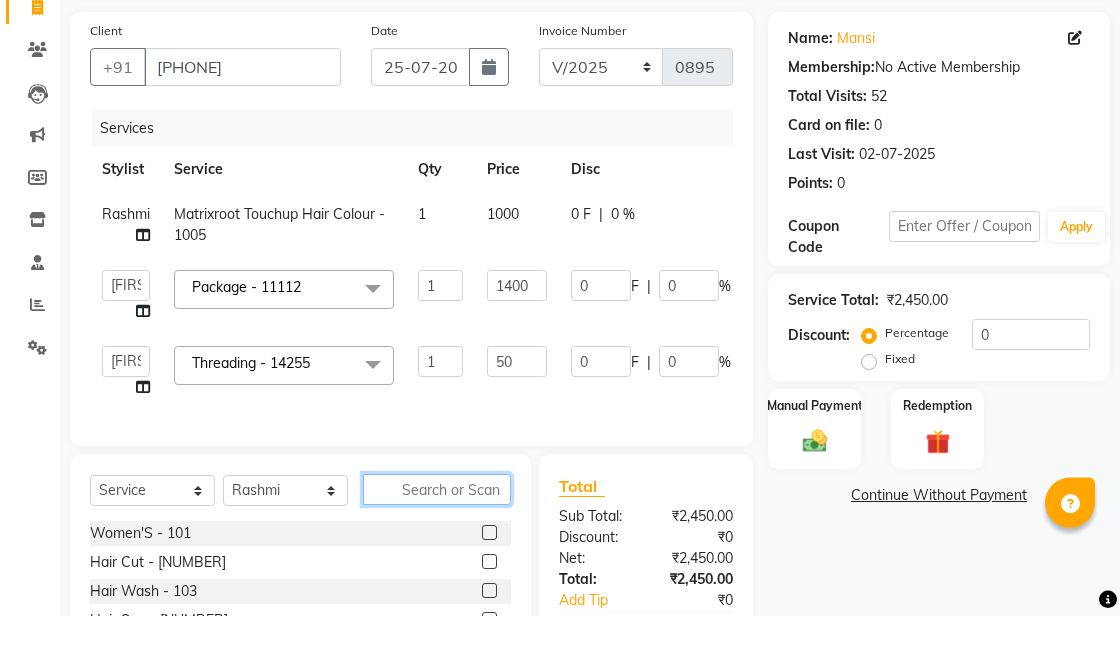scroll, scrollTop: 136, scrollLeft: 0, axis: vertical 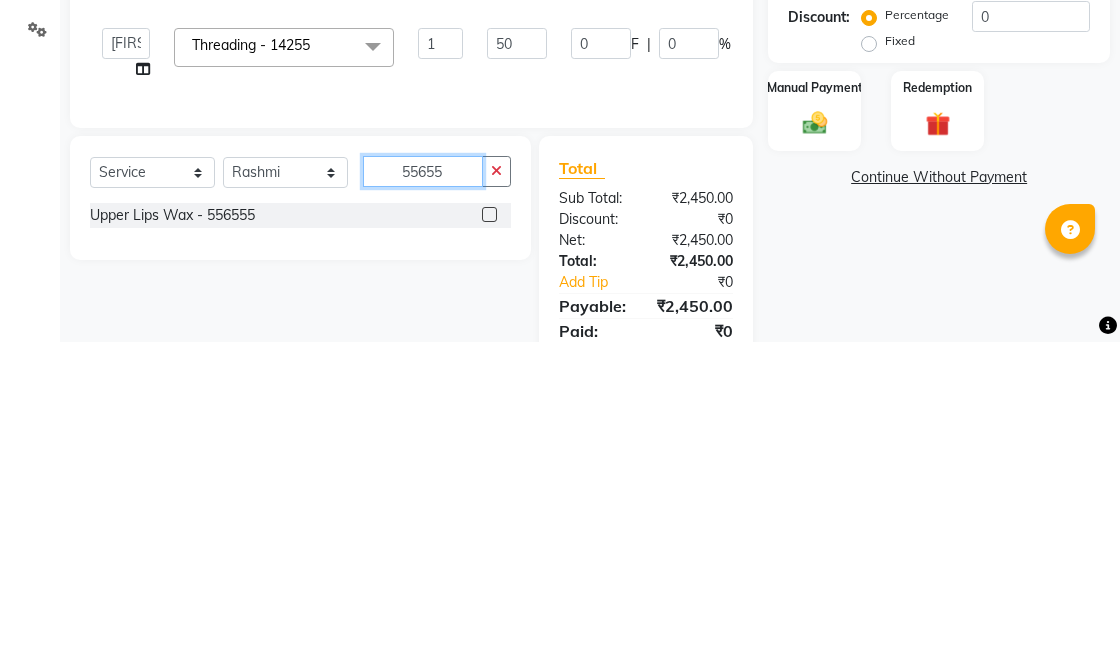 type on "55655" 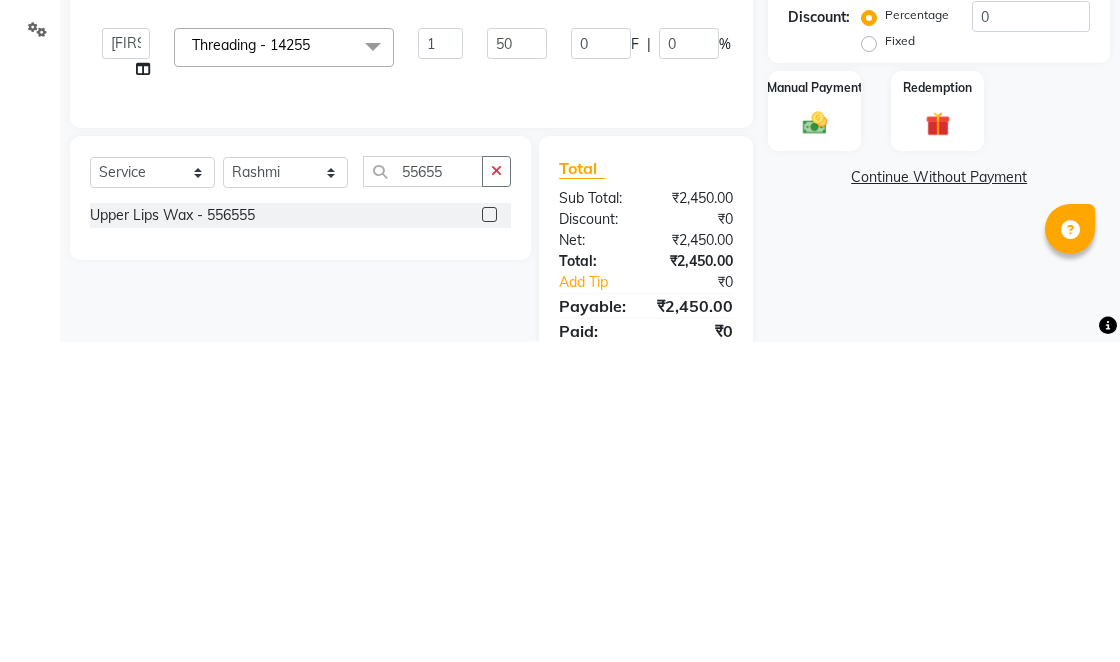 click 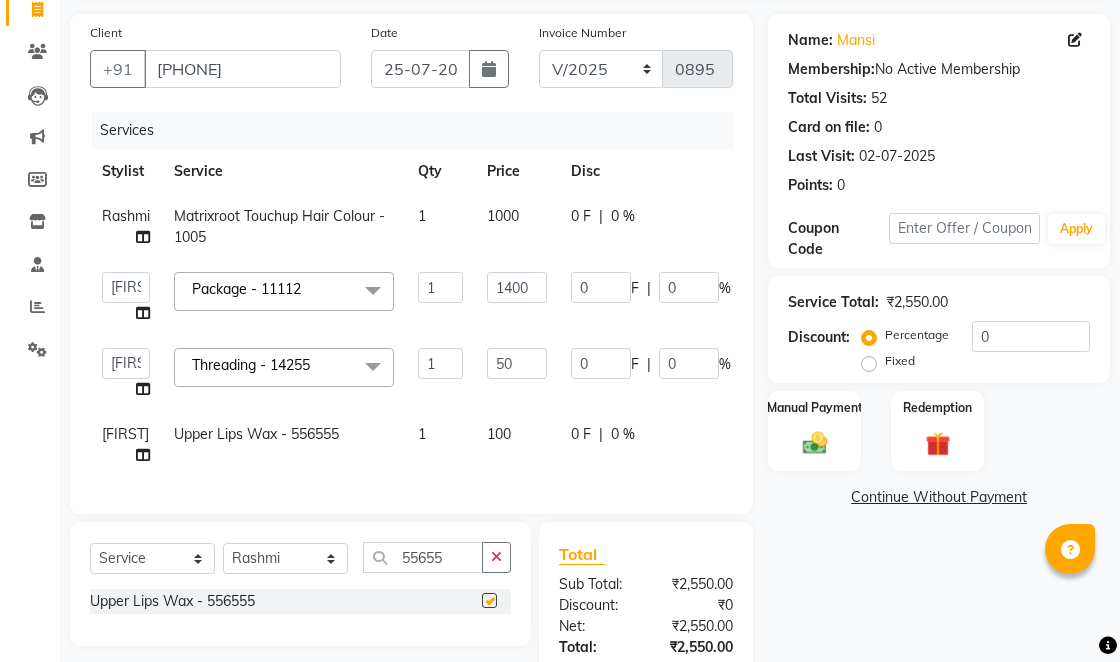 checkbox on "false" 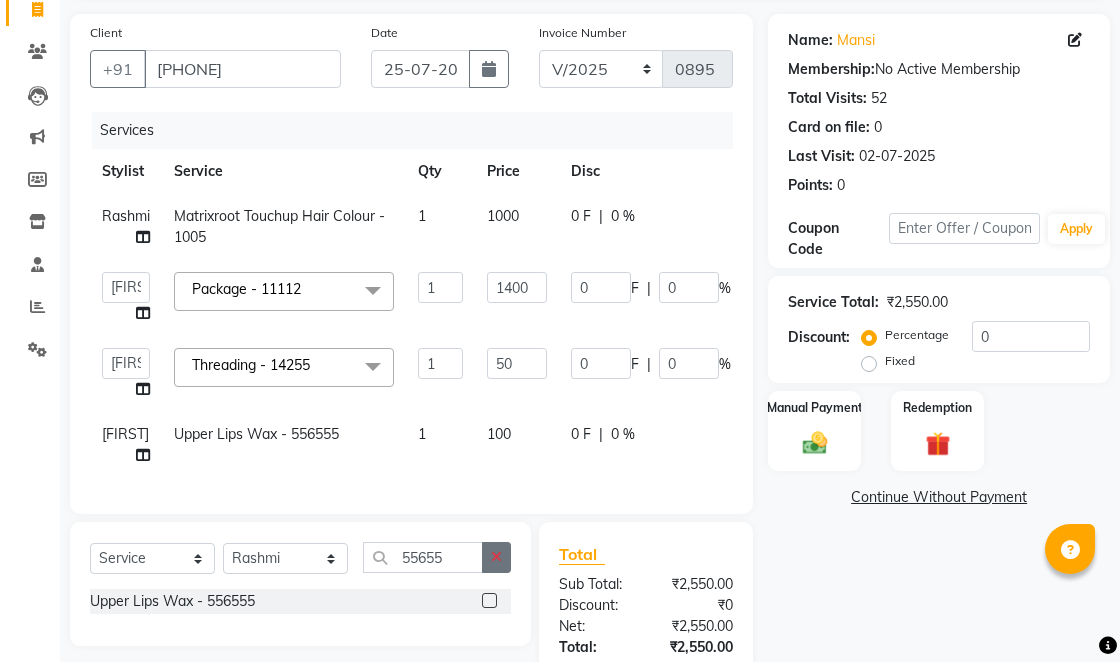 click 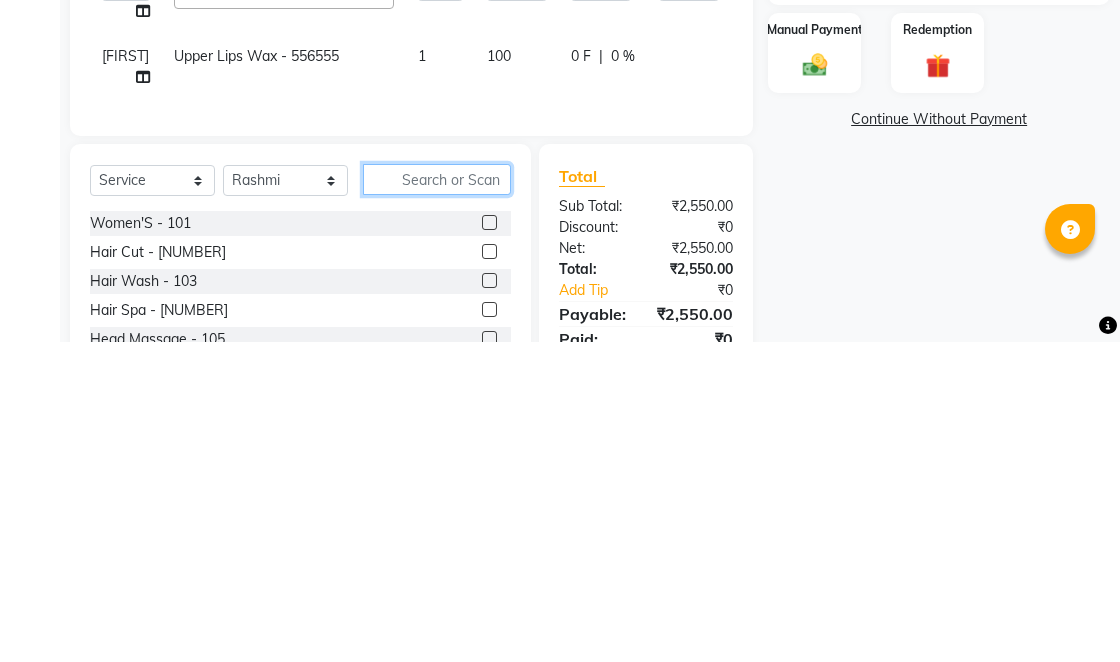 scroll, scrollTop: 202, scrollLeft: 0, axis: vertical 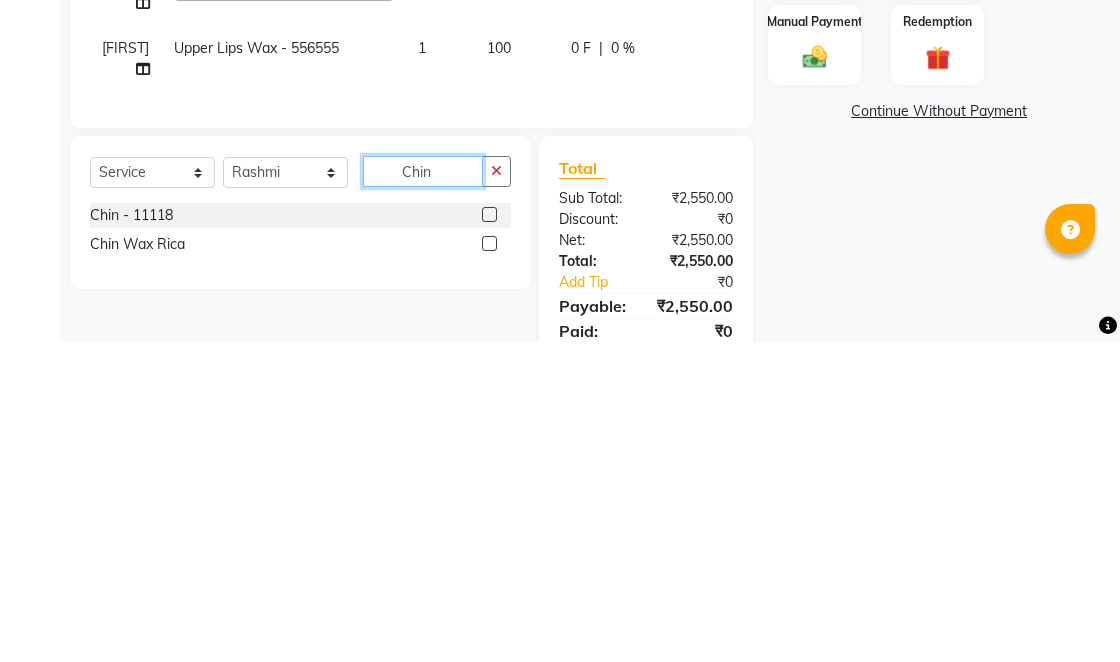 type on "Chin" 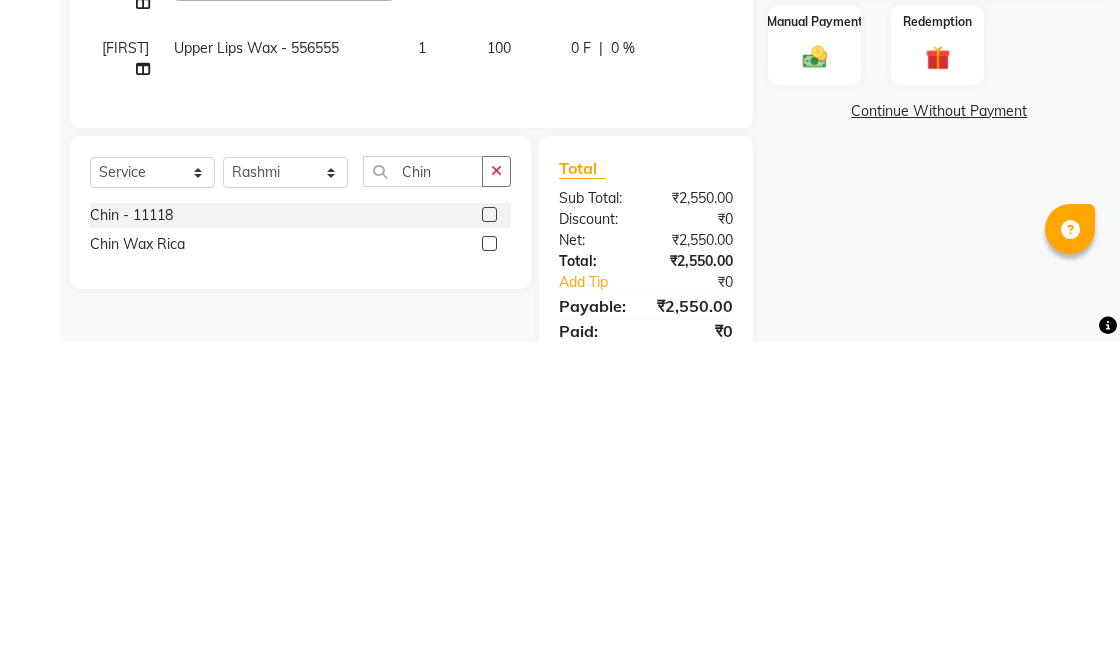 click 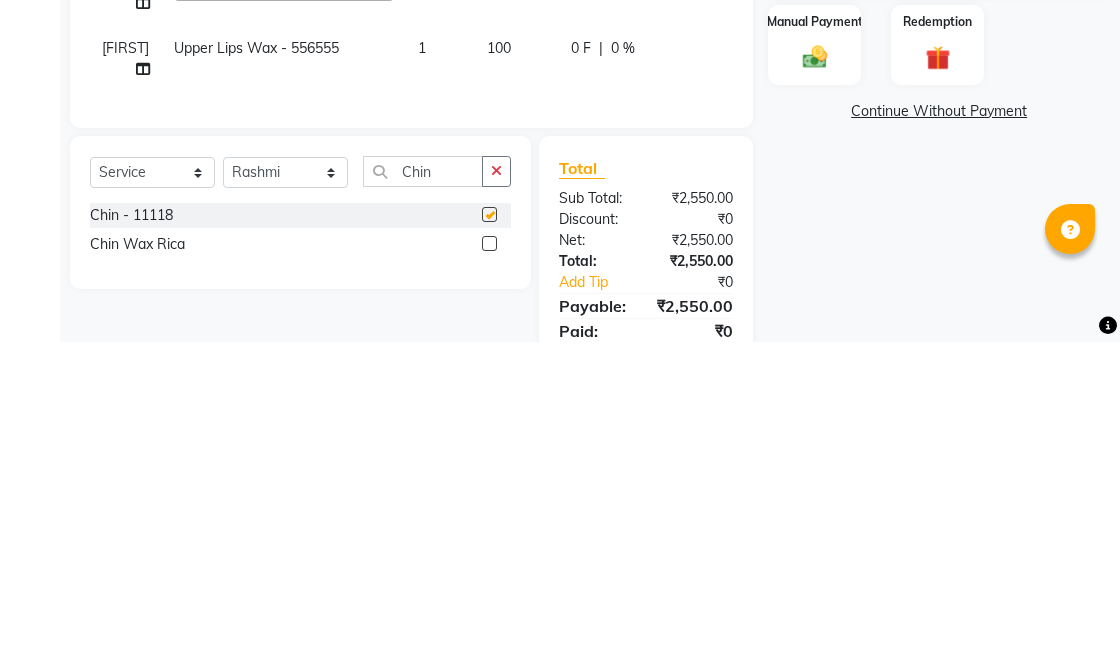 scroll, scrollTop: 202, scrollLeft: 0, axis: vertical 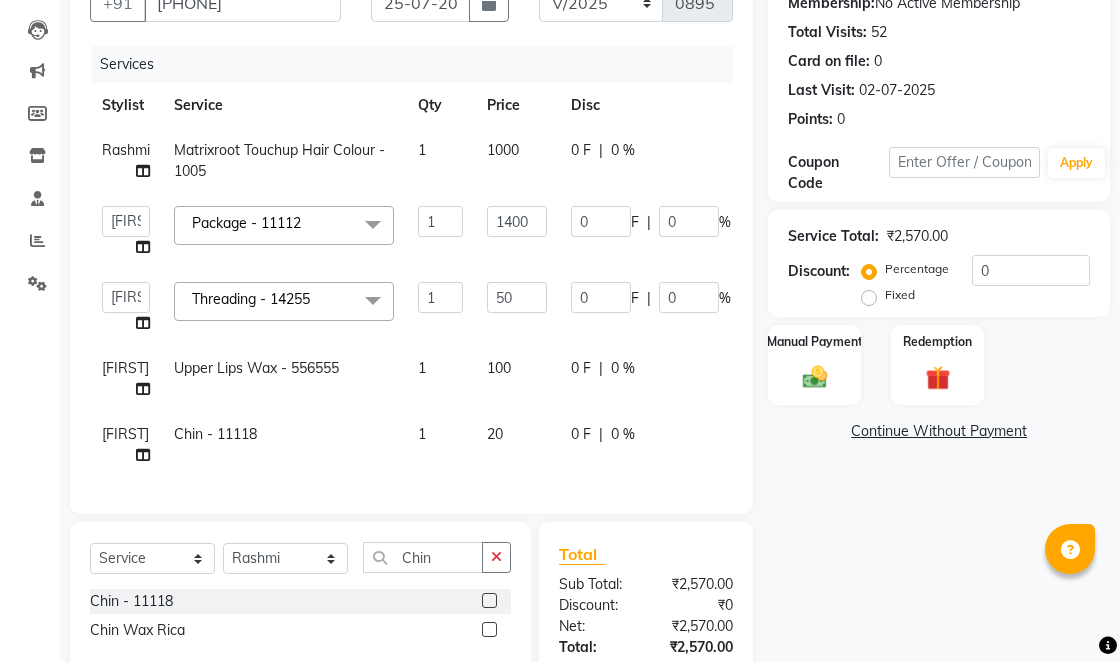 checkbox on "false" 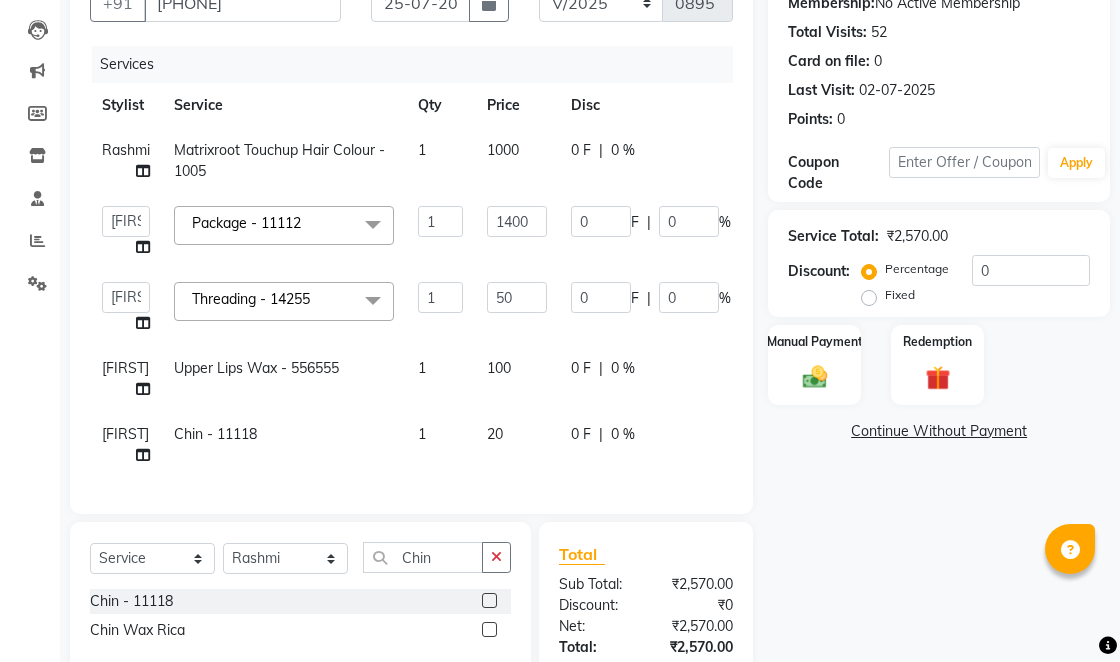 click on "20" 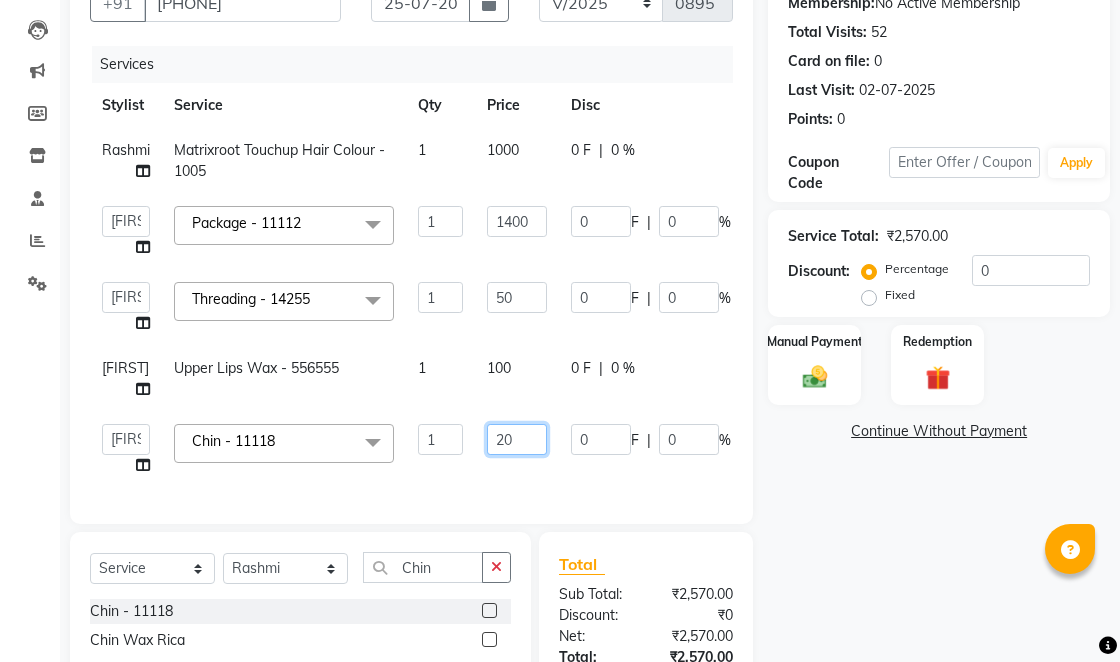 click on "20" 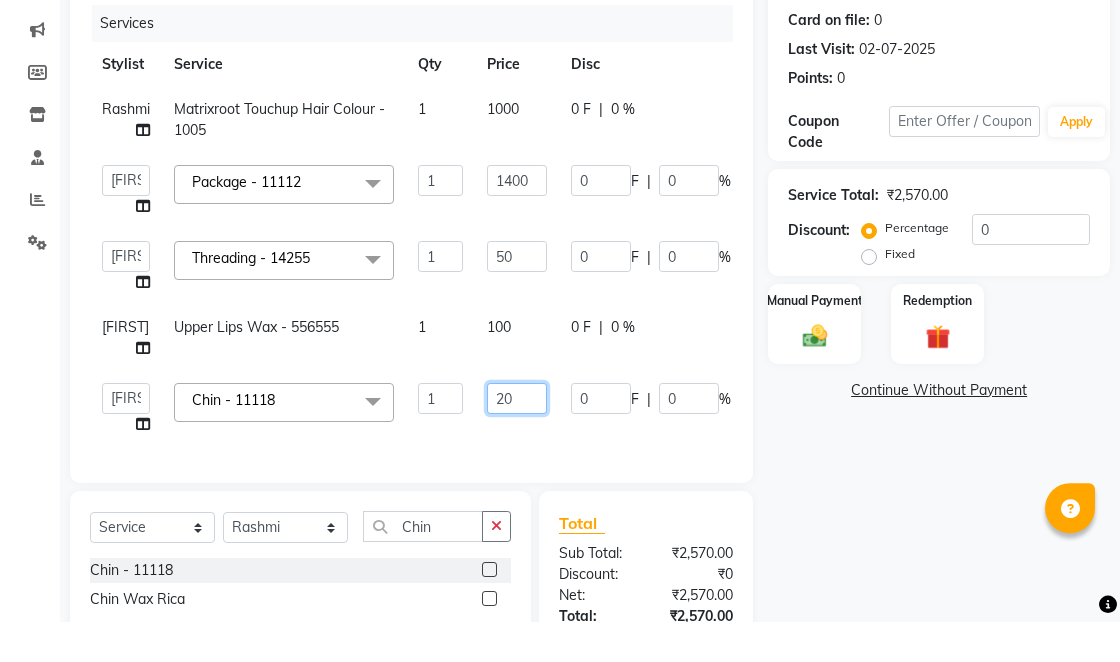 scroll, scrollTop: 202, scrollLeft: 0, axis: vertical 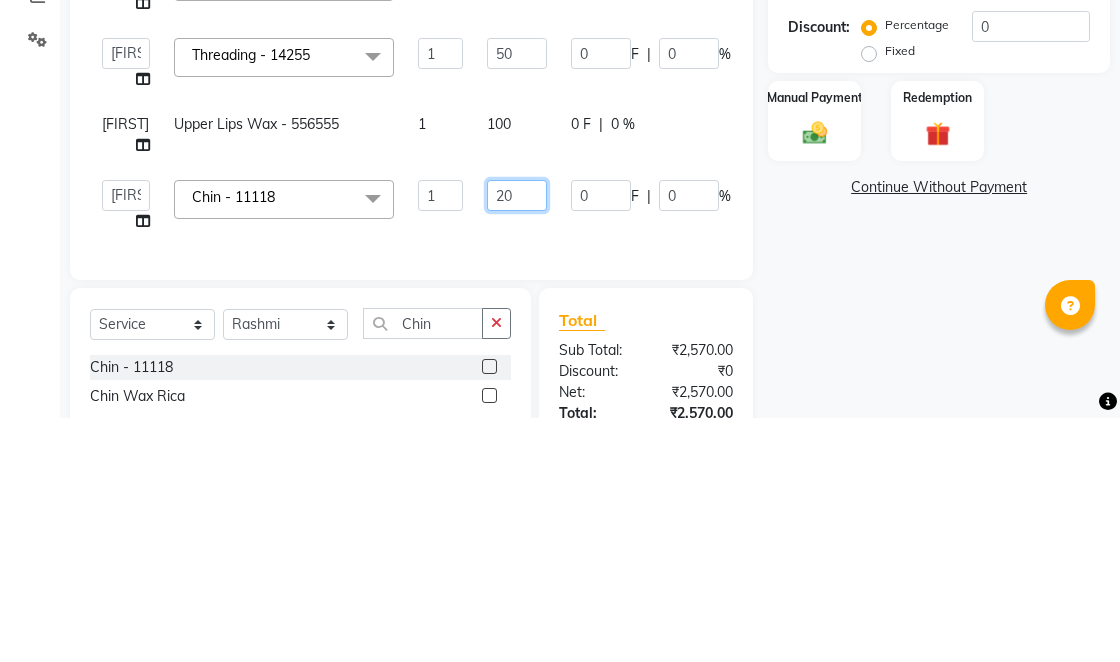 type on "2" 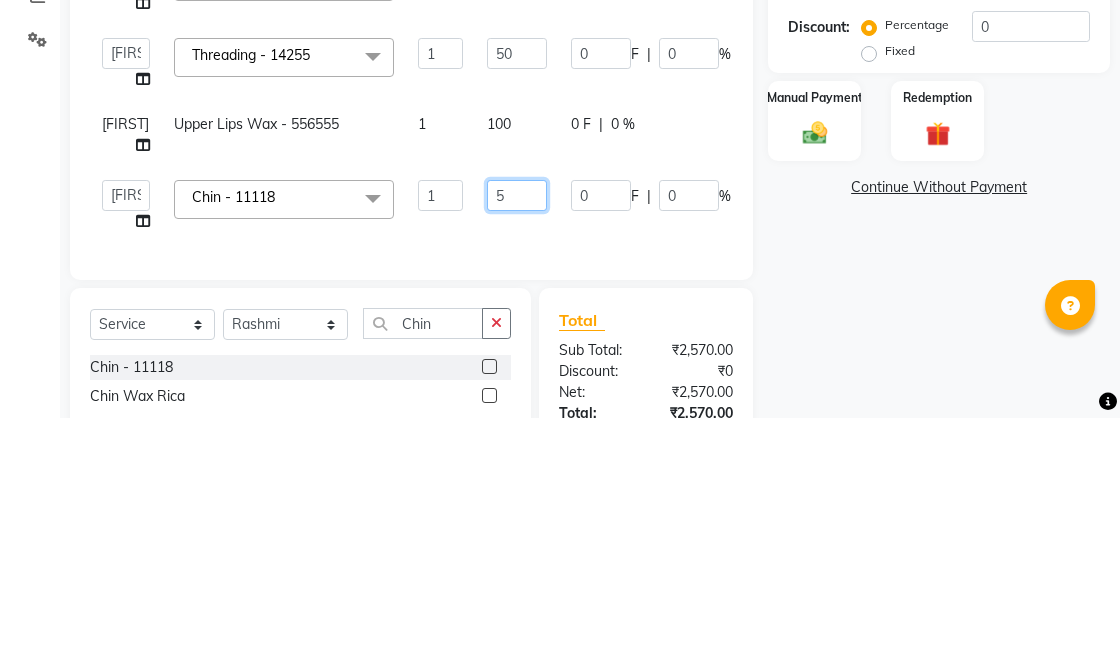 type on "50" 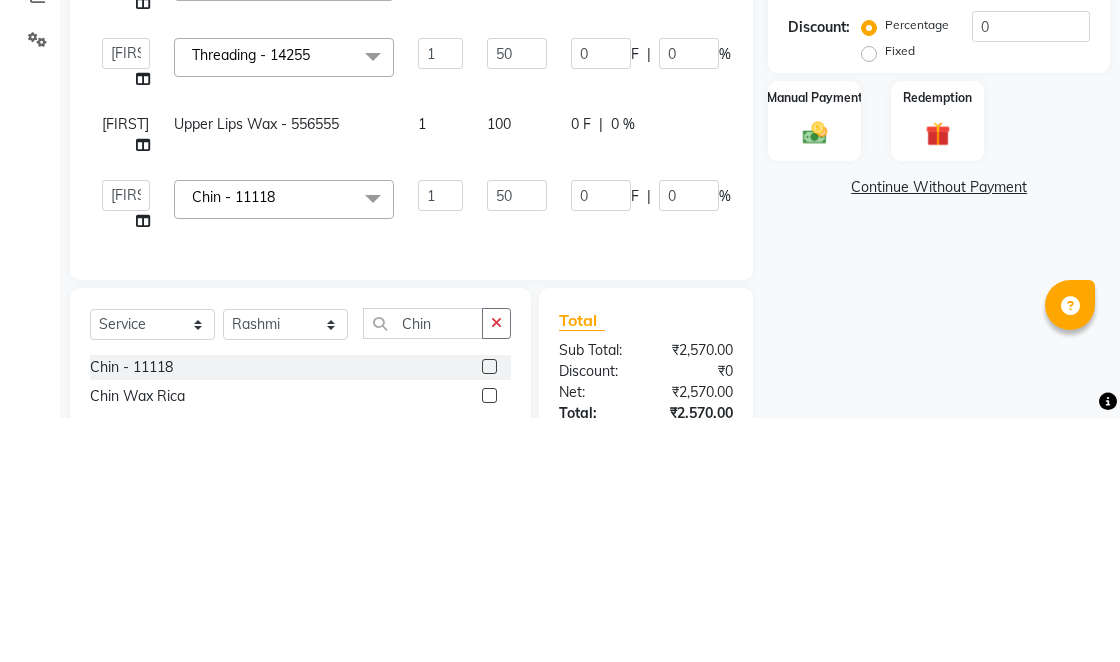 click on "100" 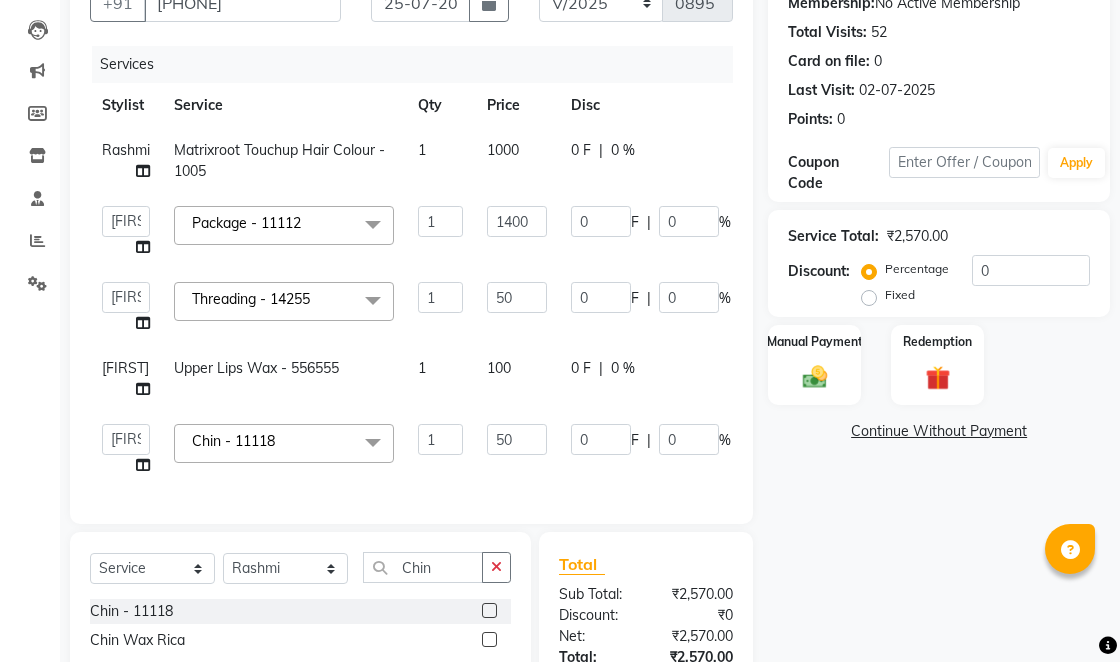 select on "[NUMBER]" 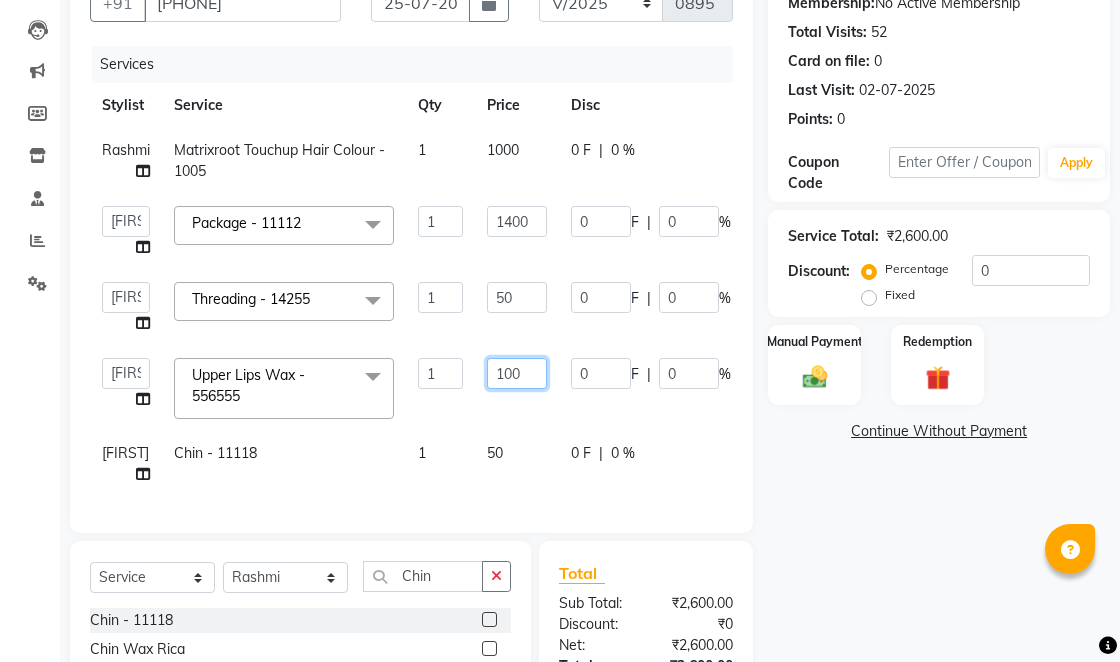 click on "100" 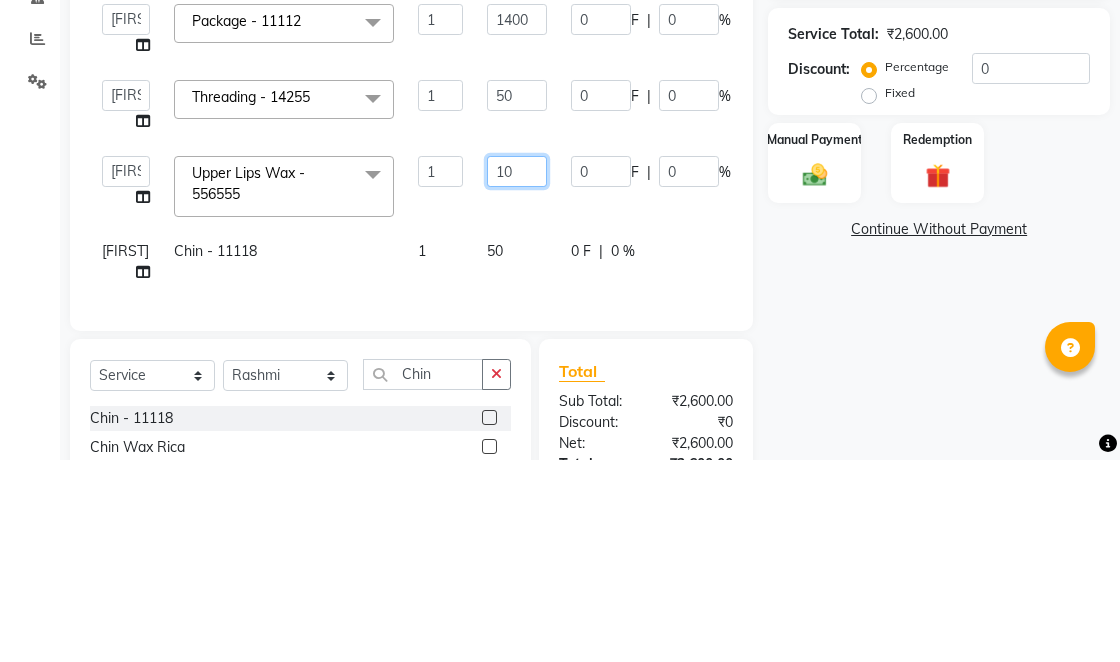type on "1" 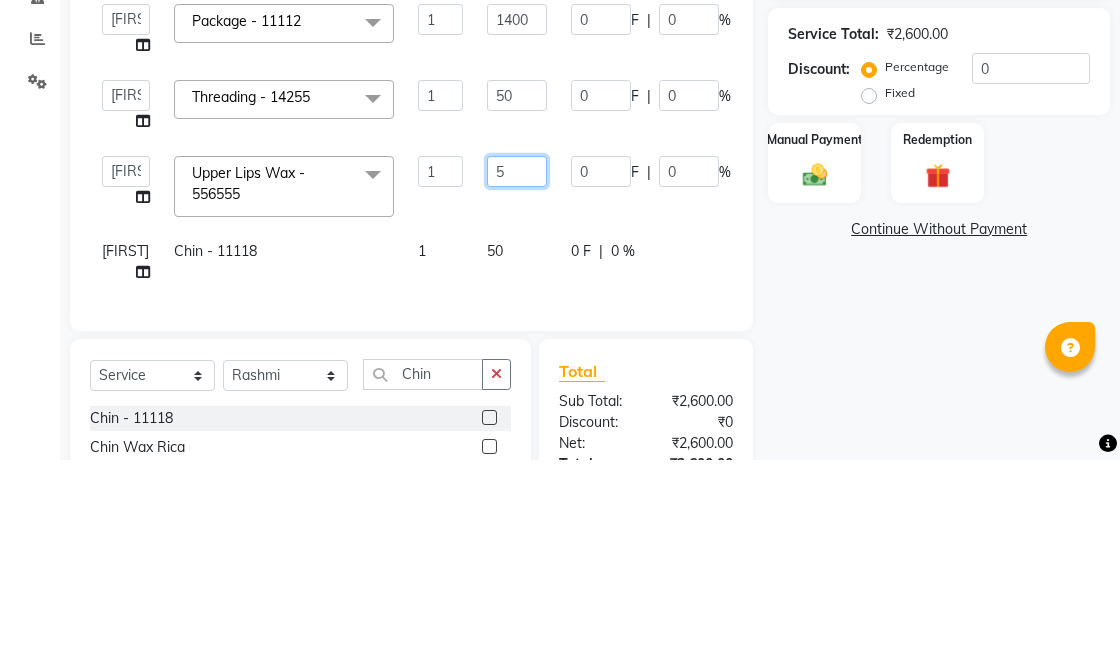 type on "50" 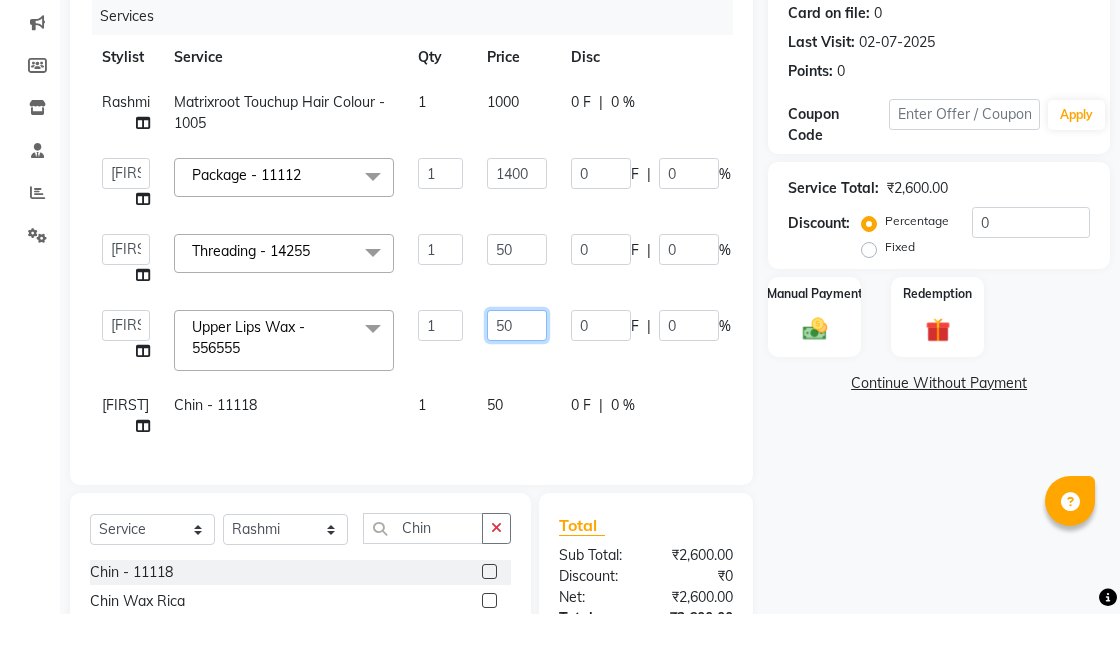 scroll, scrollTop: 202, scrollLeft: 0, axis: vertical 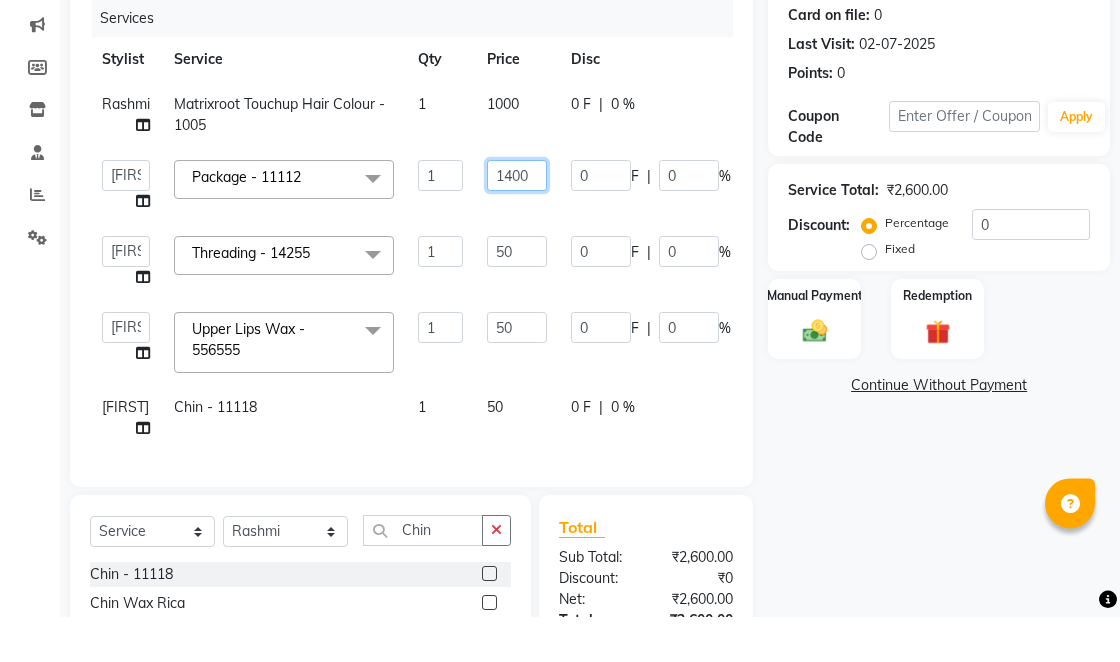click on "1400" 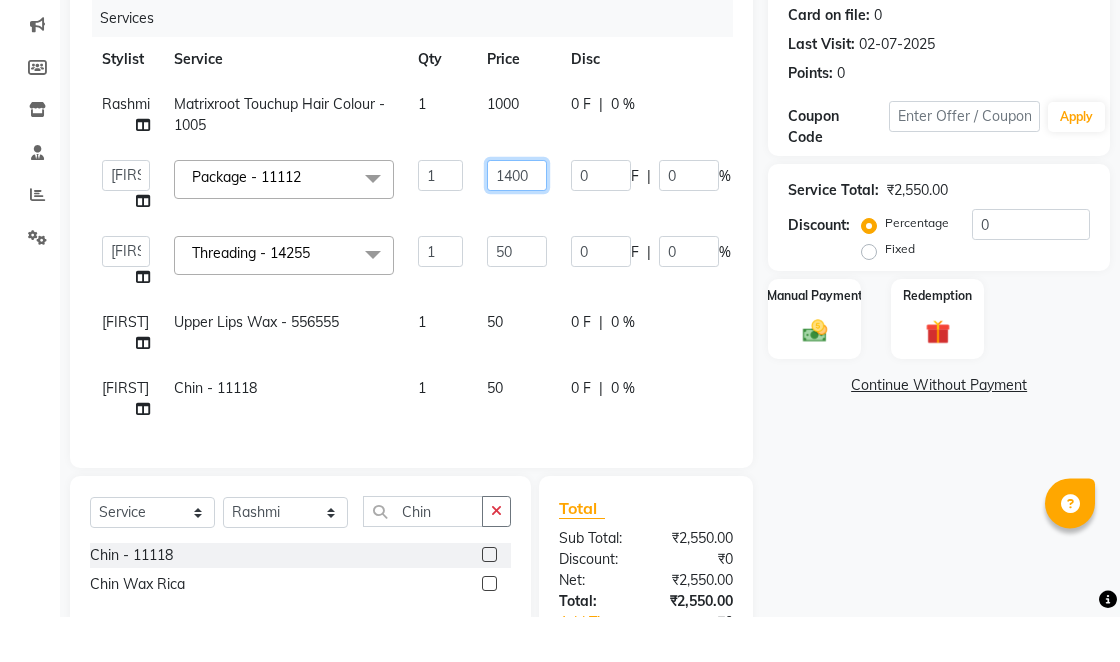 click on "1400" 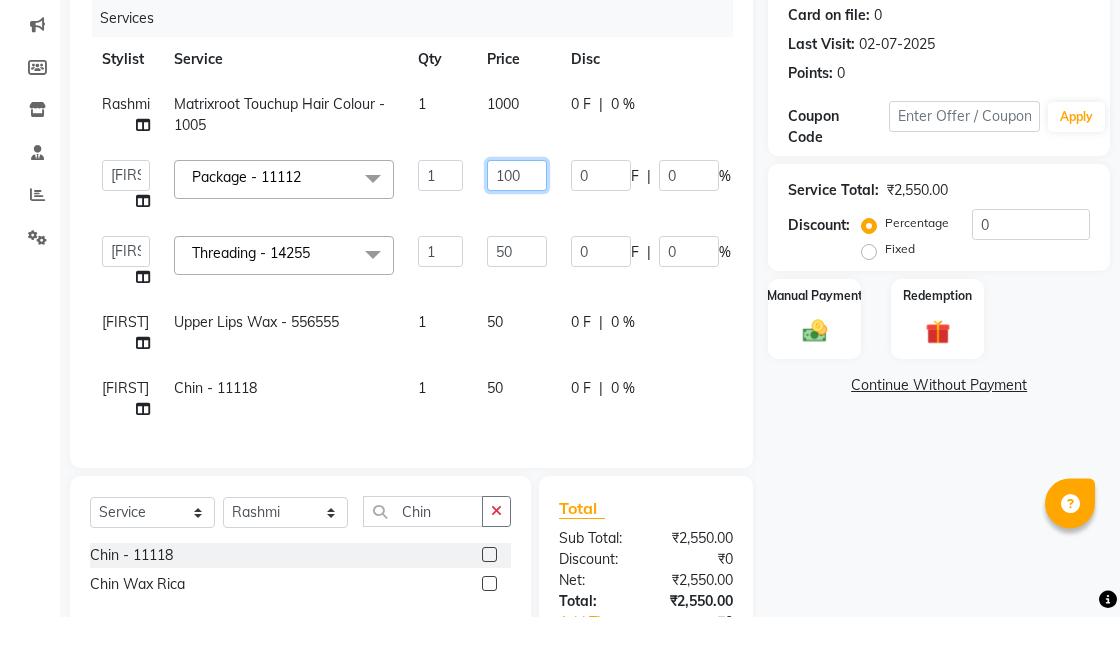 type on "1000" 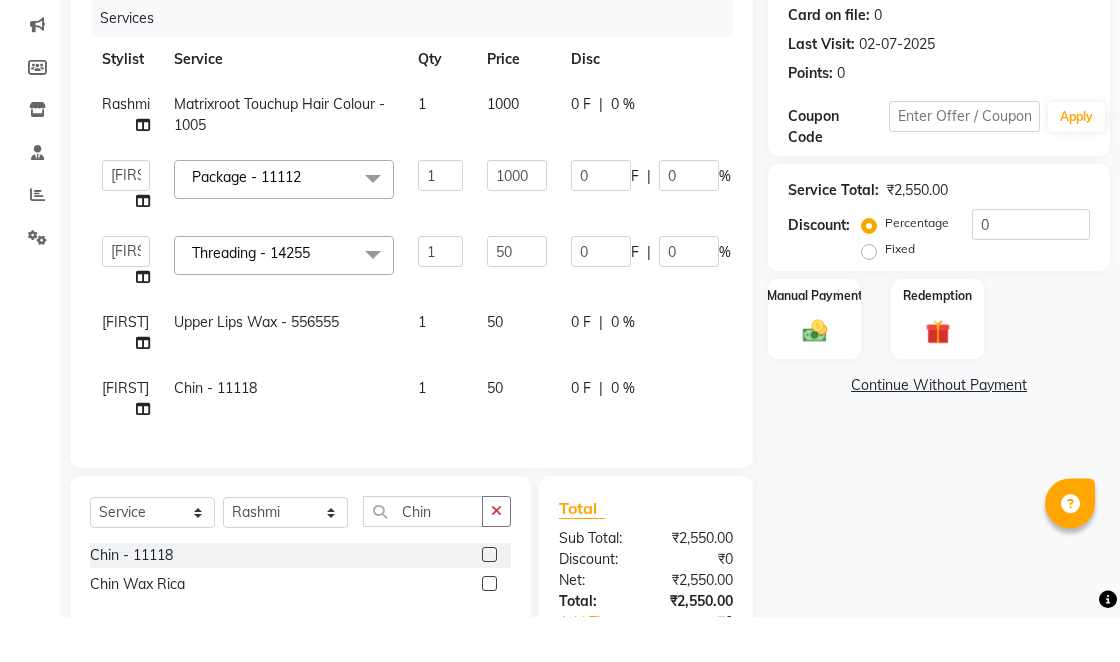 click on "0 F | 0 %" 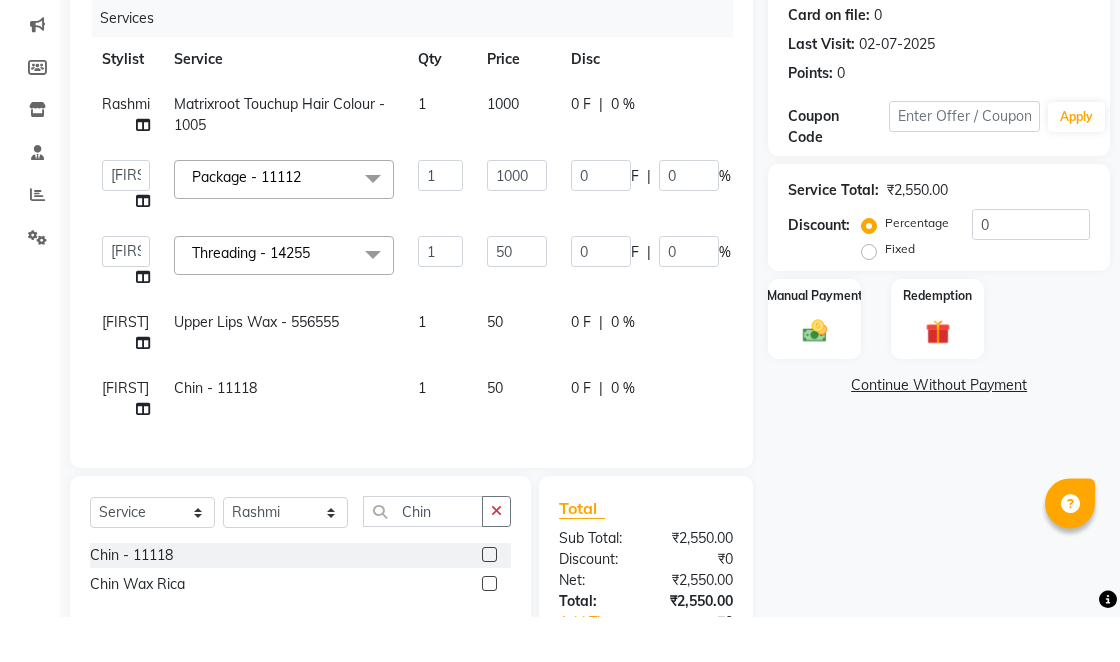 select on "17925" 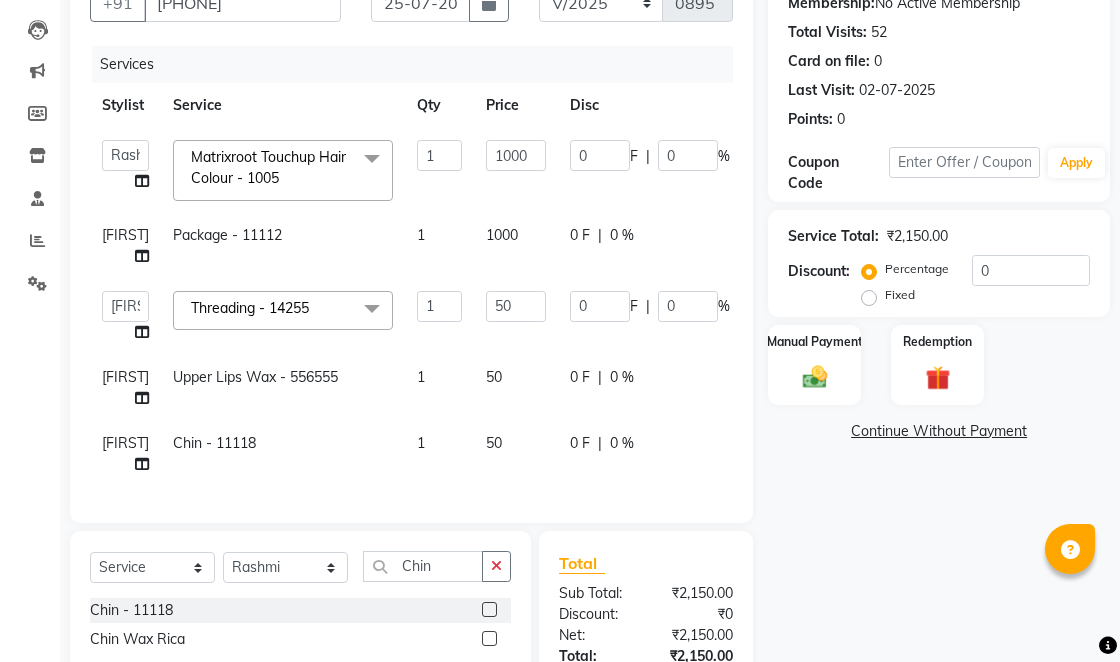 scroll, scrollTop: 192, scrollLeft: 0, axis: vertical 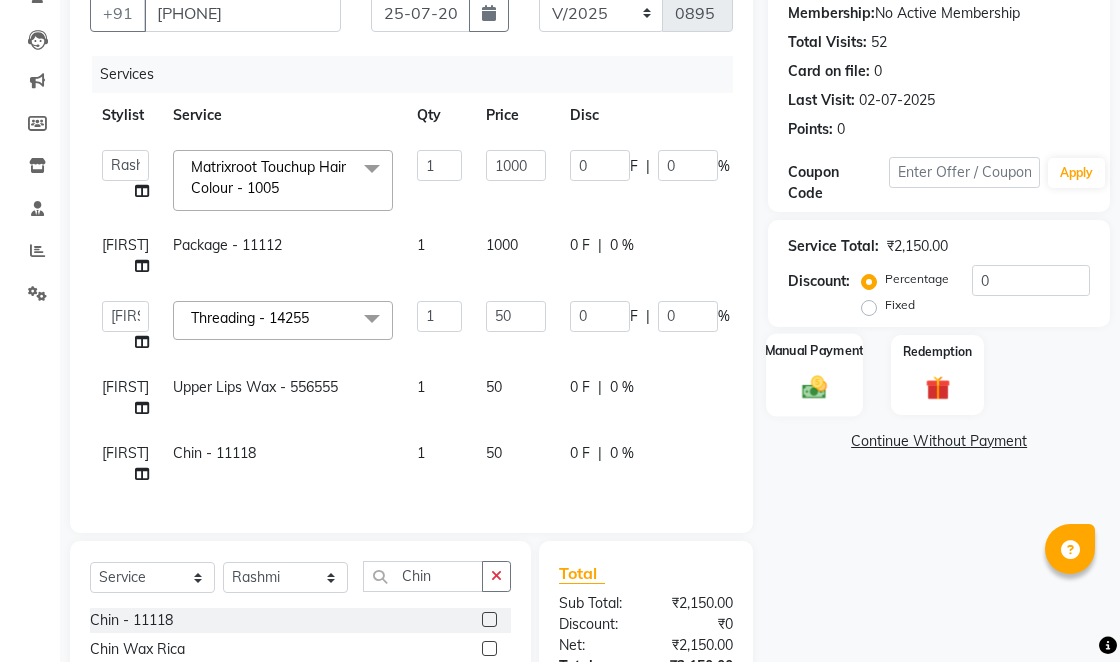 click 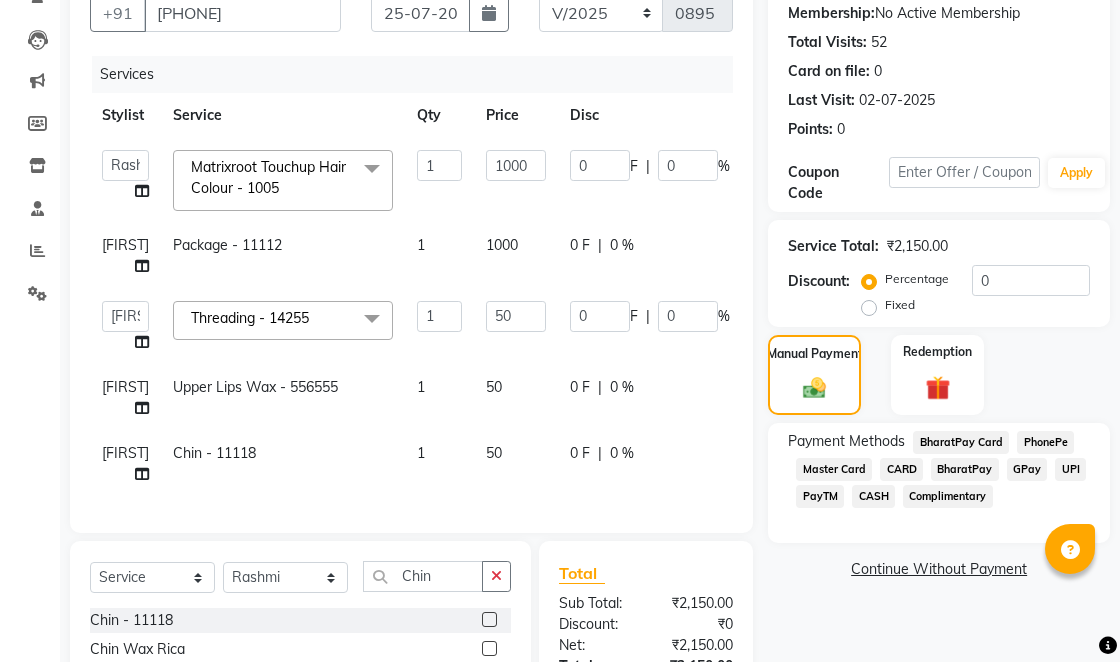 click on "CASH" 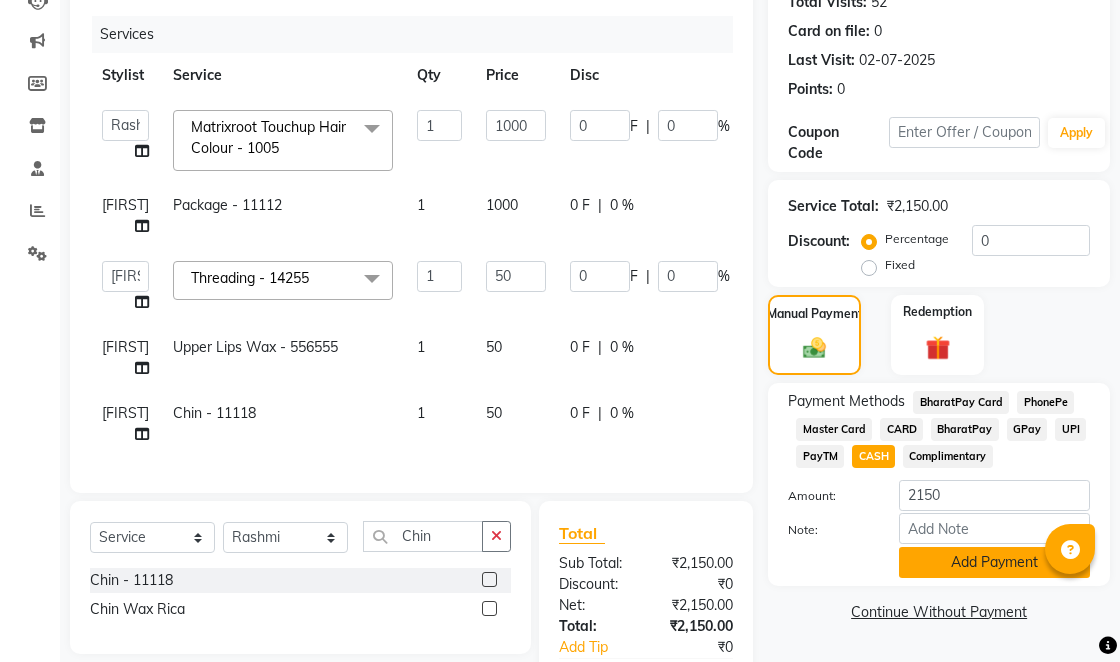 click on "Add Payment" 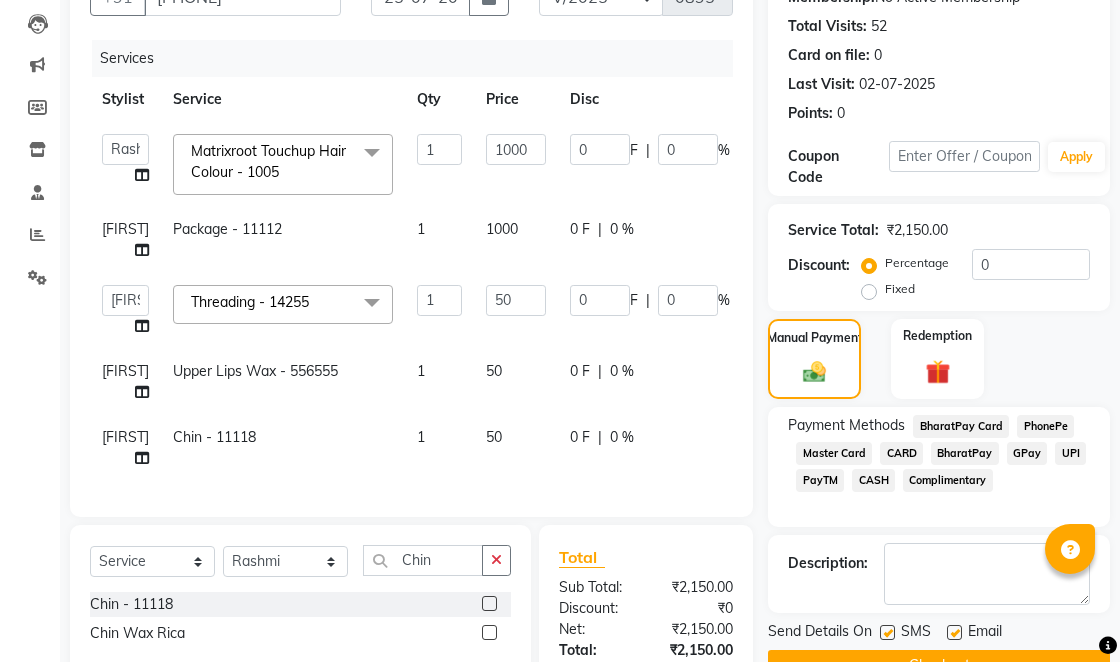 scroll, scrollTop: 177, scrollLeft: 0, axis: vertical 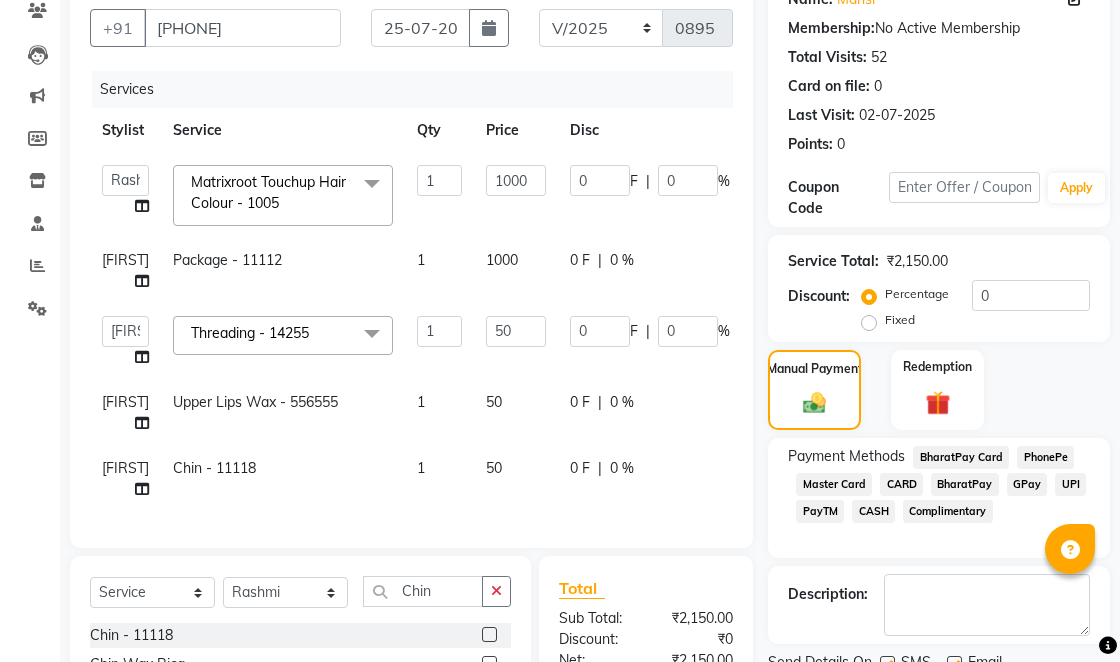 click 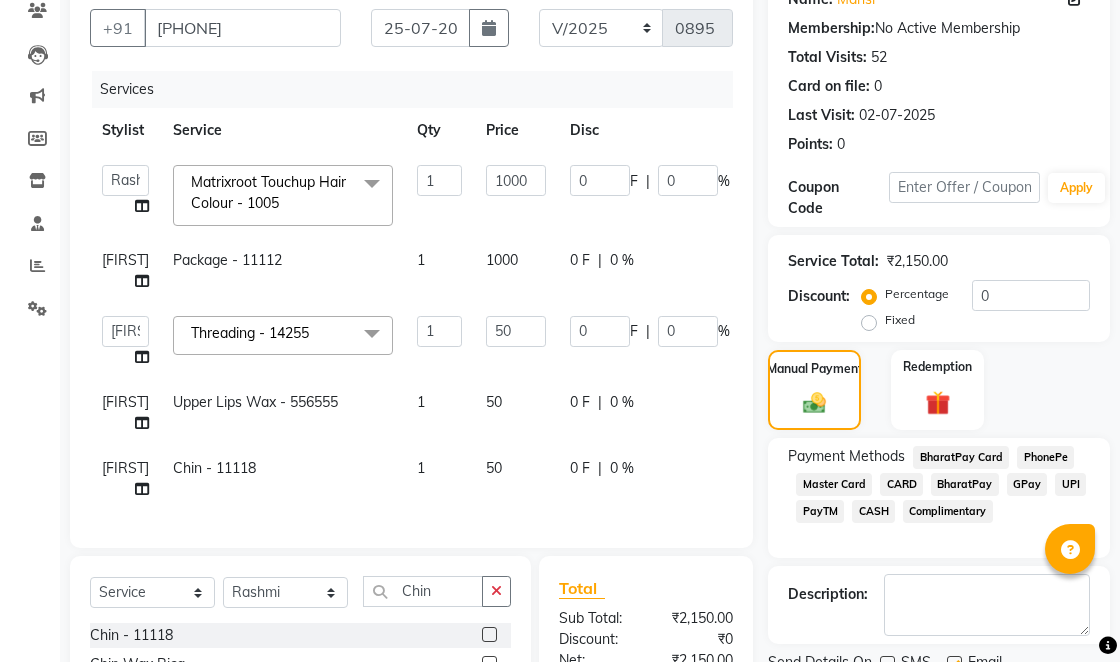 click 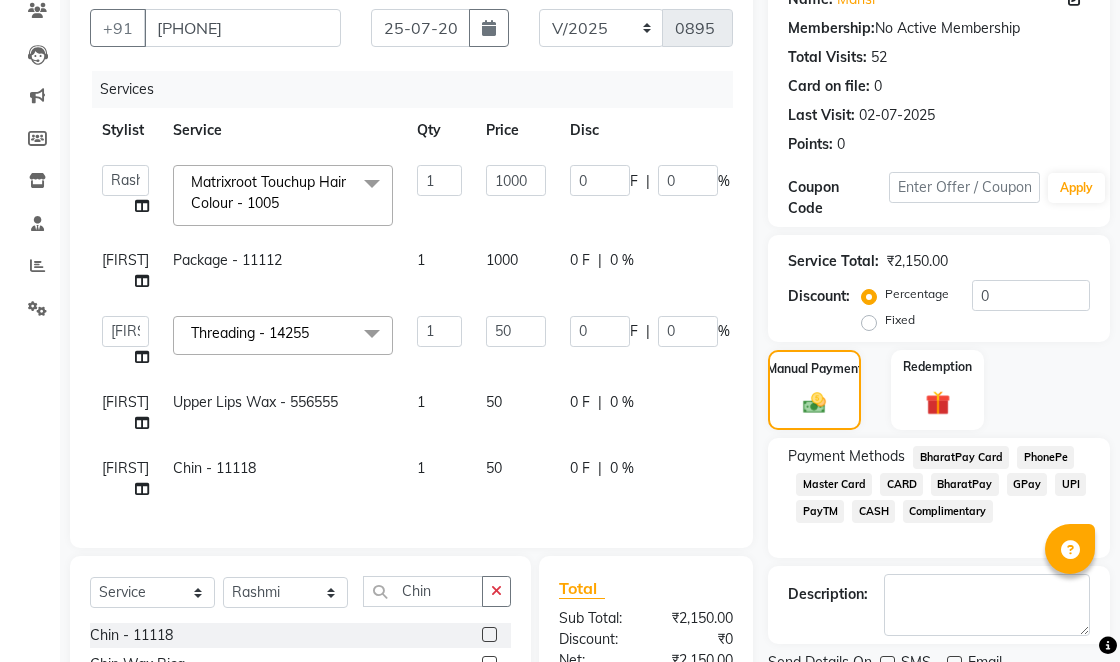scroll, scrollTop: 181, scrollLeft: 0, axis: vertical 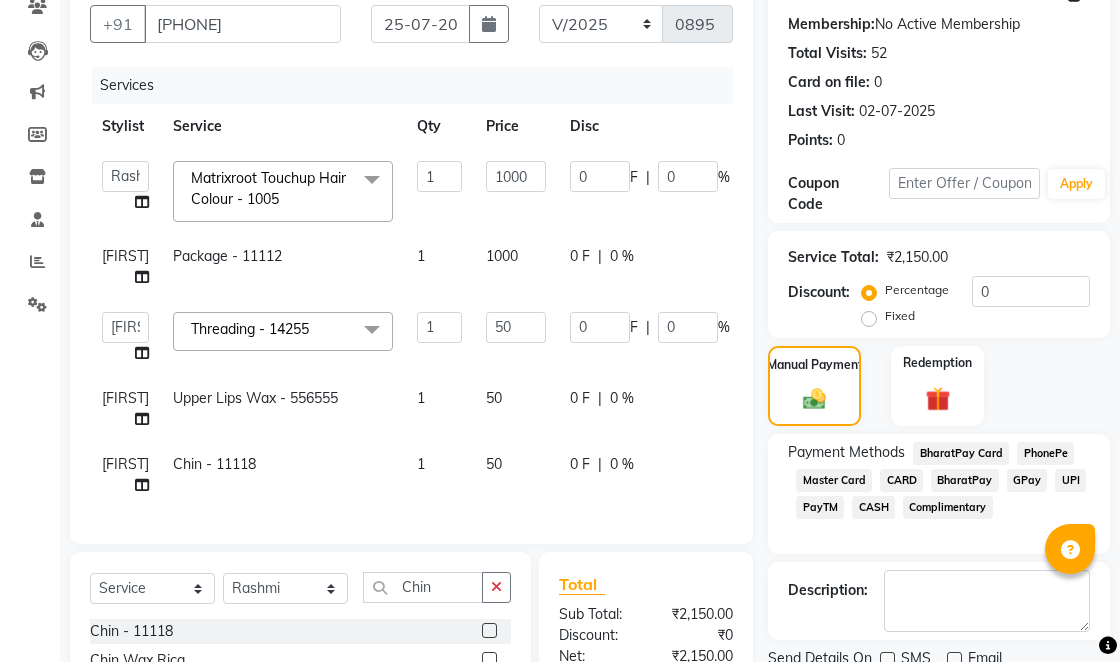 click on "Checkout" 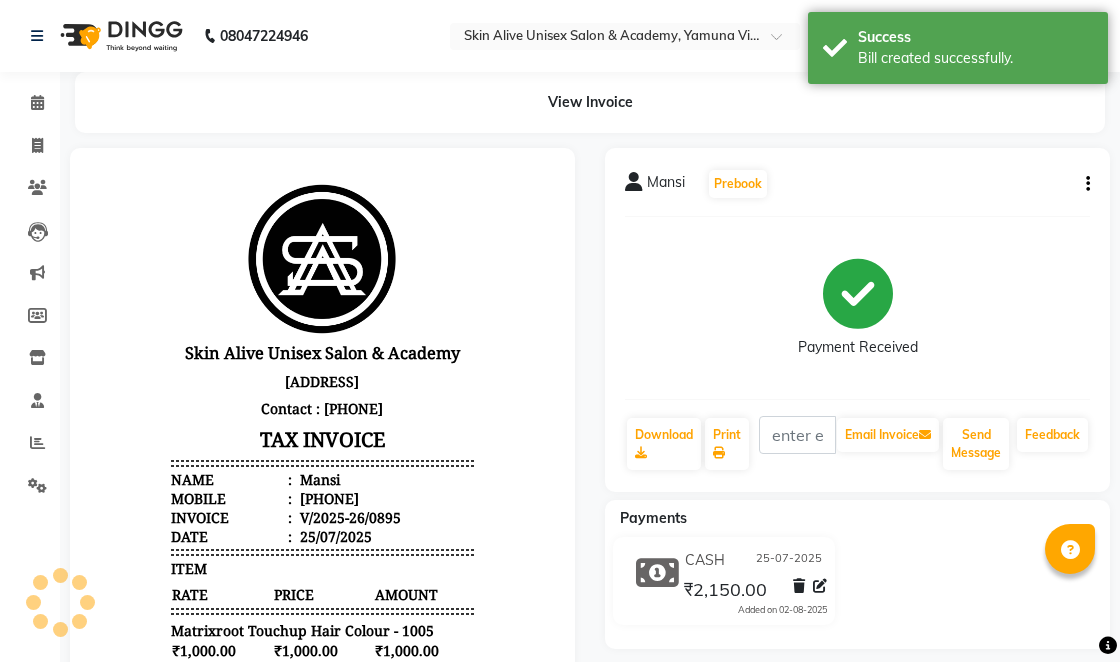 scroll, scrollTop: 0, scrollLeft: 0, axis: both 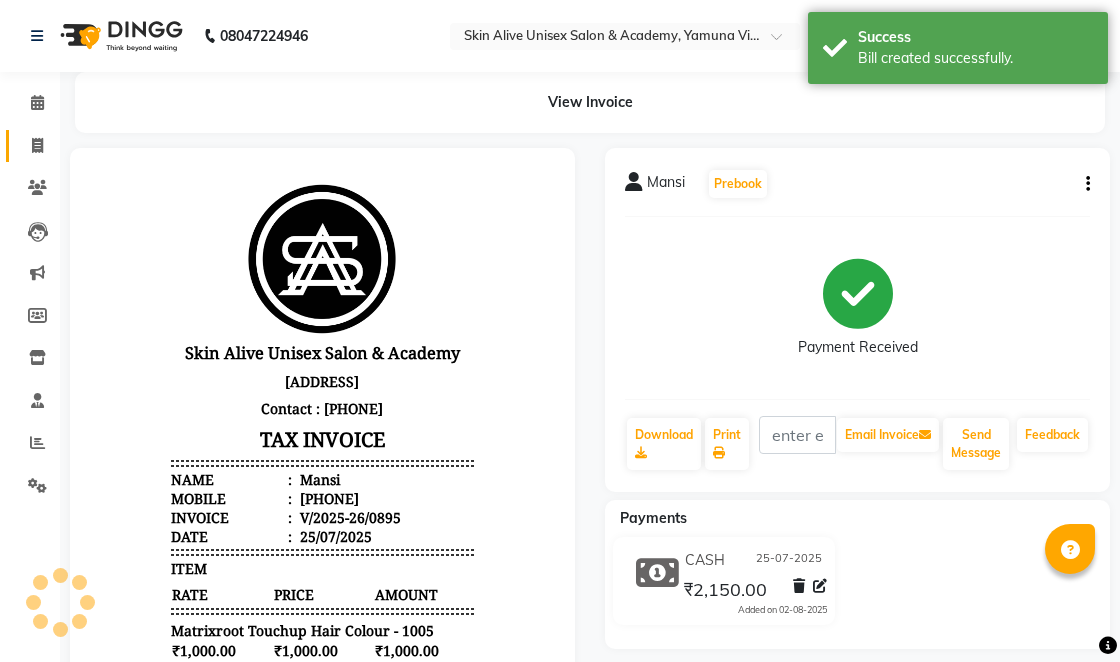 click 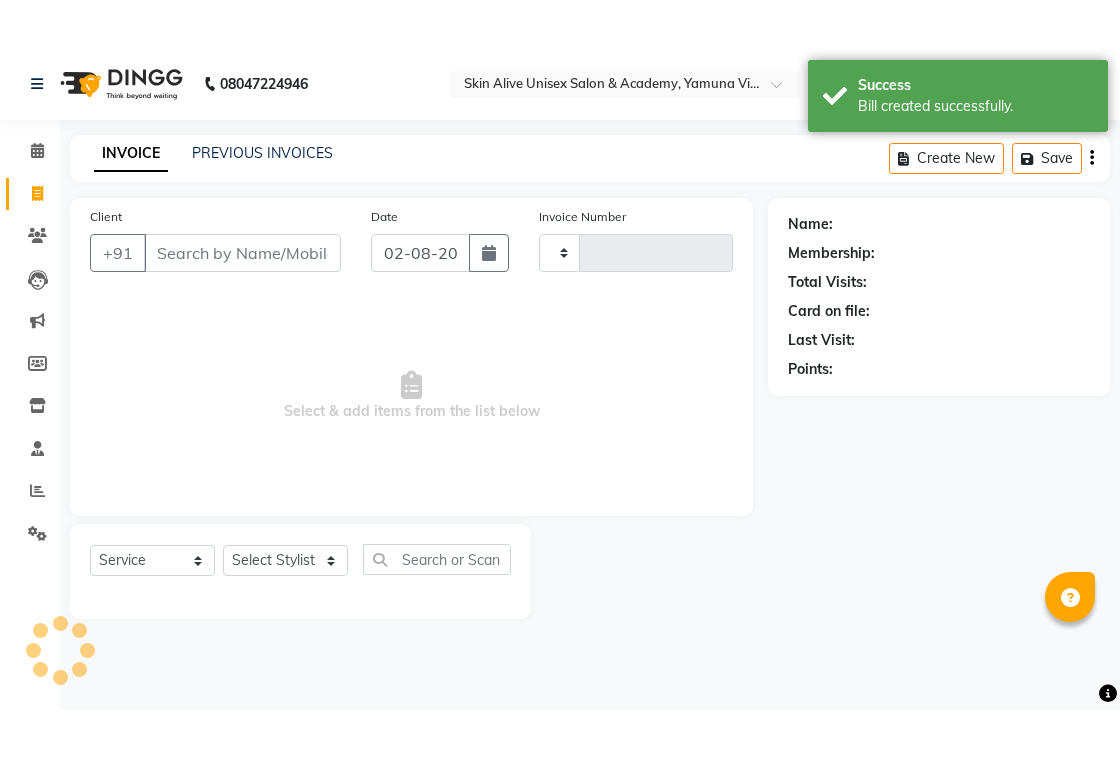 scroll, scrollTop: 69, scrollLeft: 0, axis: vertical 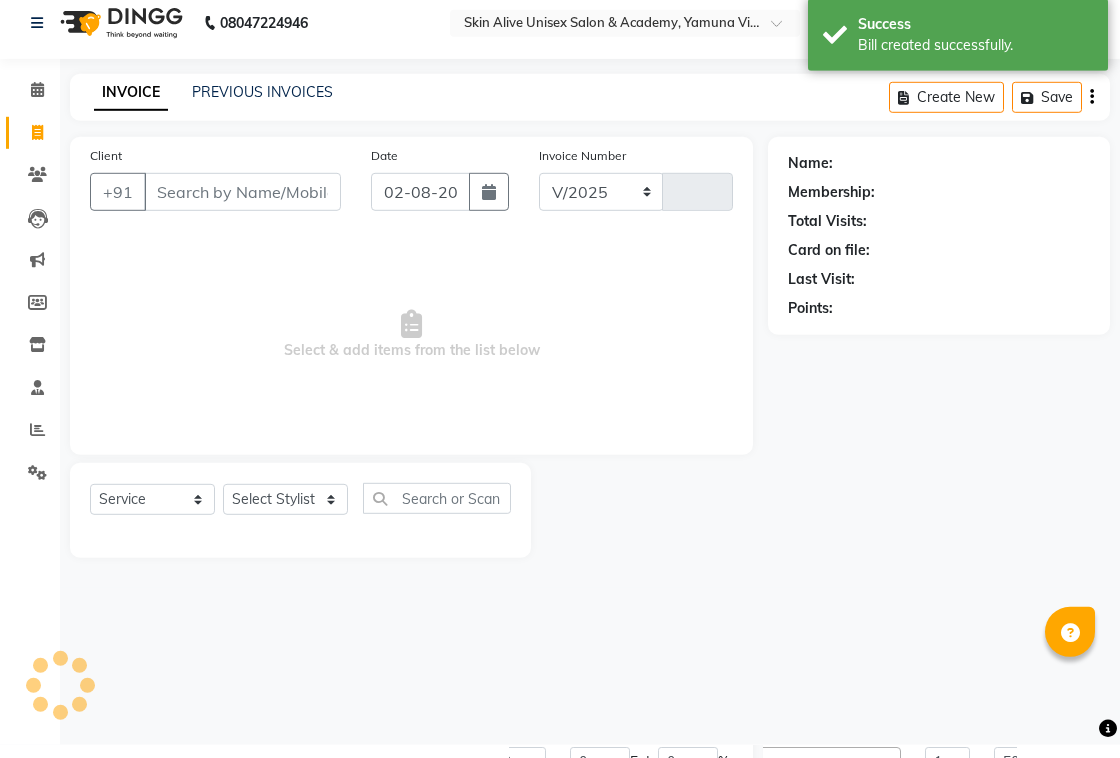 select on "3737" 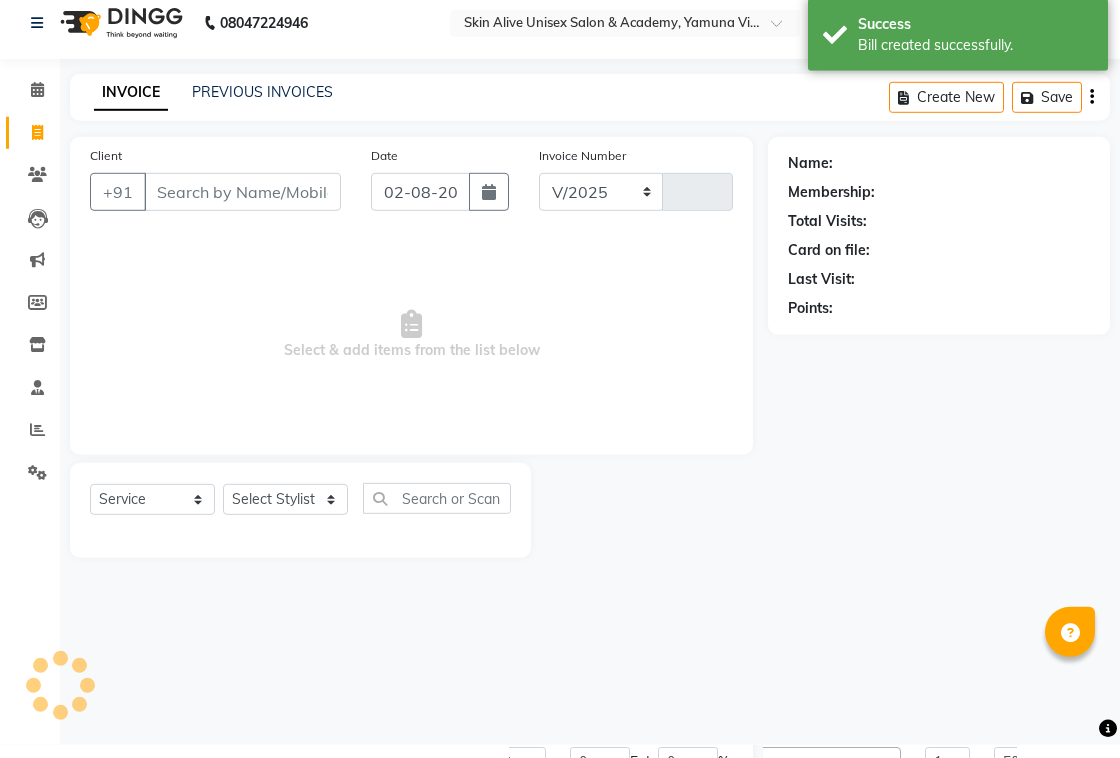 type on "0896" 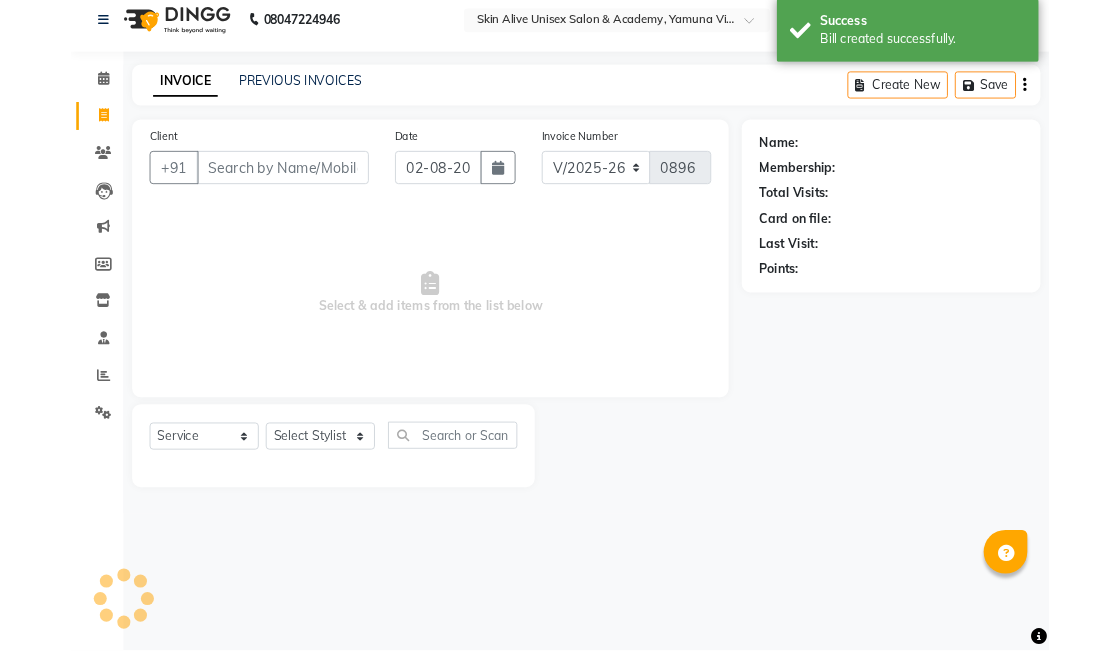 scroll, scrollTop: 0, scrollLeft: 0, axis: both 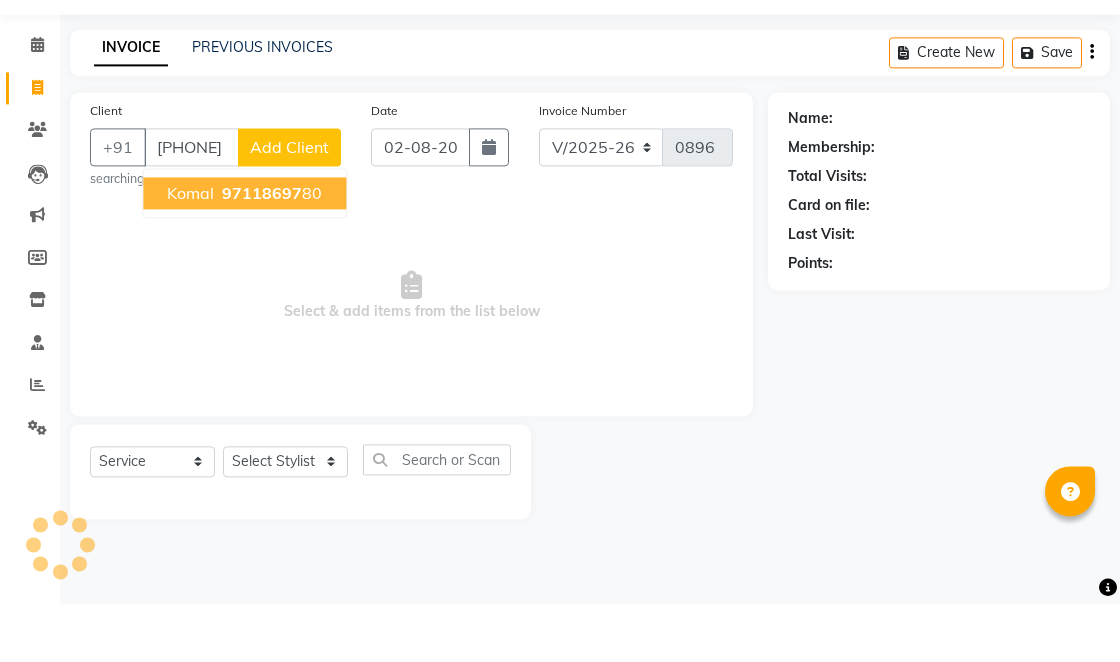 click on "[FIRST] [PHONE]" at bounding box center (244, 251) 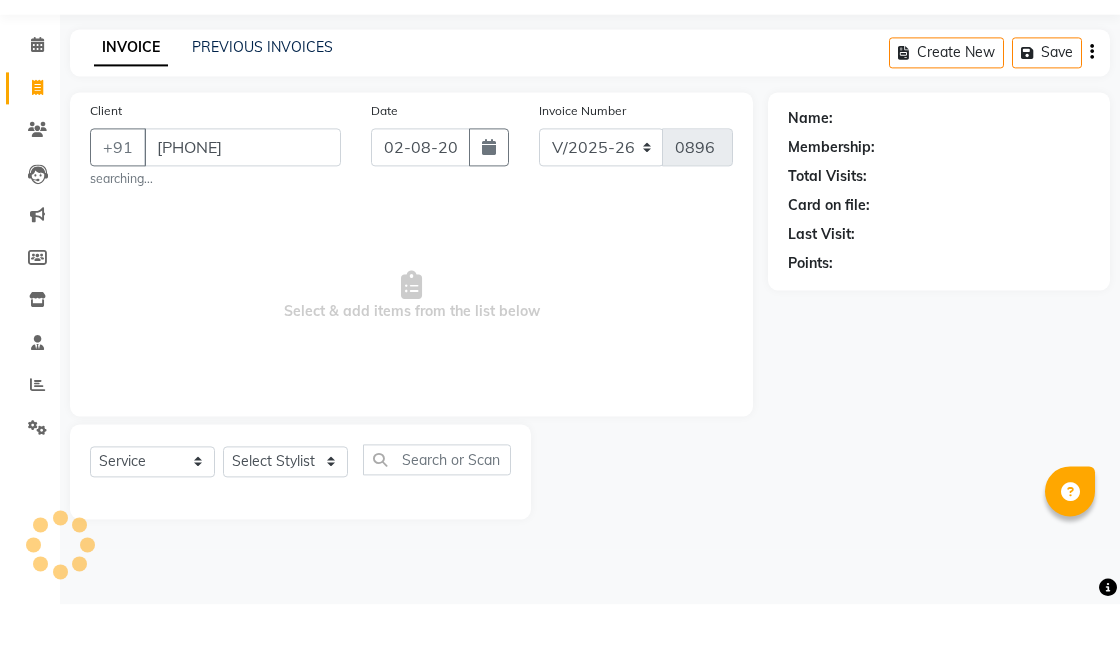 type on "[PHONE]" 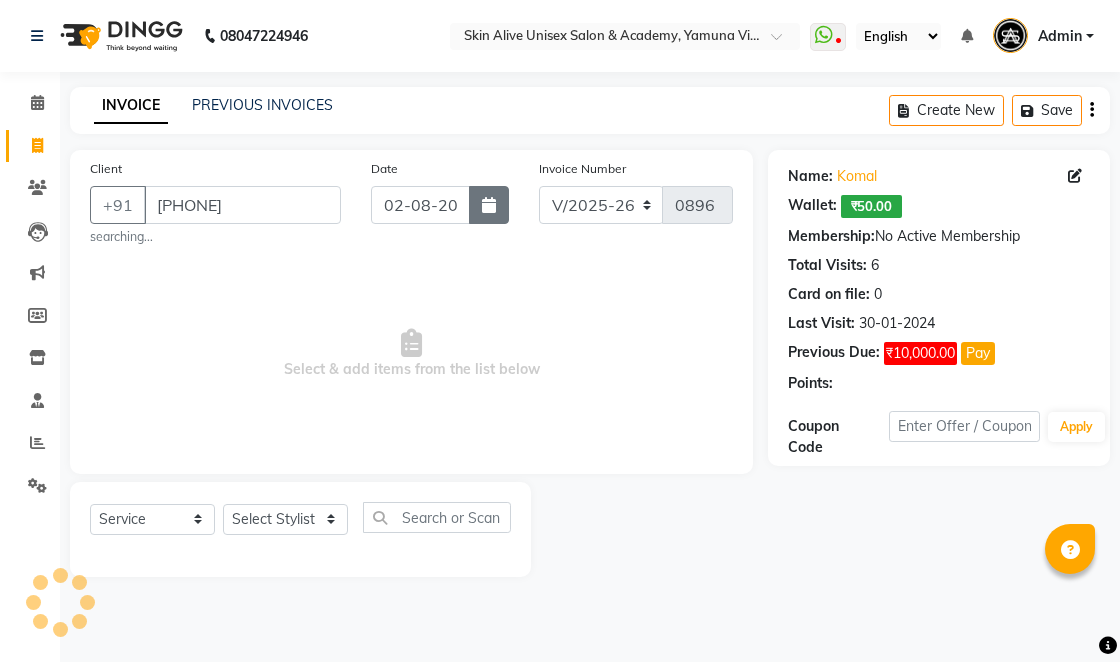click 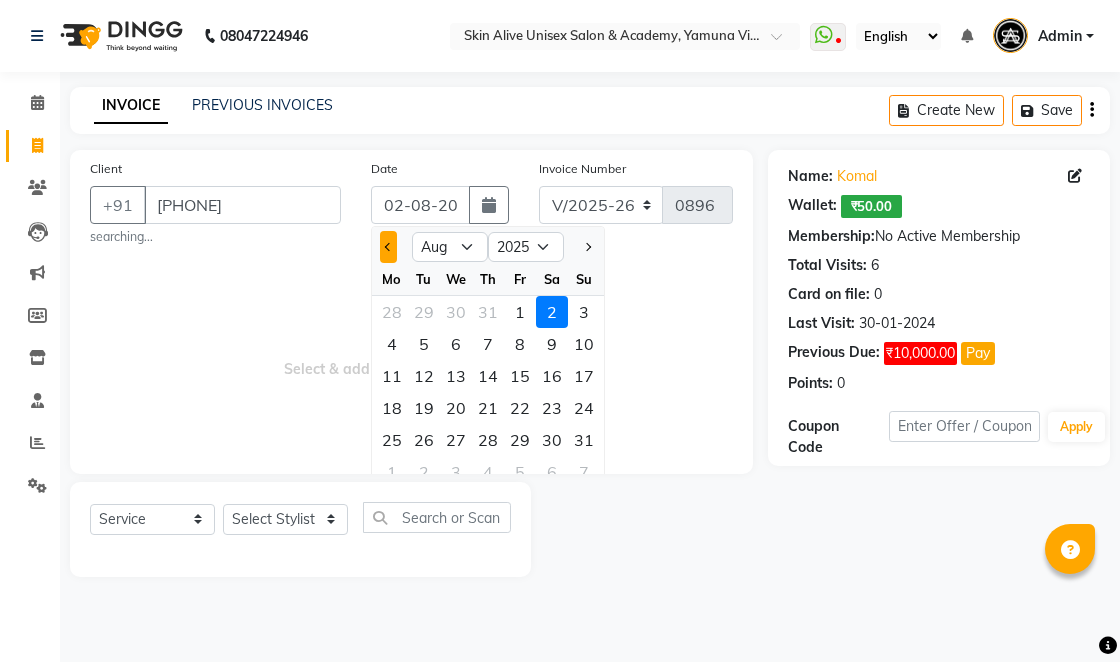 click 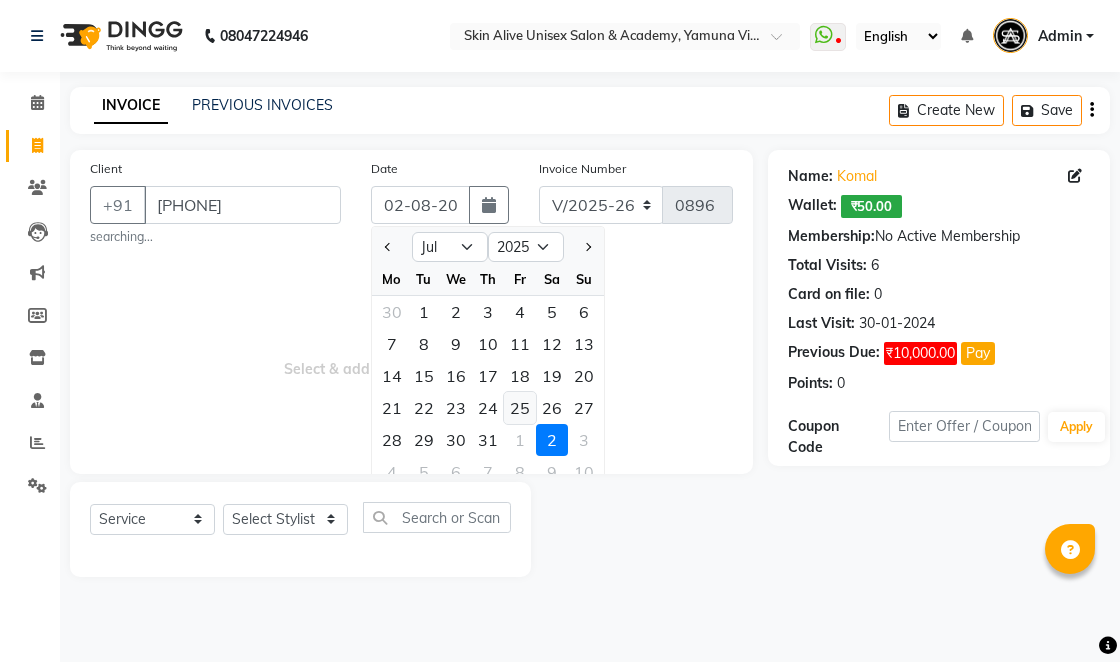 click on "25" 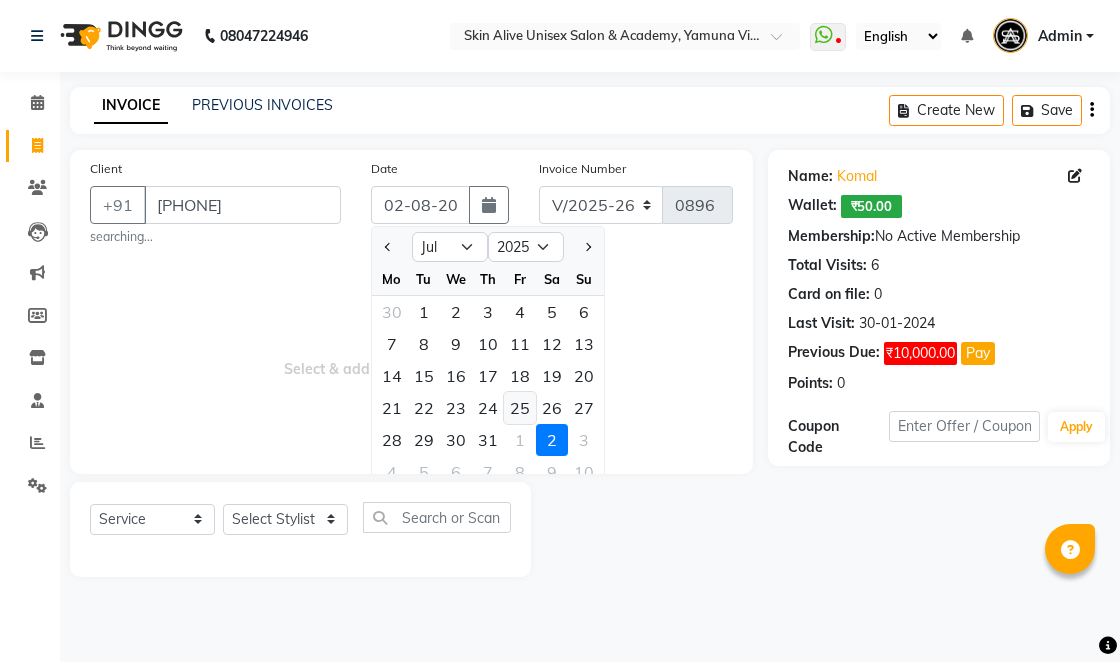 type on "25-07-2025" 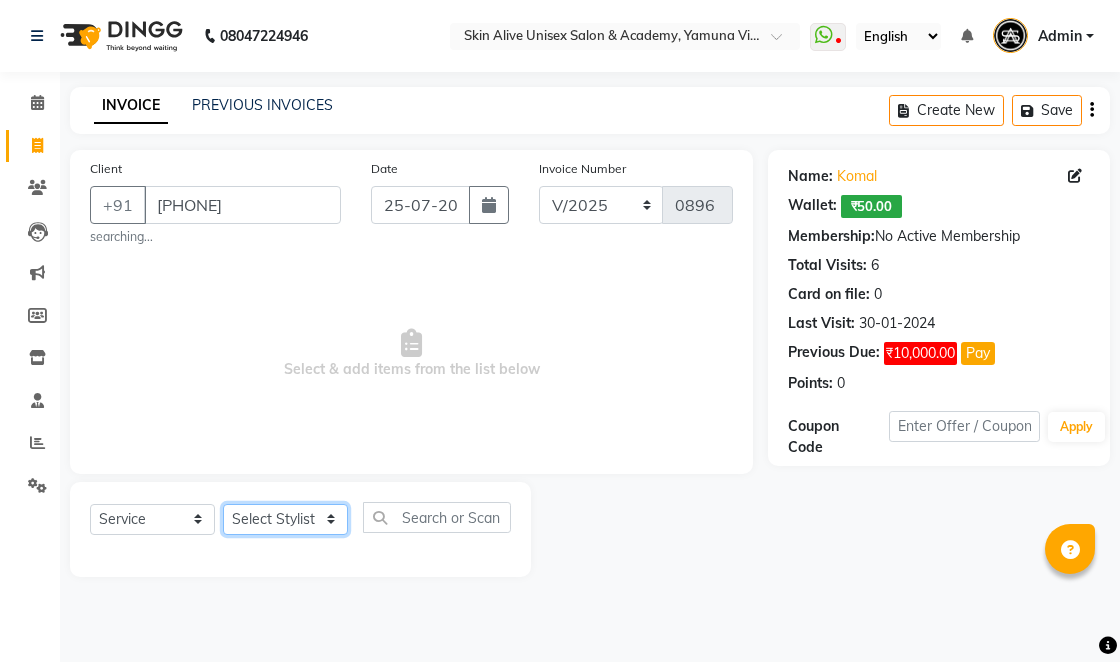 click on "Select Stylist [FIRST] [LAST] [FIRST] [FIRST] [LAST] [FIRST] [FIRST] [FIRST] [LAST] [FIRST] [FIRST] [FIRST] [LAST] [FIRST]" 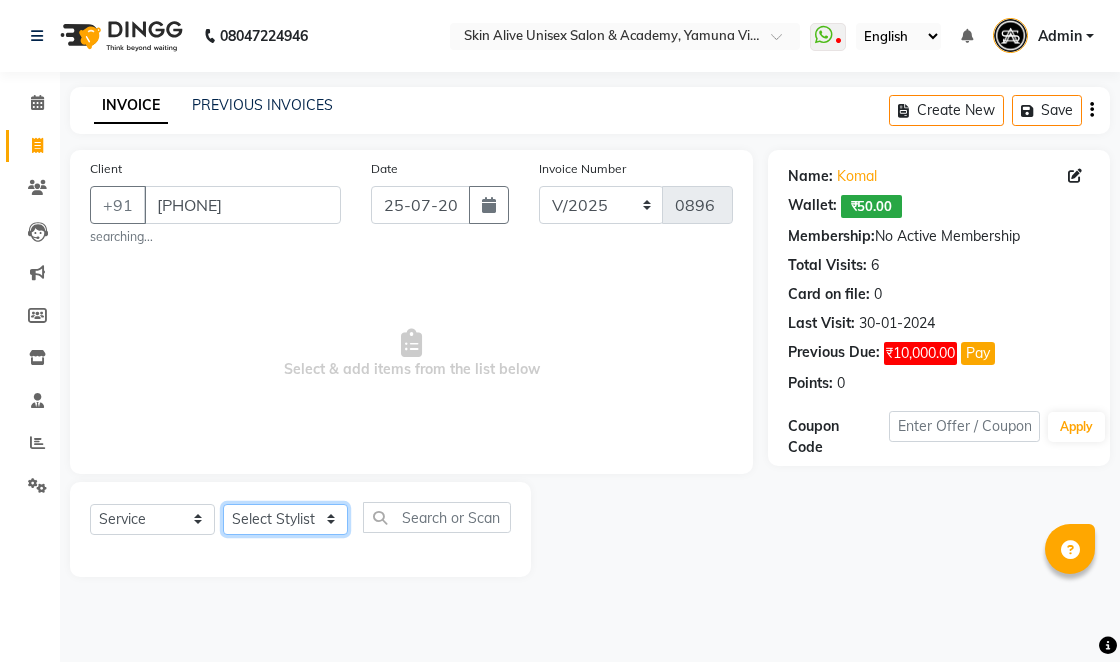 select on "17920" 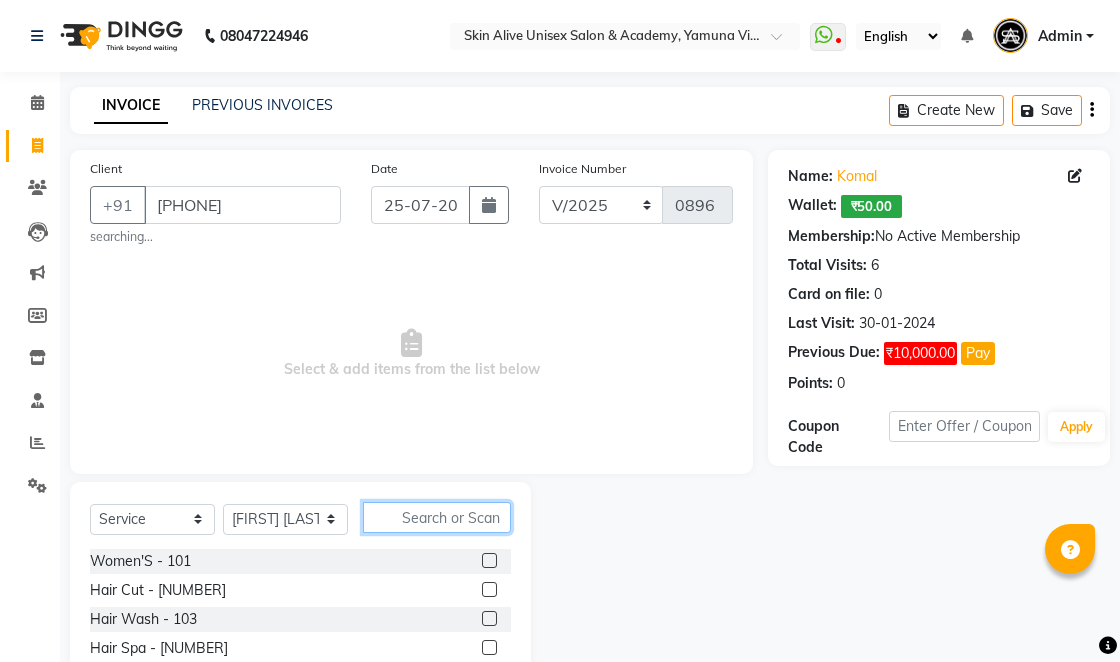 click 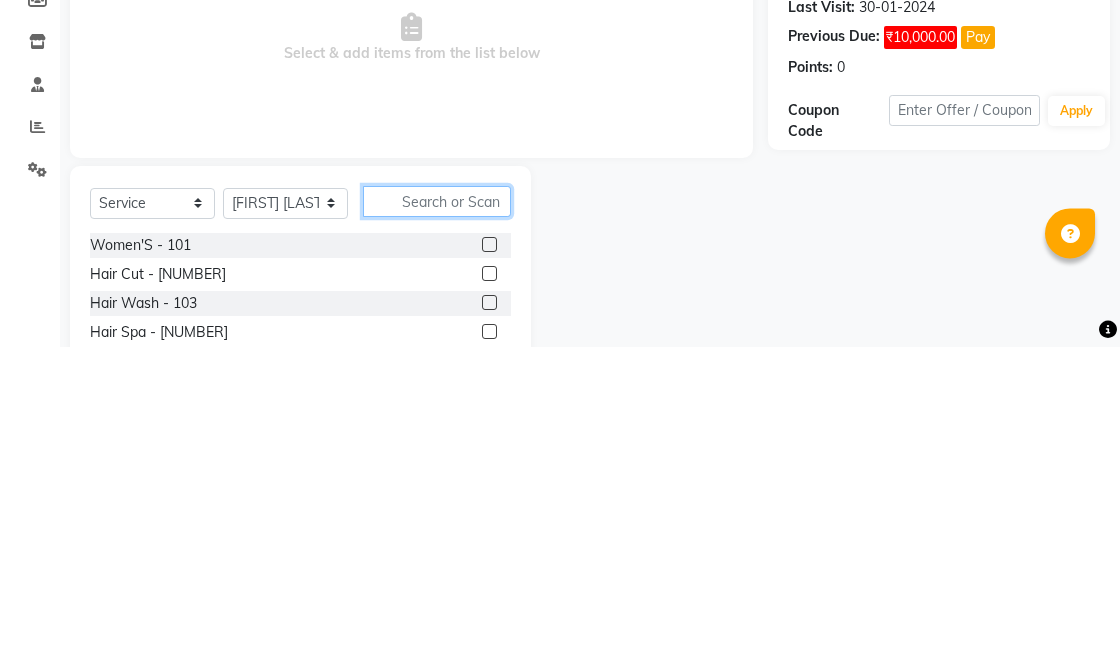 scroll, scrollTop: 26, scrollLeft: 0, axis: vertical 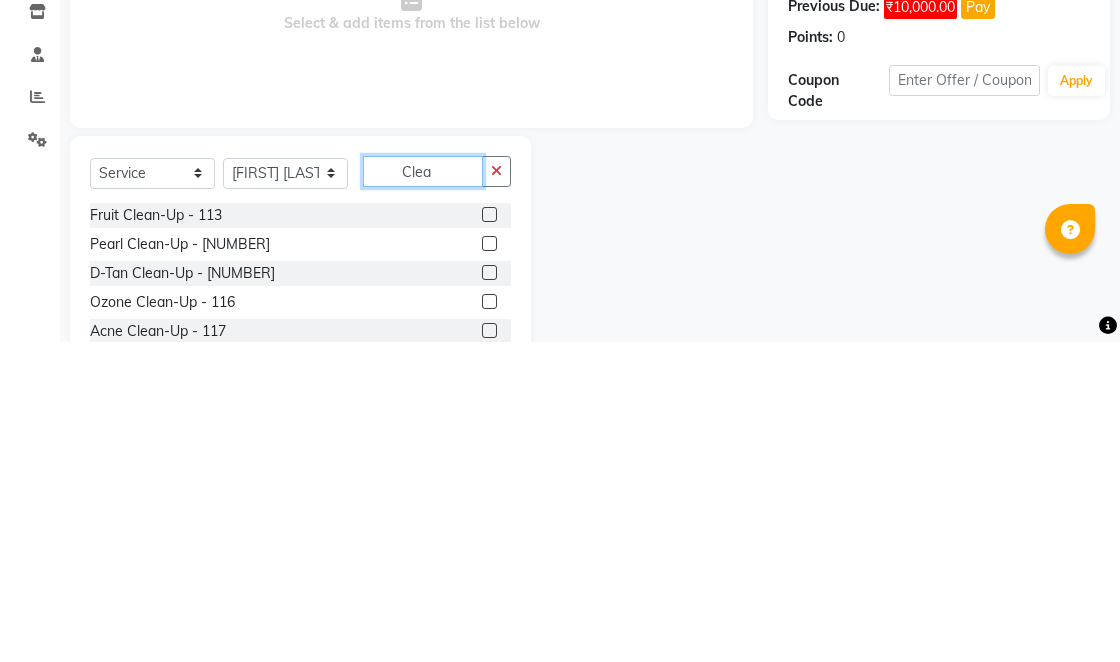 type on "Clea" 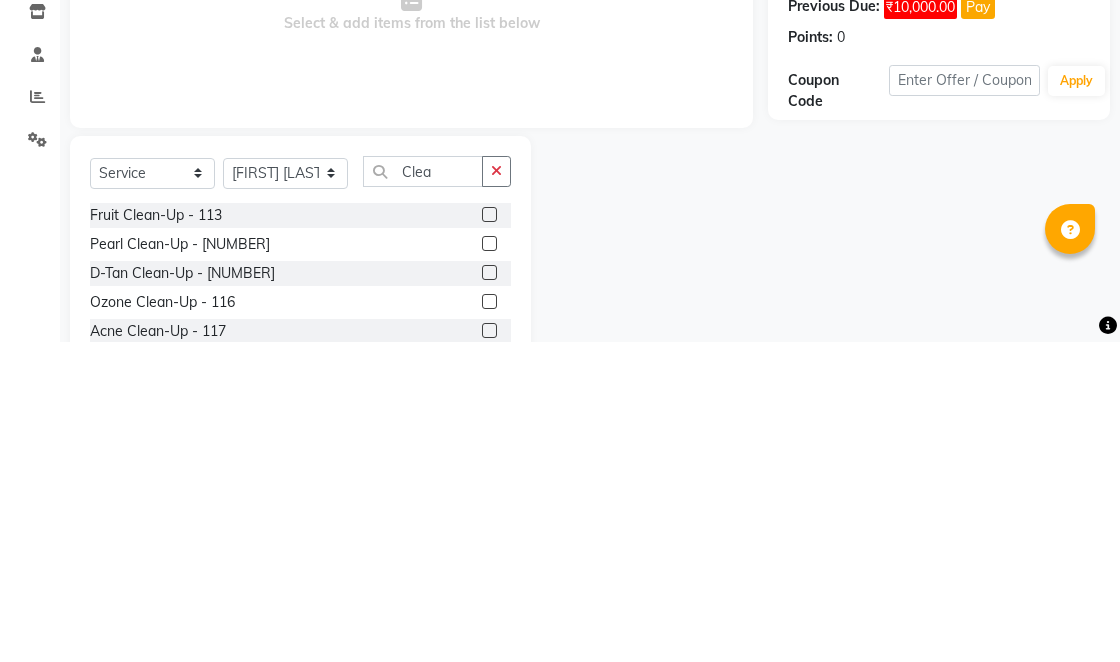 click 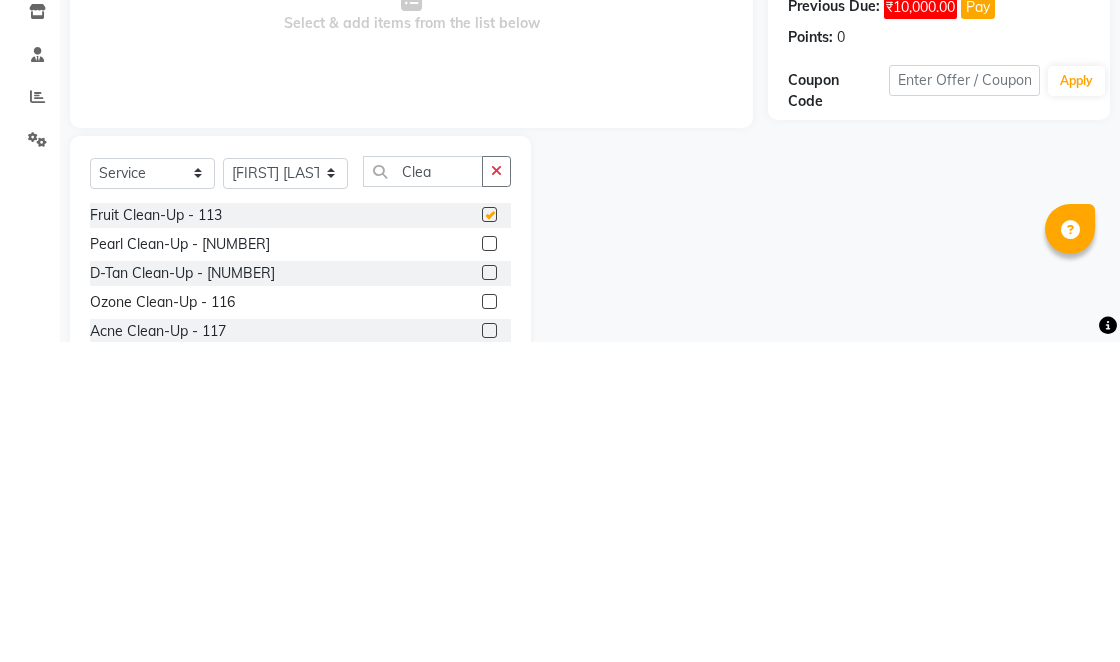 scroll, scrollTop: 26, scrollLeft: 0, axis: vertical 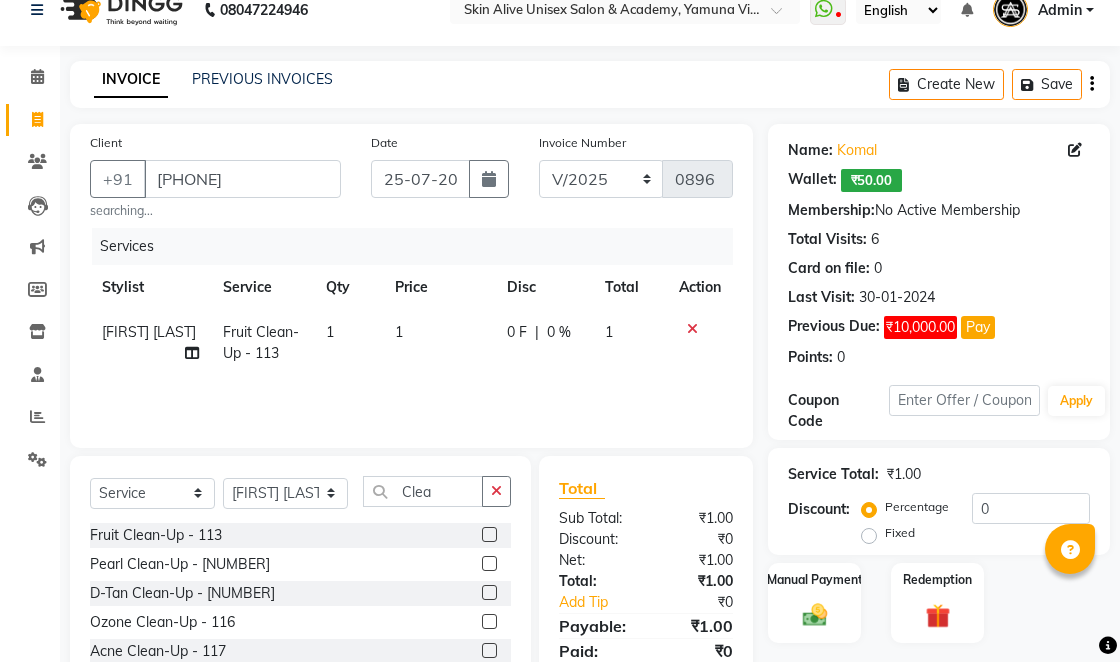 checkbox on "false" 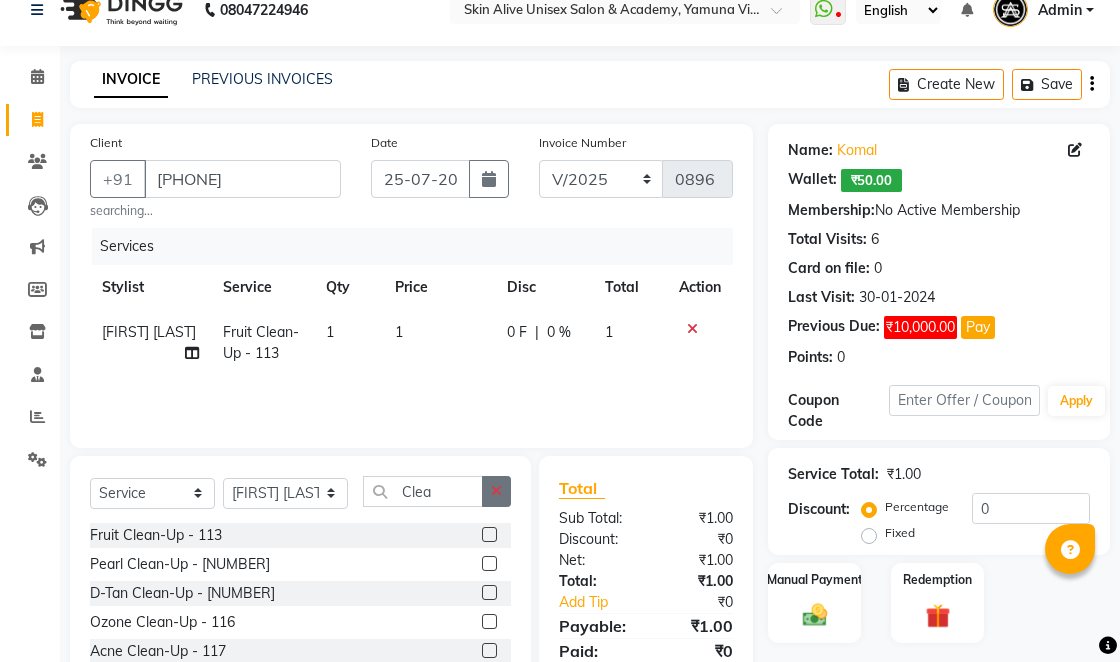 click 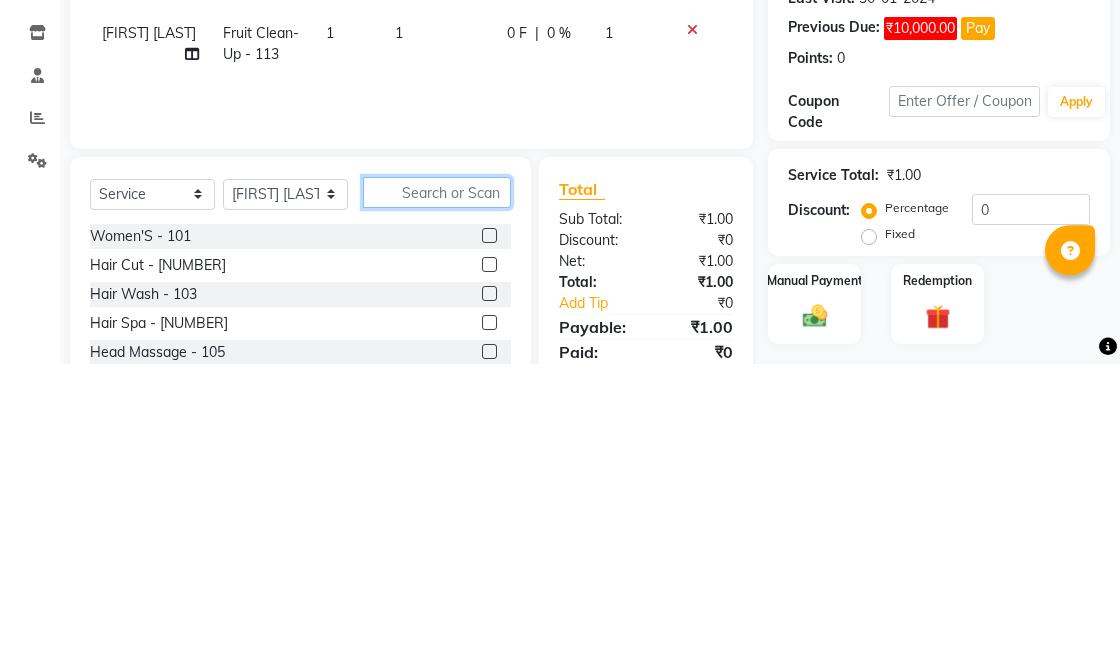 scroll, scrollTop: 26, scrollLeft: 0, axis: vertical 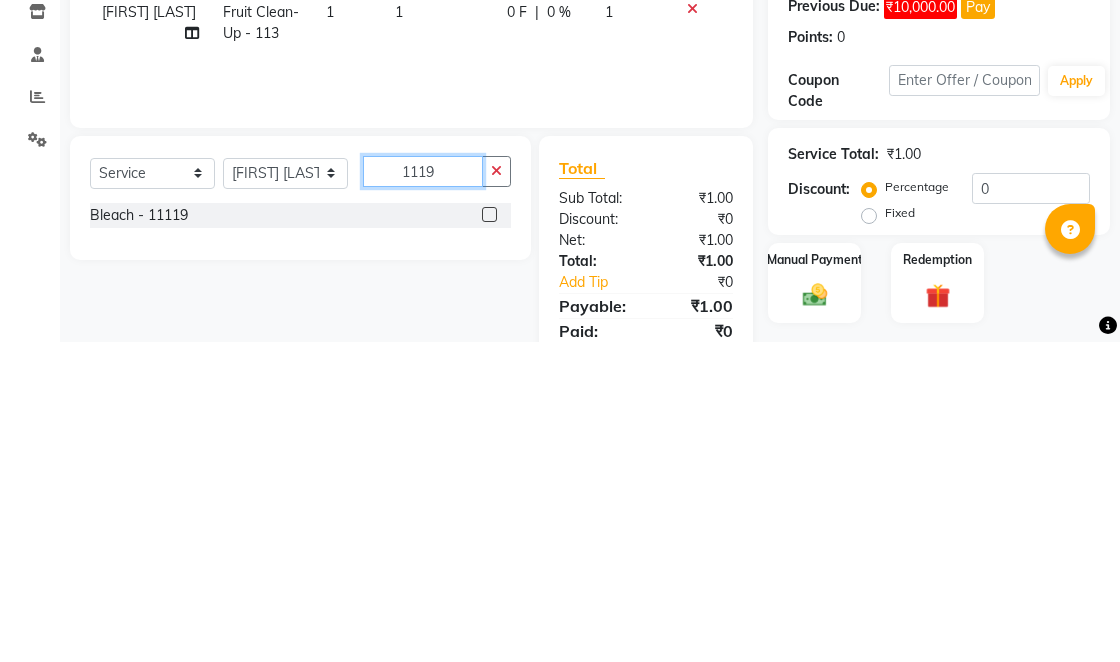type on "1119" 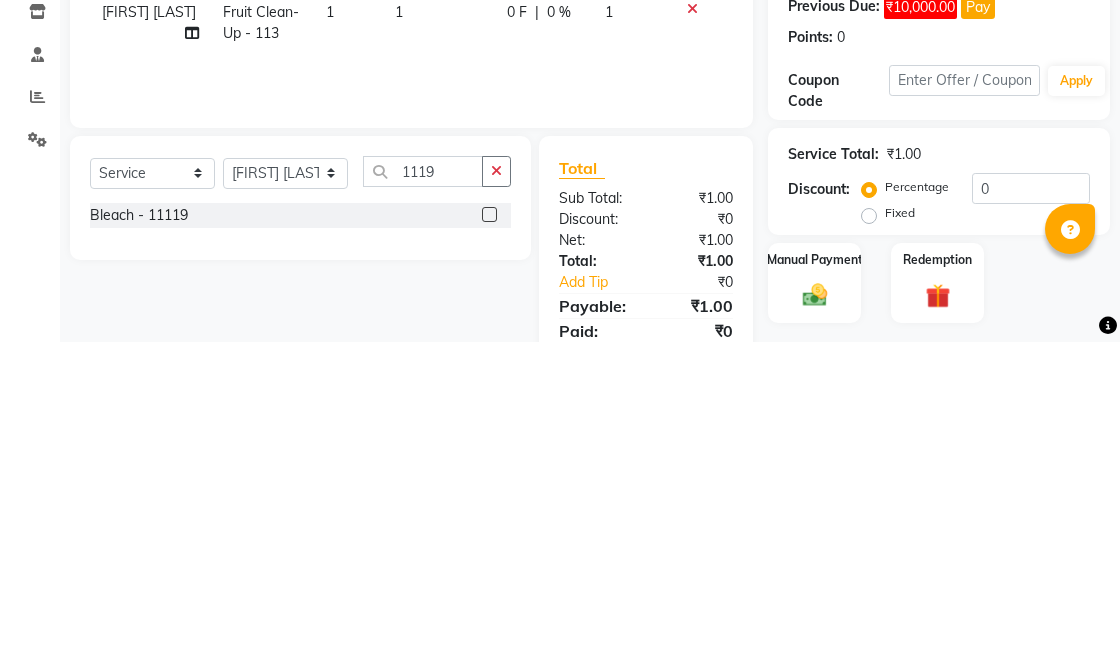 click 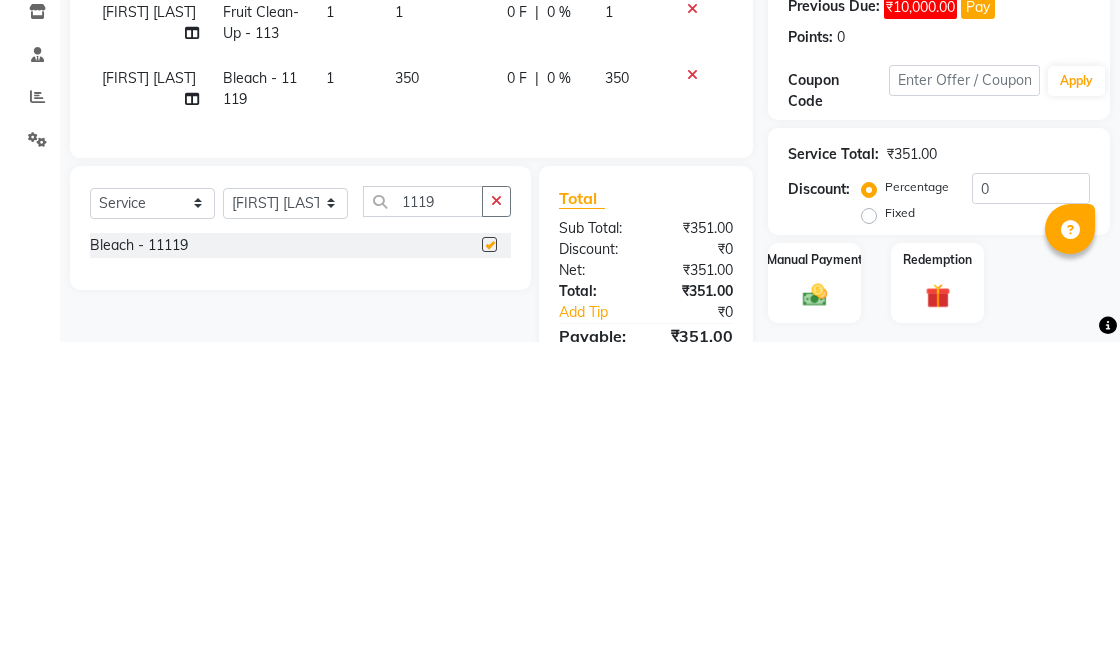 scroll, scrollTop: 26, scrollLeft: 0, axis: vertical 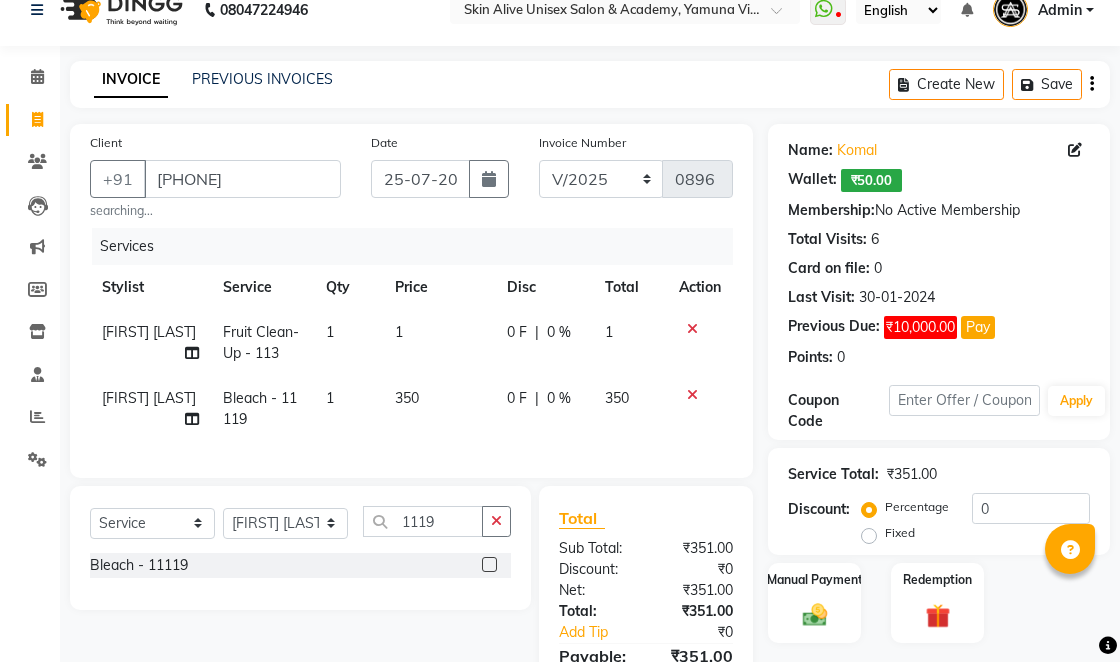 checkbox on "false" 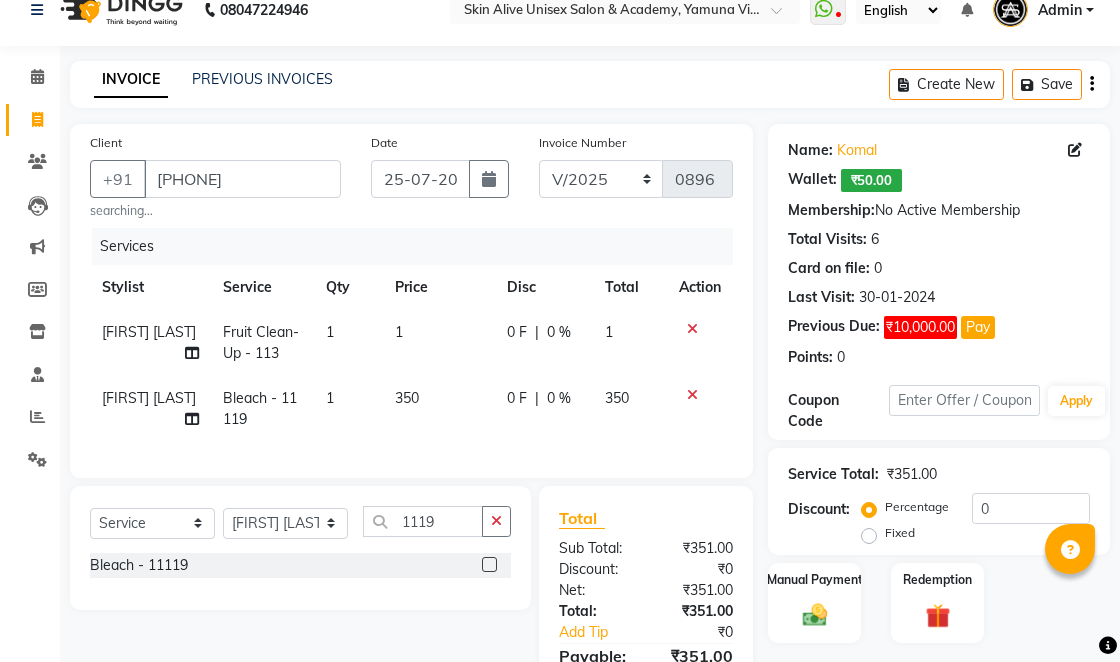 click on "350" 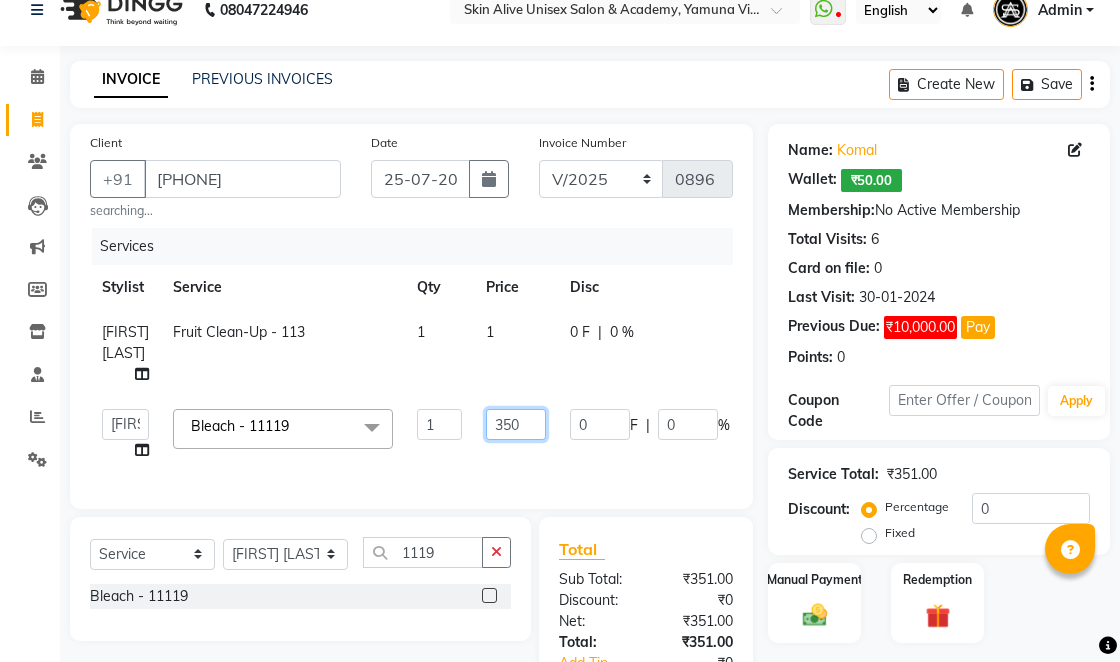 click on "350" 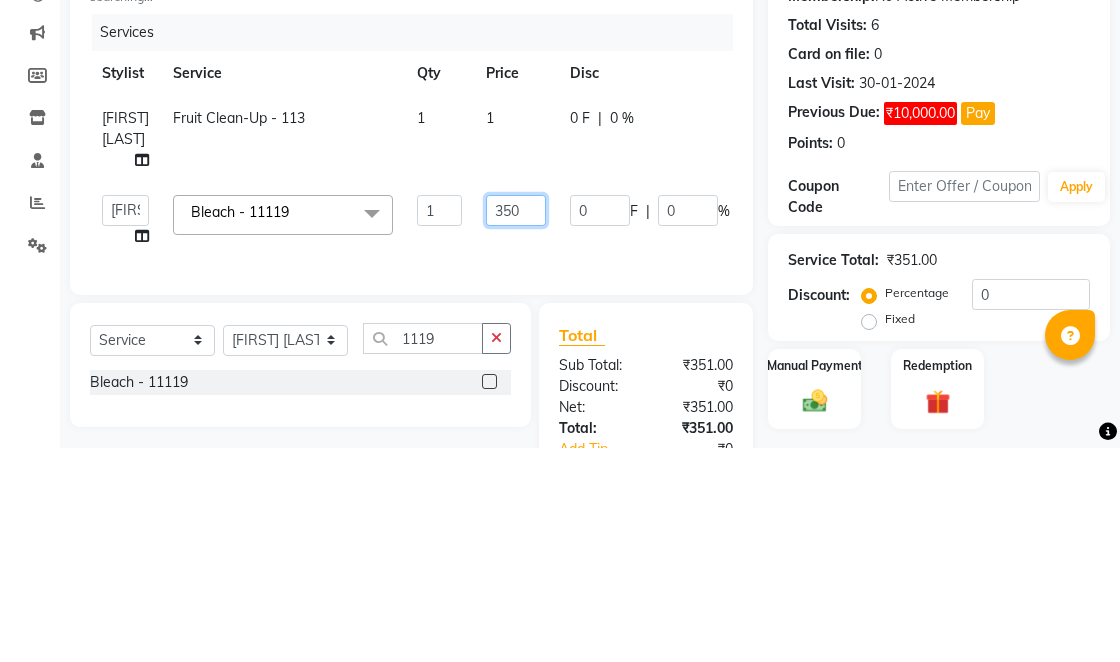 scroll, scrollTop: 26, scrollLeft: 0, axis: vertical 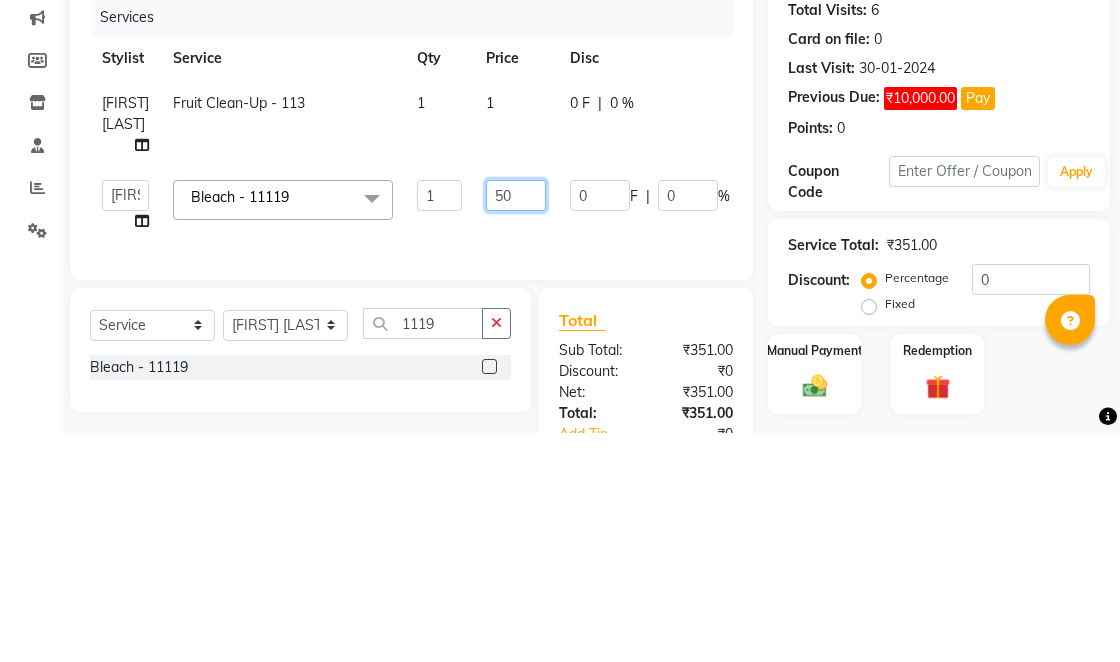type on "250" 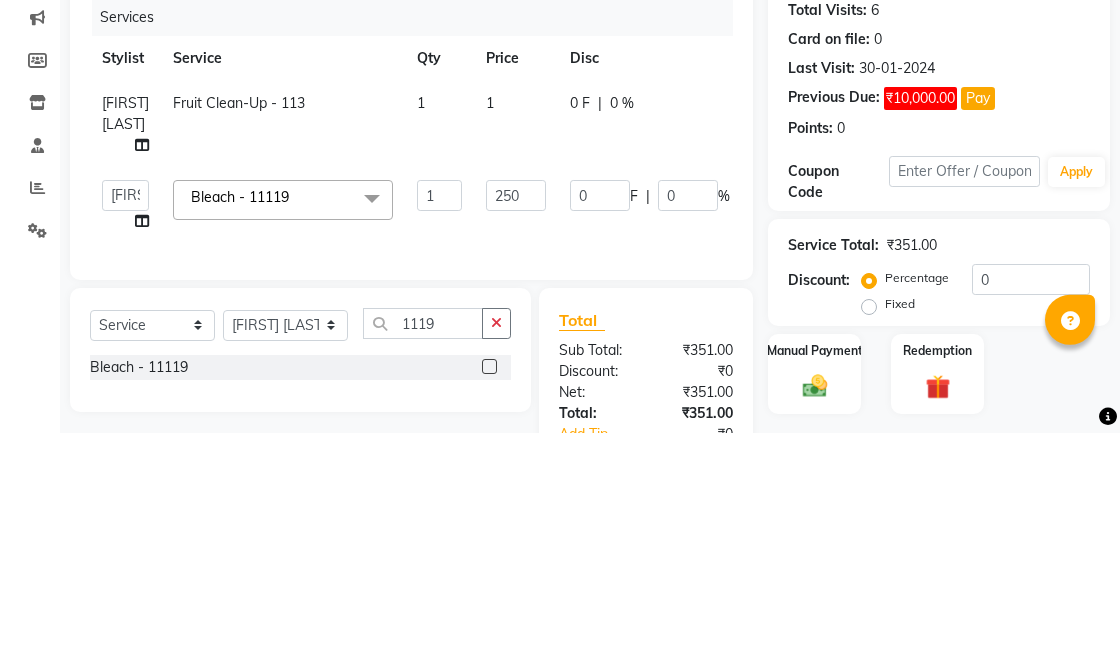 click on "[FIRST] [LAST] Fruit Clean-Up - [NUMBER] 1 1 0 F | 0 % 1" 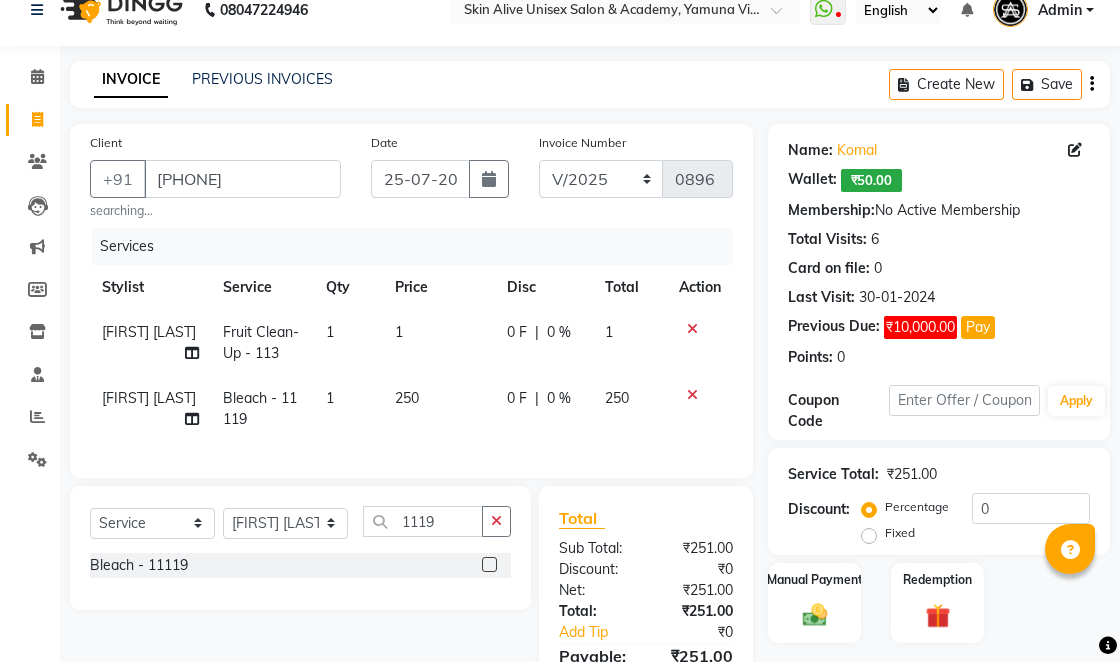 click on "1" 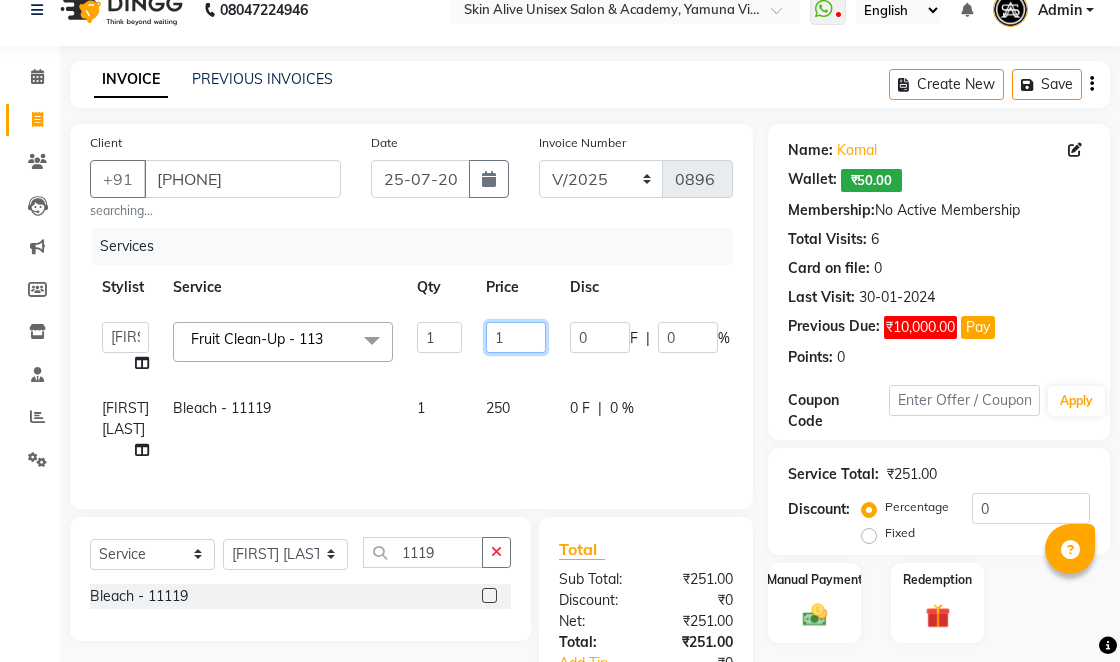 click on "1" 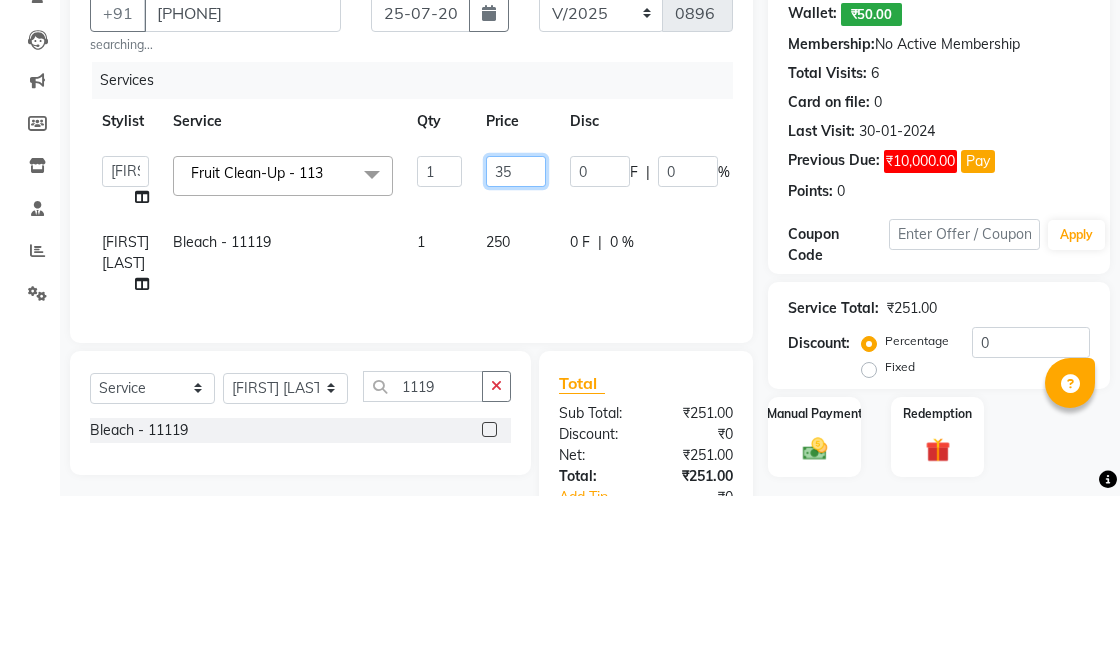 type on "350" 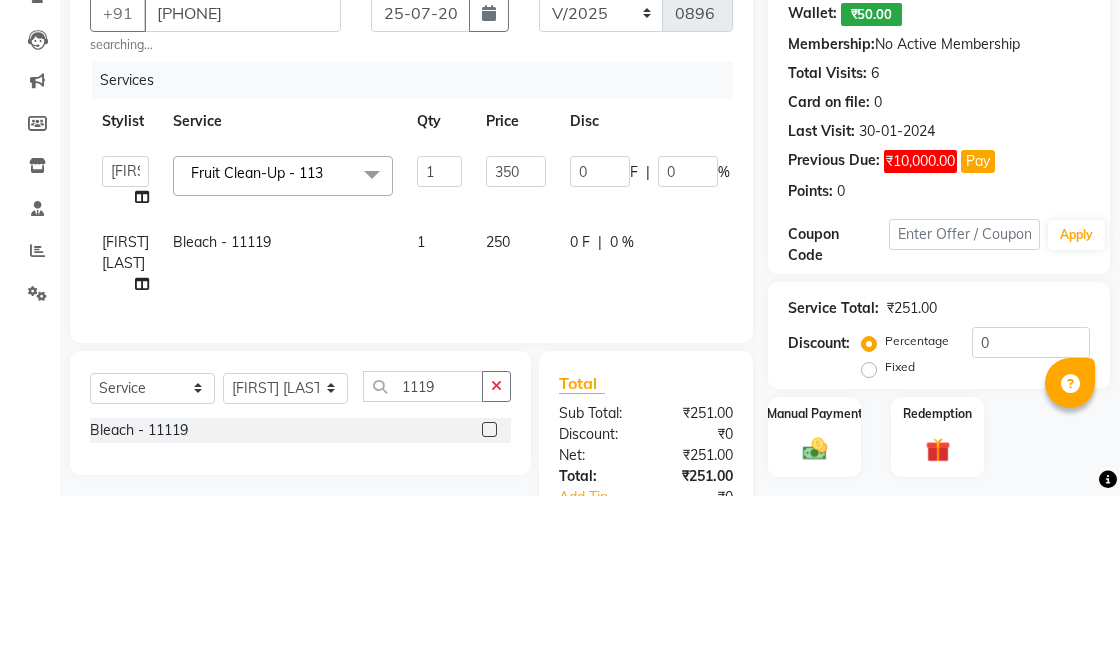 click on "Client +91 [PHONE] searching... Date 25-07-2025 Invoice Number V/2025 V/2025-26 0896 Services Stylist Service Qty Price Disc Total Action [FIRST] [LAST] [FIRST] [FIRST] [FIRST] [LAST] [FIRST] [FIRST] [FIRST] [LAST] [FIRST] [FIRST] [FIRST] [LAST] [FIRST] Fruit Clean-Up - 113 x Women'S - 101 Hair Cut - 102 Hair Wash - 103 Hair Spa - 104 Head Massage - 105 Hair Colour - 106 Hair Highlights - 107 Blow Drayer - 108 Pressing - 109 Root Touvh-Up - 110 Men'S Mens - 167 Hair Cut Mens - 168 Hair Wash Mens - 169 Beard Mens - 170 Hair Spa Mens - 171 Head Massage Mens - 172 Jewellery Straight Therapy Global + Highlights Smoothning + Keratine + Global Color Donet Add on Eyelashes Extension Nail remove Nail Paint Remove Leg D-tan Groom Make-up CARBON FACIAL HAIR PUMMING VITAMINE-C FACIAL HYDRA MASK GLOW HYDRA TIGHTNING MASK SAREE PIN-UP HAIR HYDRA TREATMENT NANOPLASTIA + SERUM NANOPLASTIA HYDRA SMOOTH VITAMIN-C Hair remover Heel peel Kerasmooth Body Spa - 111 Body Pilishing - 112 Fruit Clean-Up - 113 Pearl Clean-Up - 114" 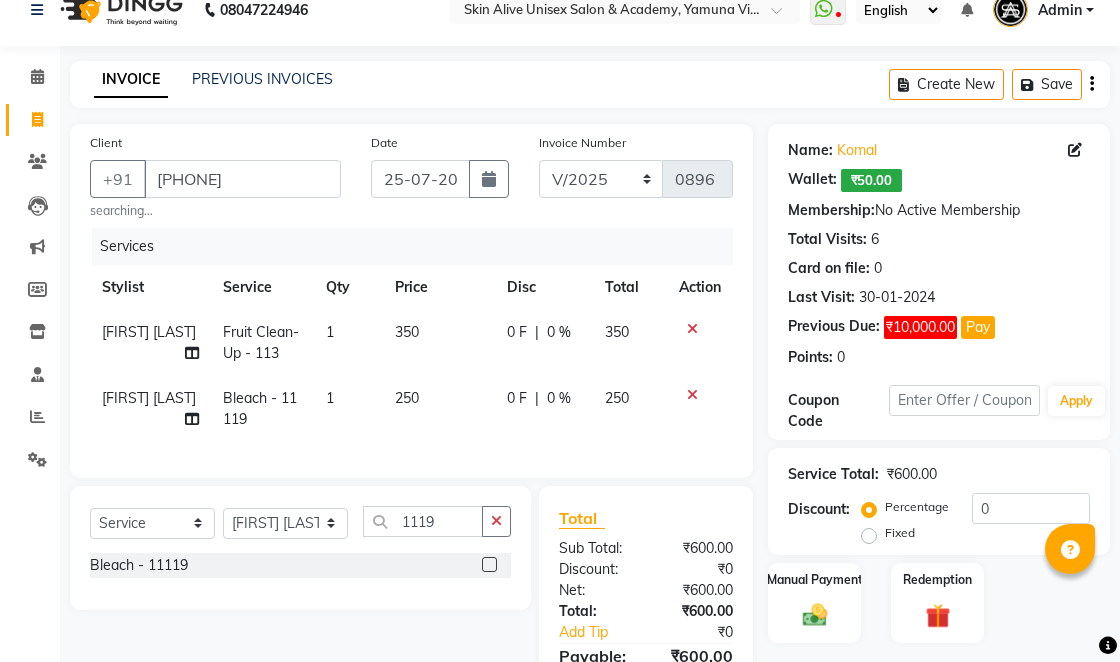 click on "Coupon Code Apply" 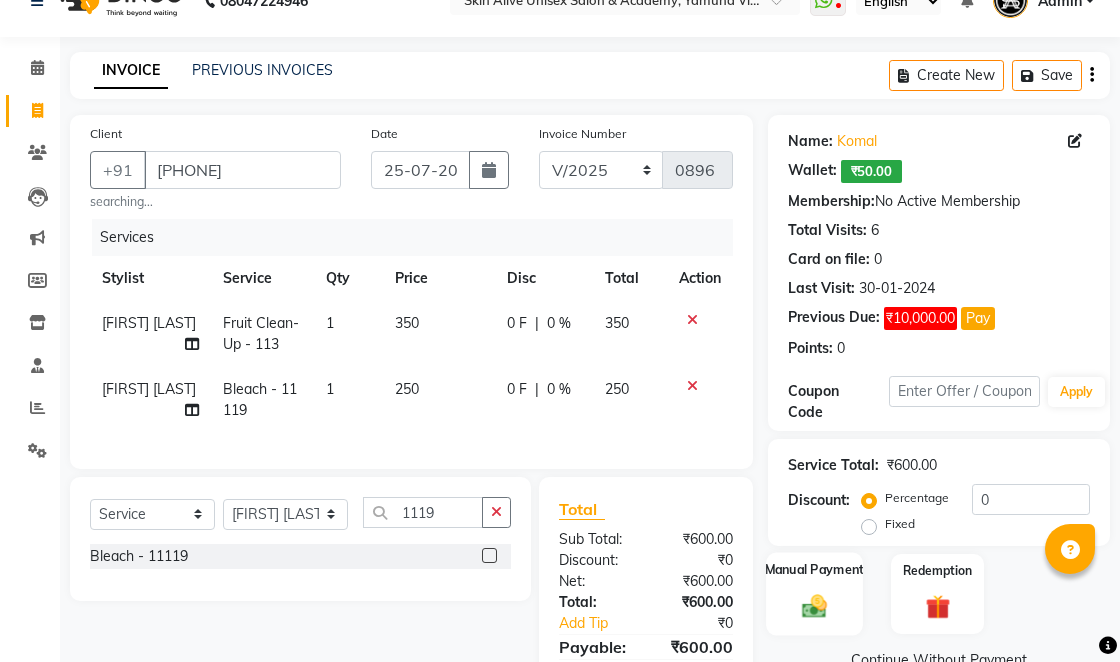 click 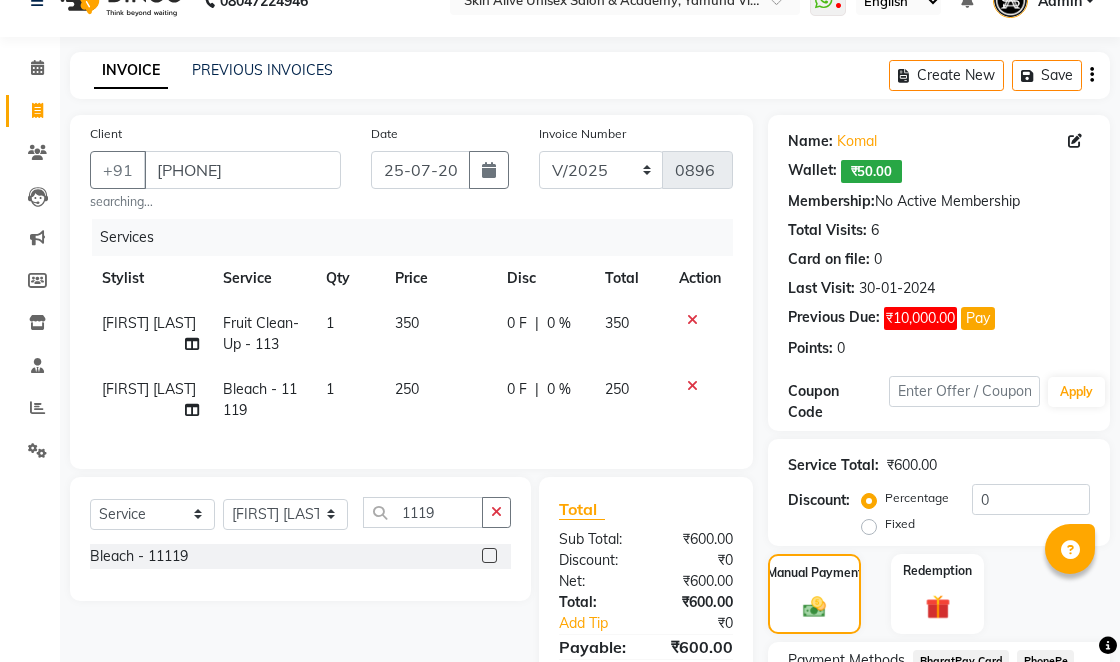 click on "CASH" 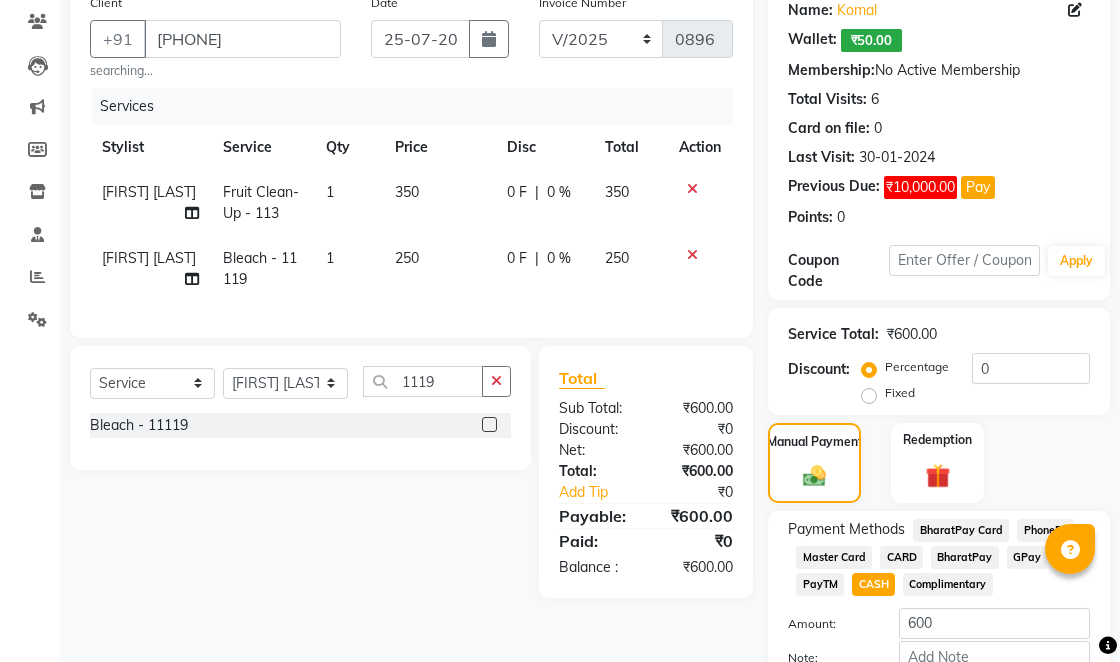 click on "Add Payment" 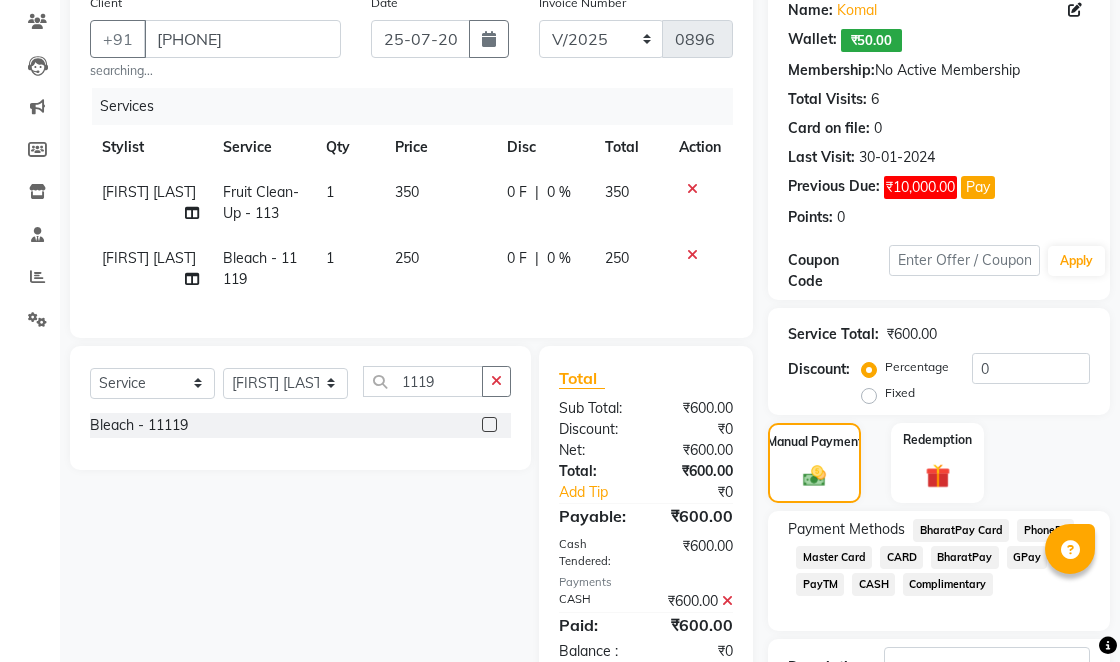 scroll, scrollTop: 221, scrollLeft: 0, axis: vertical 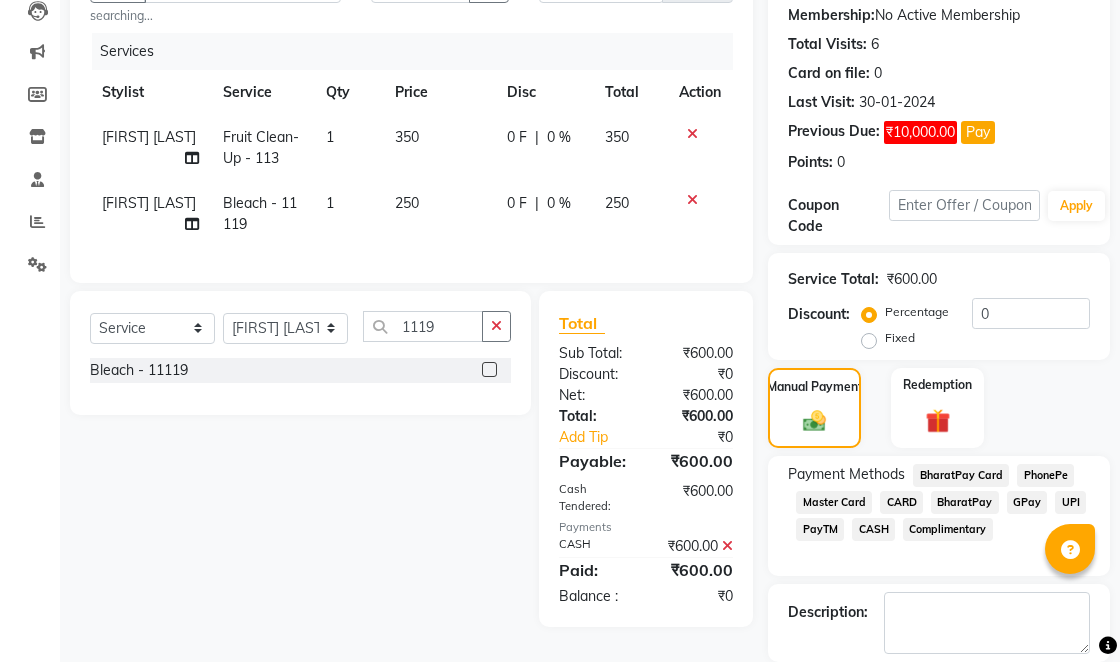 click 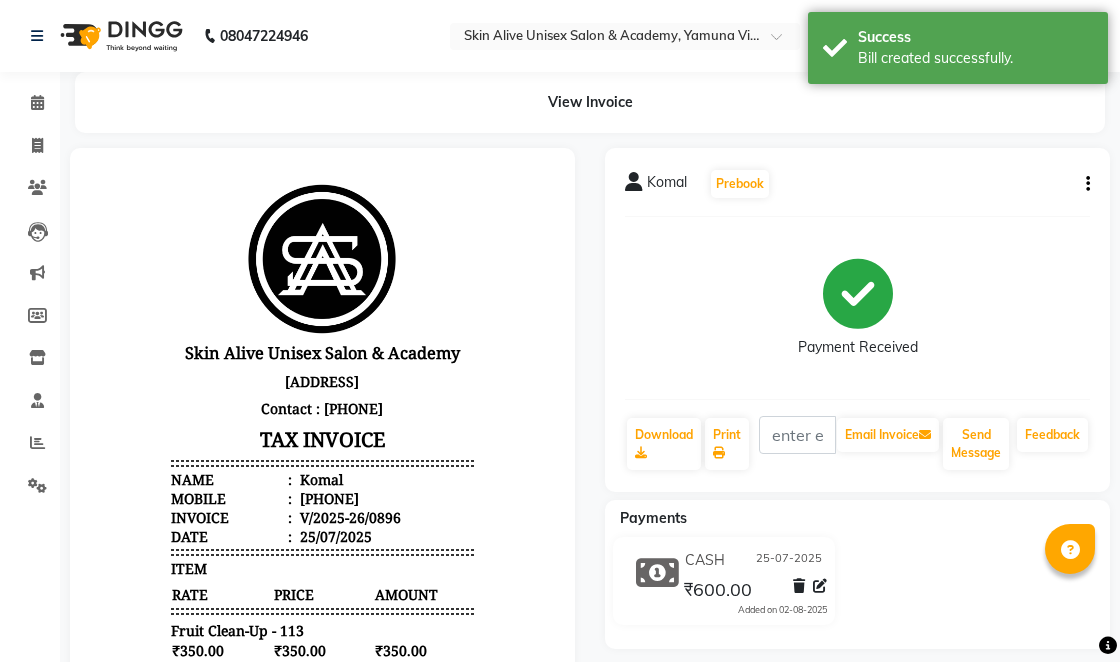 scroll, scrollTop: 0, scrollLeft: 0, axis: both 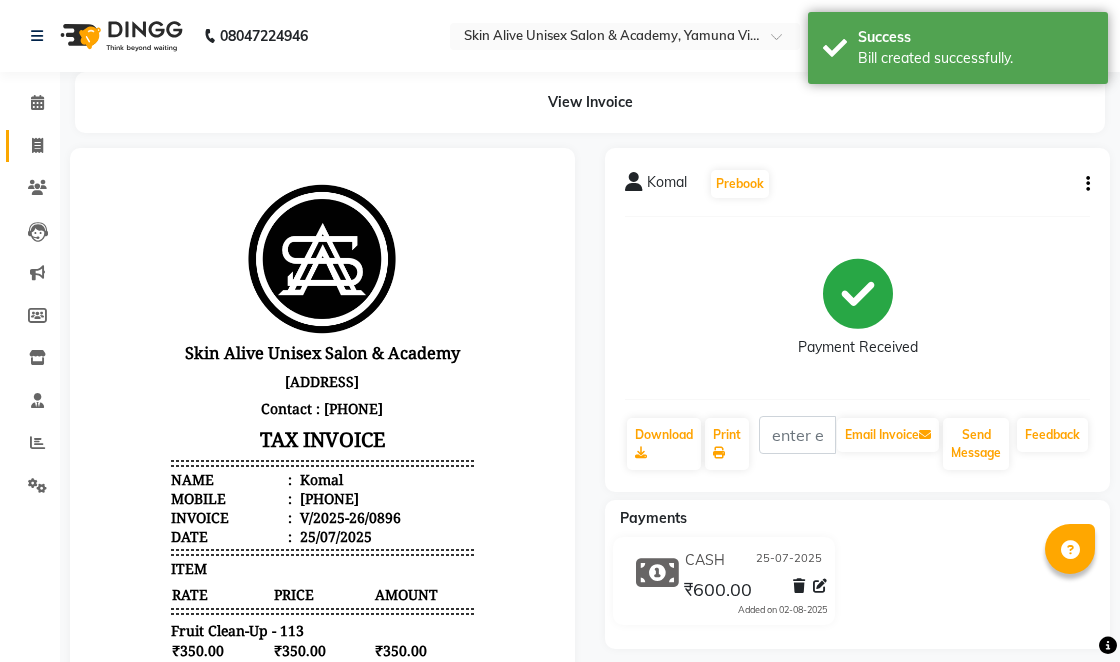 click 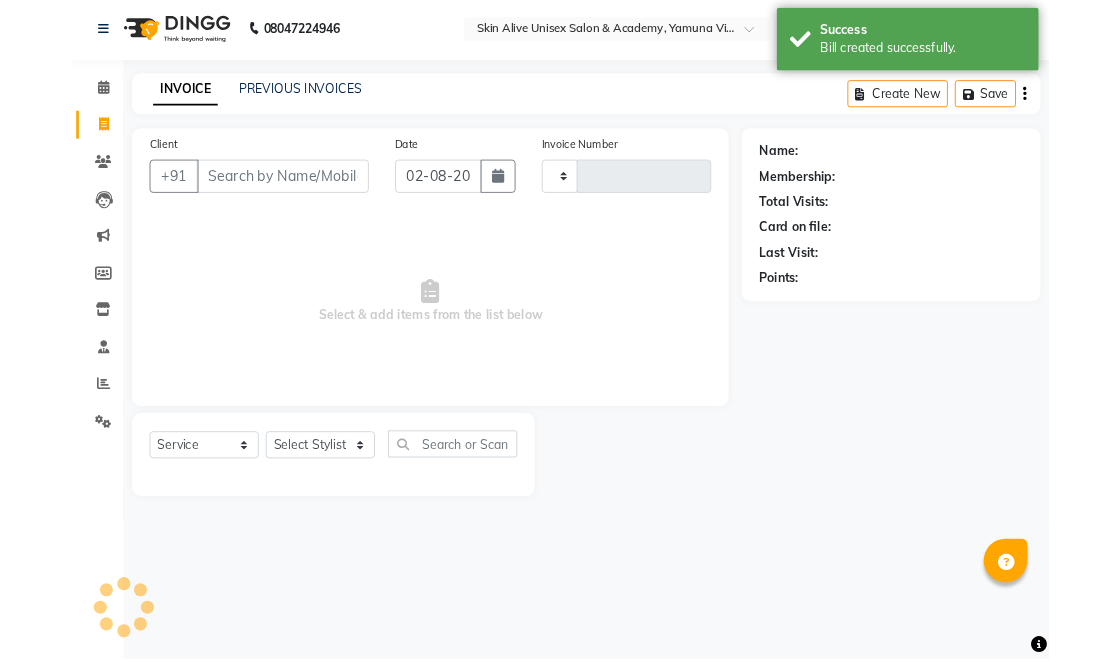 scroll, scrollTop: 0, scrollLeft: 0, axis: both 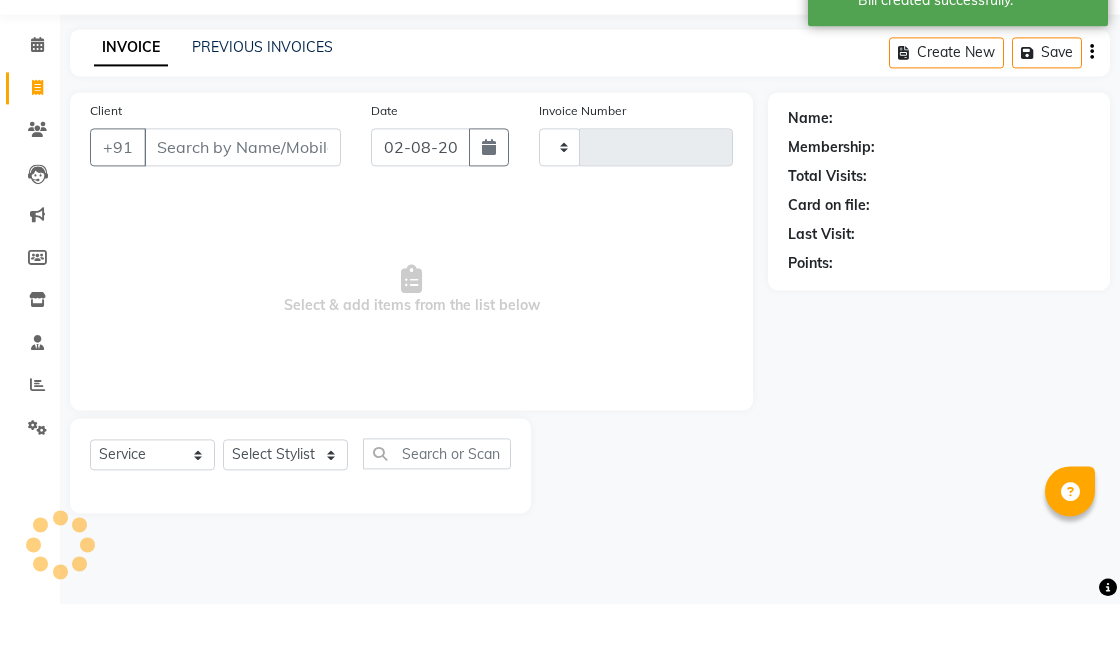 type on "0897" 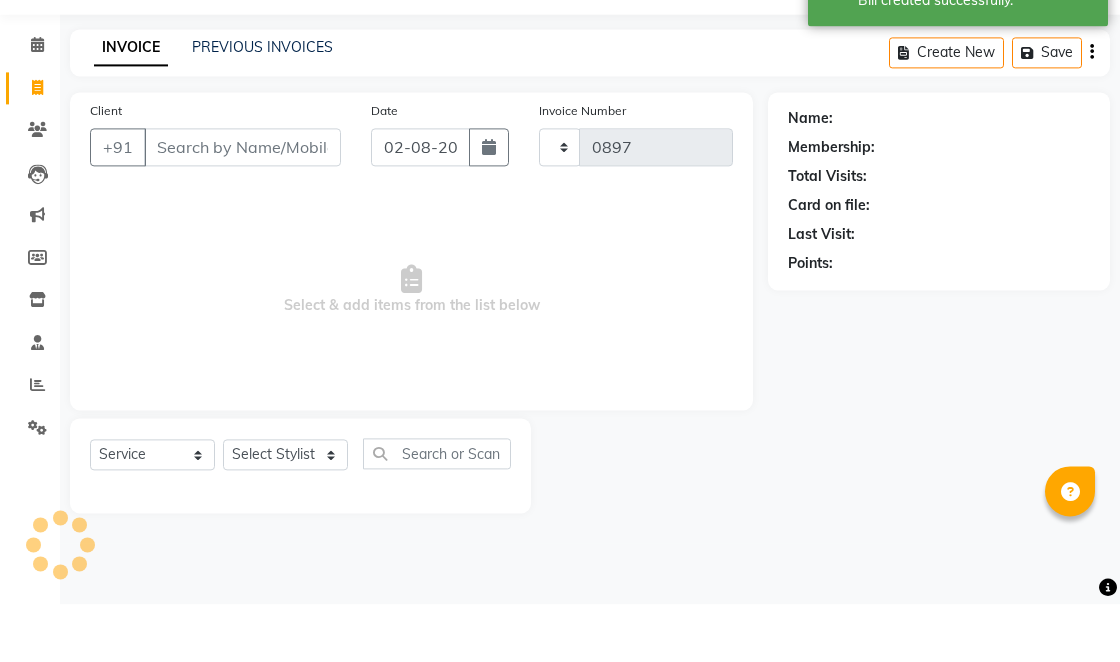 select on "3737" 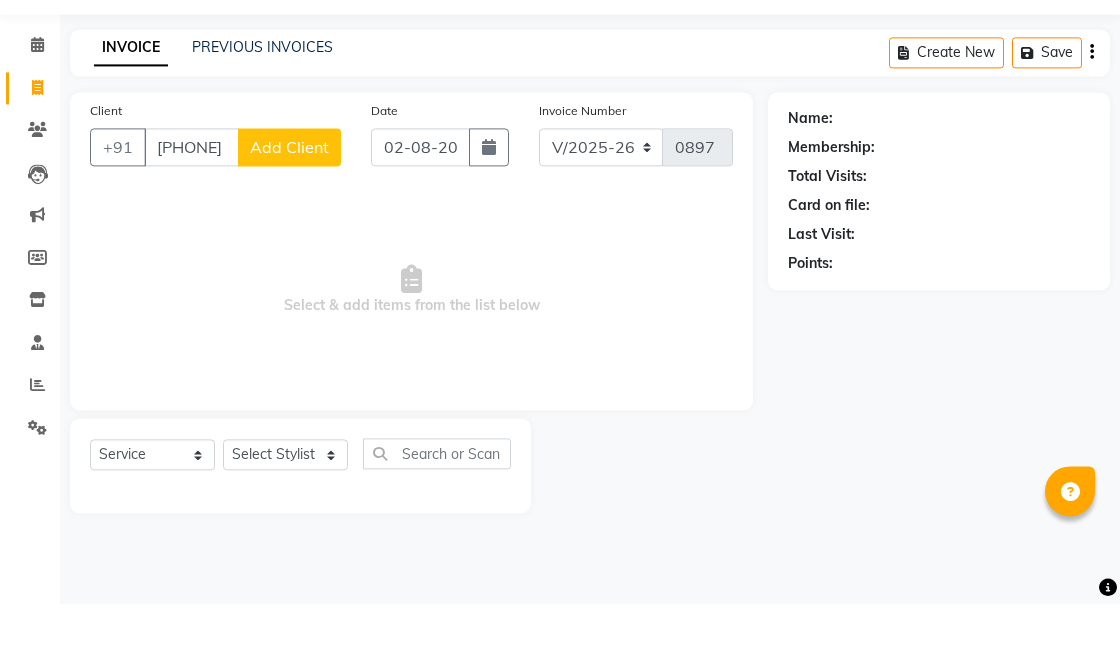 type on "[PHONE]" 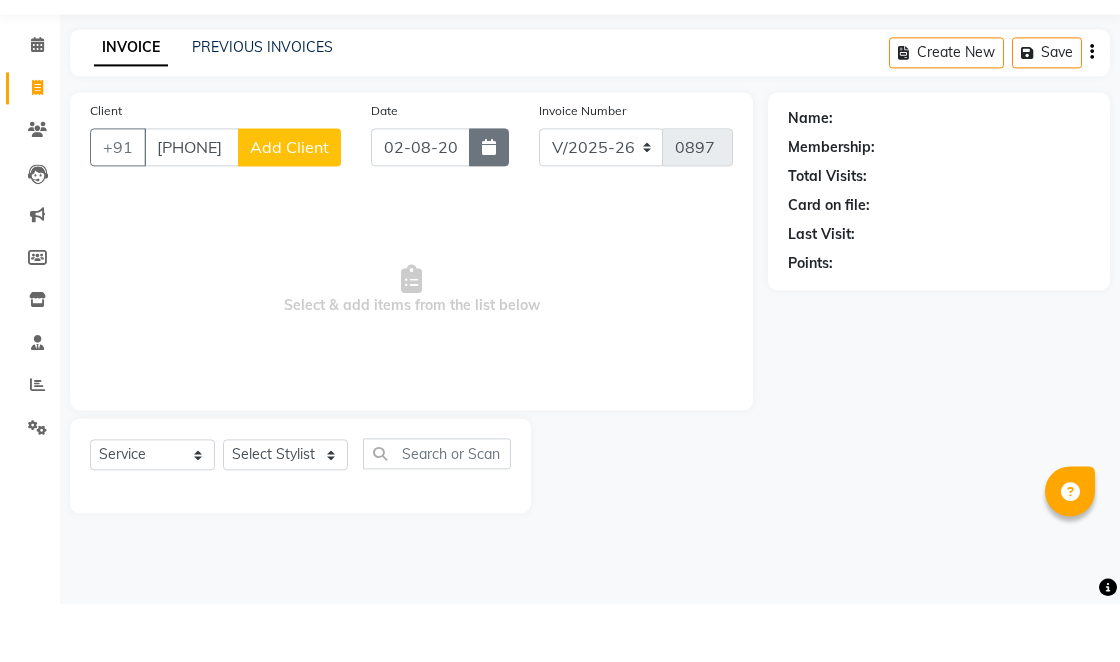 click 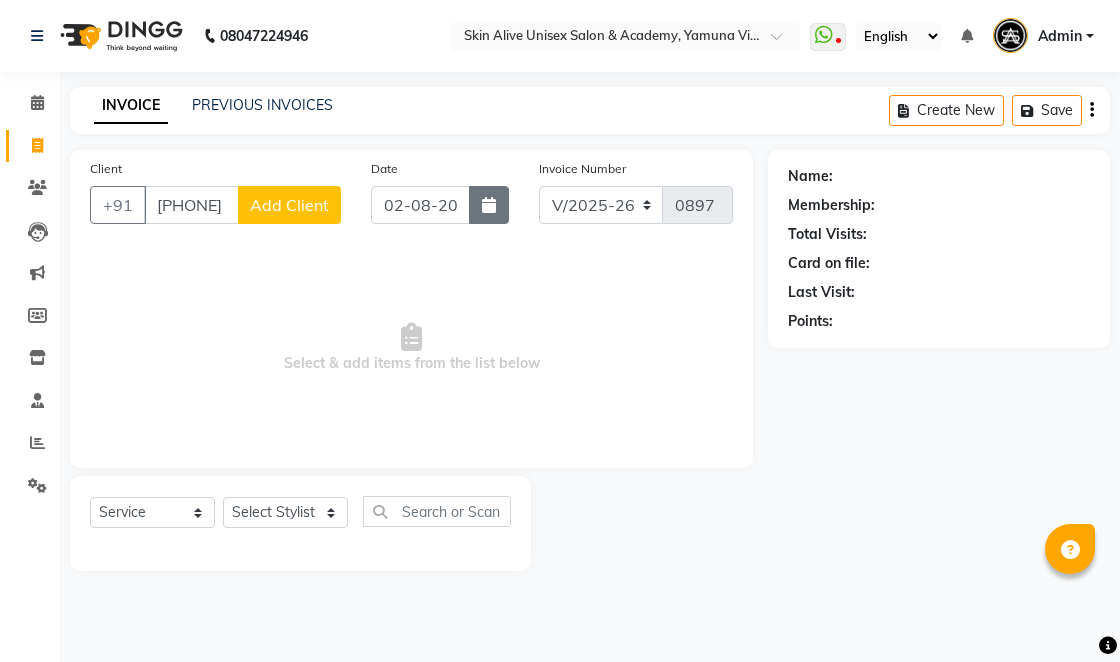 select on "8" 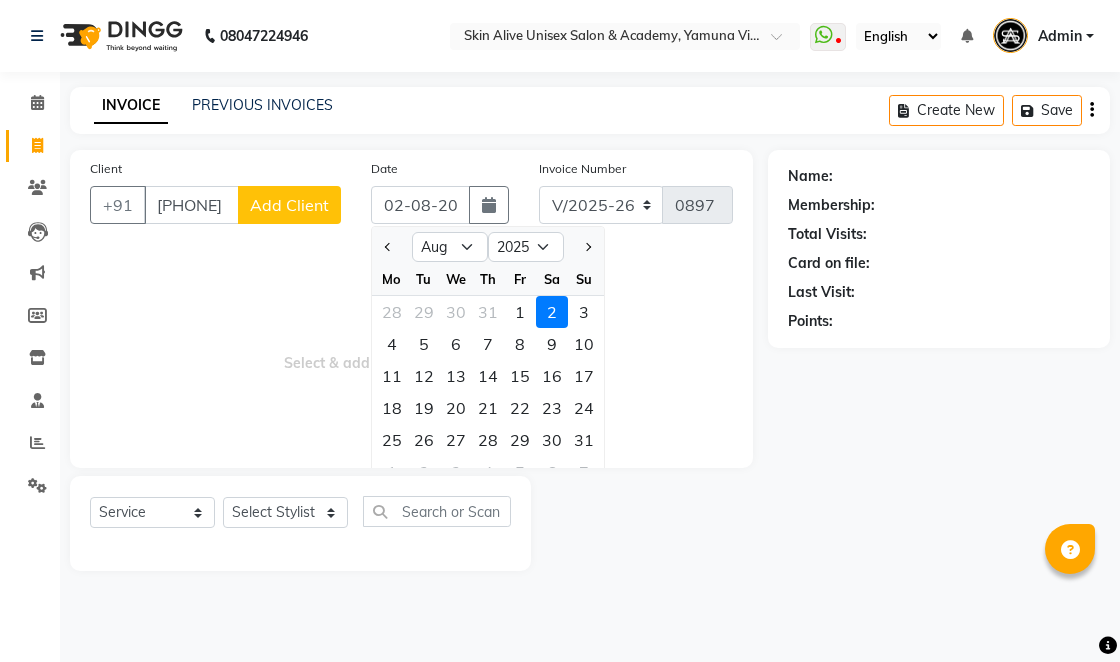 click 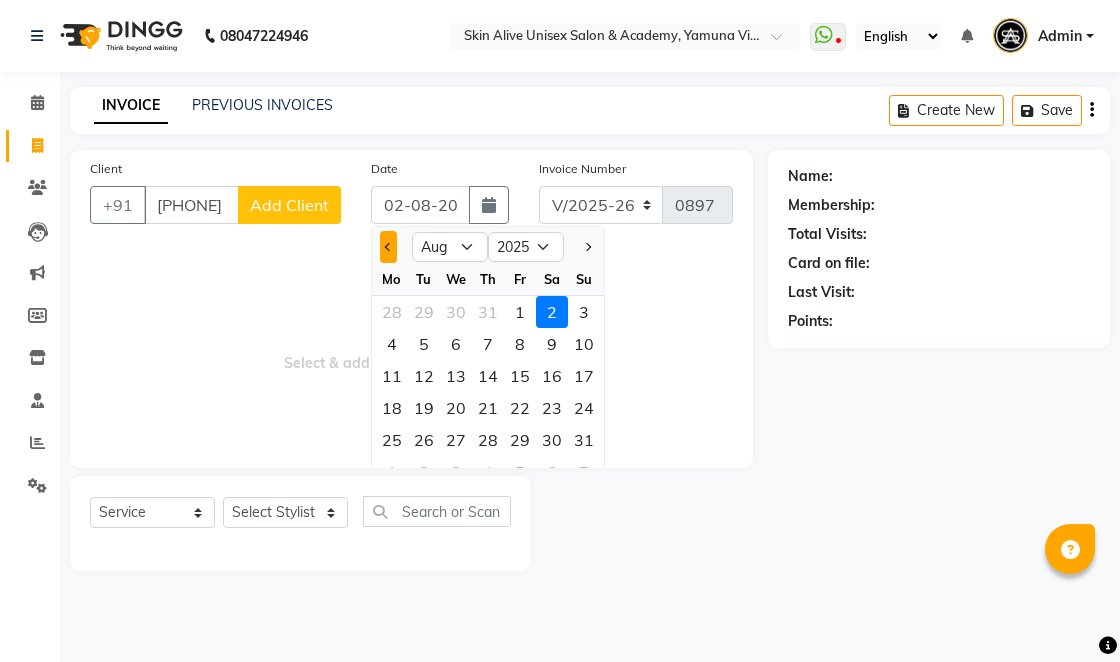 click 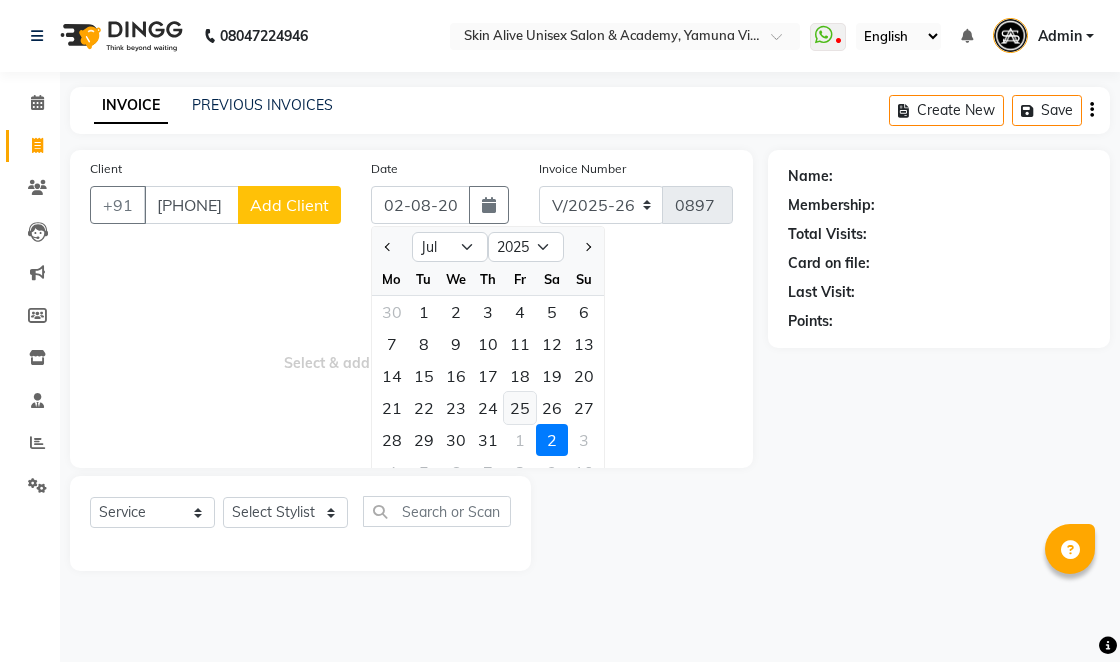 click on "25" 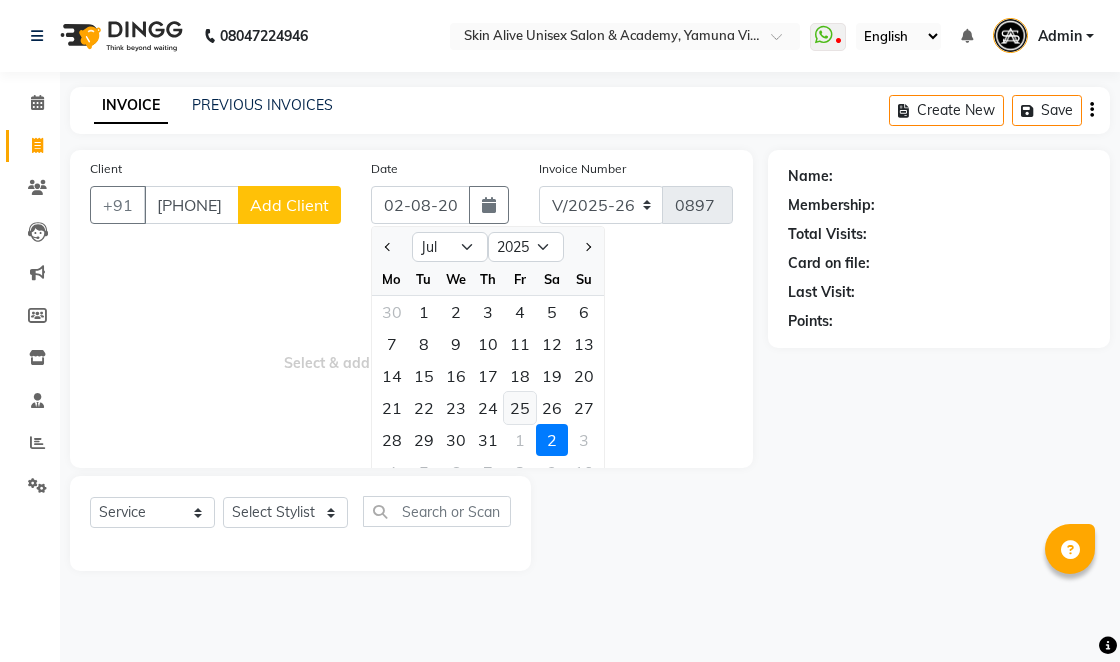 type on "25-07-2025" 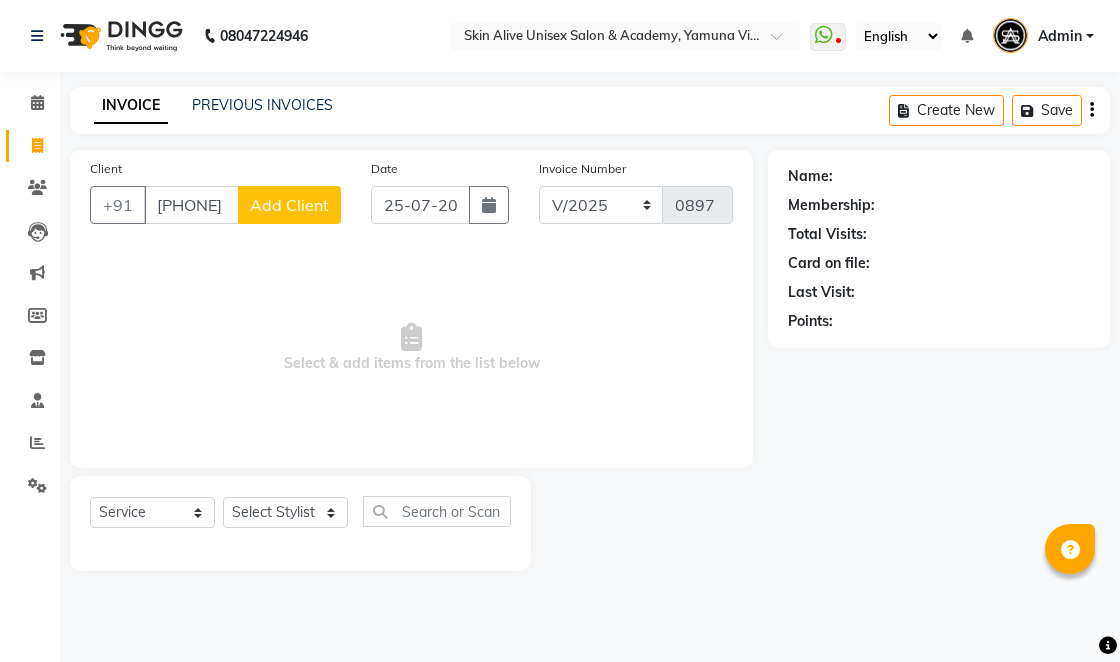 click on "Add Client" 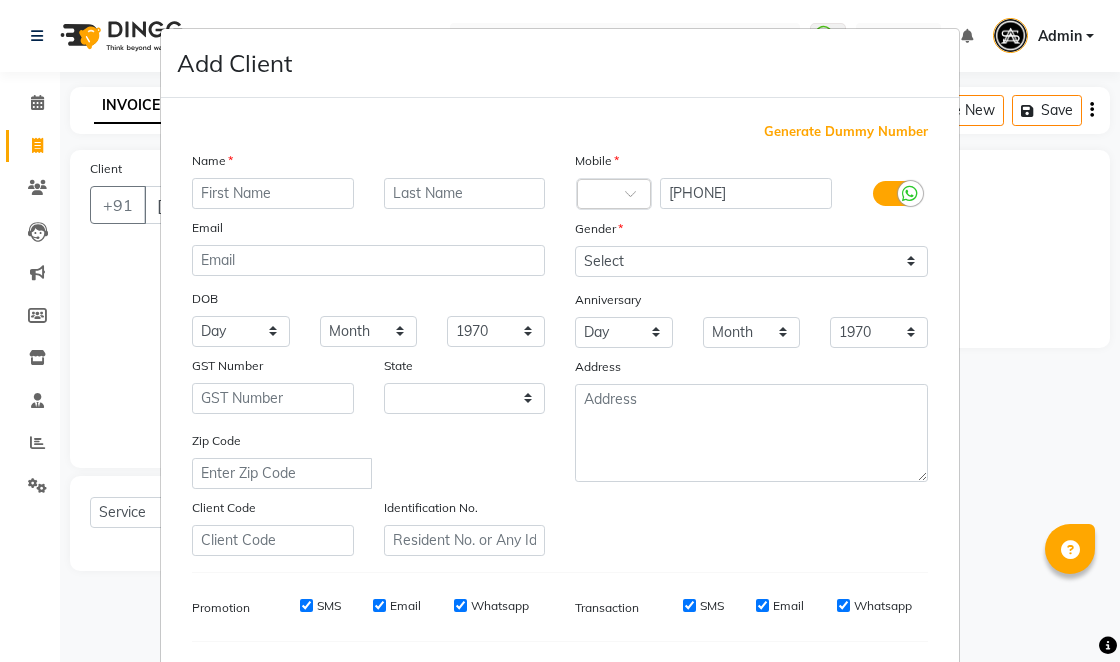 select on "10" 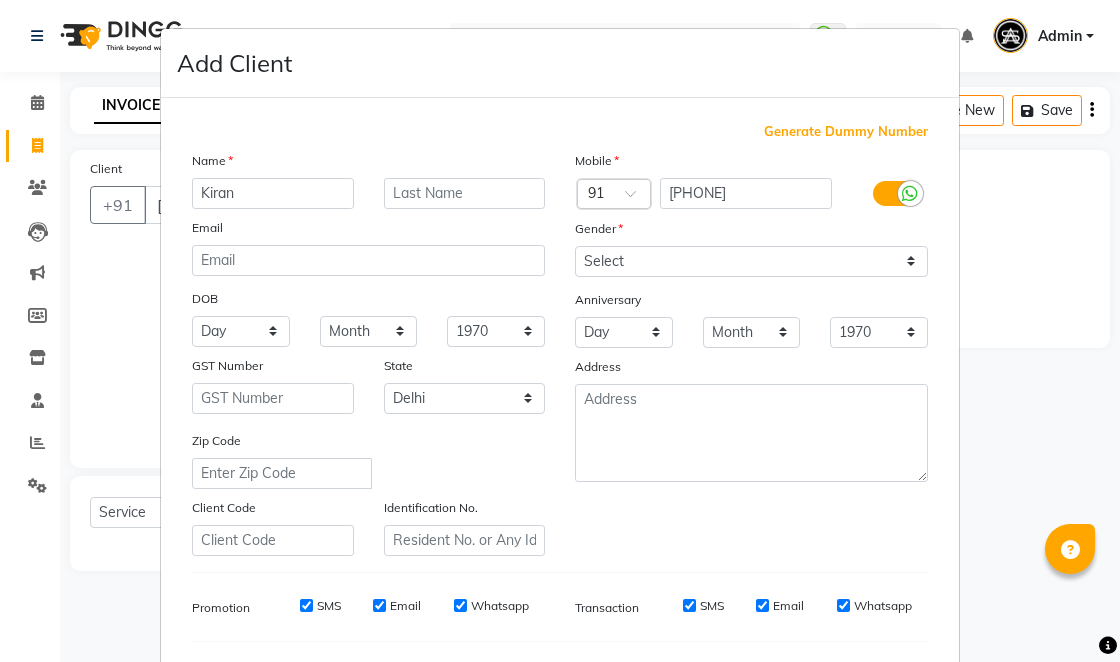 type on "Kiran" 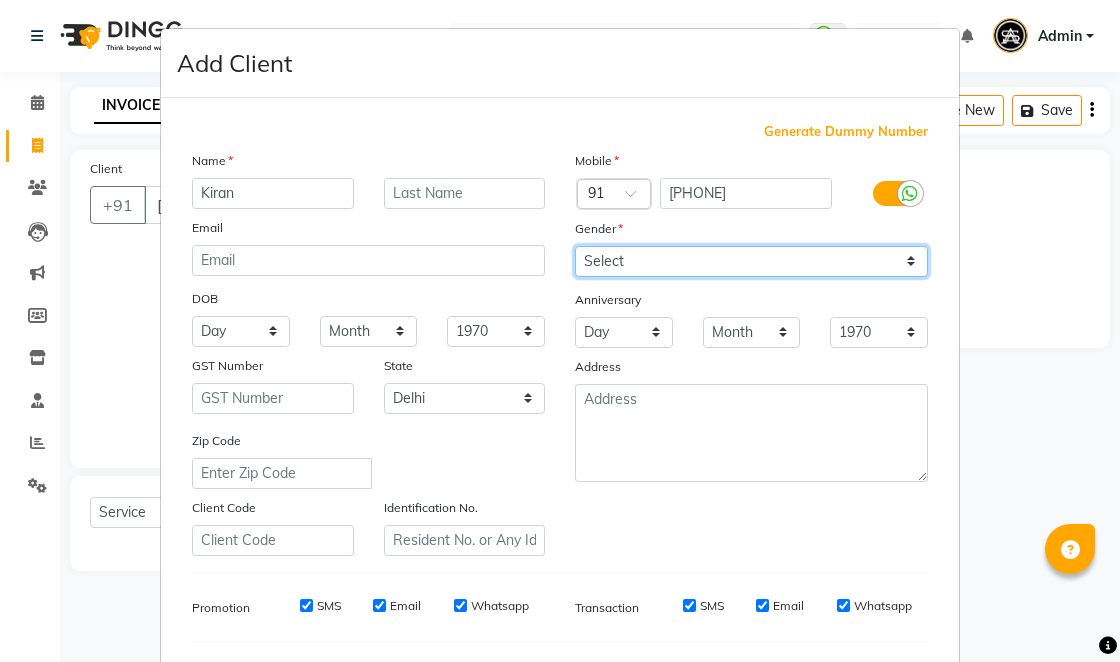click on "Select Male Female Other Prefer Not To Say" at bounding box center (751, 261) 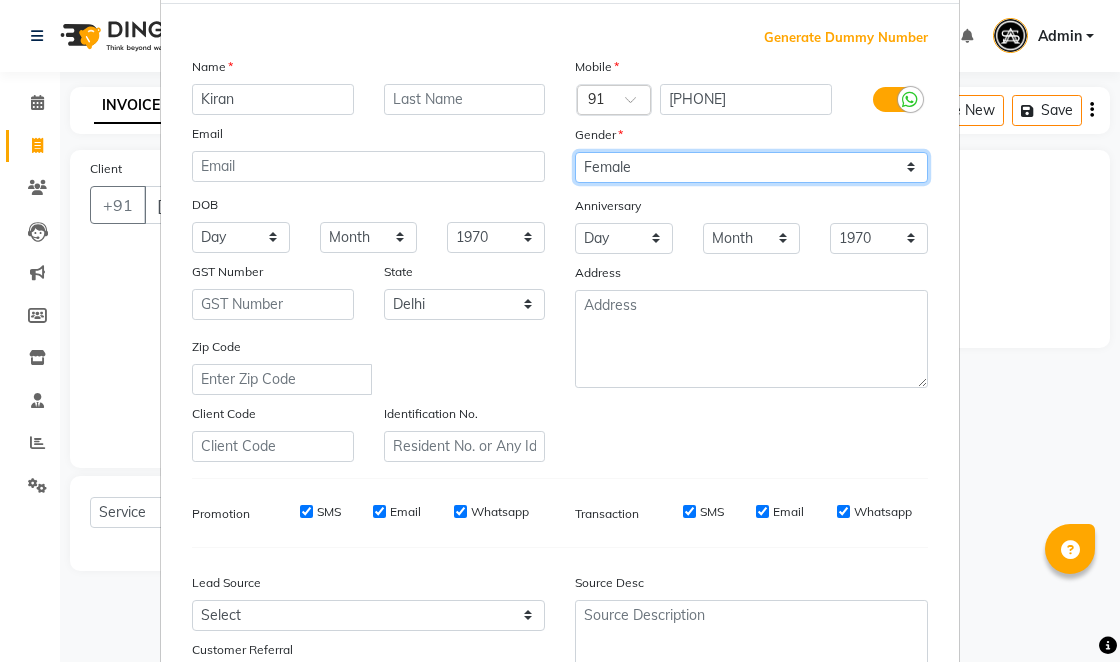 scroll, scrollTop: 166, scrollLeft: 0, axis: vertical 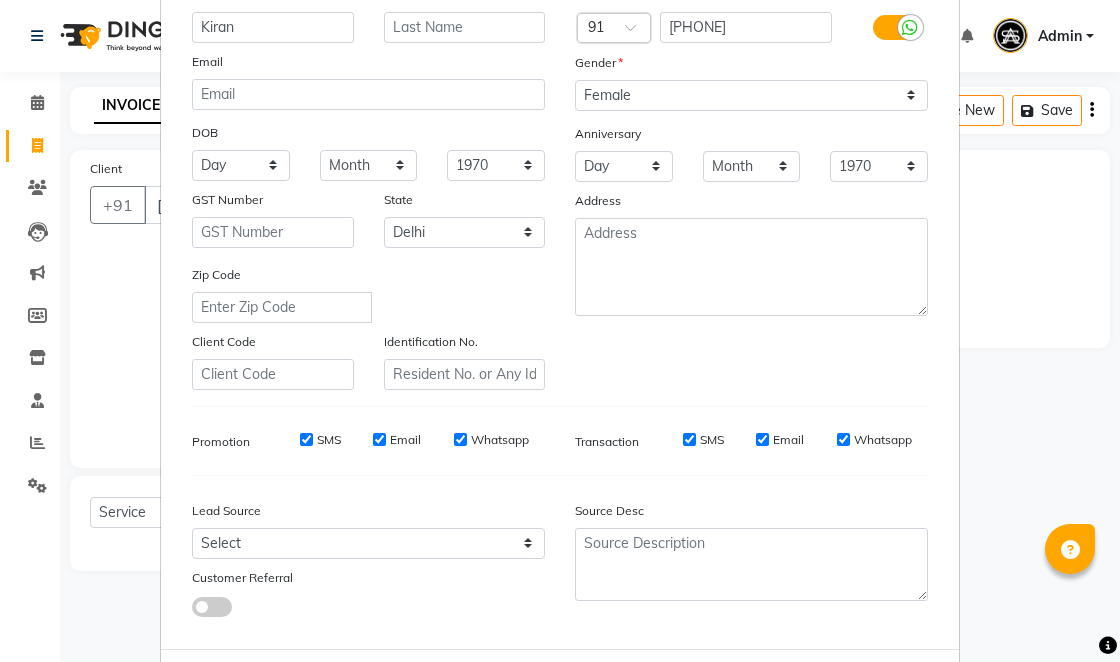 click on "Cancel" at bounding box center (900, 689) 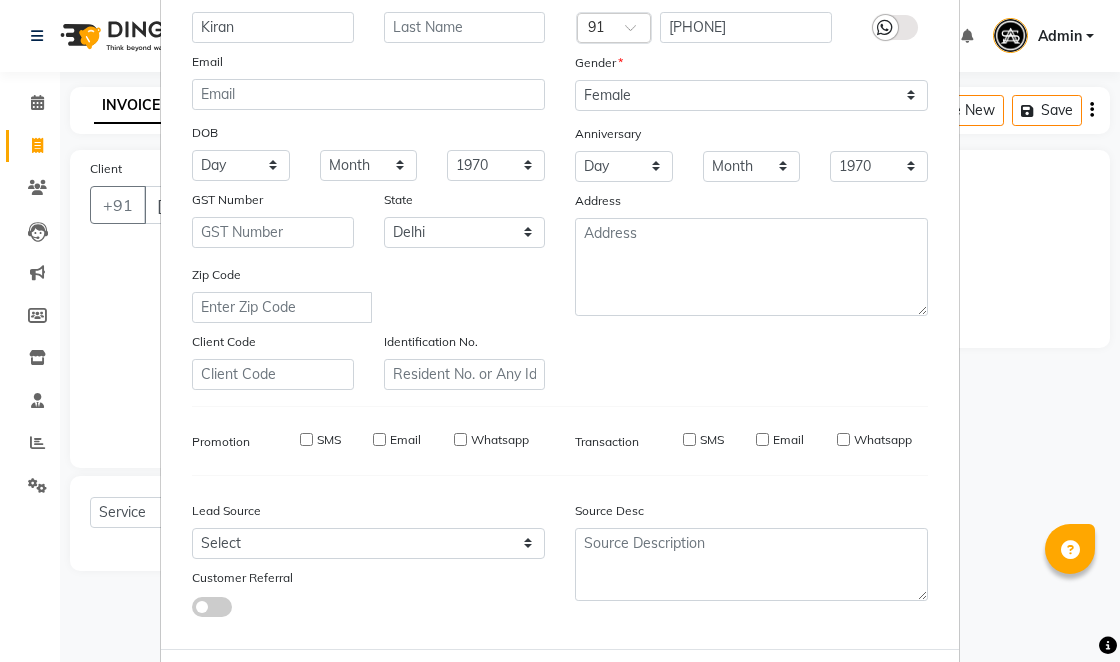 type 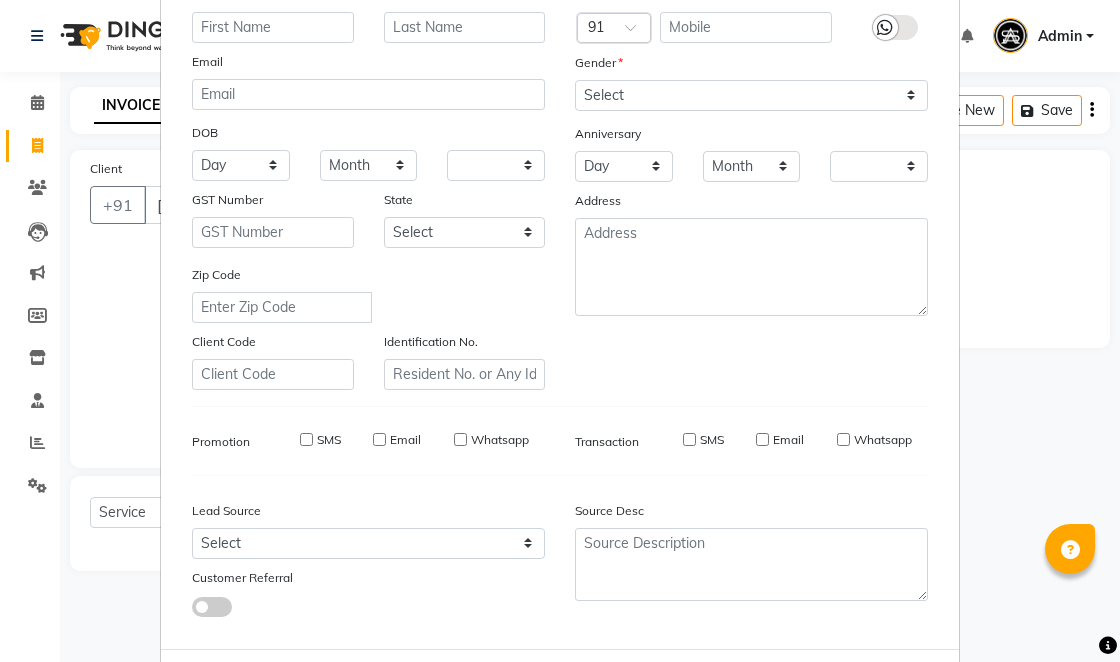 checkbox on "false" 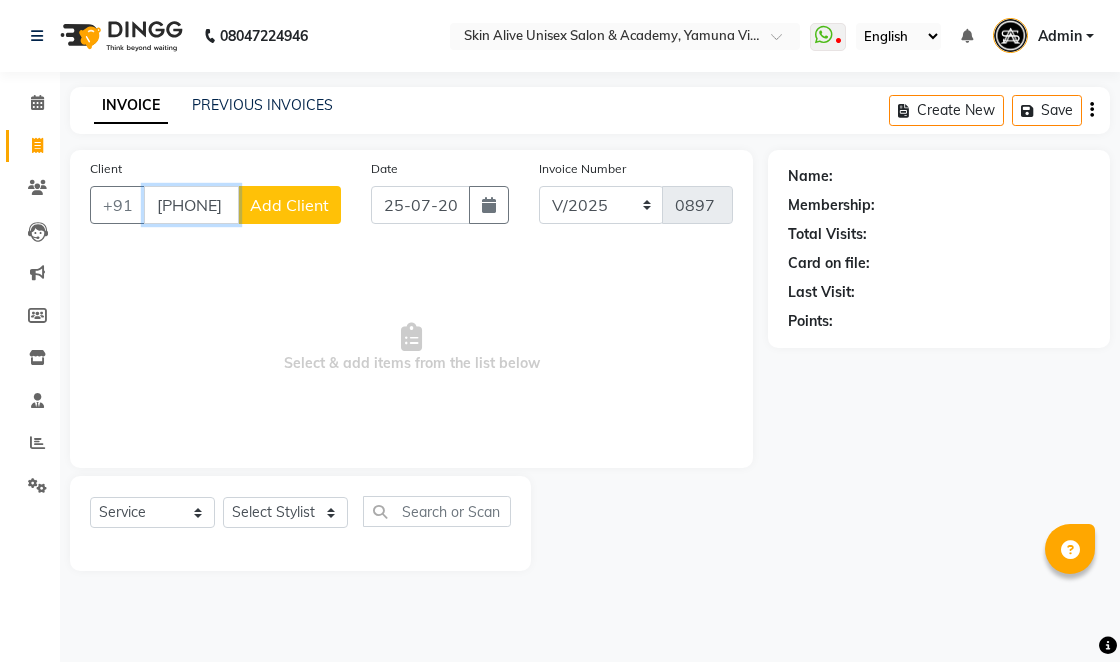click on "[PHONE]" at bounding box center [191, 205] 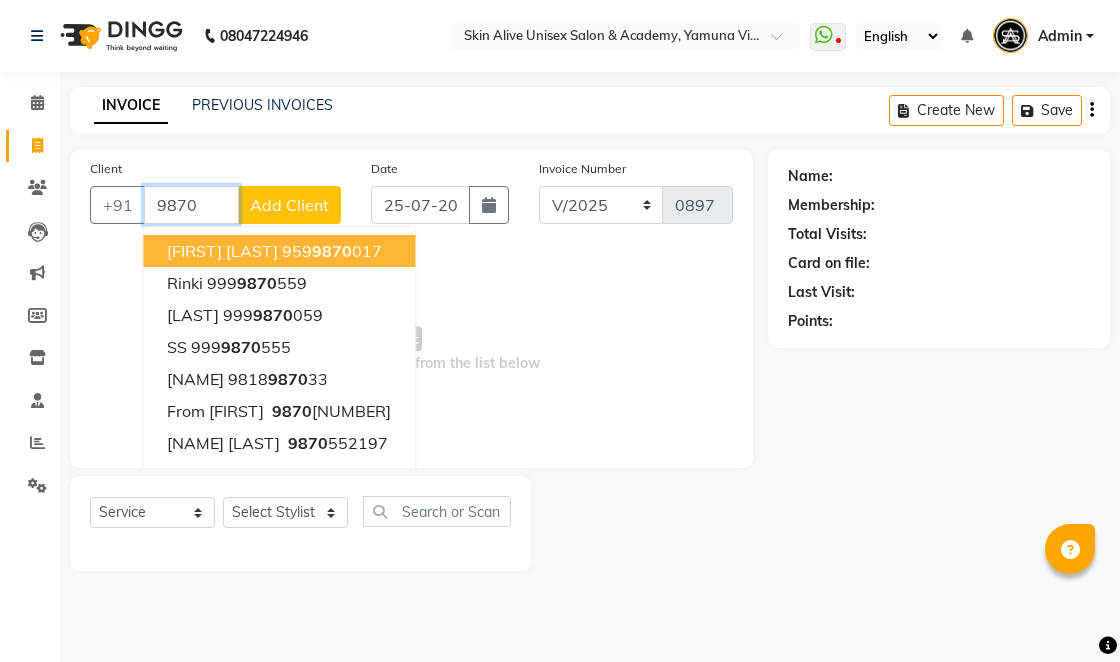 click on "9870" at bounding box center [191, 205] 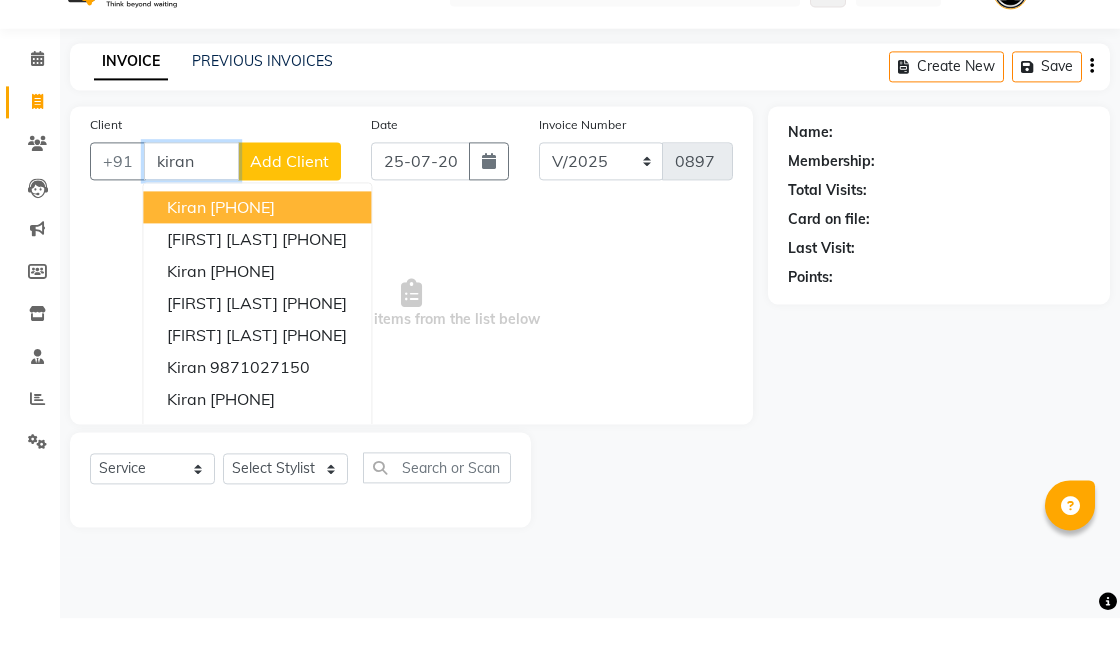click on "[FIRST] [PHONE]" at bounding box center [257, 251] 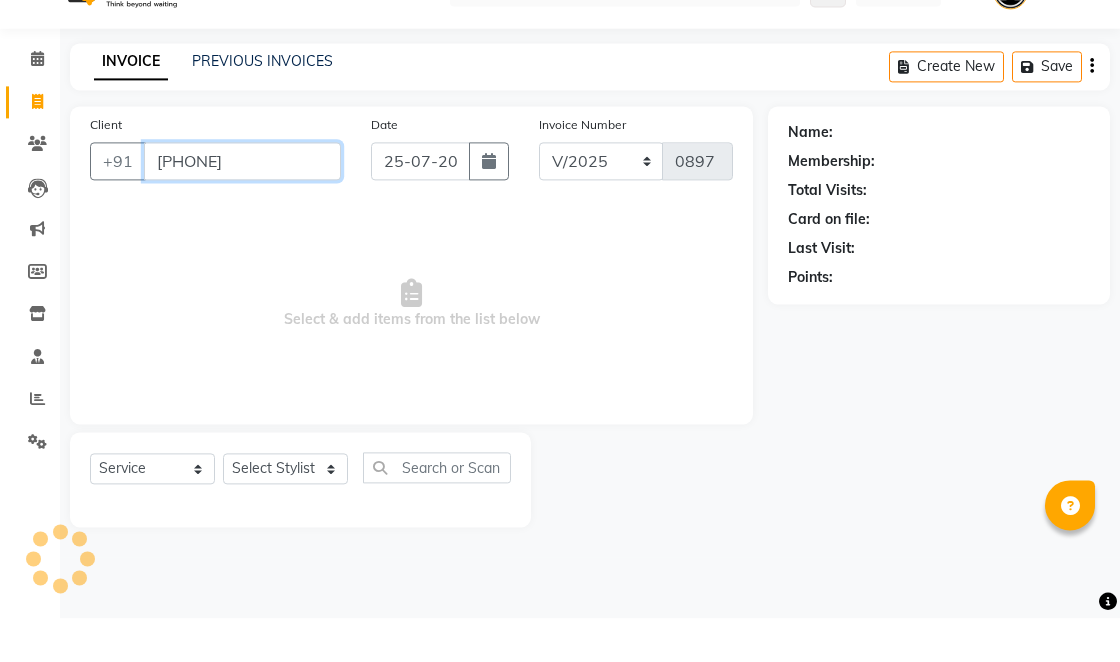 type on "[PHONE]" 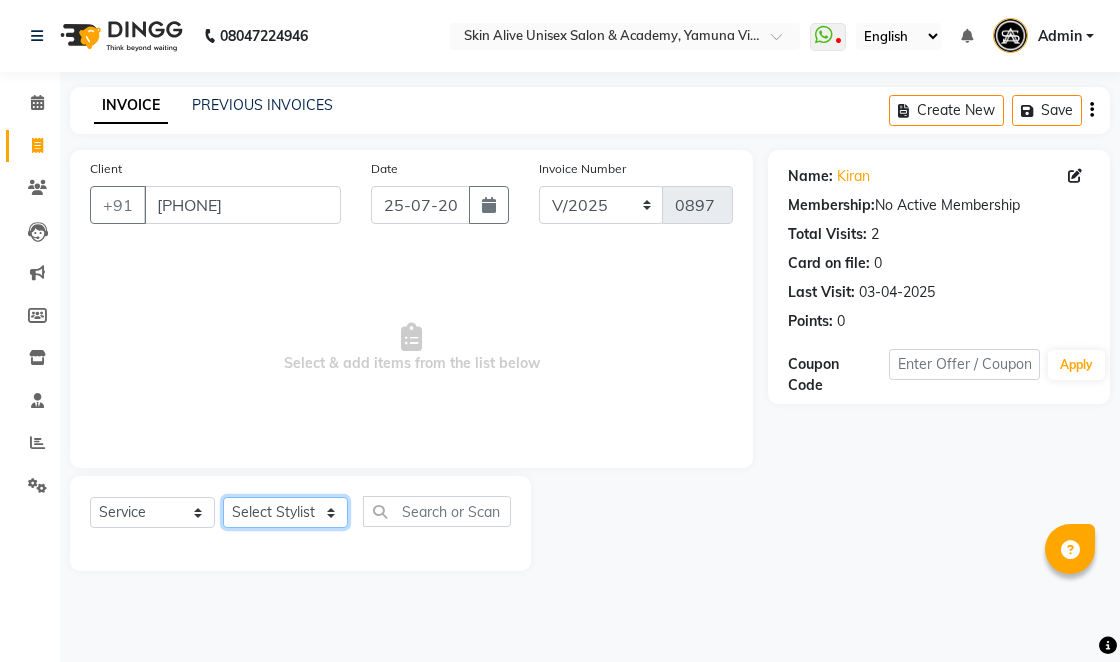 click on "Select Stylist [FIRST] [LAST] [FIRST] [FIRST] [LAST] [FIRST] [FIRST] [FIRST] [LAST] [FIRST] [FIRST] [FIRST] [LAST] [FIRST]" 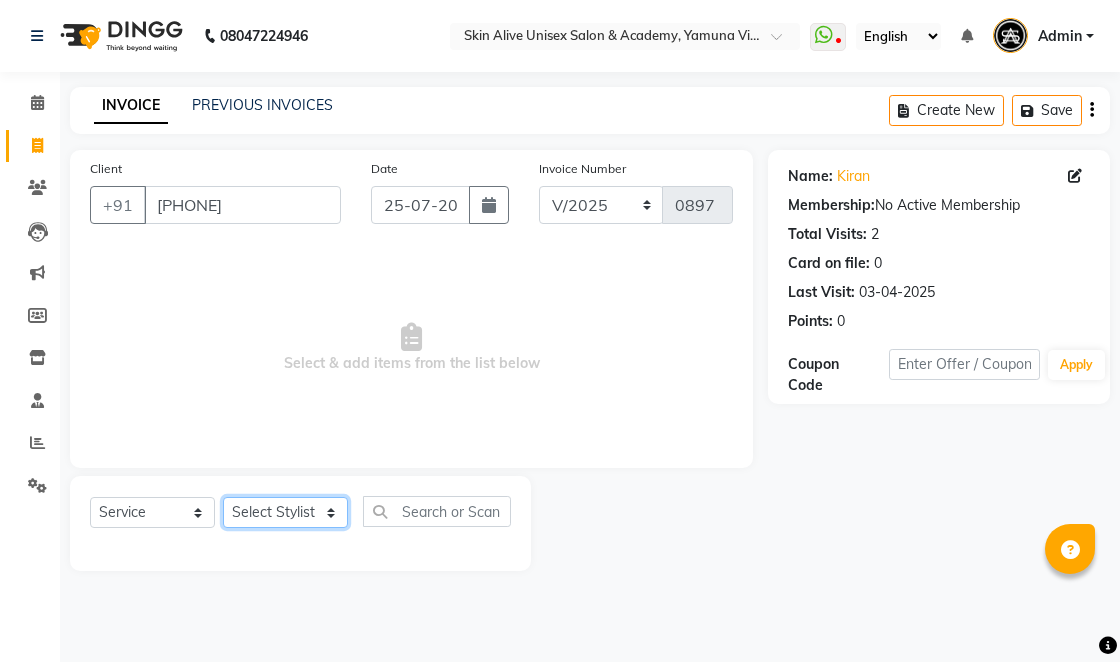 select on "[NUMBER]" 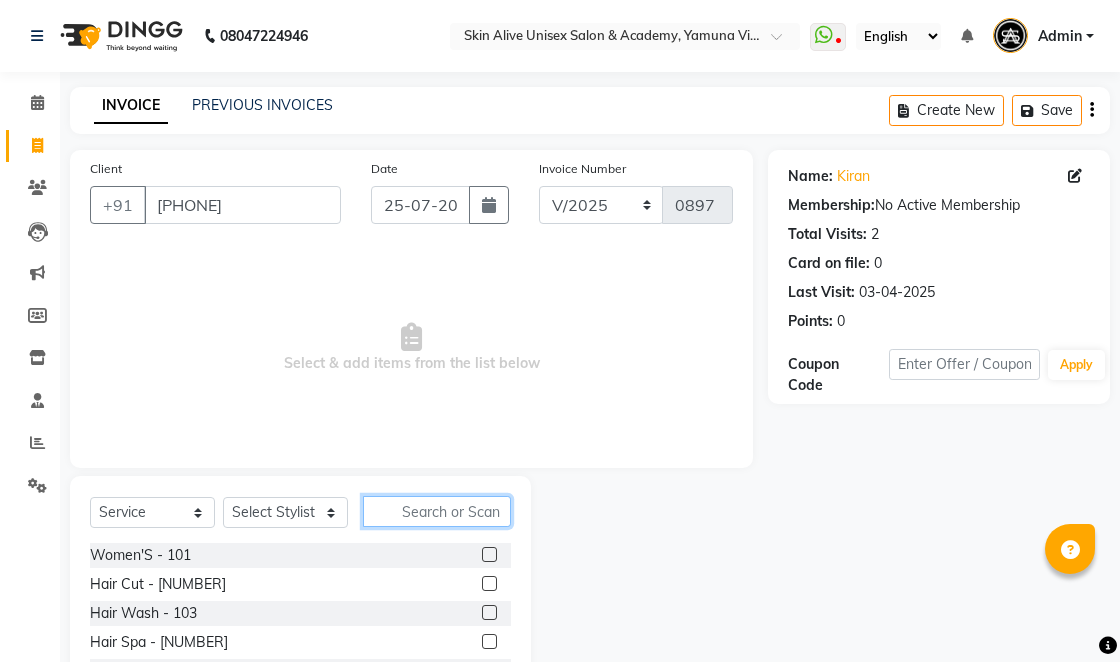 click 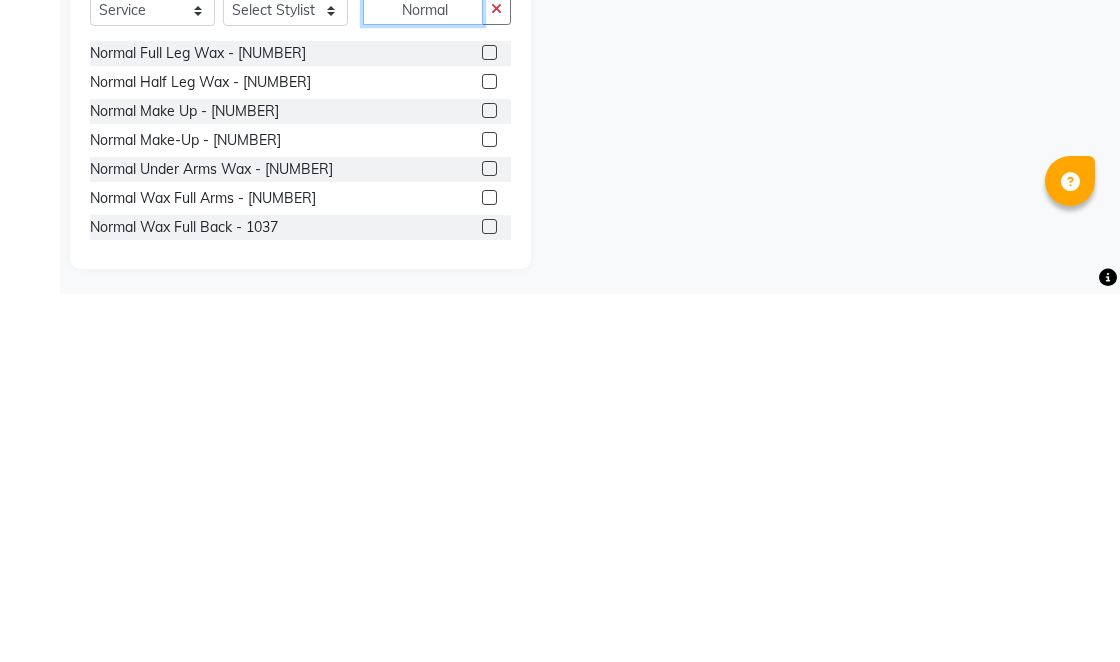 scroll, scrollTop: 138, scrollLeft: 0, axis: vertical 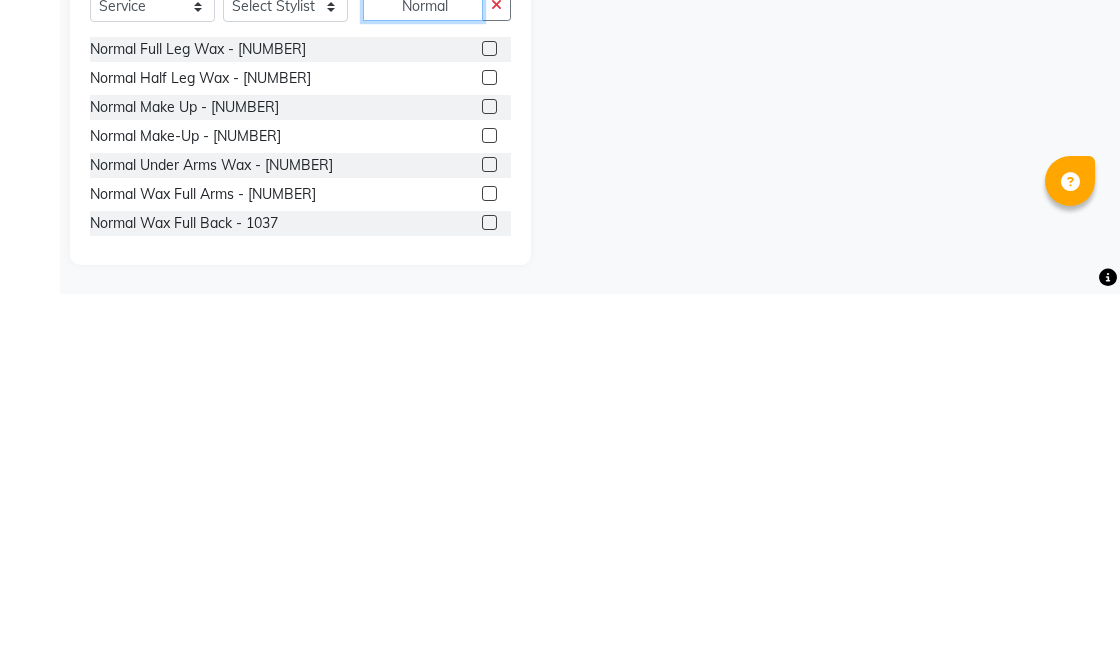 type on "Normal" 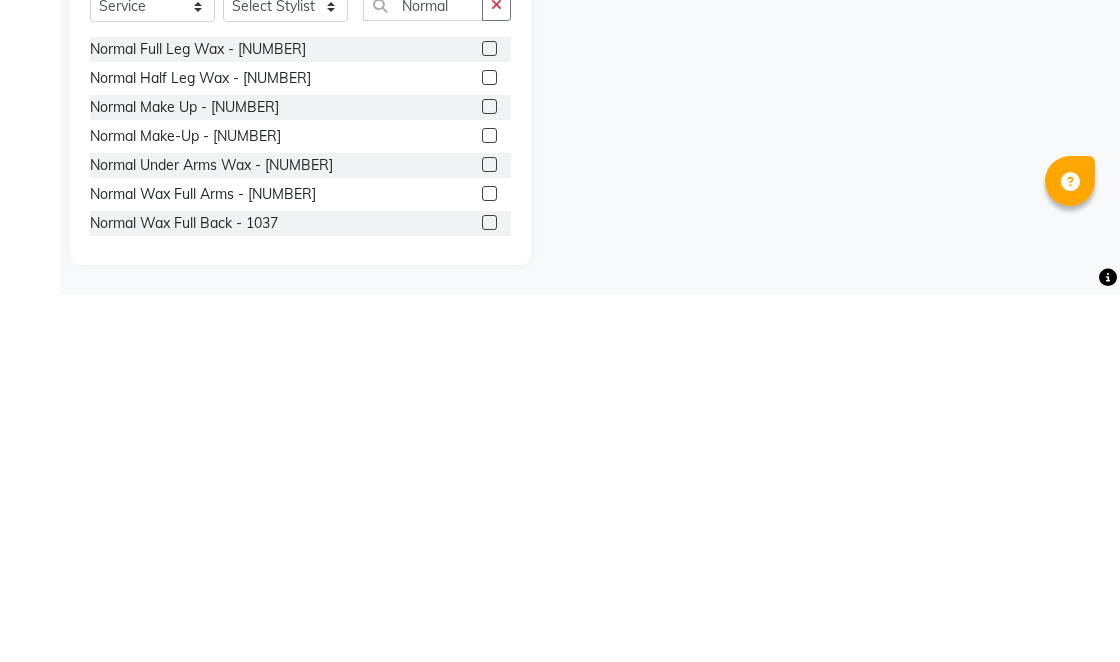 click 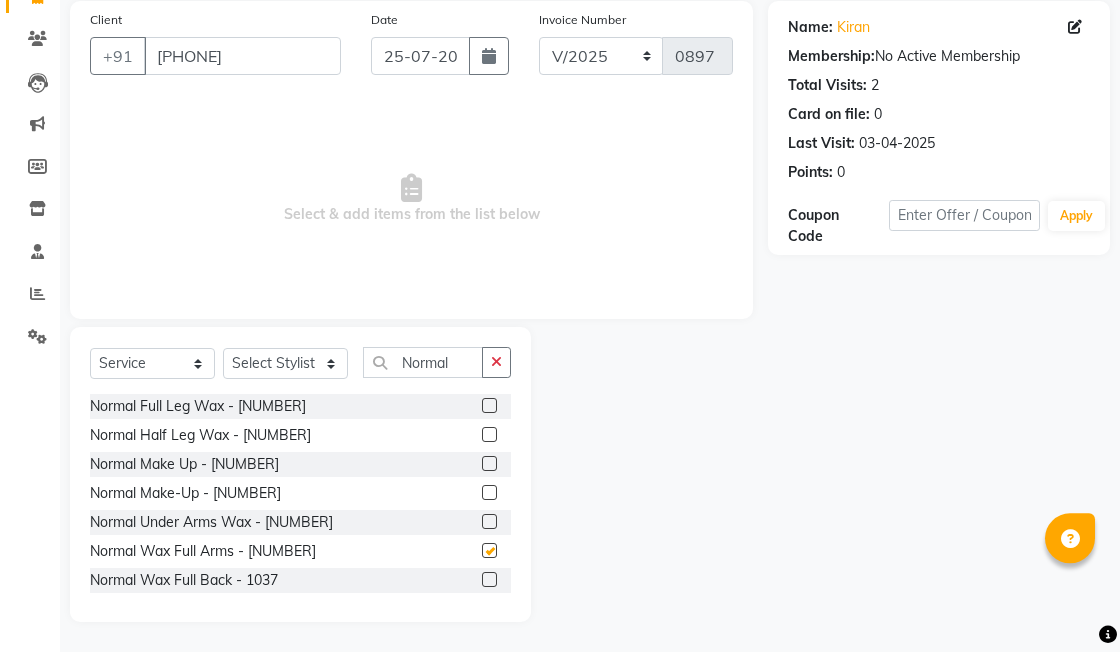scroll, scrollTop: 138, scrollLeft: 0, axis: vertical 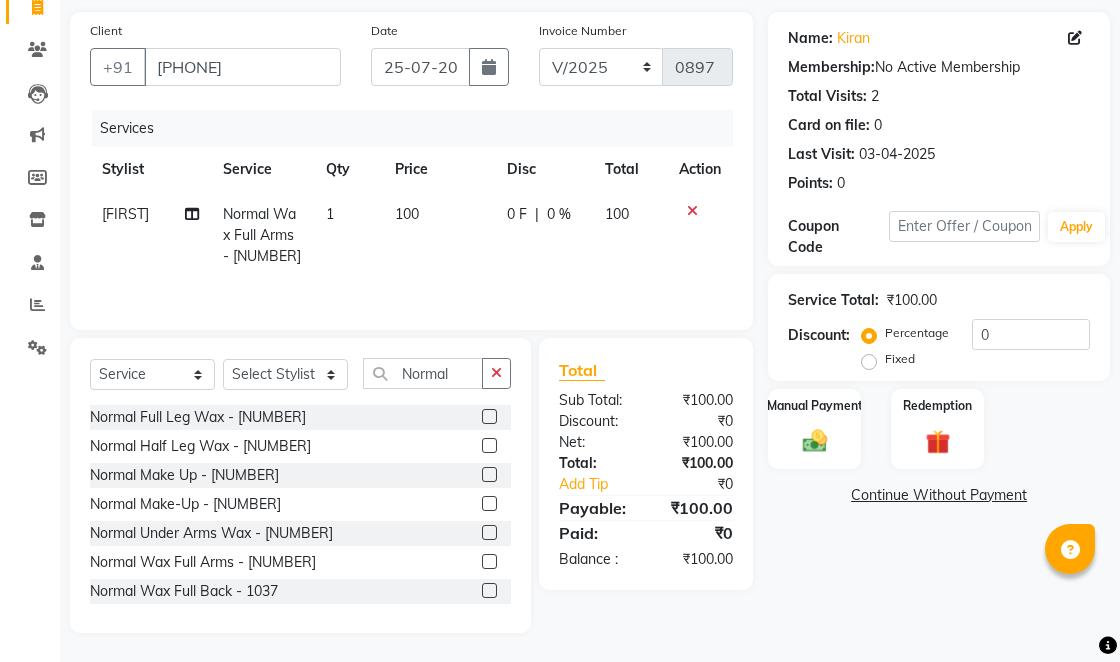 checkbox on "false" 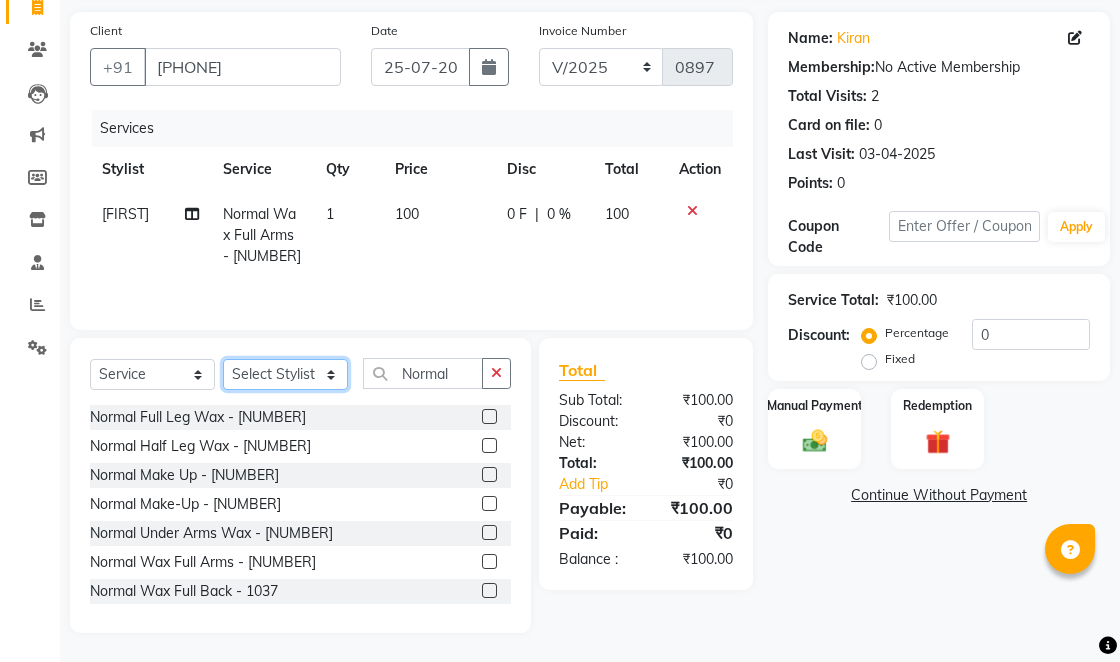 click on "Select Stylist [FIRST] [LAST] [FIRST] [FIRST] [LAST] [FIRST] [FIRST] [FIRST] [LAST] [FIRST] [FIRST] [FIRST] [LAST] [FIRST]" 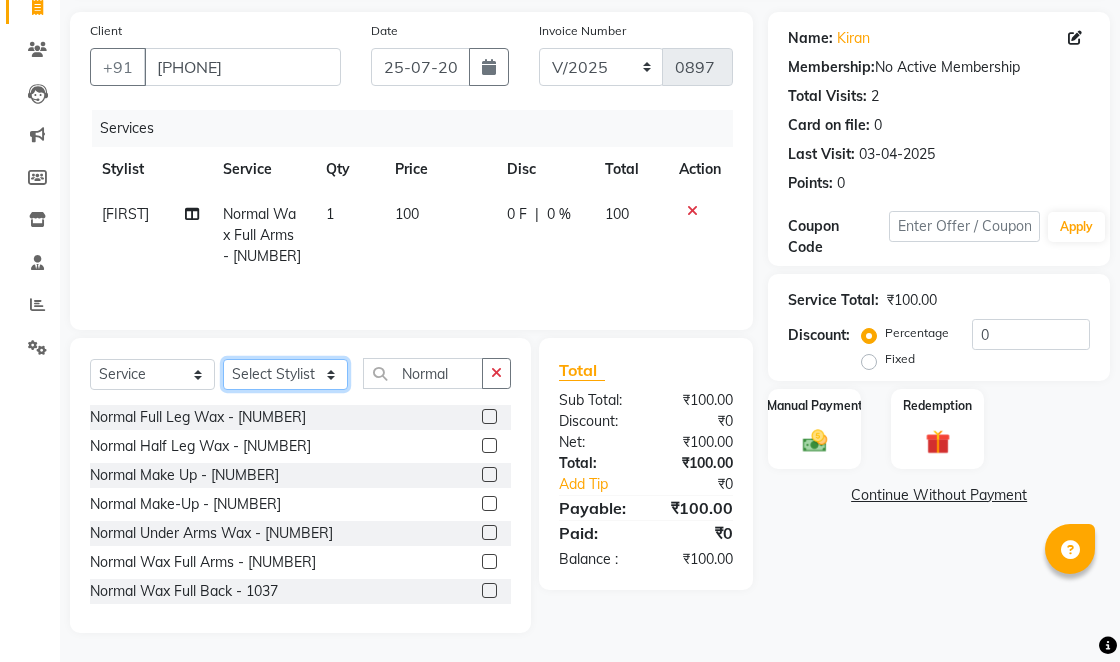 select on "82623" 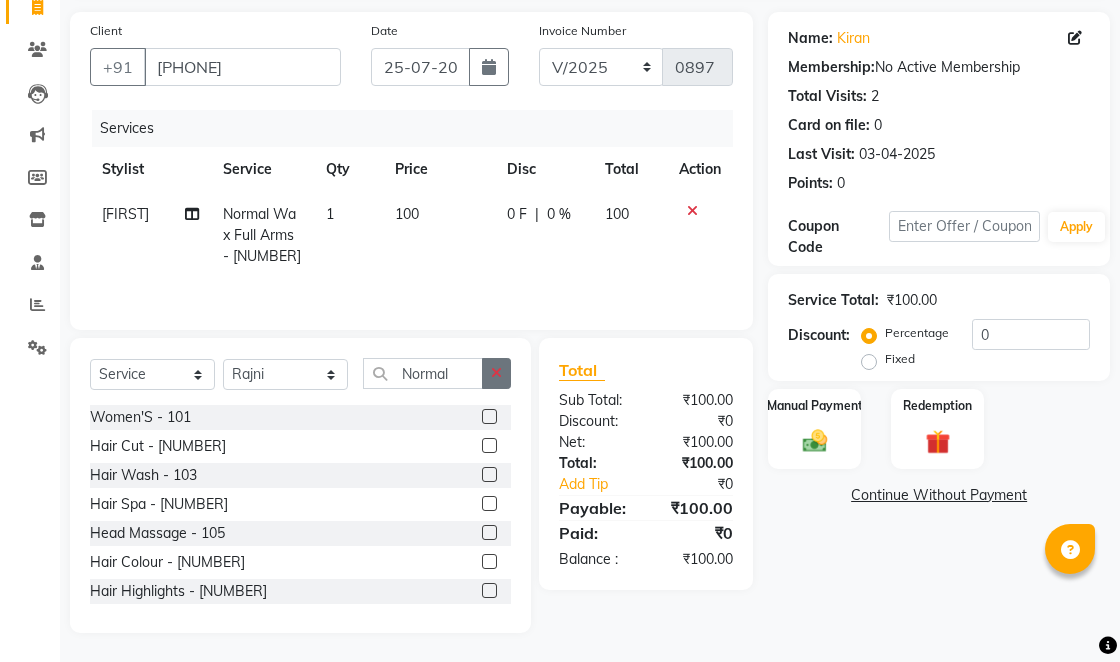 click 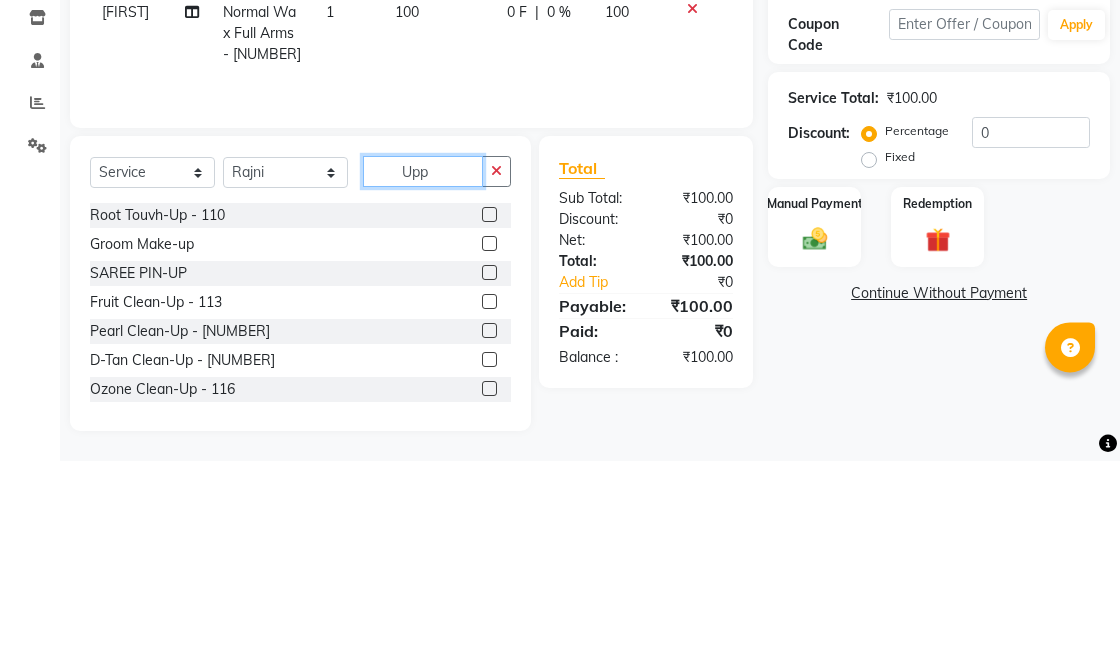scroll, scrollTop: 115, scrollLeft: 0, axis: vertical 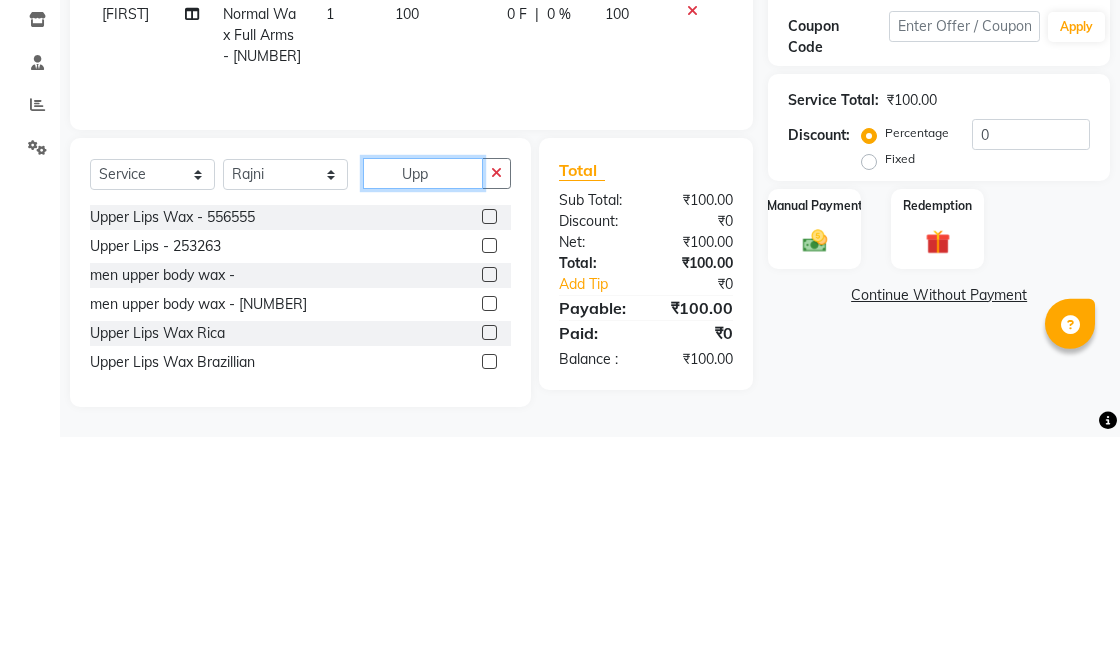 type on "Upp" 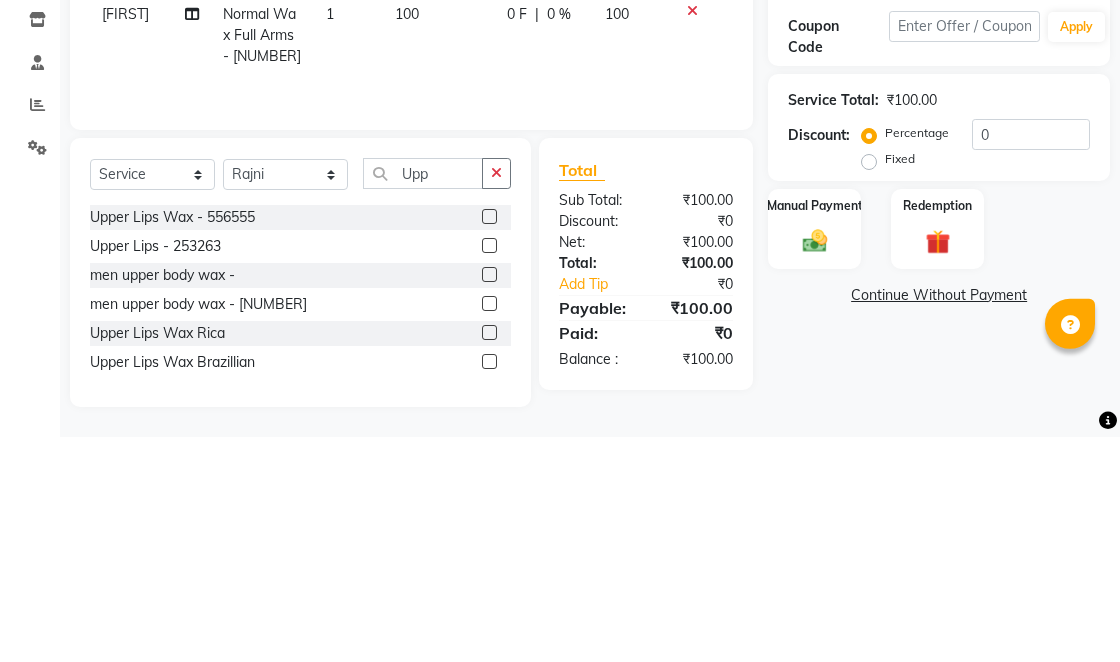 click 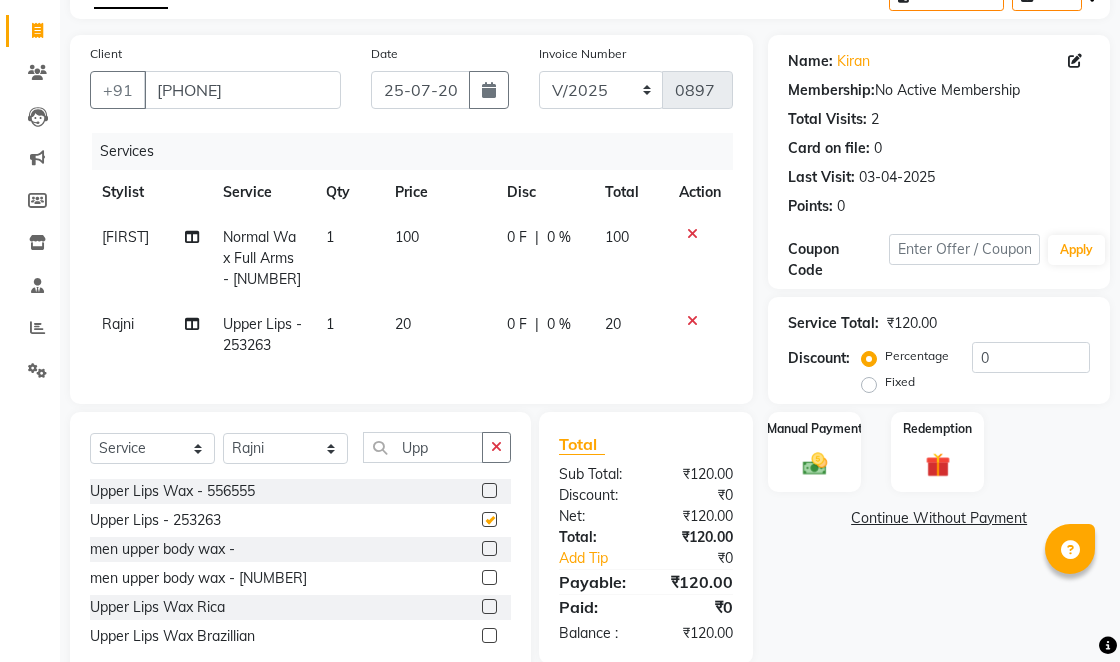 checkbox on "false" 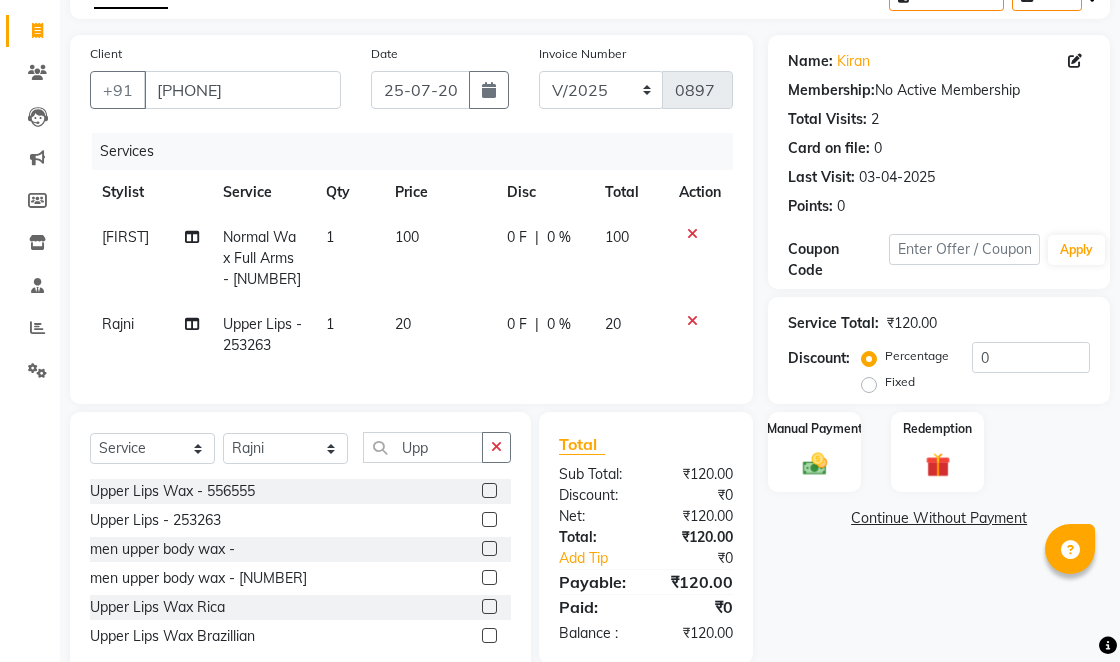 click on "100" 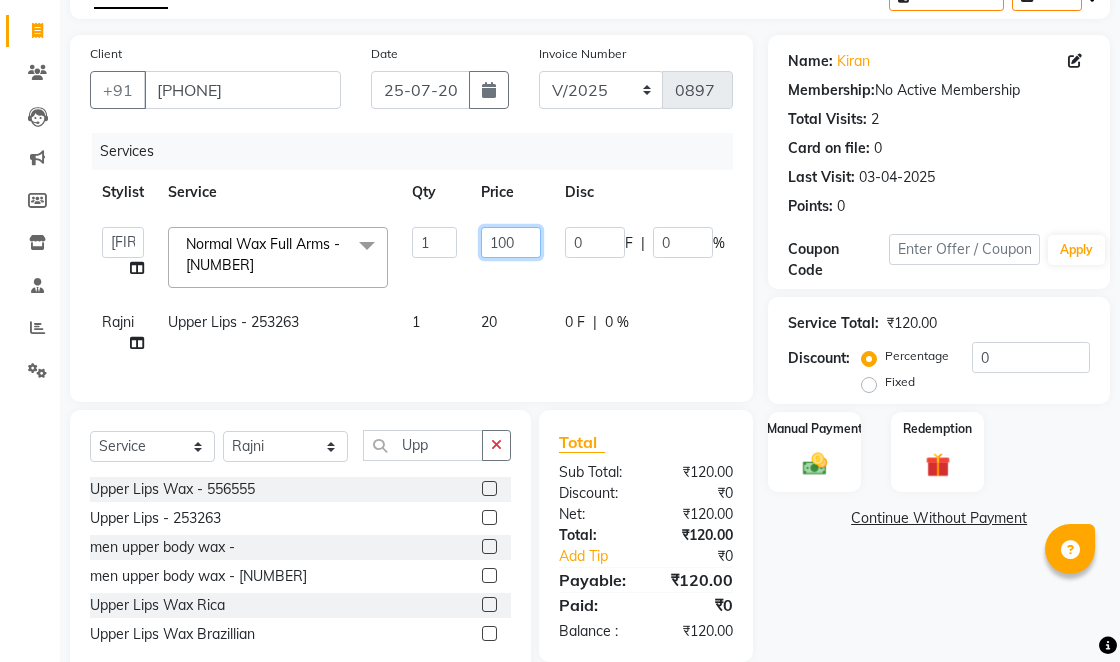 click on "100" 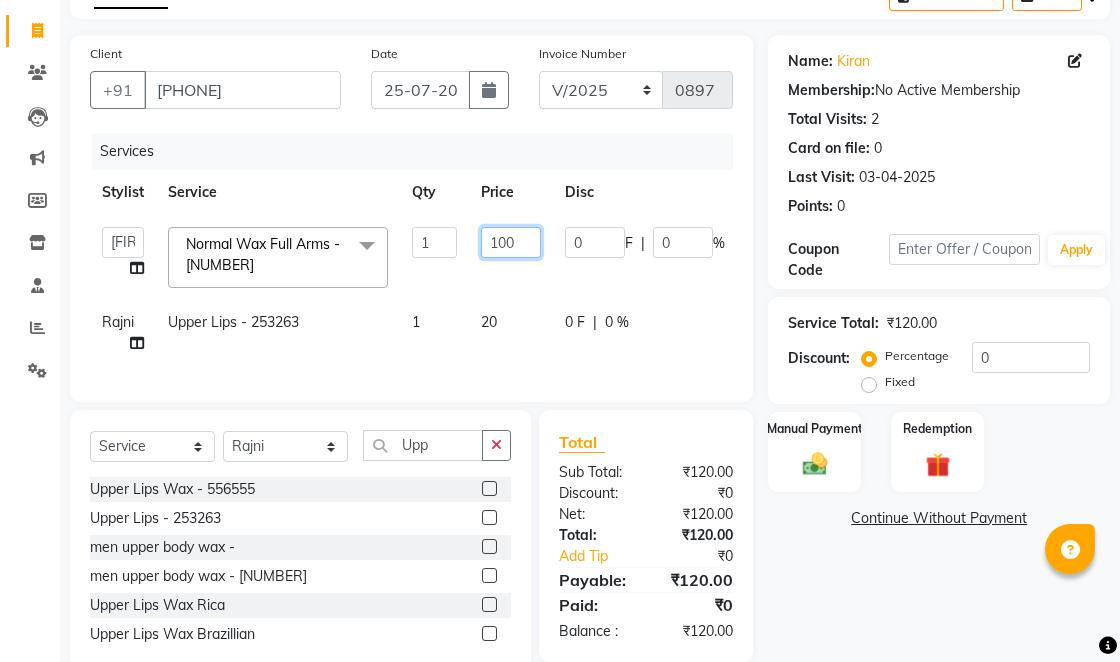 click on "100" 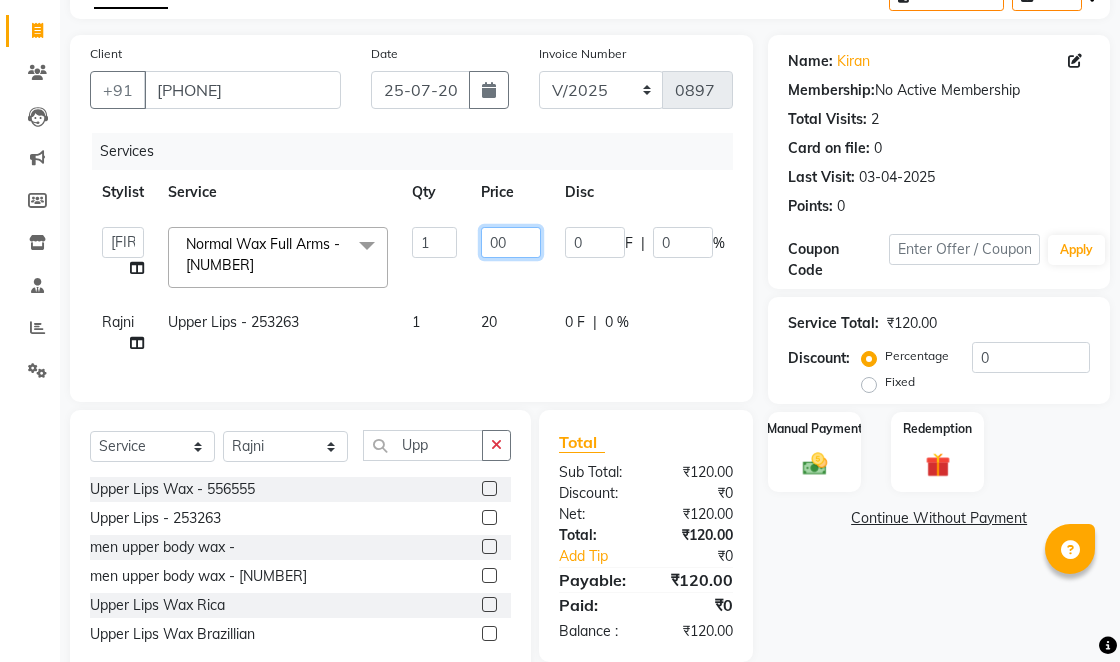 type on "200" 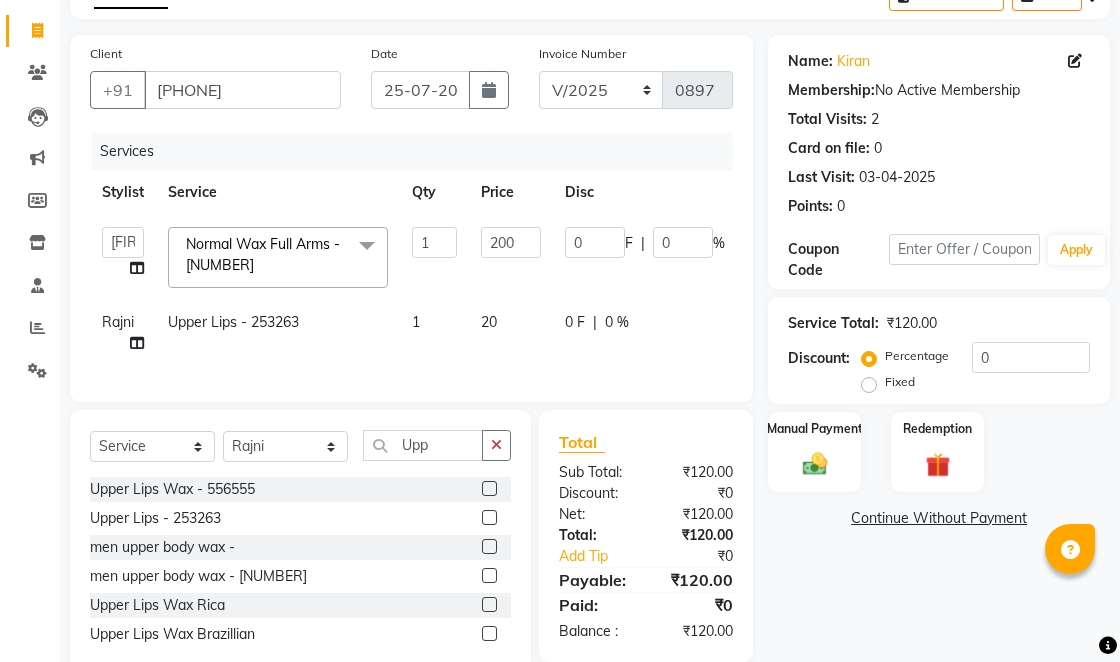 click on "[FIRST] Upper Lips - 253263 1 20 0 F | 0 % 20" 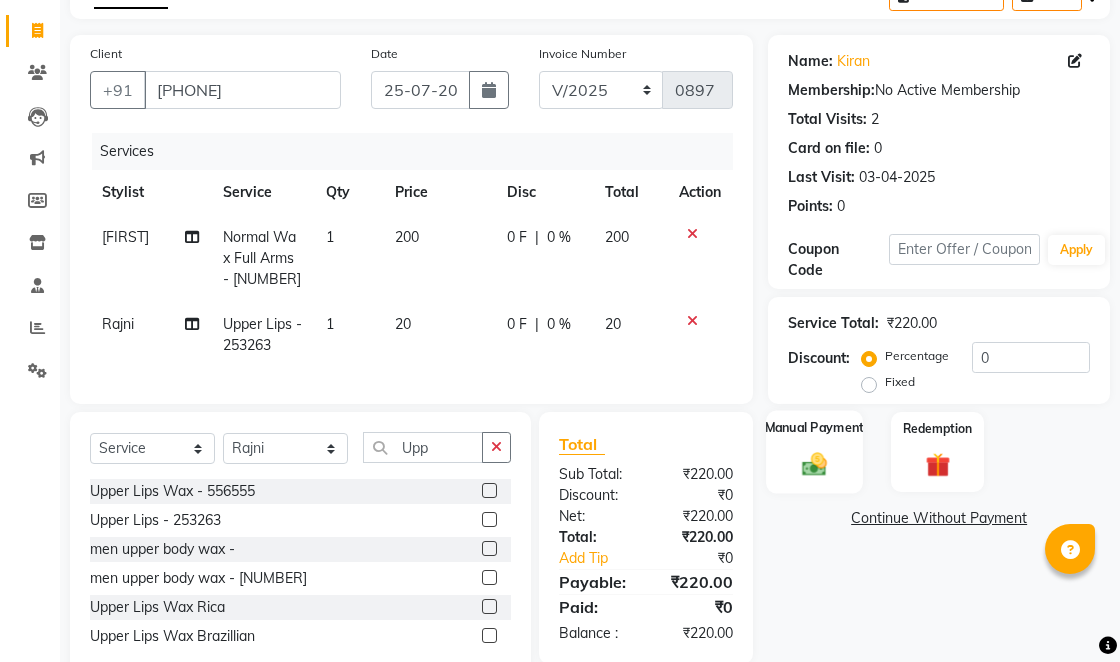 click 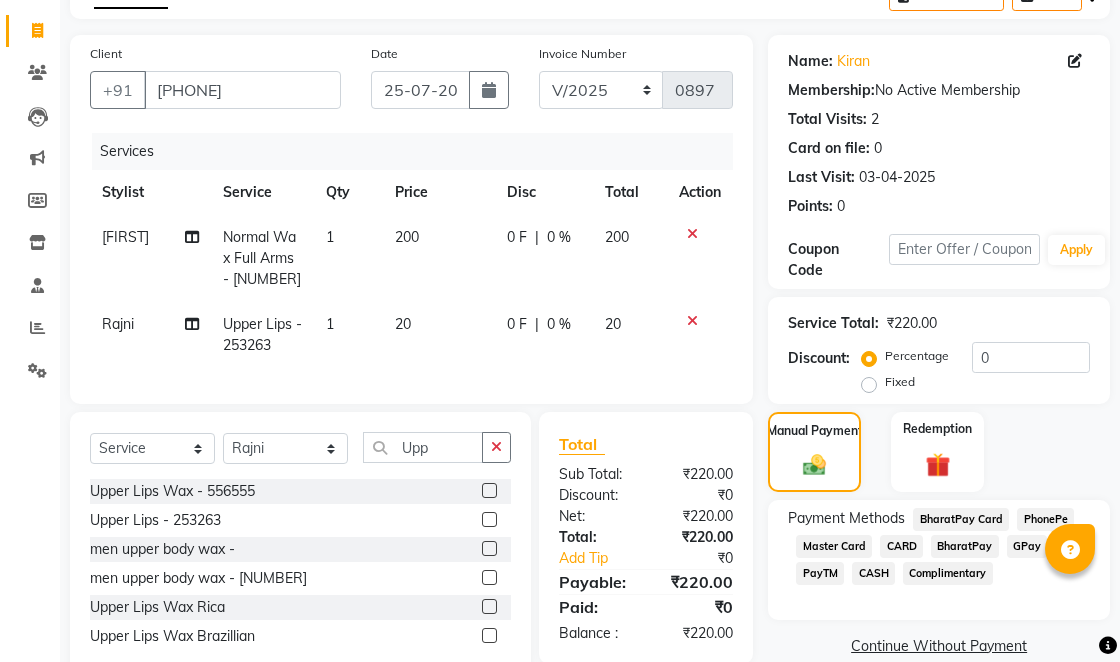 click on "CASH" 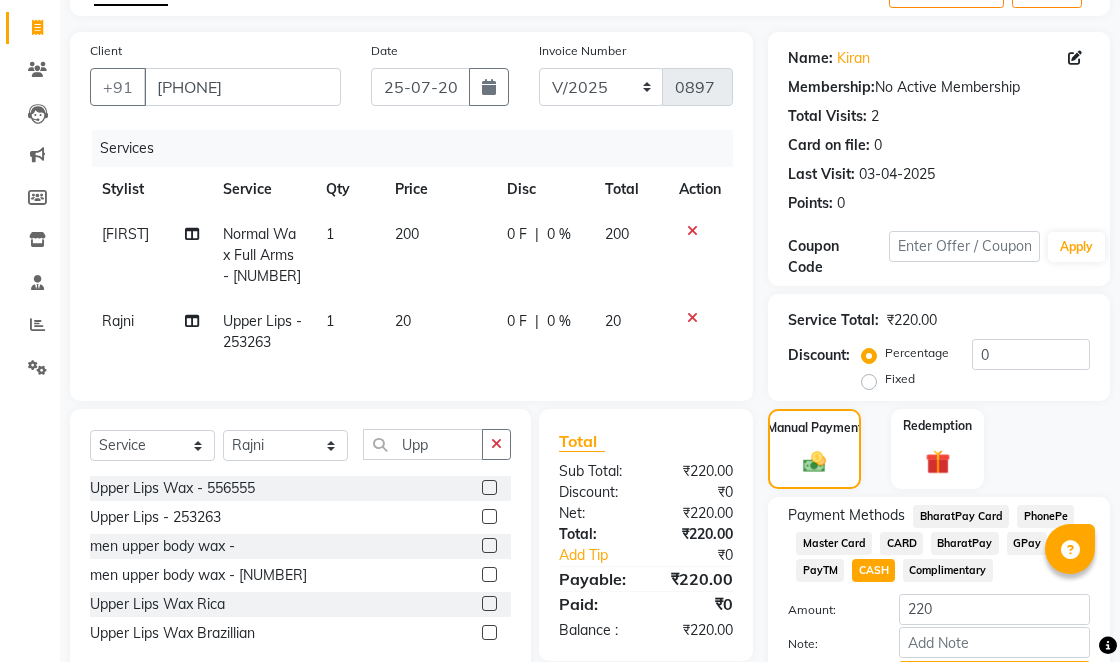 click on "Add Payment" 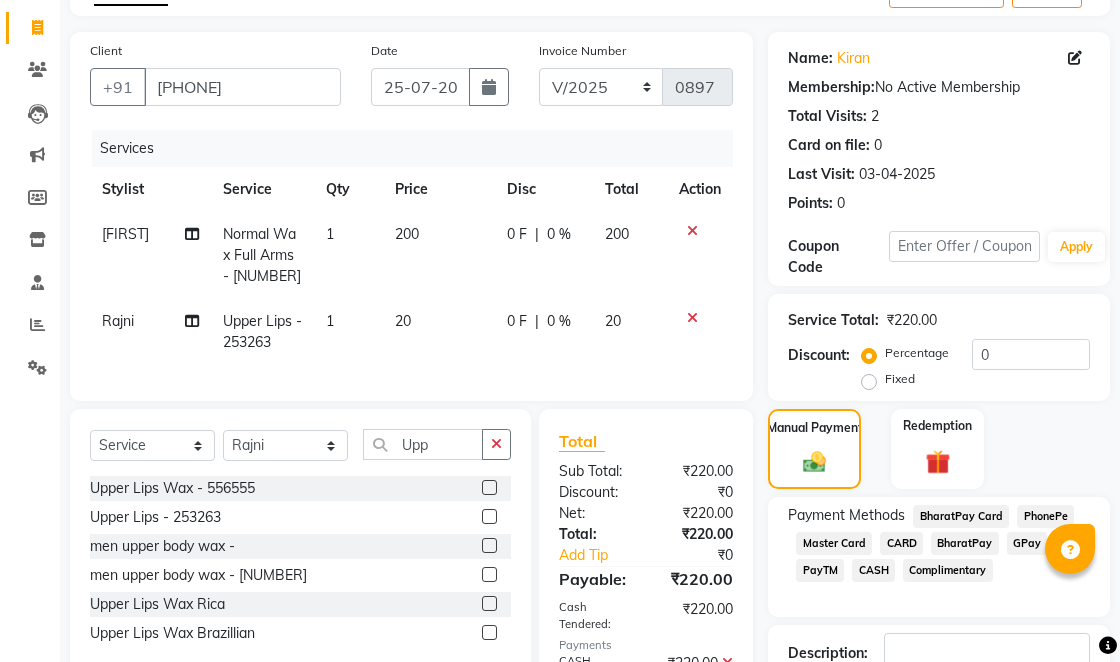 scroll, scrollTop: 159, scrollLeft: 0, axis: vertical 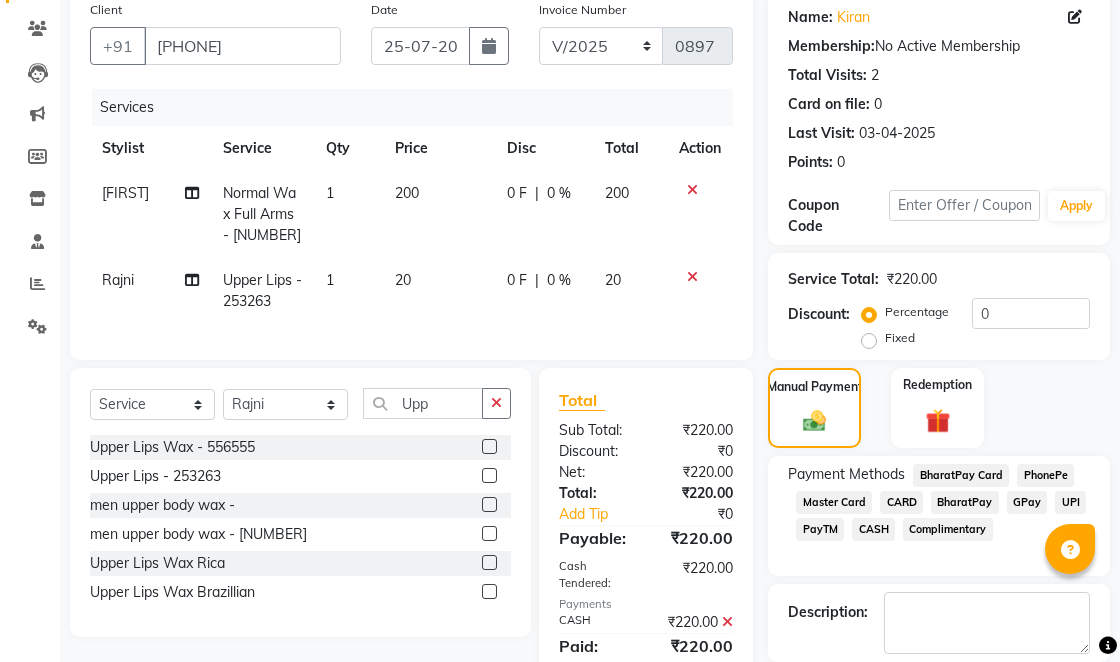 click on "Send Details On" 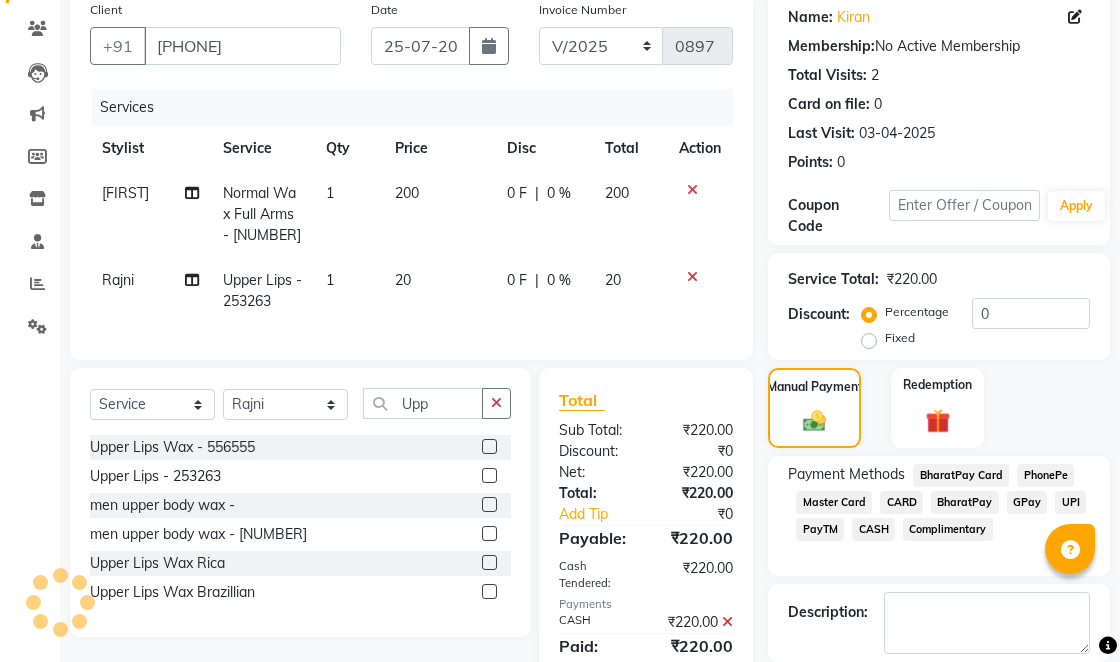 scroll, scrollTop: 0, scrollLeft: 0, axis: both 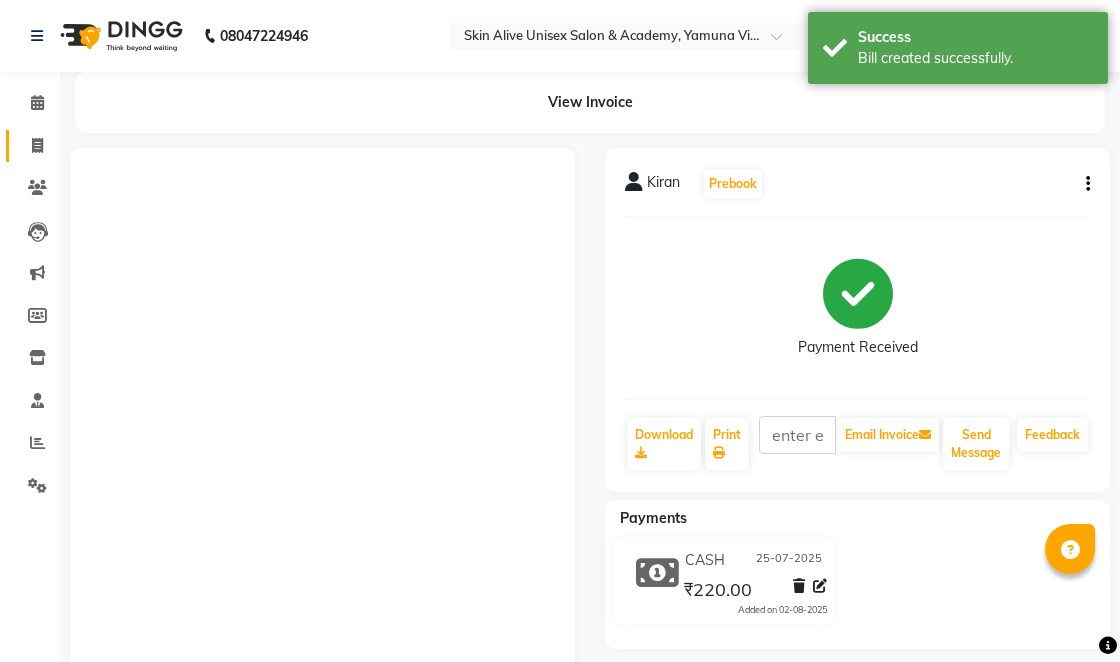 click 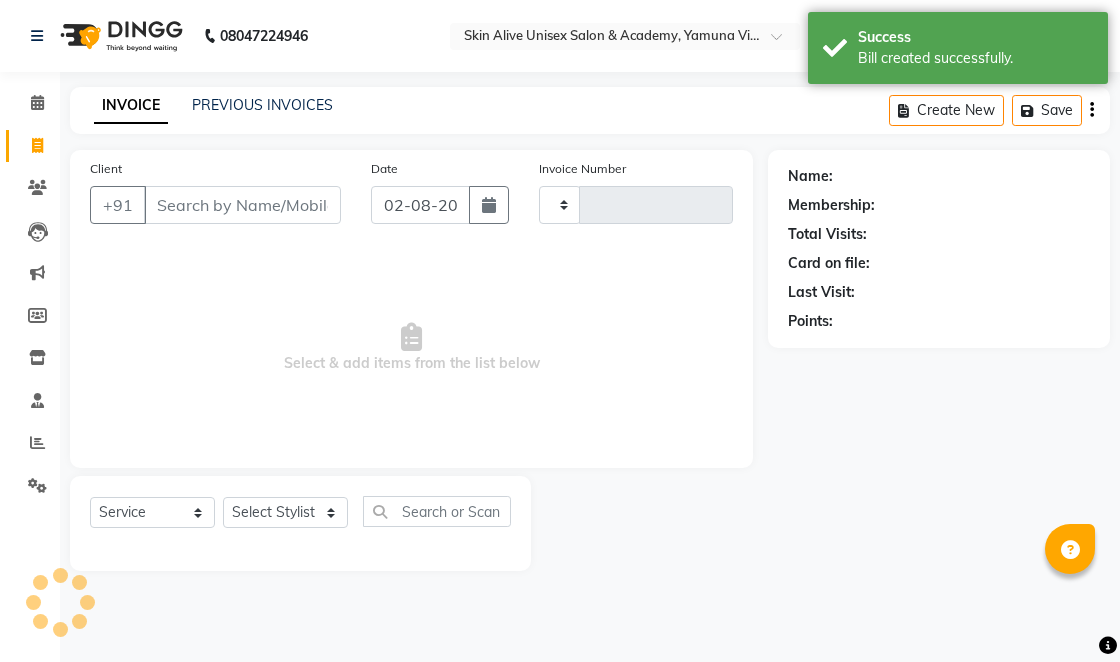 scroll, scrollTop: 0, scrollLeft: 0, axis: both 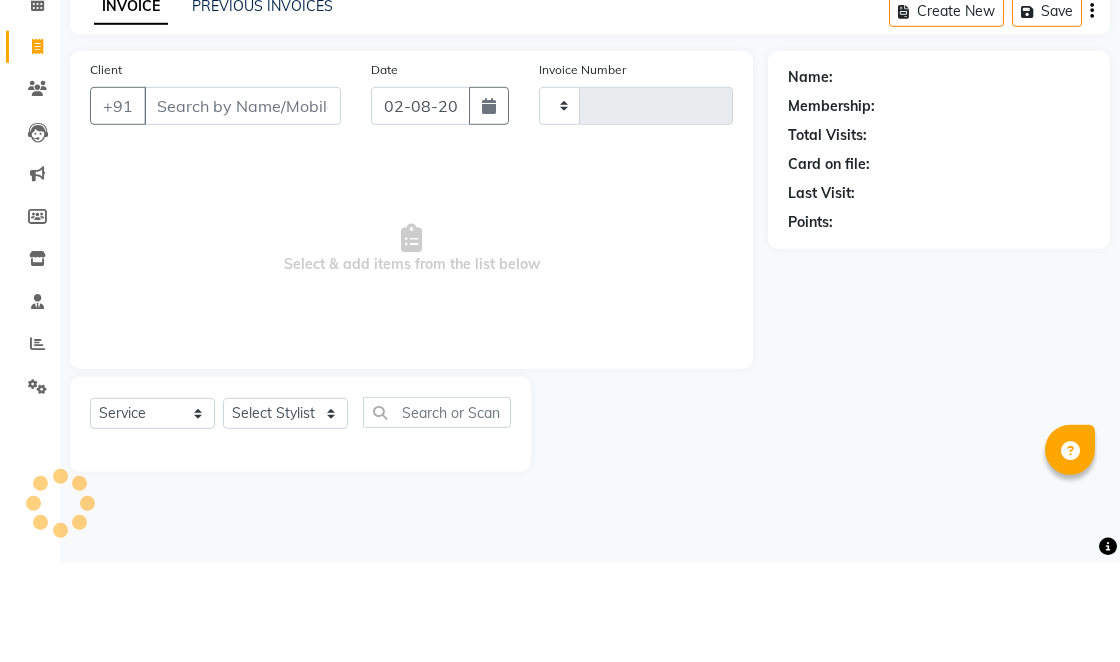 type on "0898" 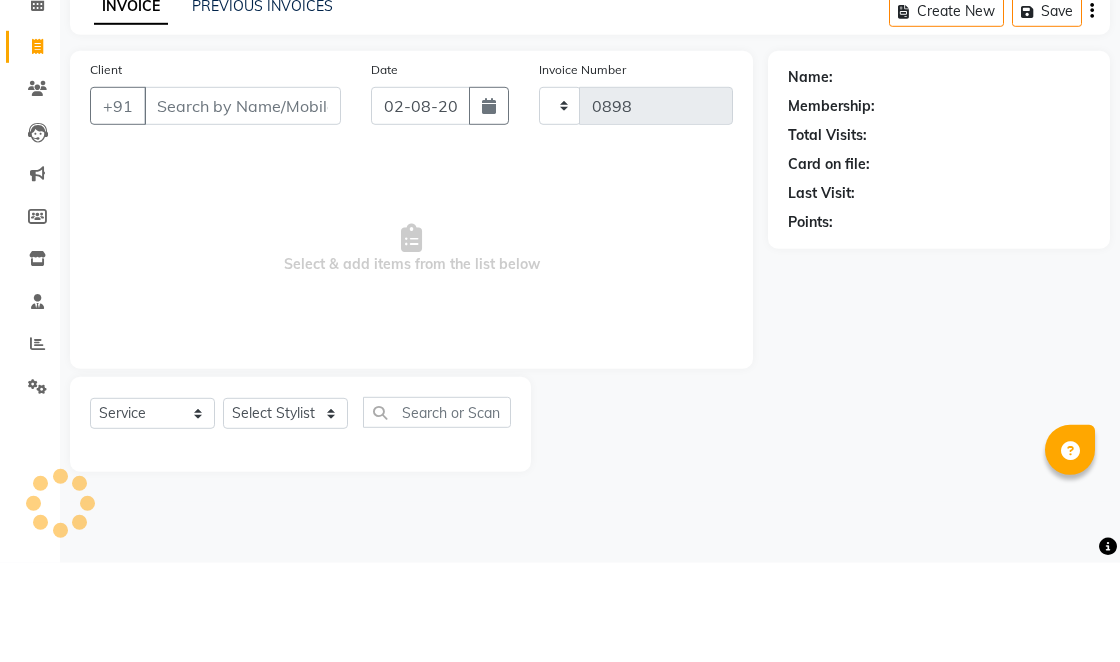 select on "3737" 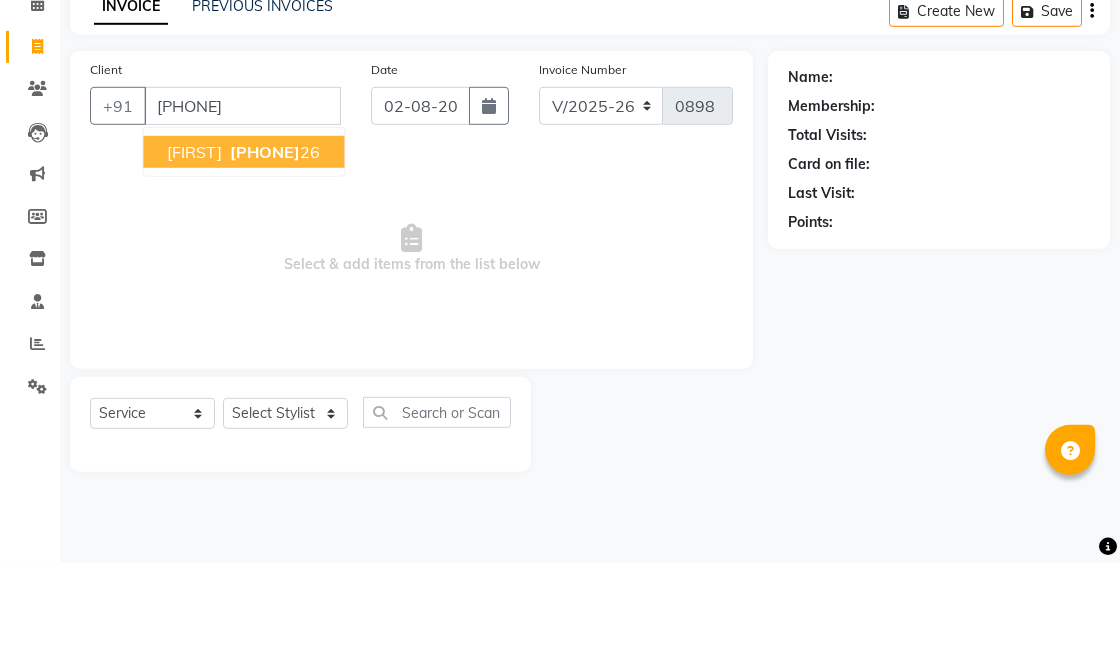 scroll, scrollTop: 0, scrollLeft: 0, axis: both 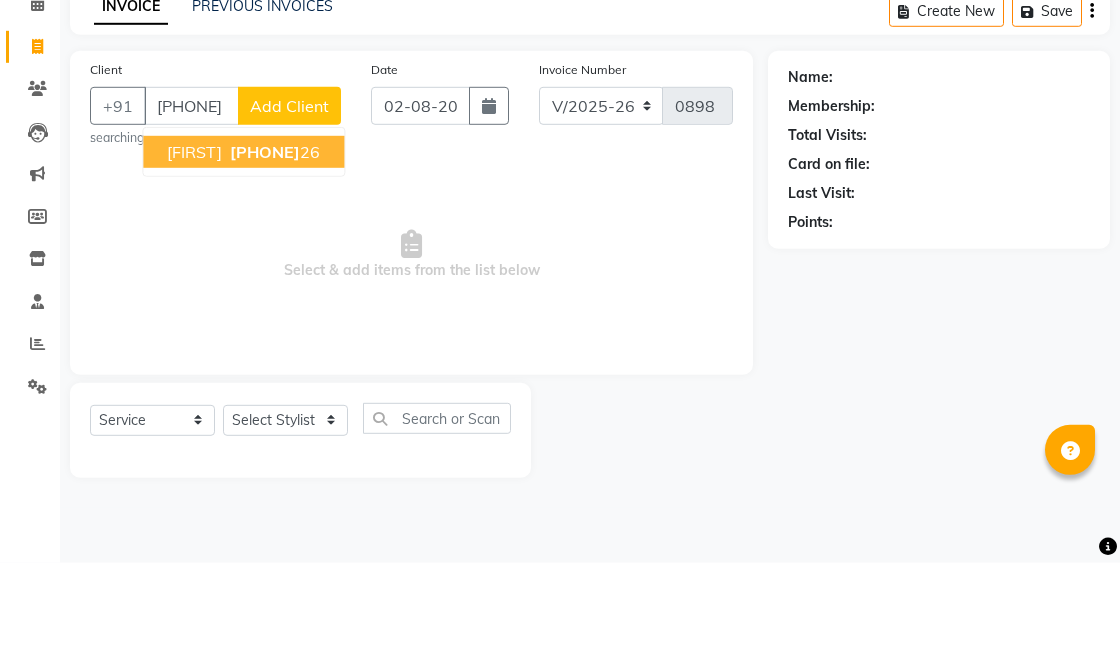 type on "[PHONE]" 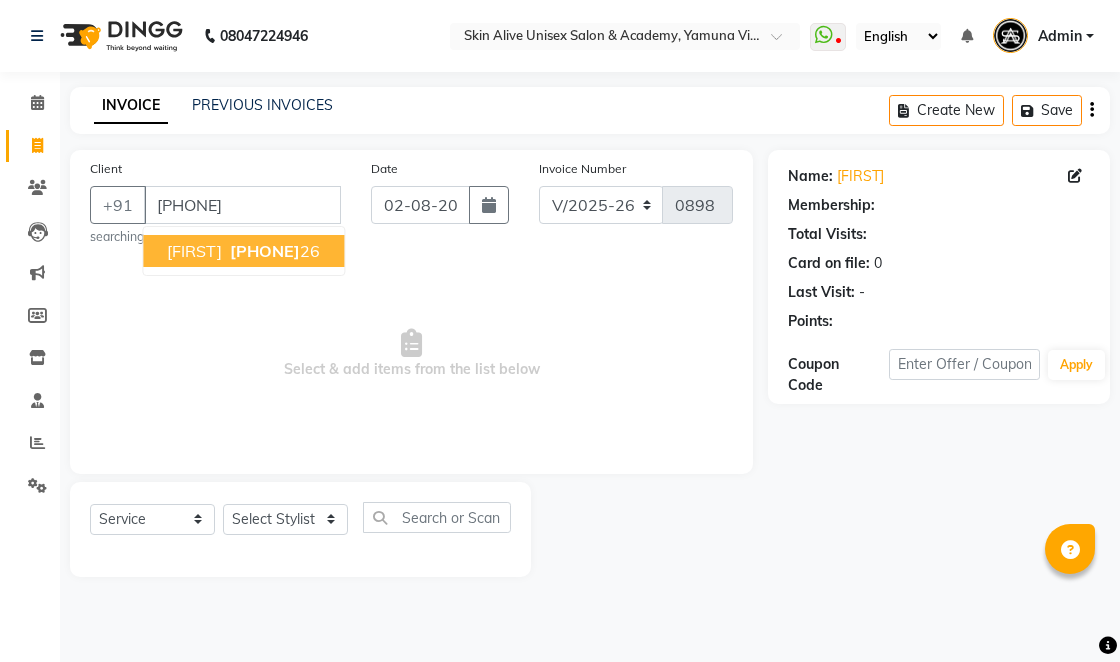 click on "Client +91 [PHONE] Shurhi [PHONE] searching..." 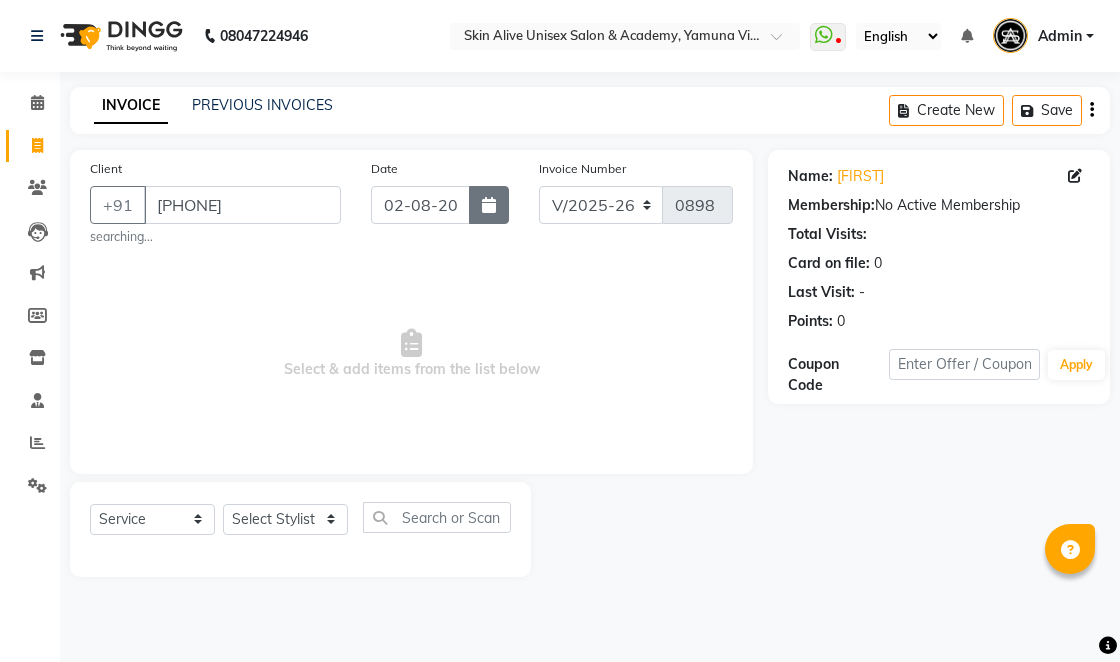 click 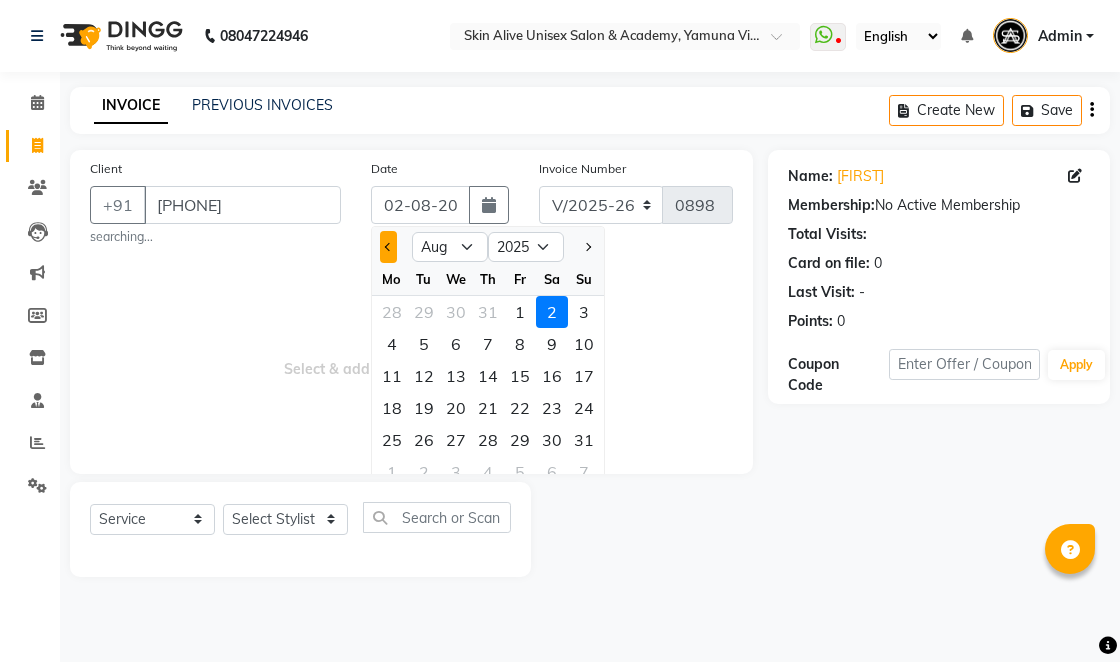 click 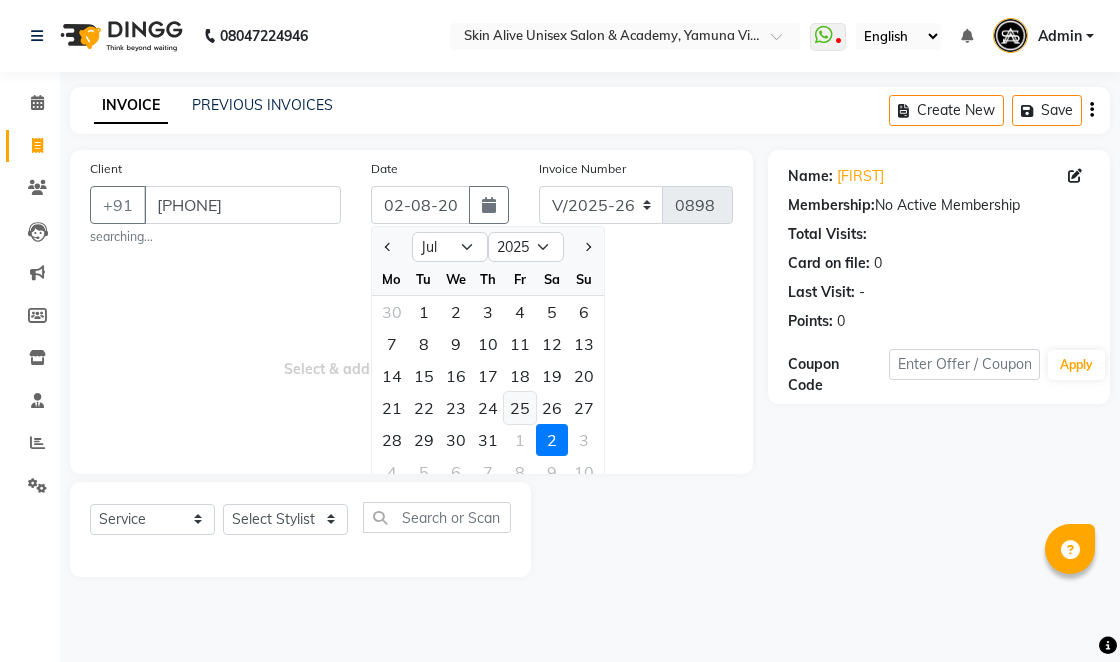 click on "25" 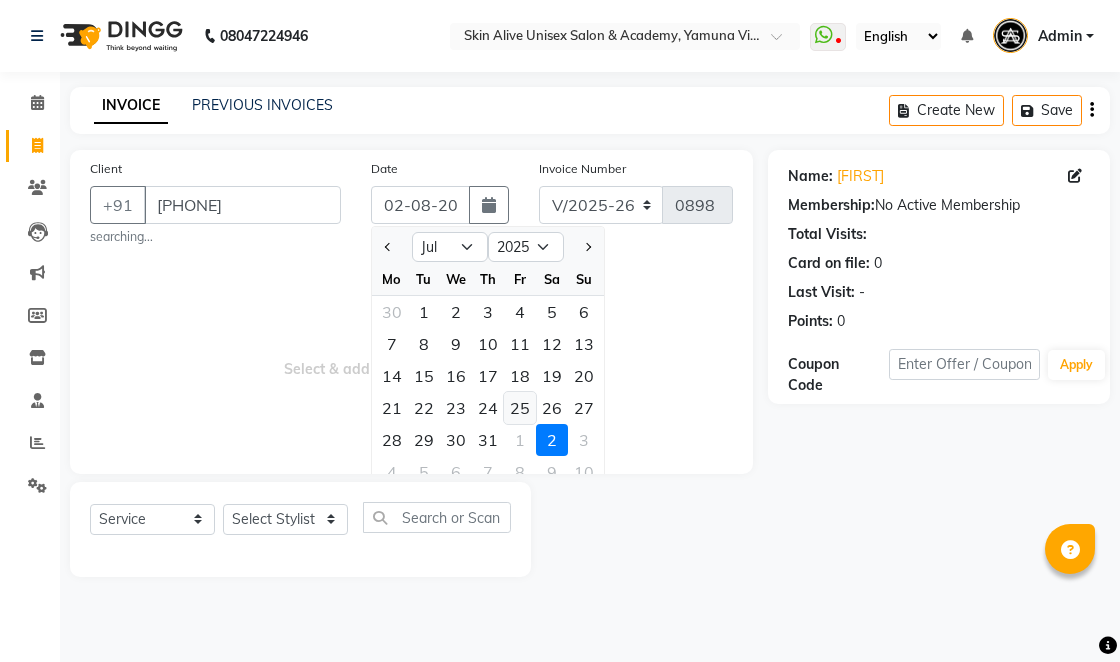 type on "25-07-2025" 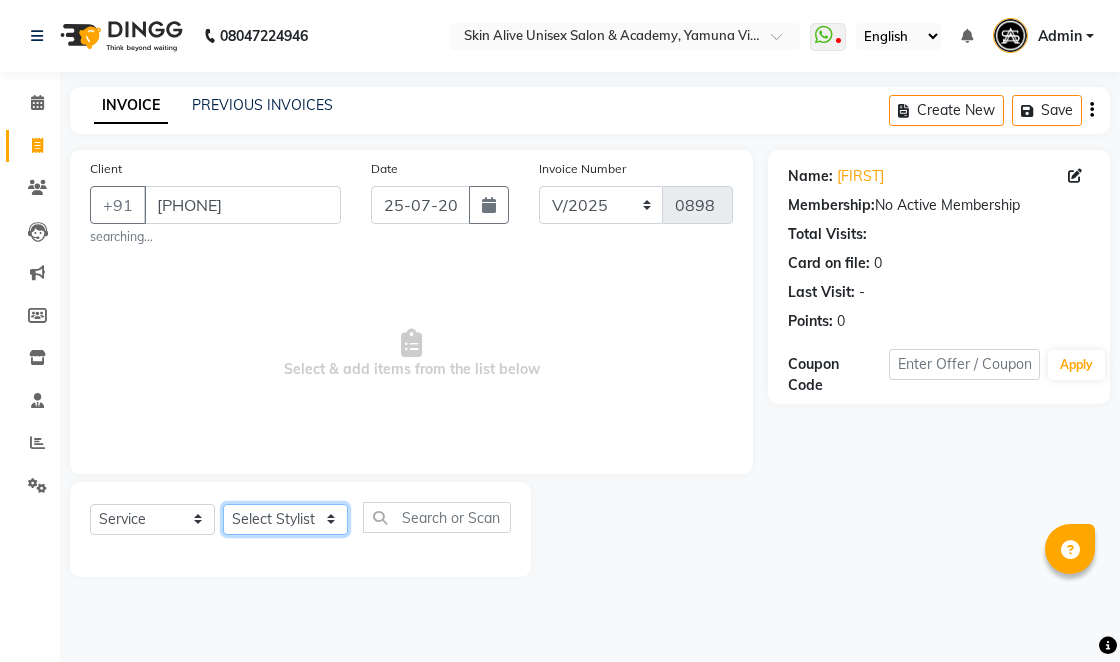 click on "Select Stylist [FIRST] [LAST] [FIRST] [FIRST] [LAST] [FIRST] [FIRST] [FIRST] [LAST] [FIRST] [FIRST] [FIRST] [LAST] [FIRST]" 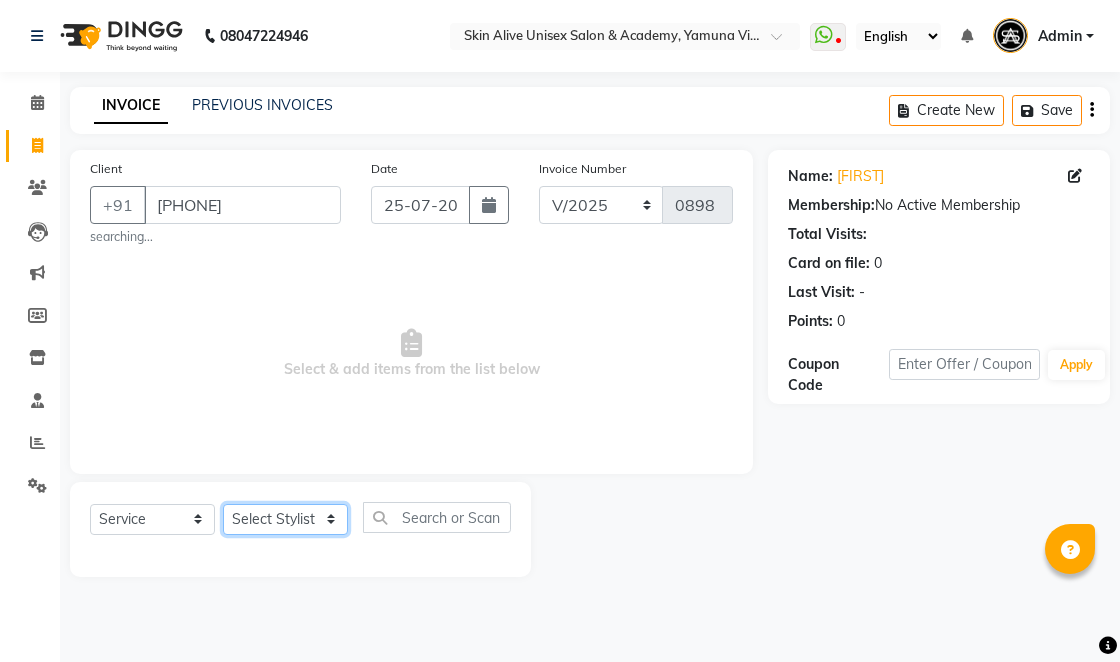 select on "17925" 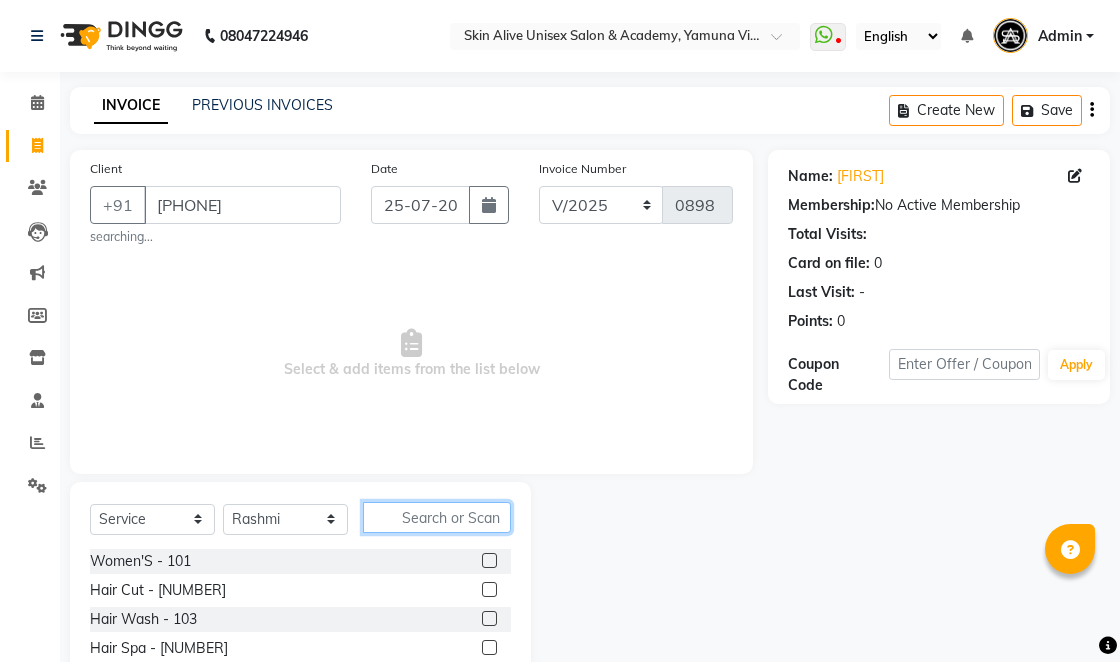 click 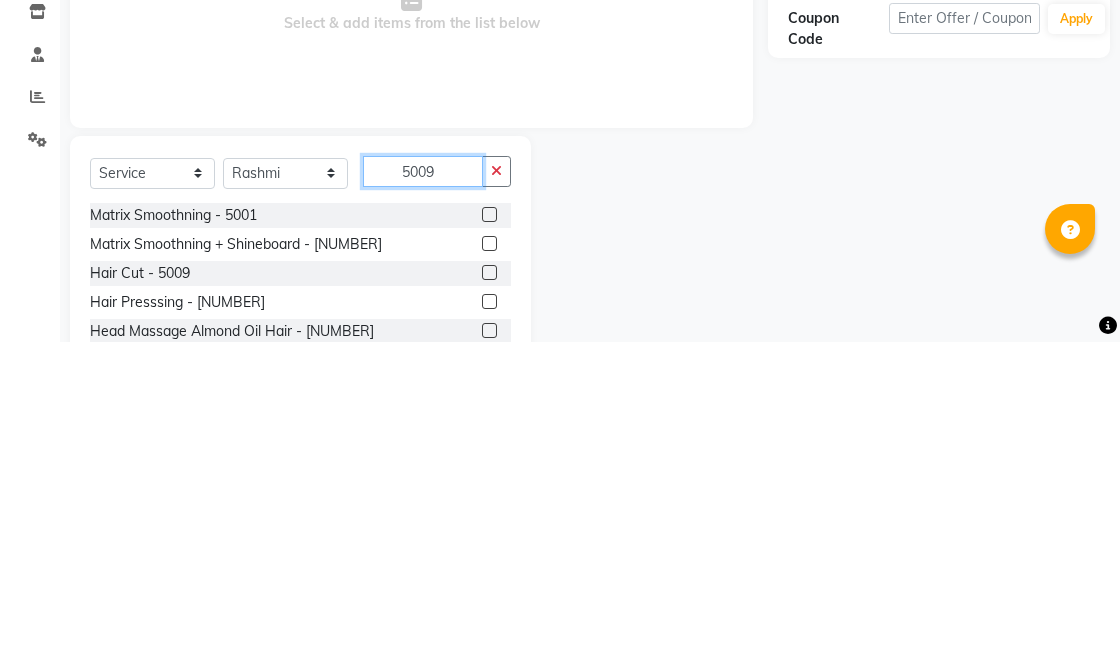 scroll, scrollTop: 0, scrollLeft: 0, axis: both 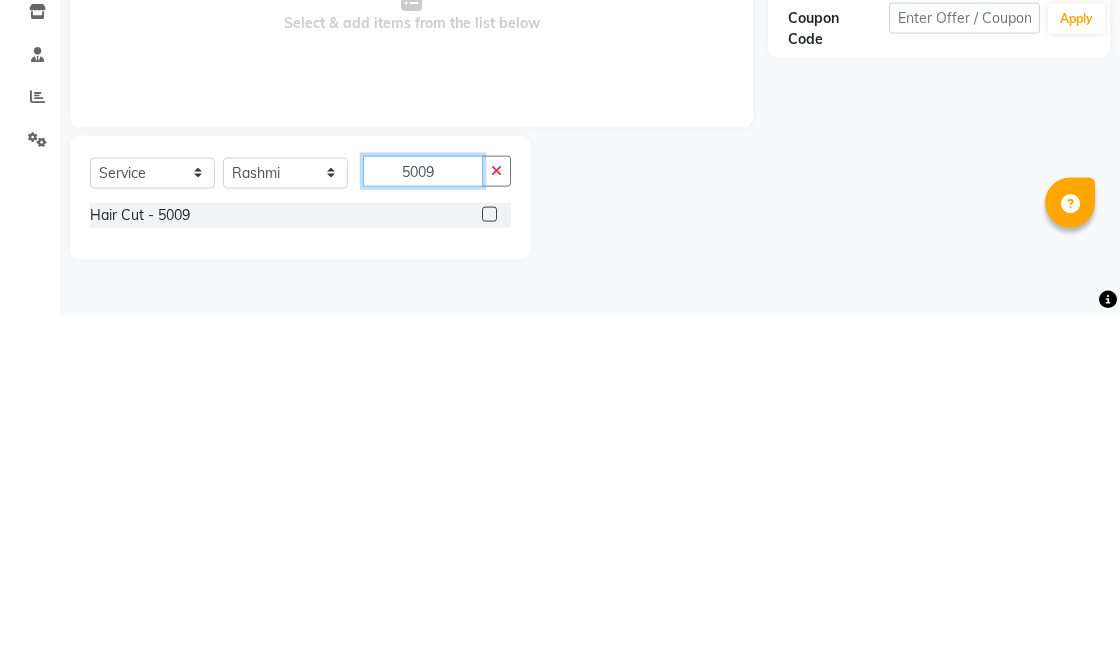 type on "5009" 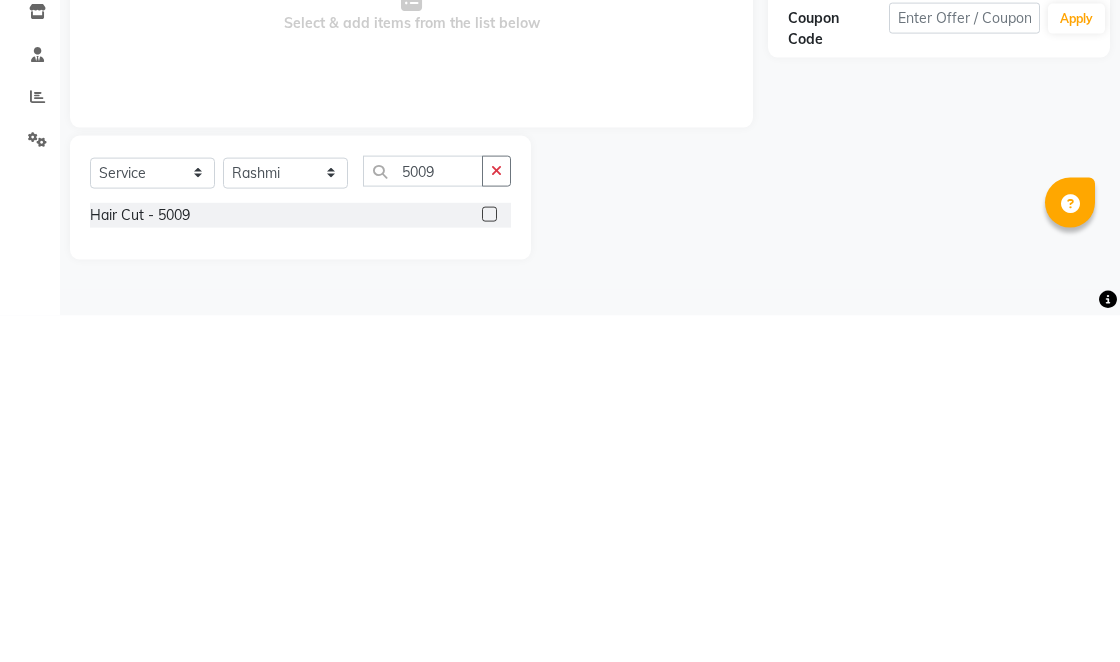click 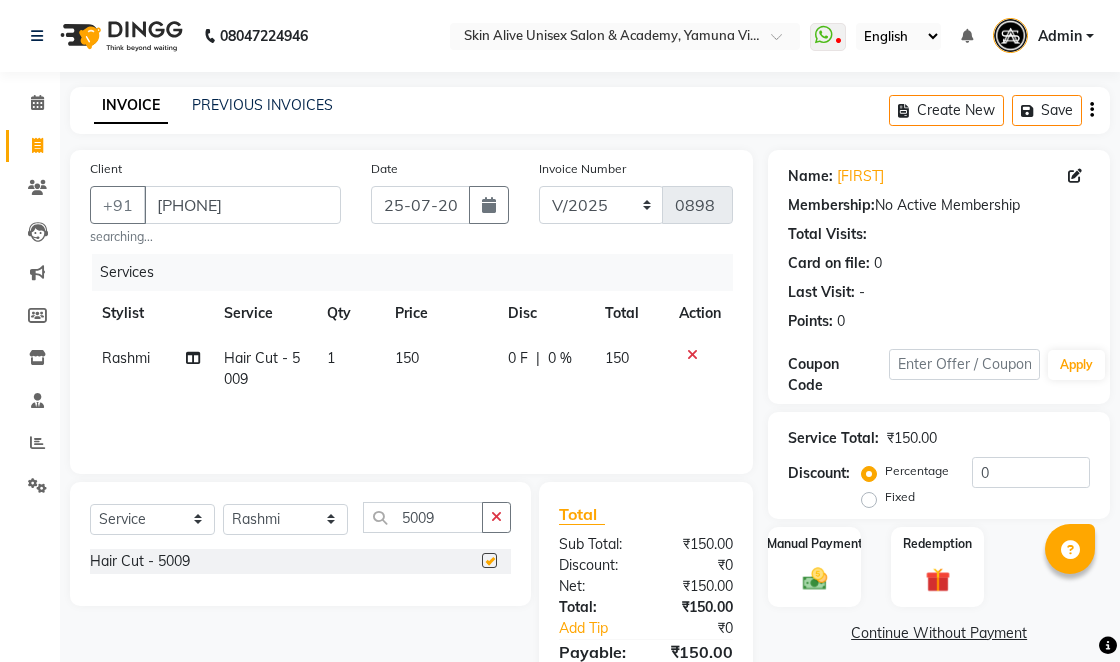 checkbox on "false" 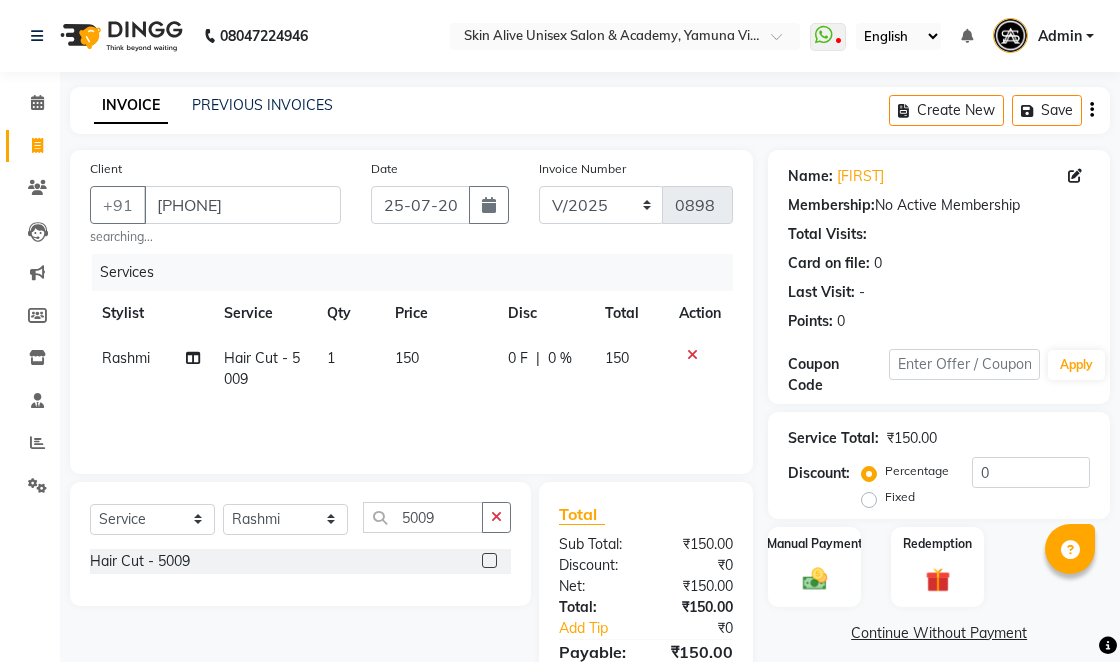 click on "150" 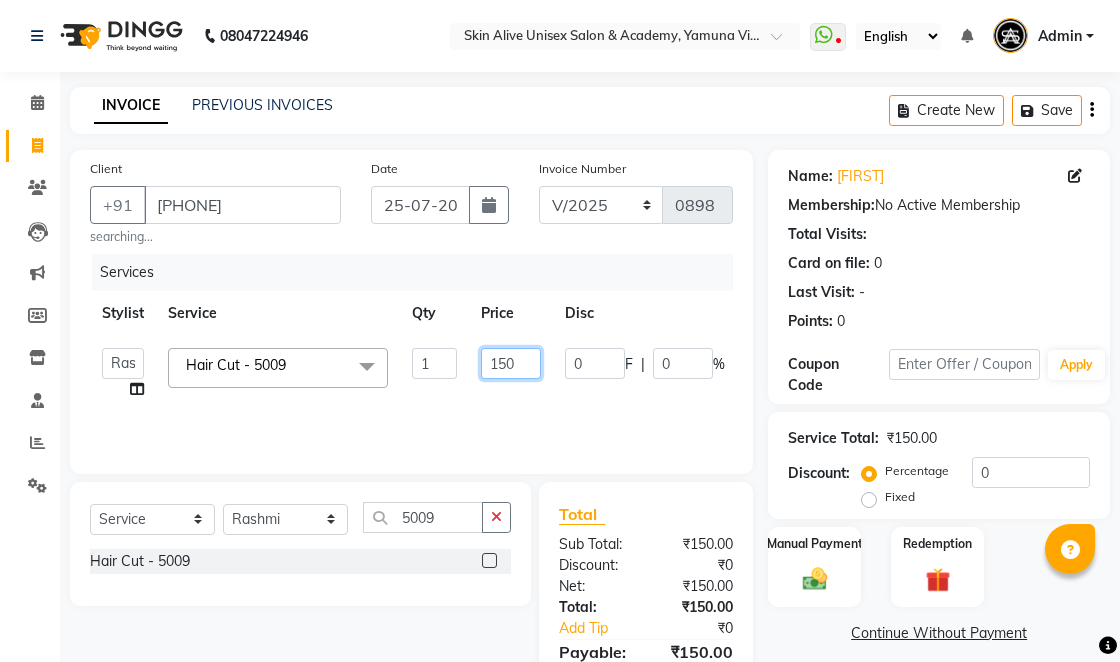 click on "150" 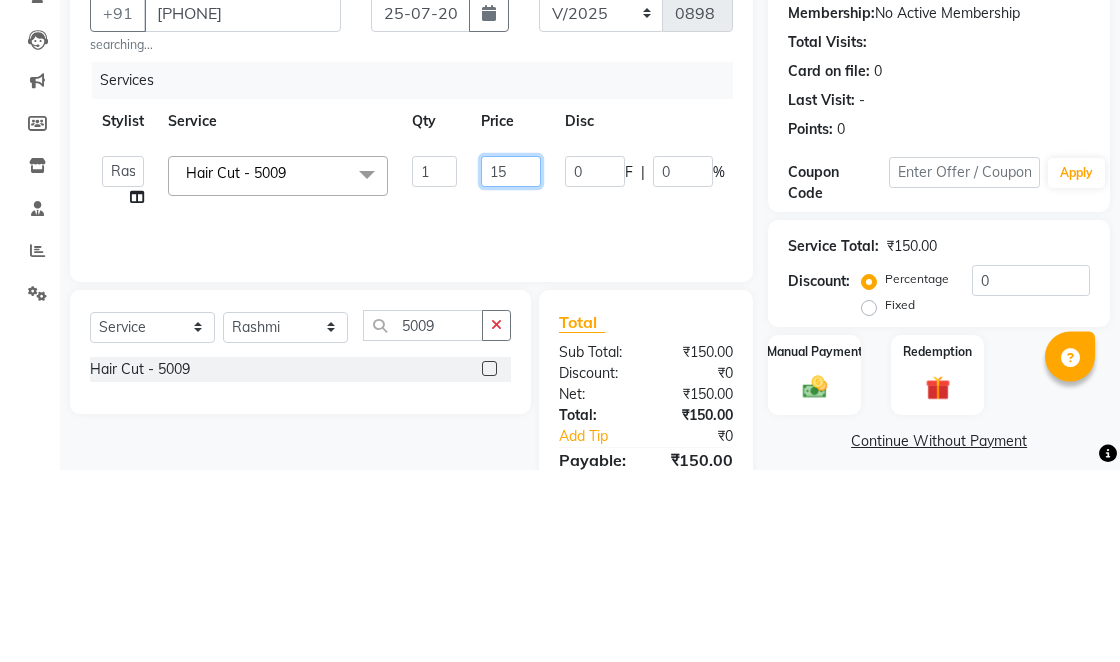 type on "1" 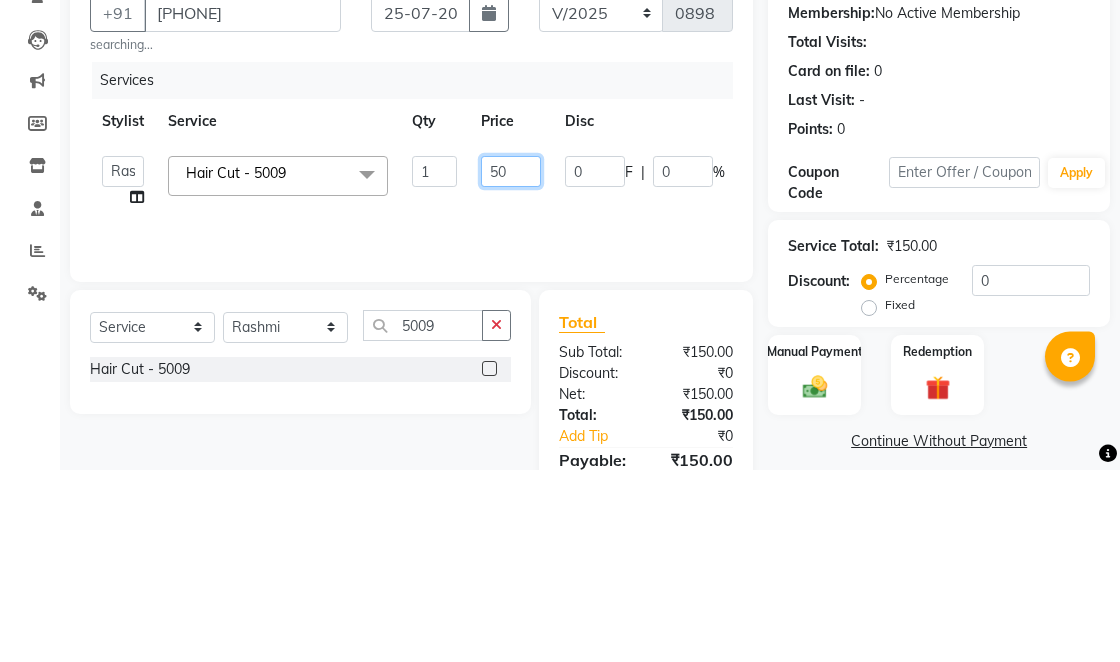type on "500" 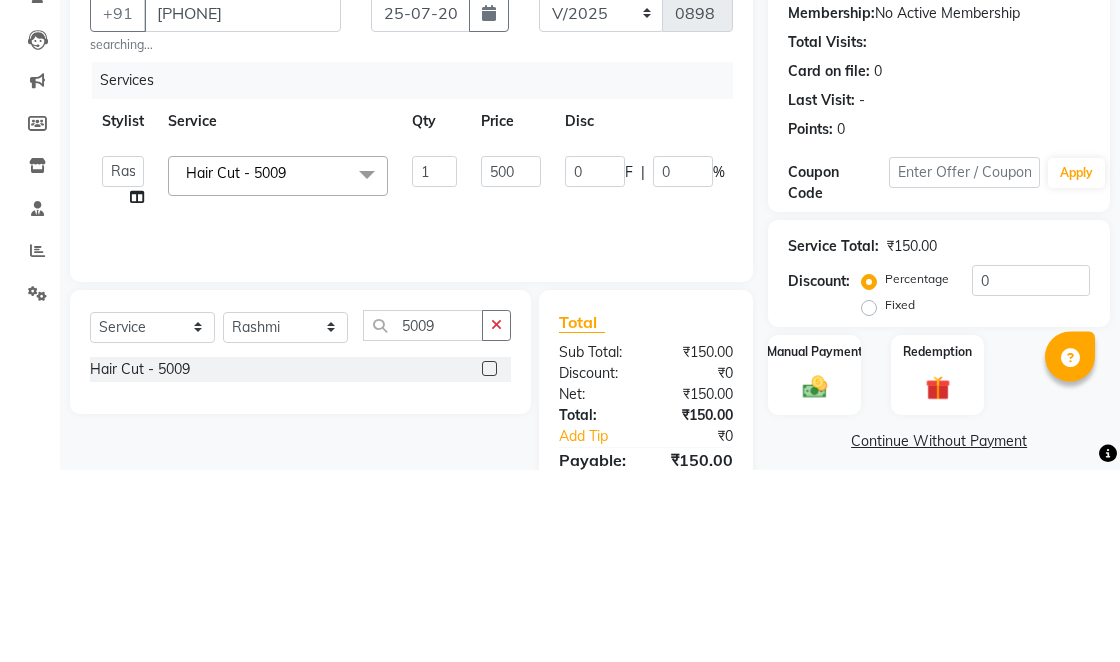 click on "Total Sub Total: ₹150.00 Discount: ₹0 Net: ₹150.00 Total: ₹150.00 Add Tip ₹0 Payable: ₹150.00 Paid: ₹0 Balance   : ₹150.00" 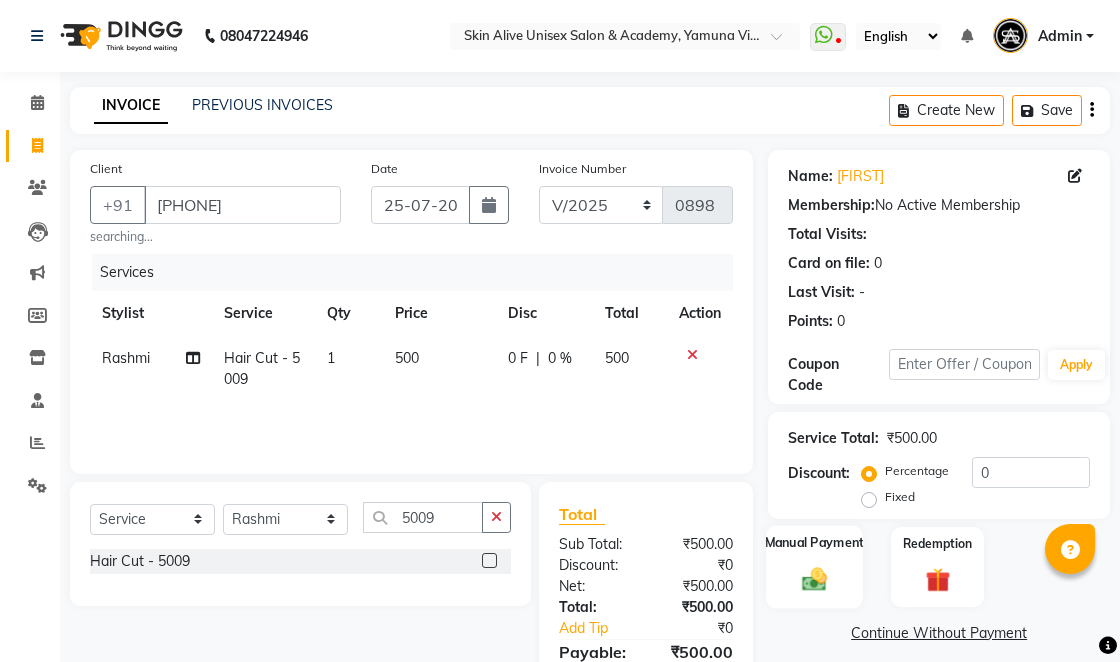 click 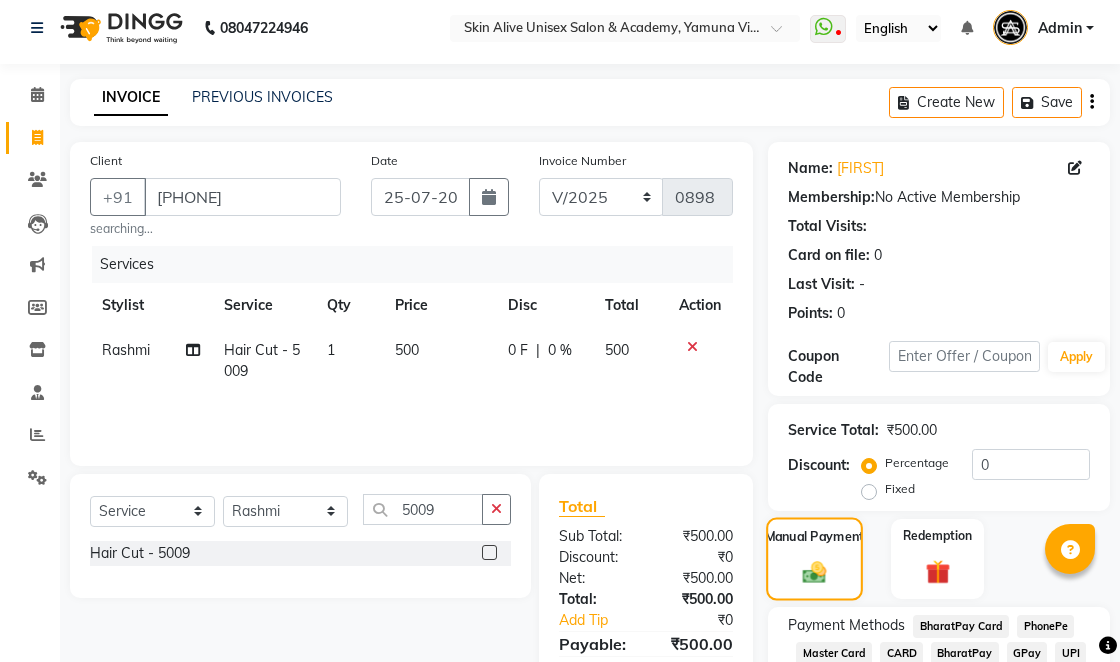 scroll, scrollTop: 46, scrollLeft: 0, axis: vertical 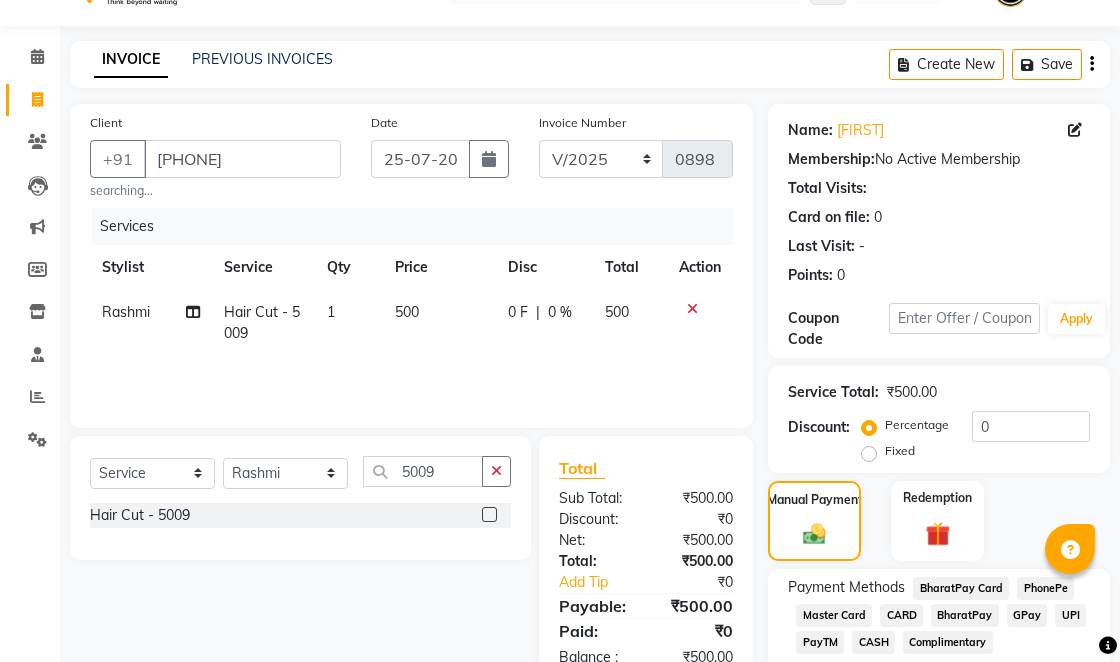 click on "CASH" 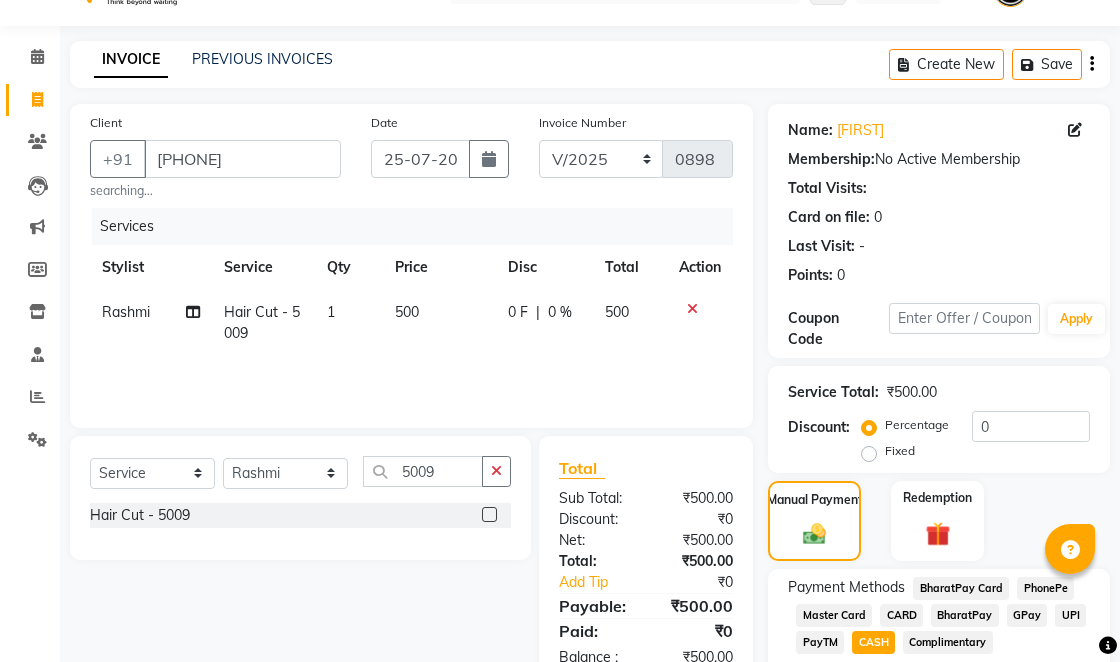 click on "Add Payment" 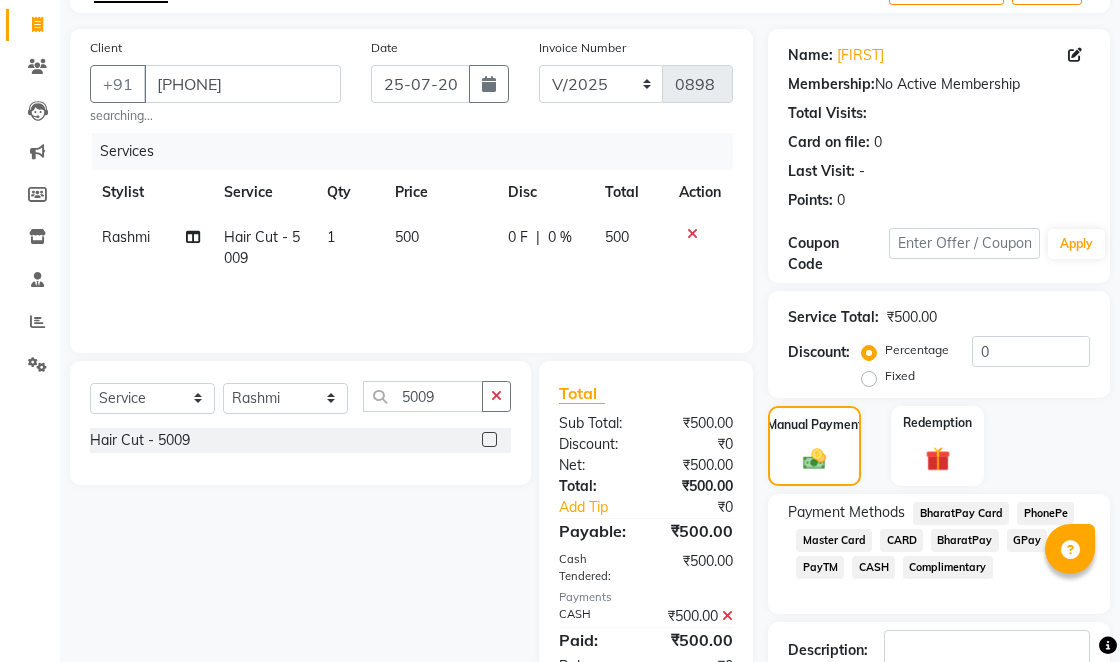 scroll, scrollTop: 159, scrollLeft: 0, axis: vertical 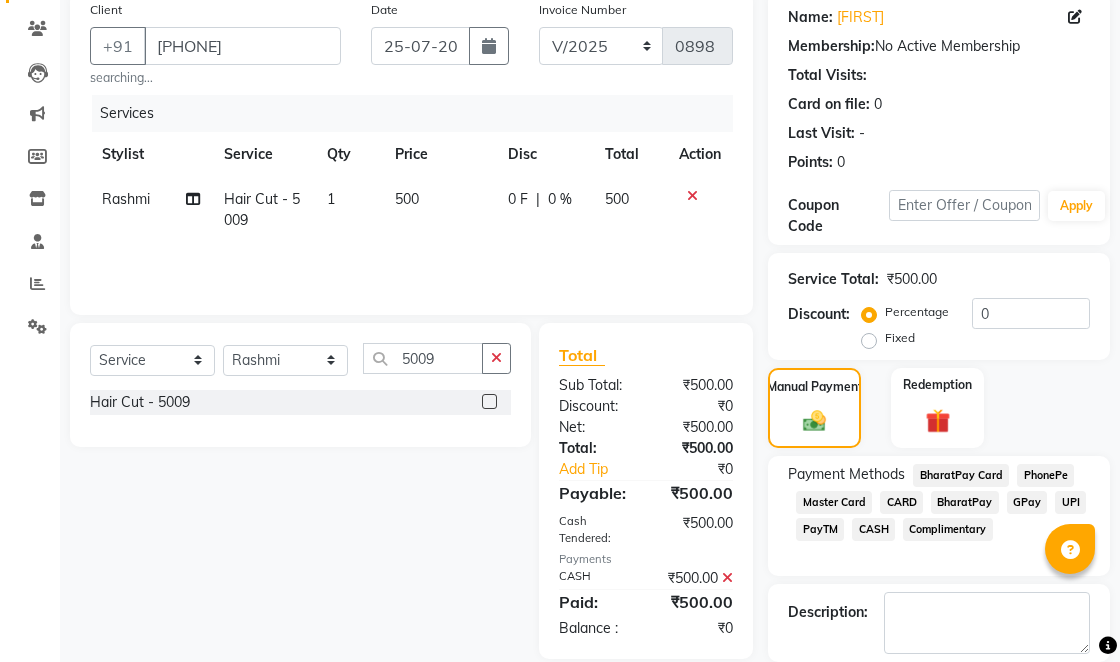 click 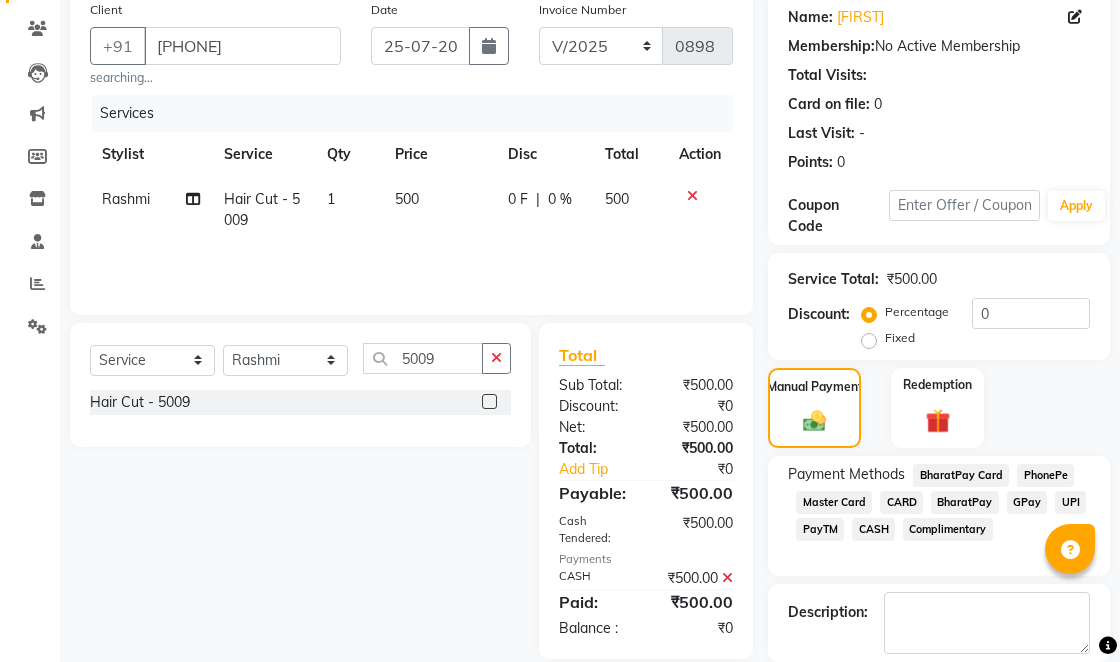 click 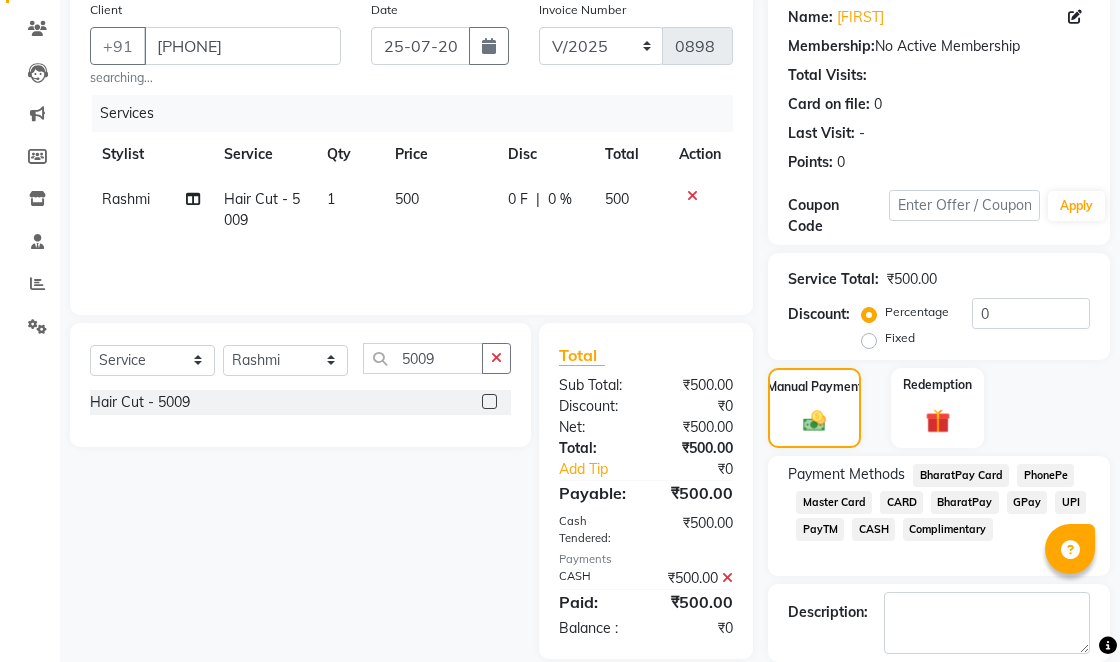 click on "Checkout" 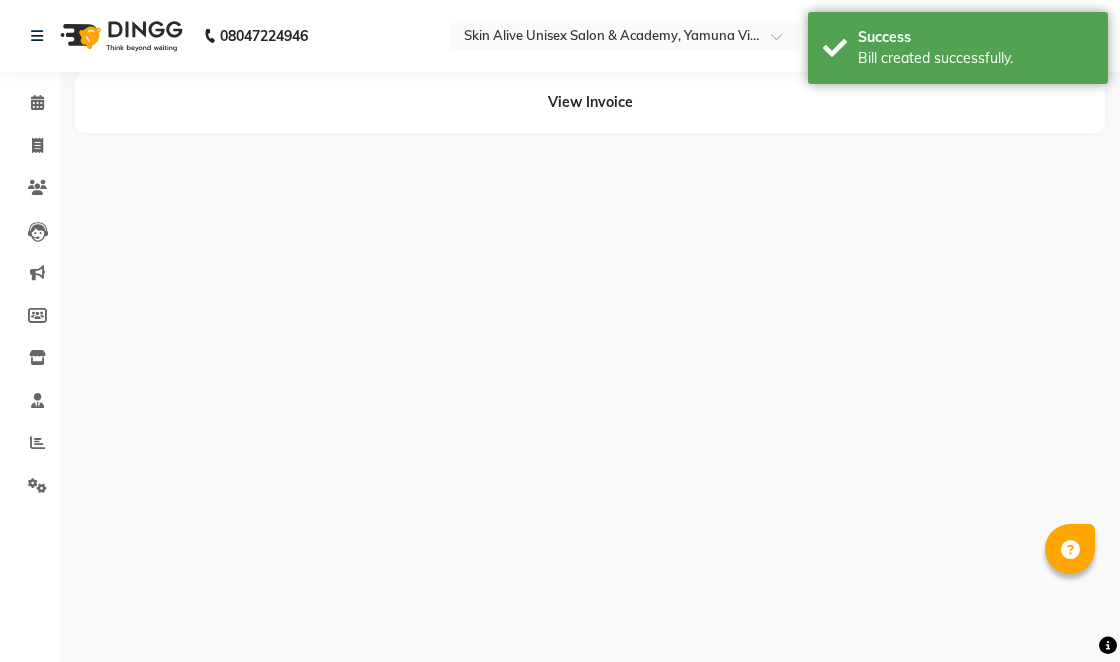 scroll, scrollTop: 0, scrollLeft: 0, axis: both 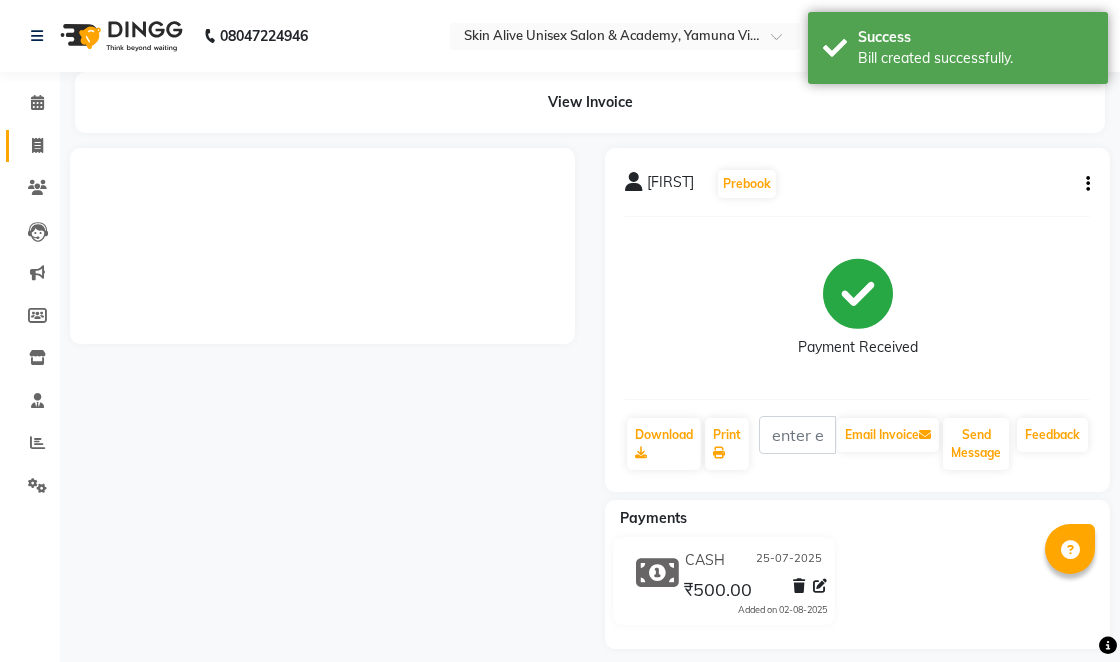 click 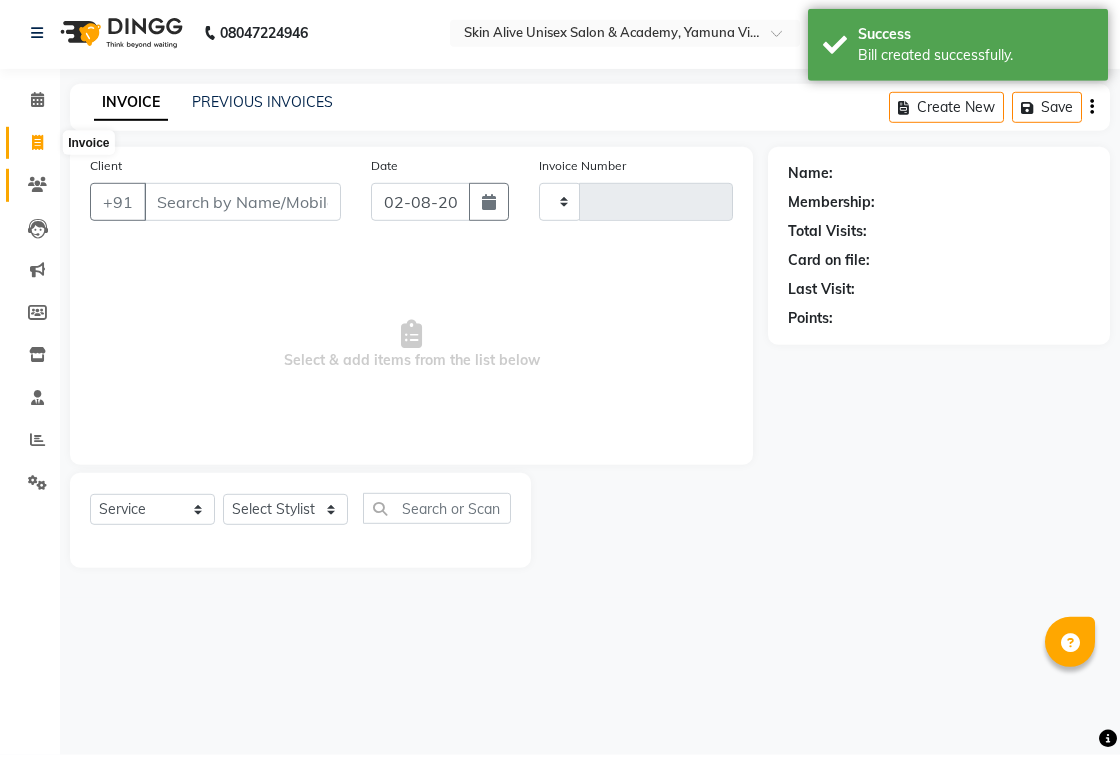 click 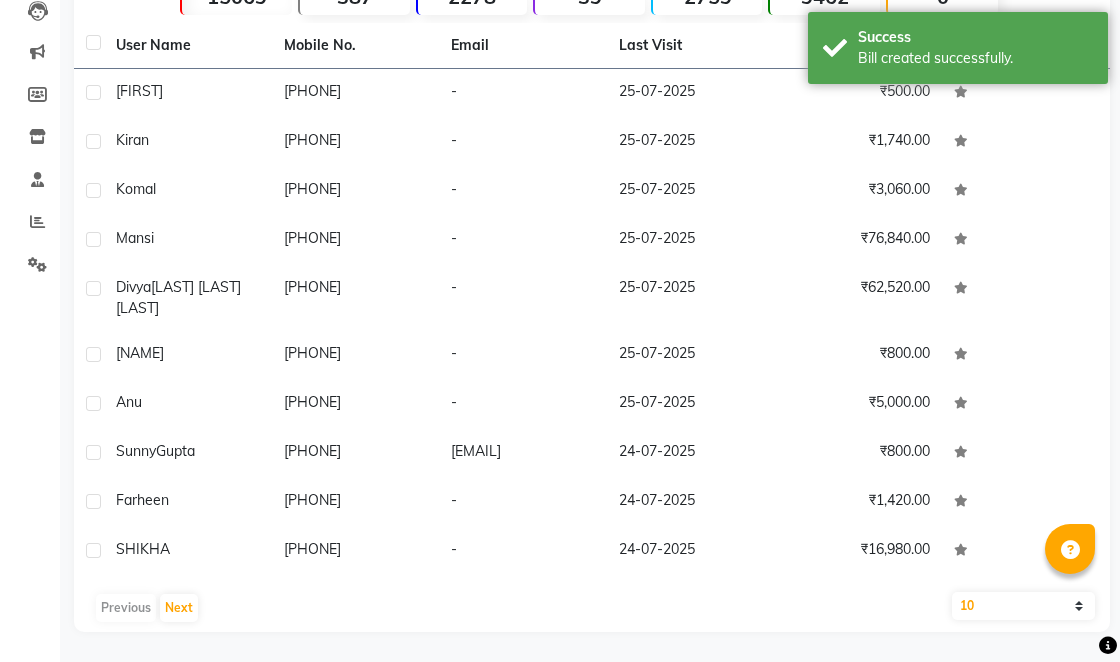 scroll, scrollTop: 0, scrollLeft: 0, axis: both 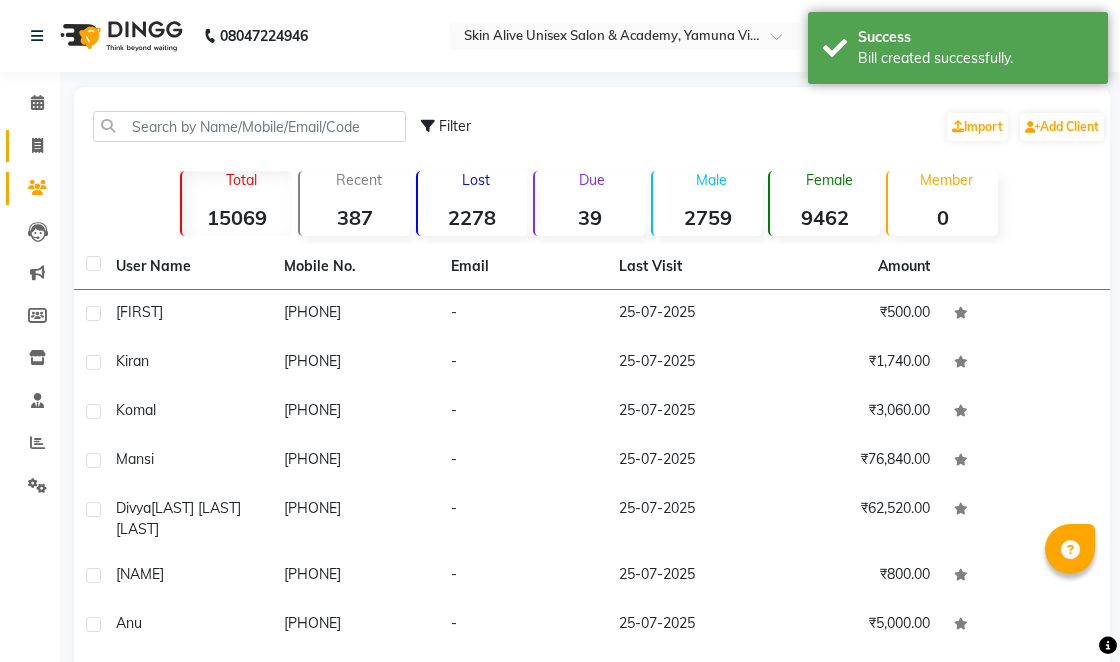 click 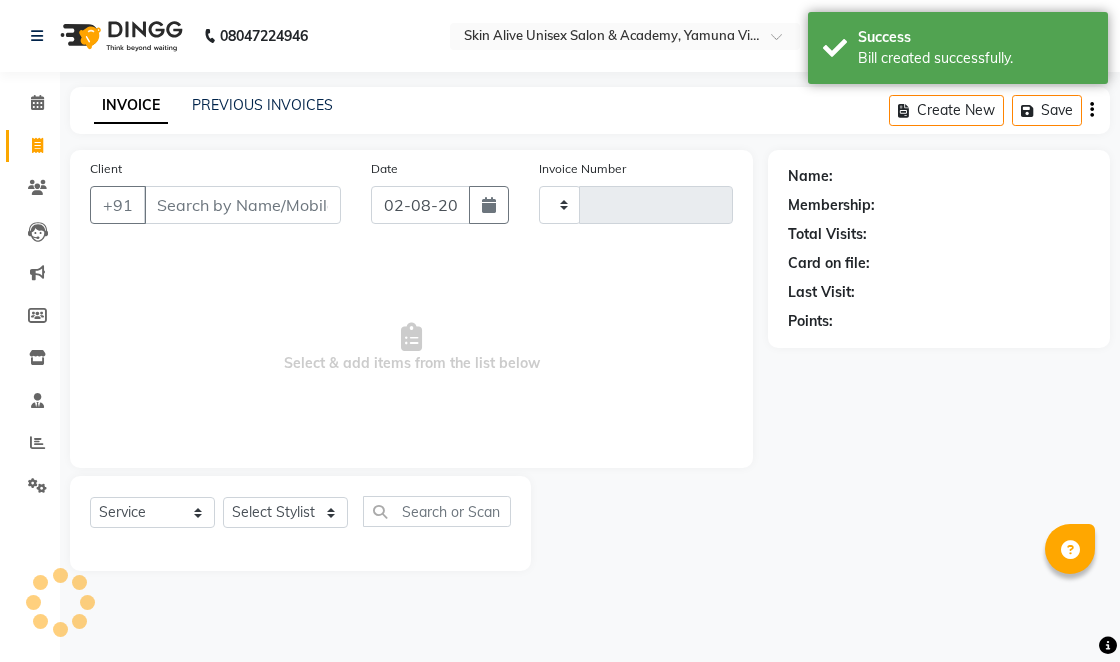 type on "0899" 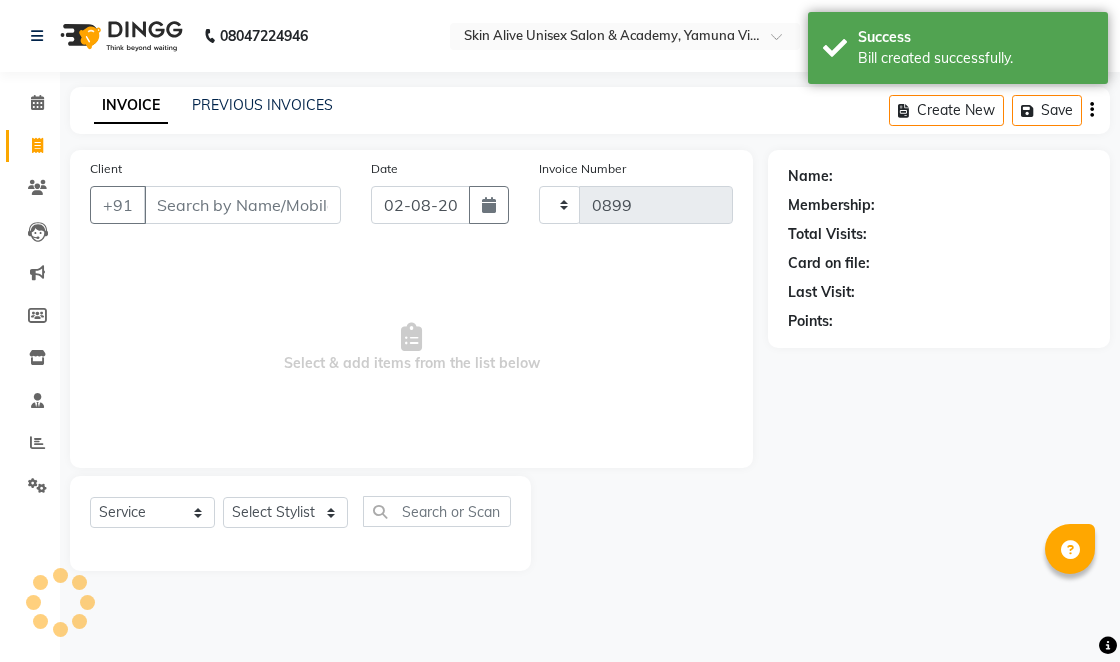select on "3737" 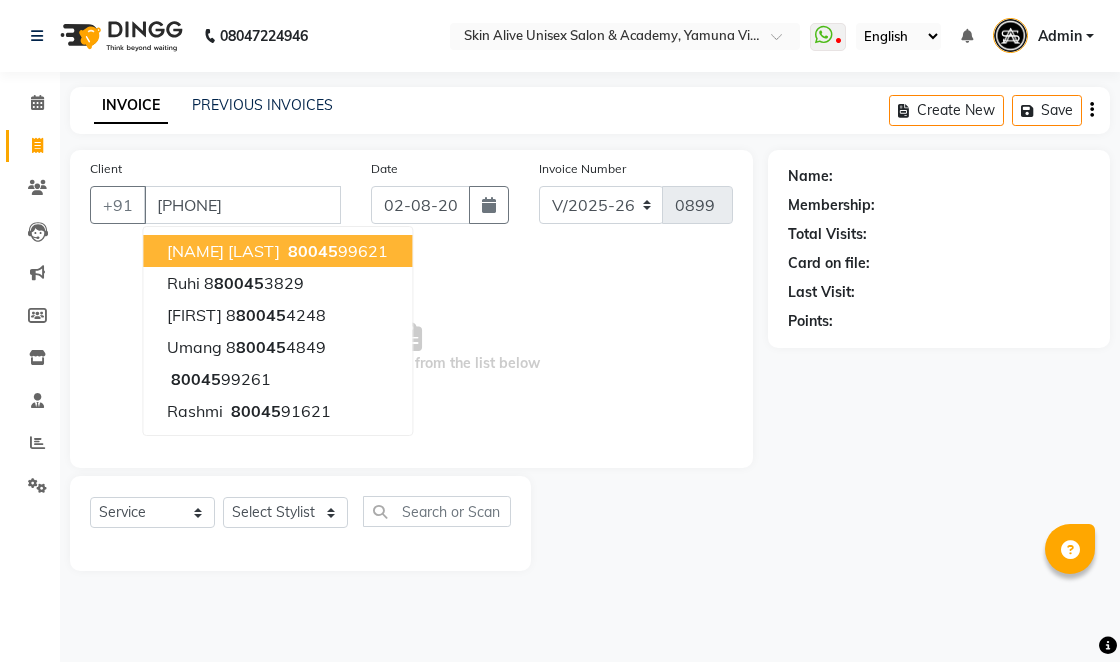 scroll, scrollTop: 0, scrollLeft: 0, axis: both 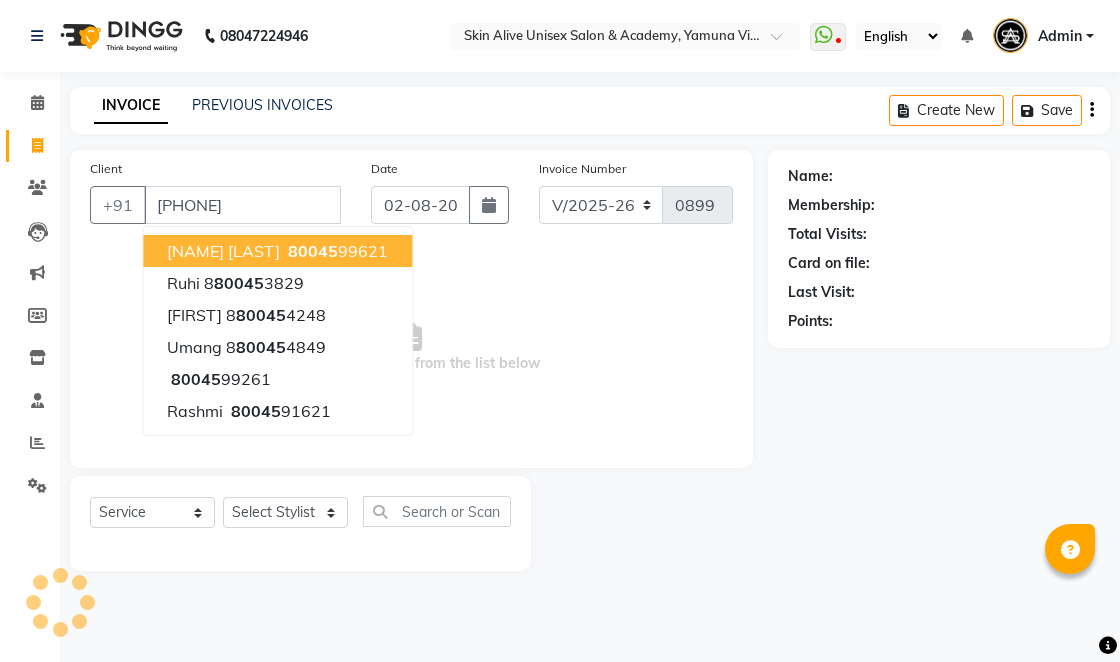 type on "[PHONE]" 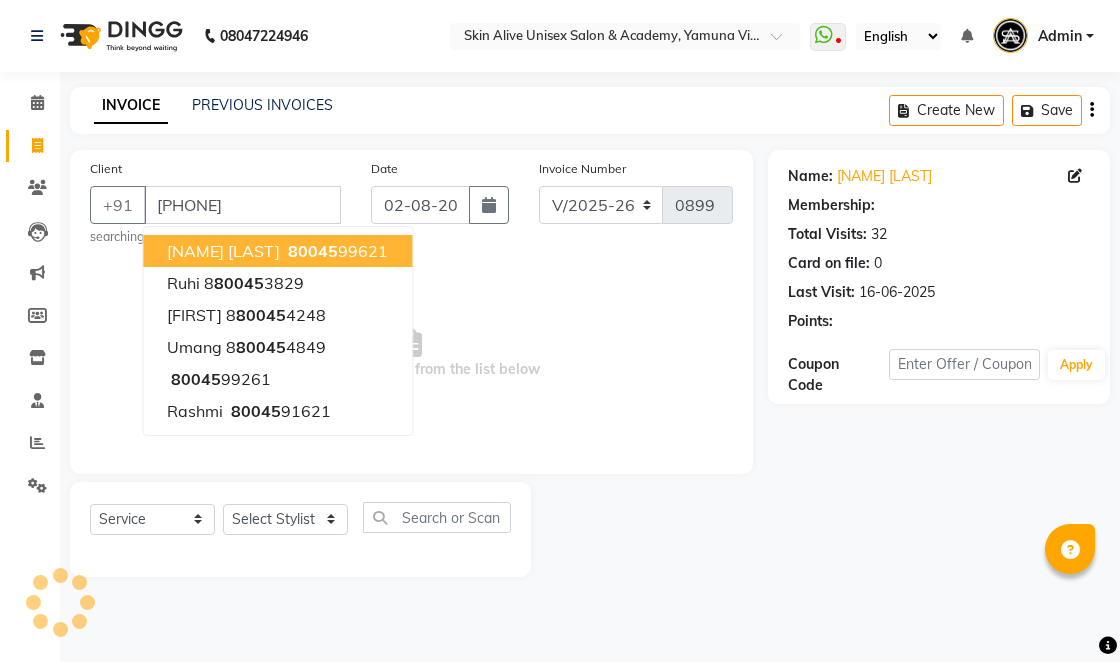 click on "80045 99621" at bounding box center [336, 251] 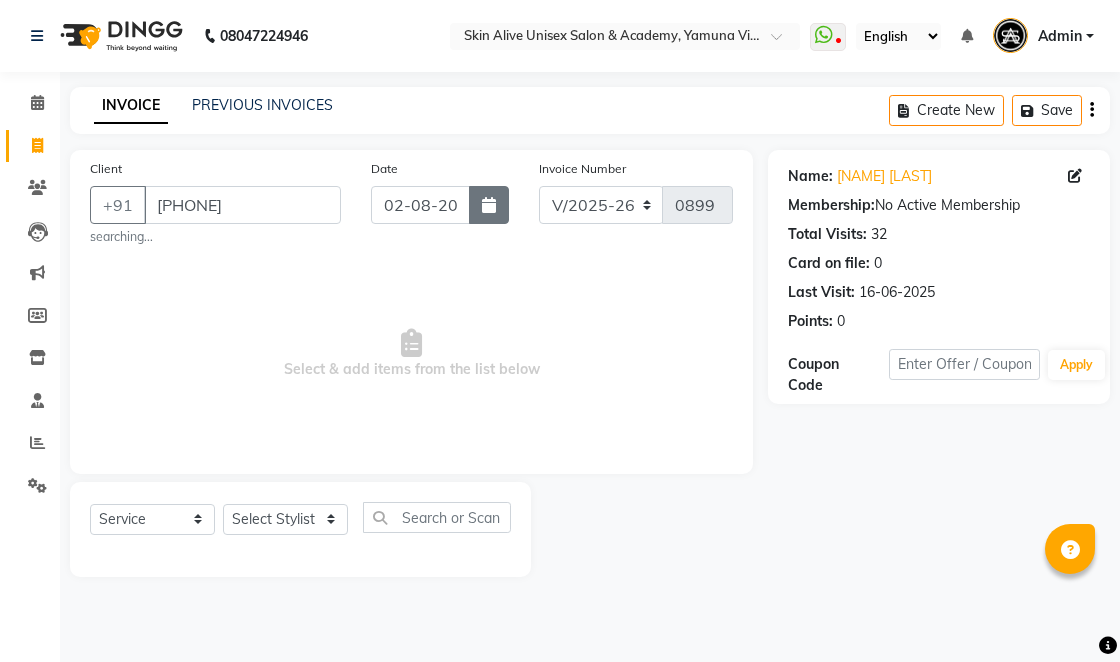 click 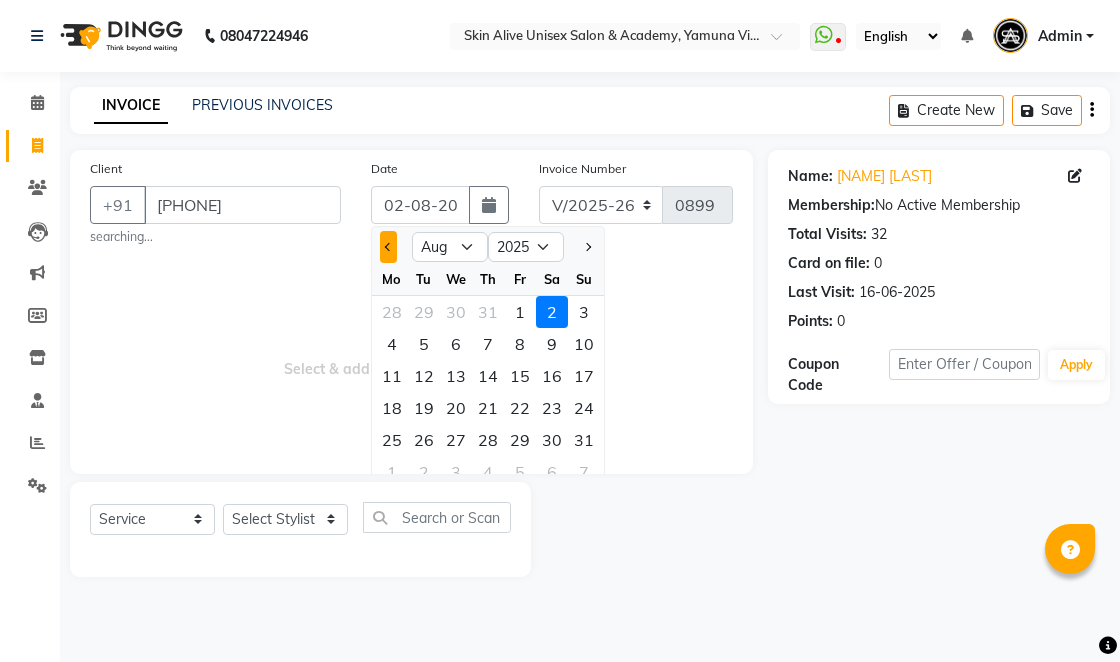 click 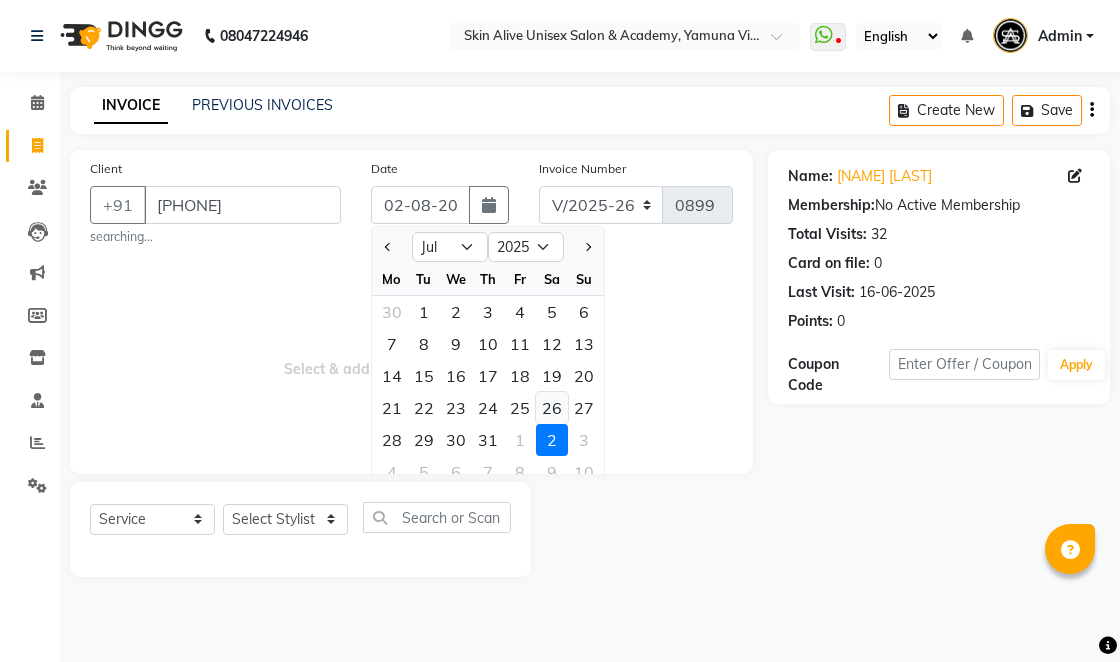 click on "26" 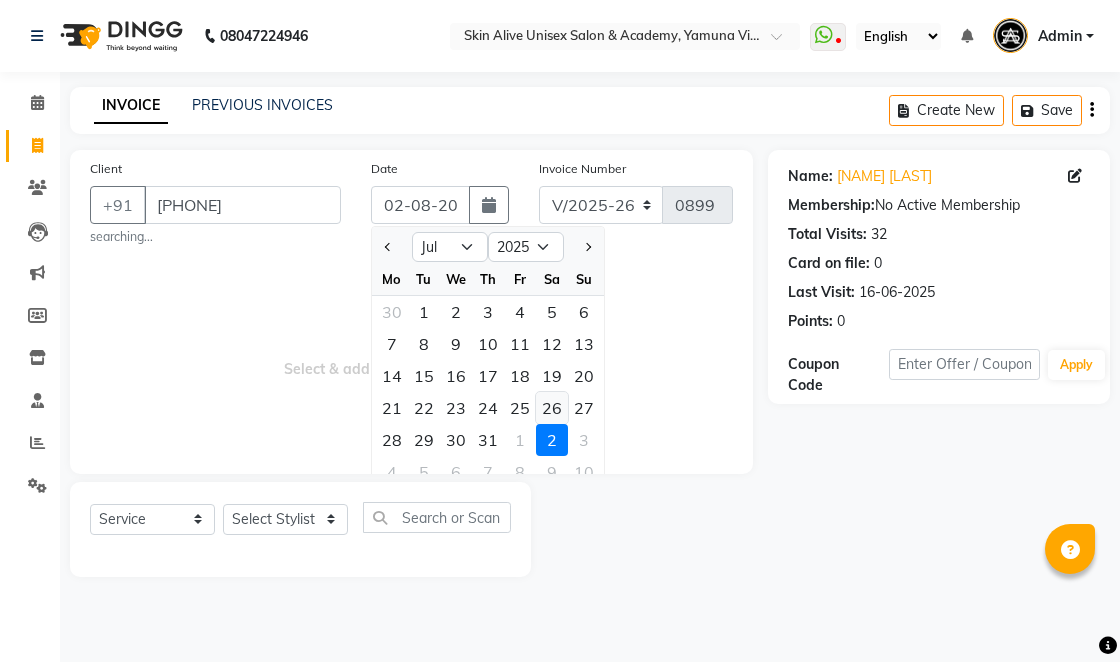 type 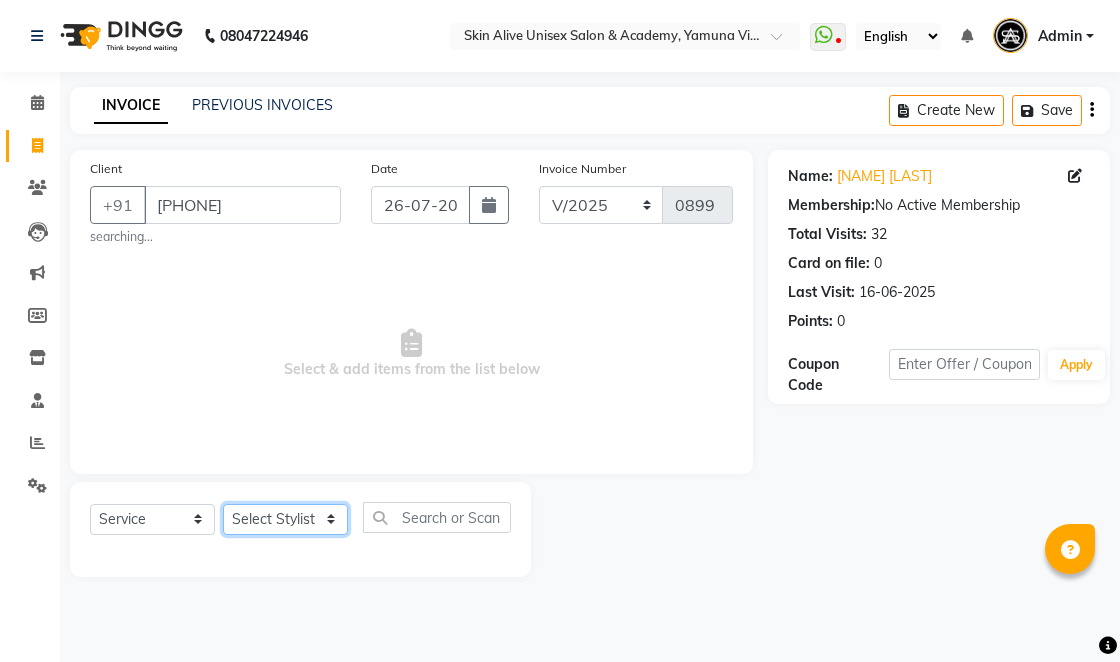 click on "Select Stylist [FIRST] [LAST] [FIRST] [FIRST] [LAST] [FIRST] [FIRST] [FIRST] [LAST] [FIRST] [FIRST] [FIRST] [LAST] [FIRST]" 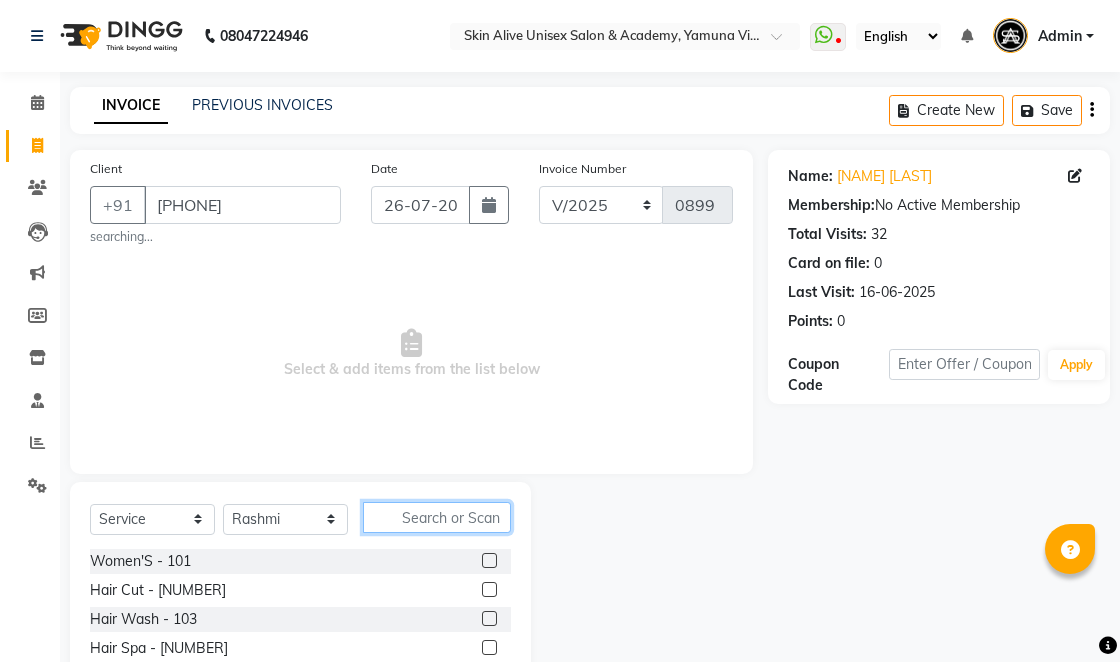 click 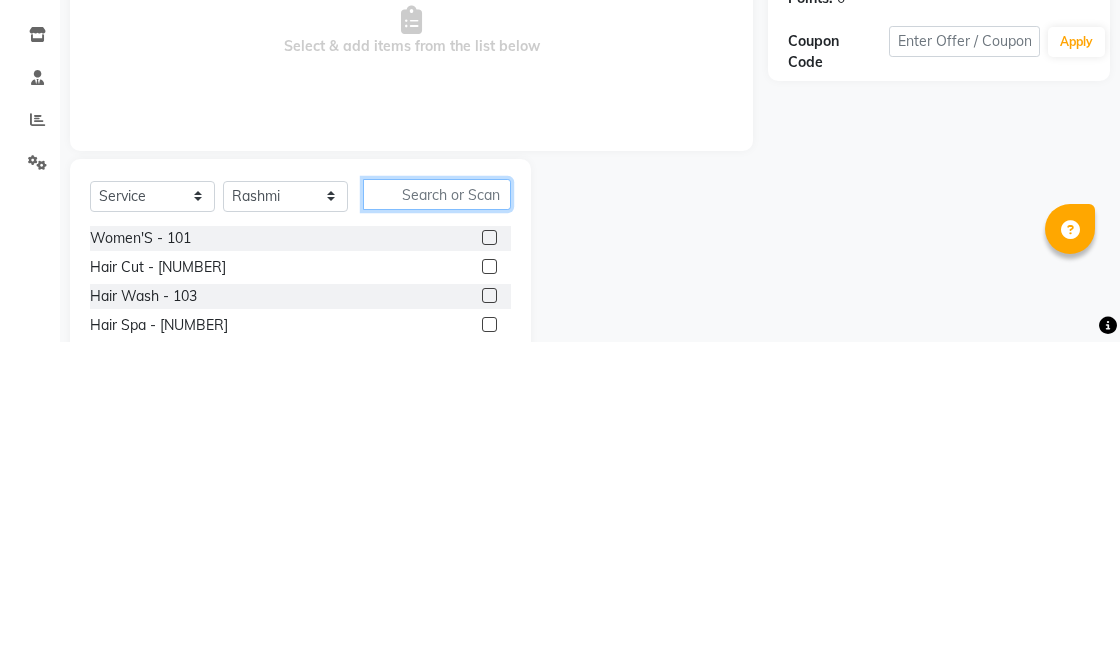 scroll, scrollTop: 26, scrollLeft: 0, axis: vertical 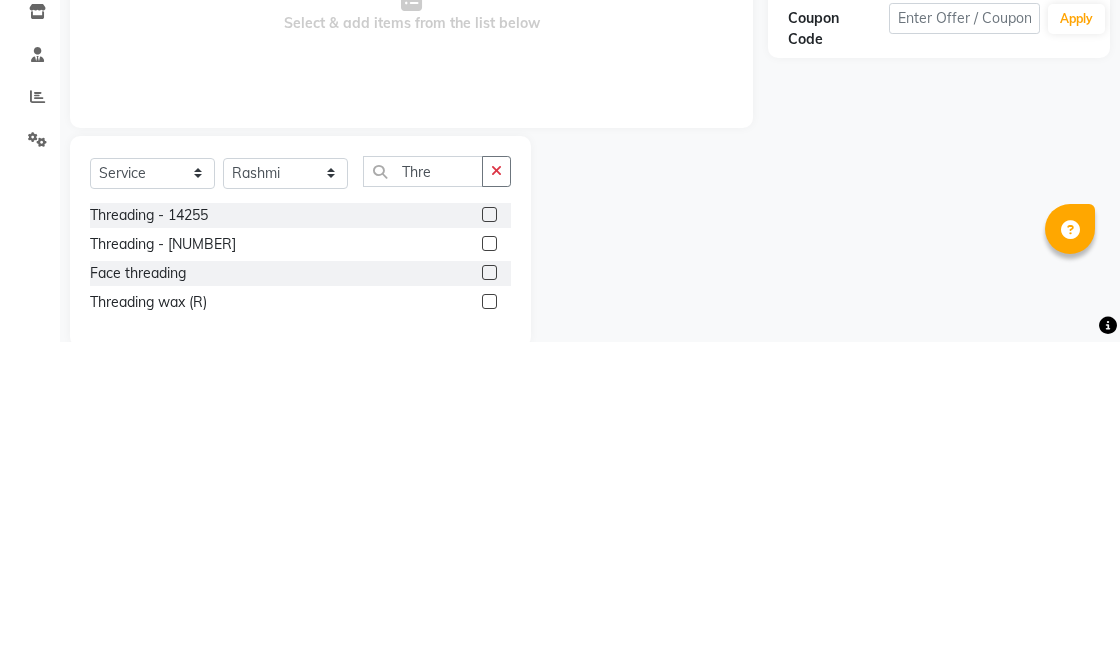click 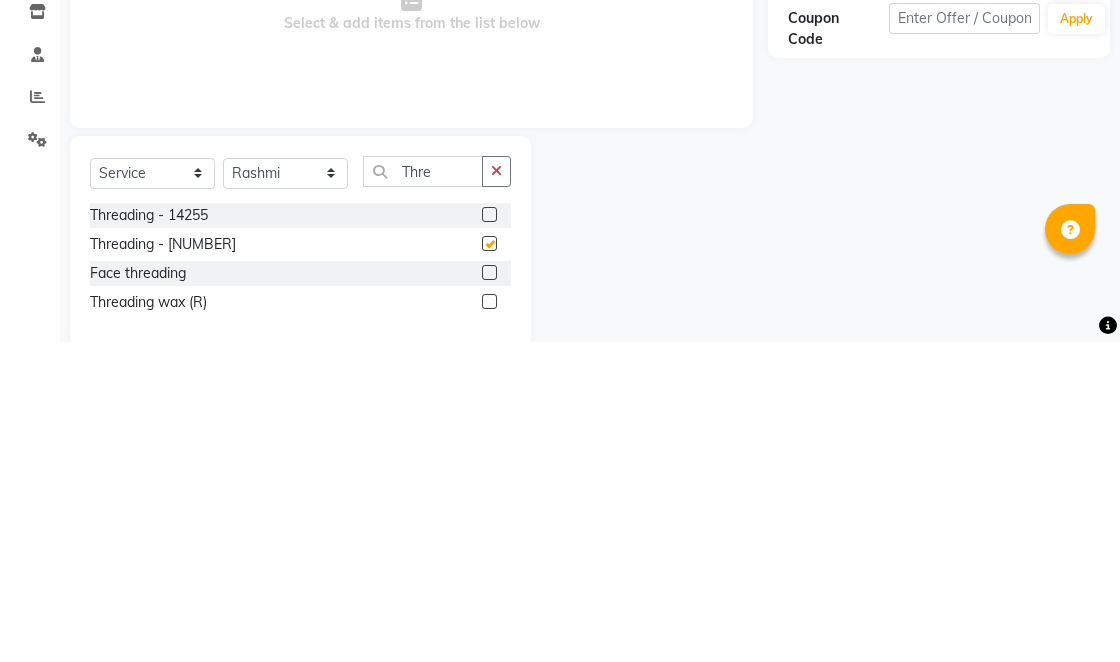scroll, scrollTop: 26, scrollLeft: 0, axis: vertical 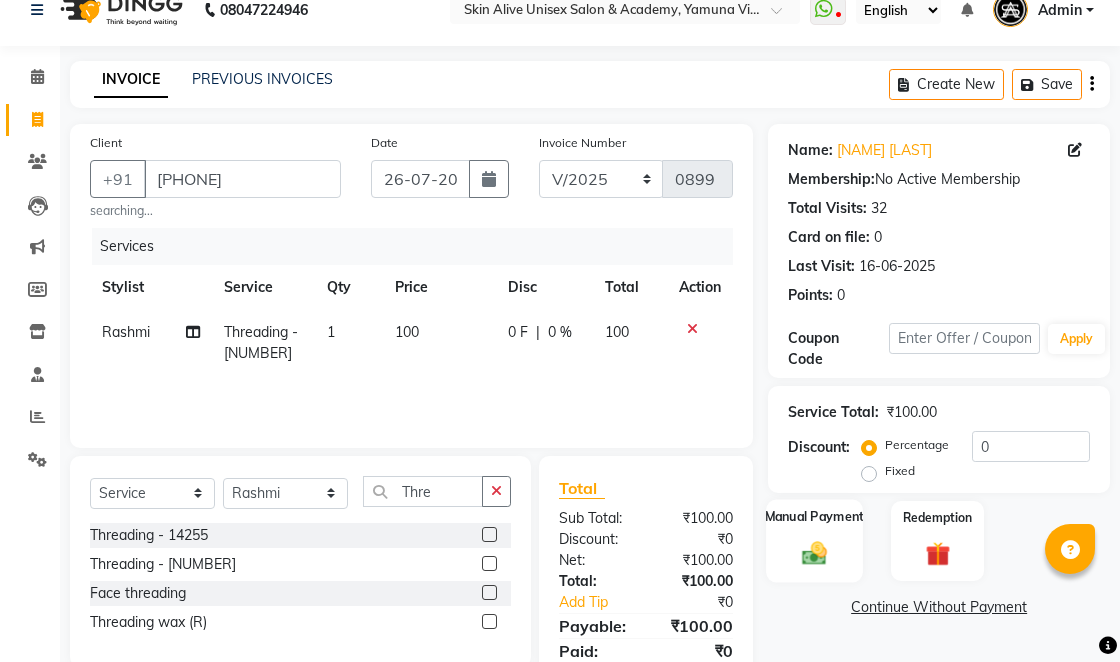 click 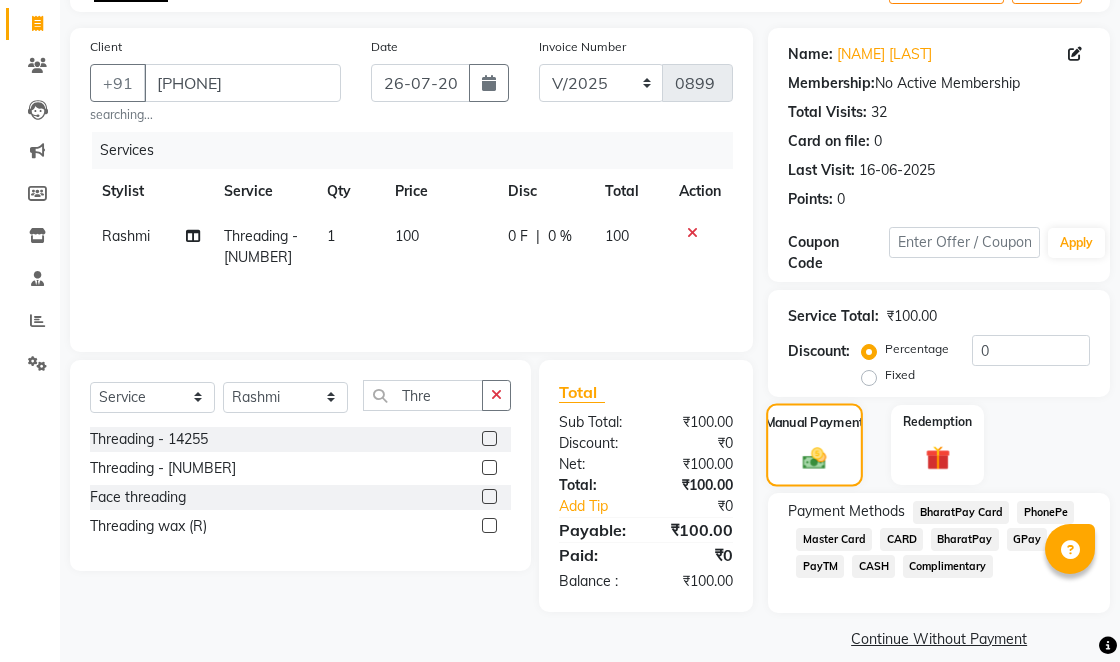 scroll, scrollTop: 142, scrollLeft: 0, axis: vertical 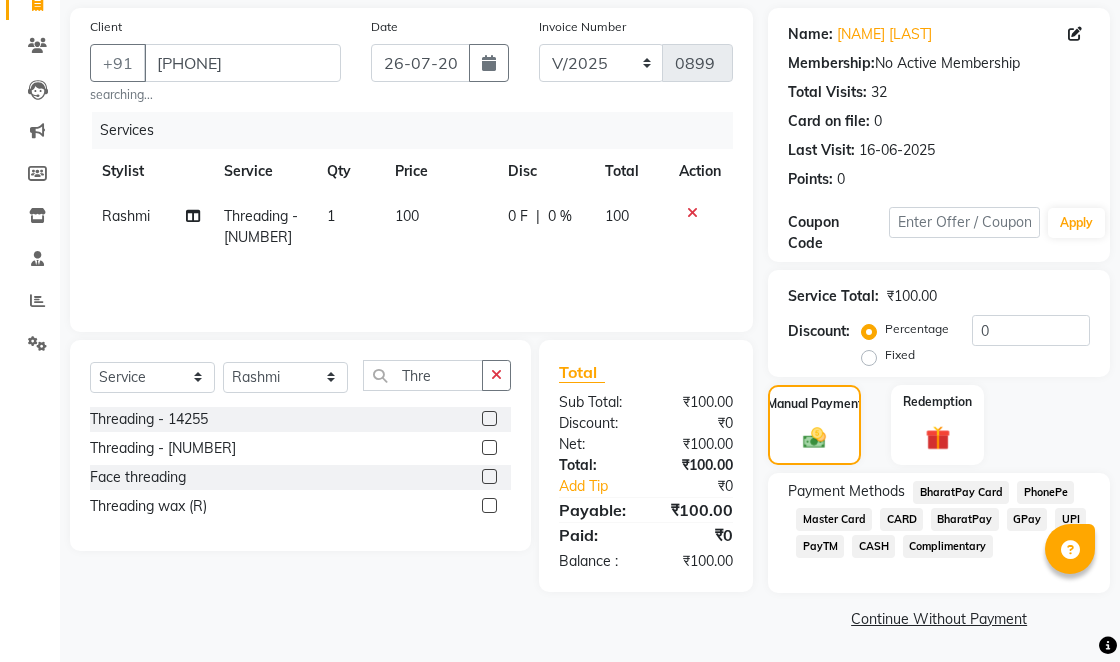 click on "CASH" 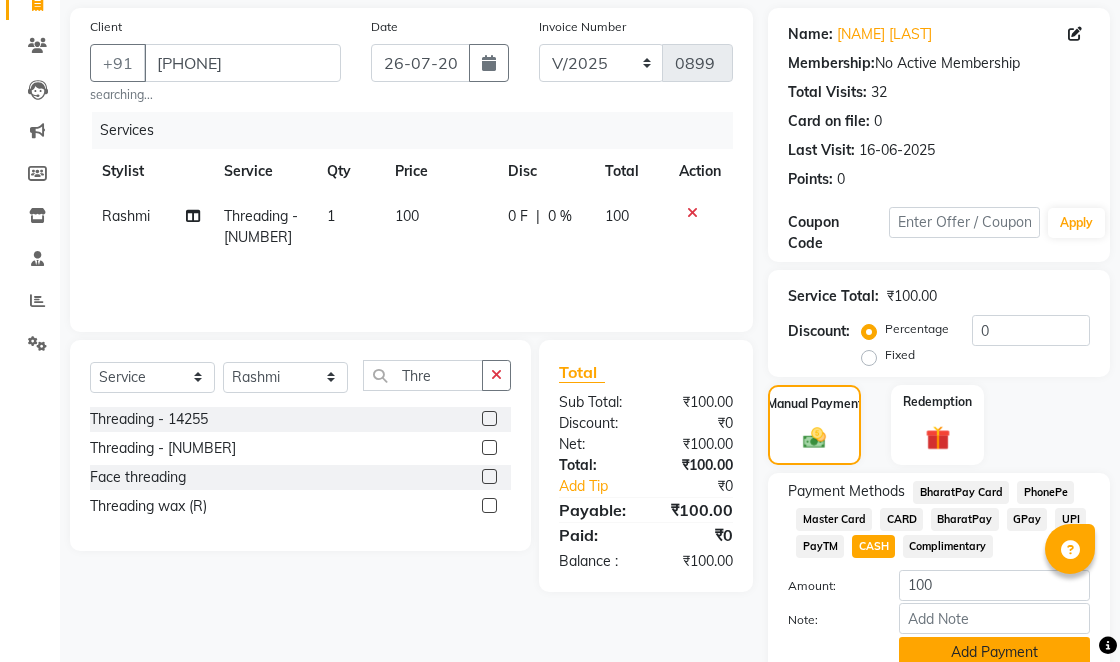 click on "Add Payment" 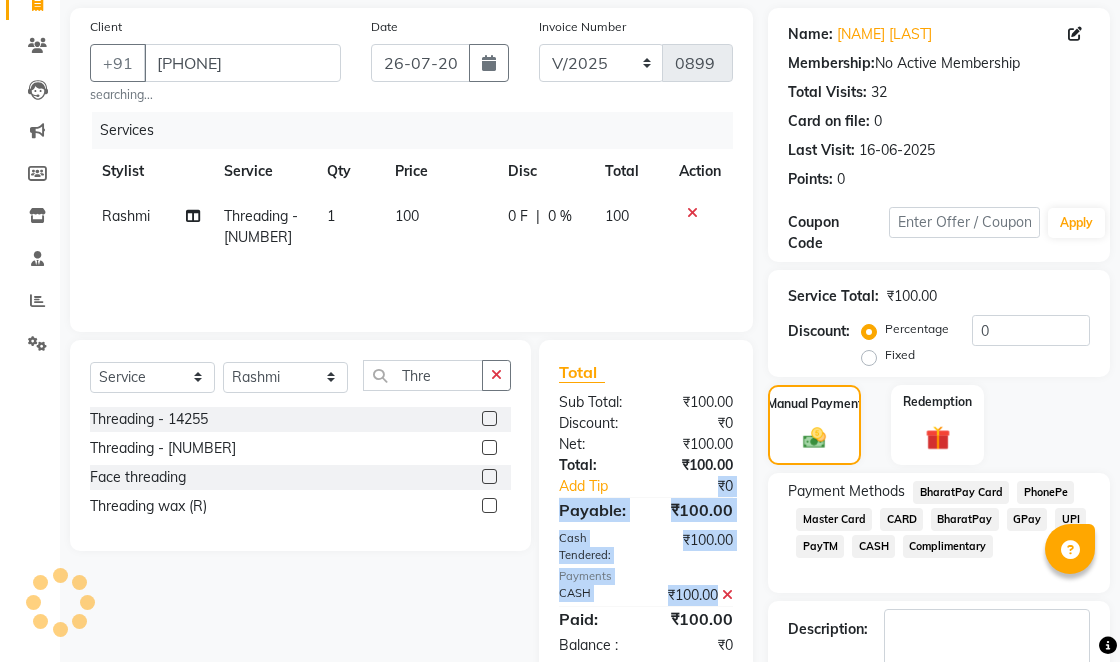 click on "Select Service Product Membership Package Voucher Prepaid Gift Card Select Stylist Mamta verma Naziya Noor Priya Pal Rajni Rashmi Raziya Saif ali SWATI vishal verma Zainab Thre Threading - [NUMBER] Threading - [NUMBER] Face threading Threading wax (R)" 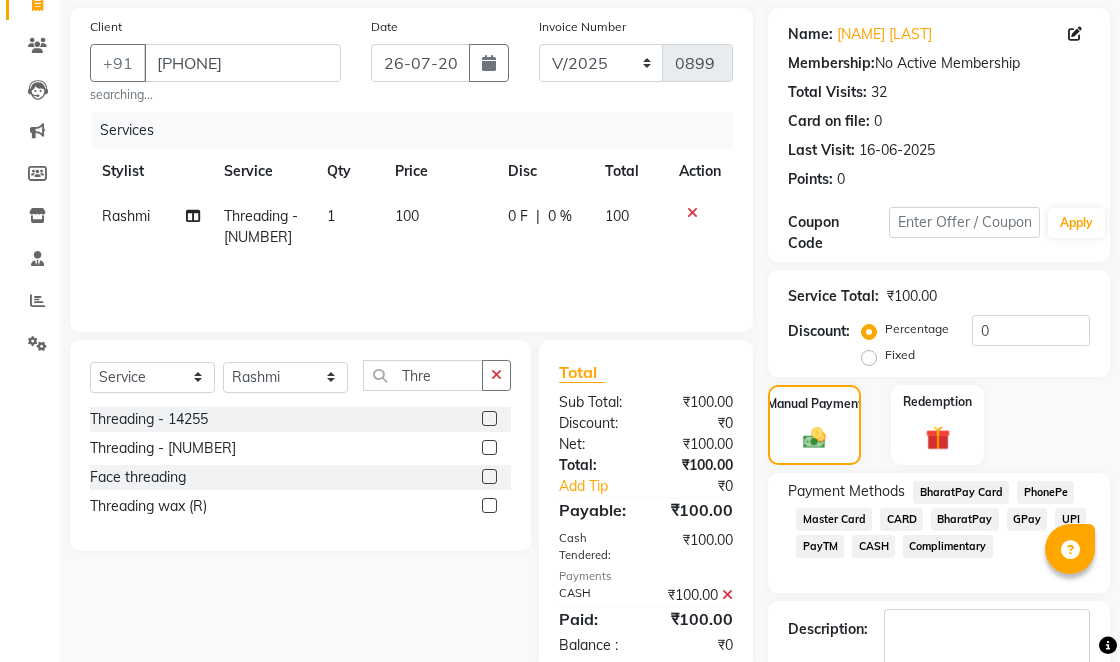 scroll, scrollTop: 159, scrollLeft: 0, axis: vertical 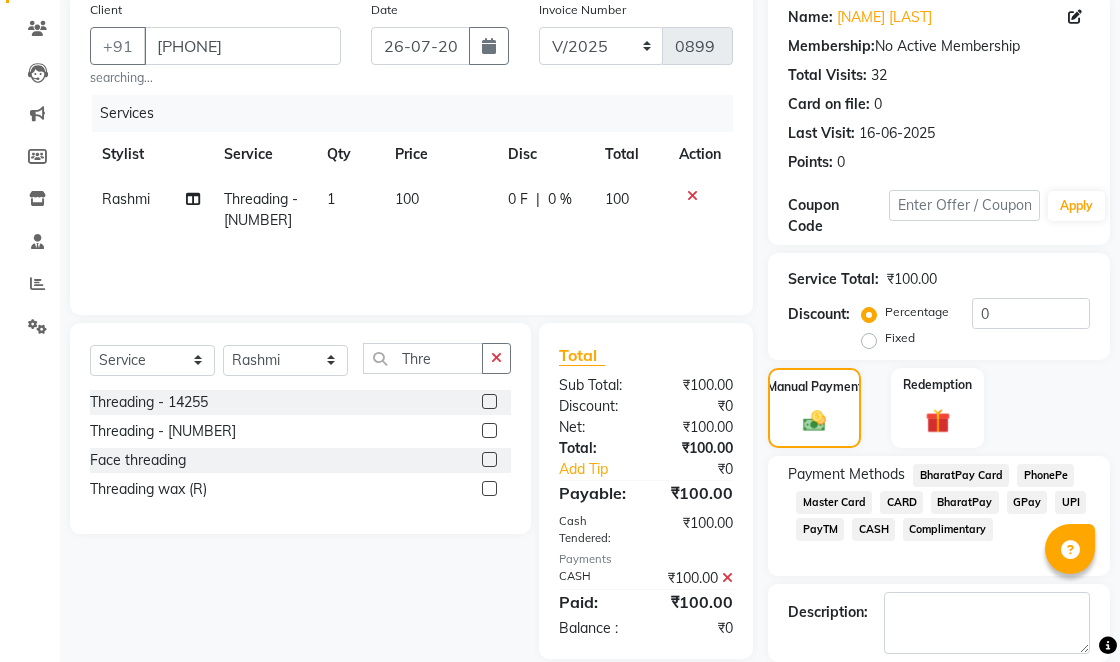 click 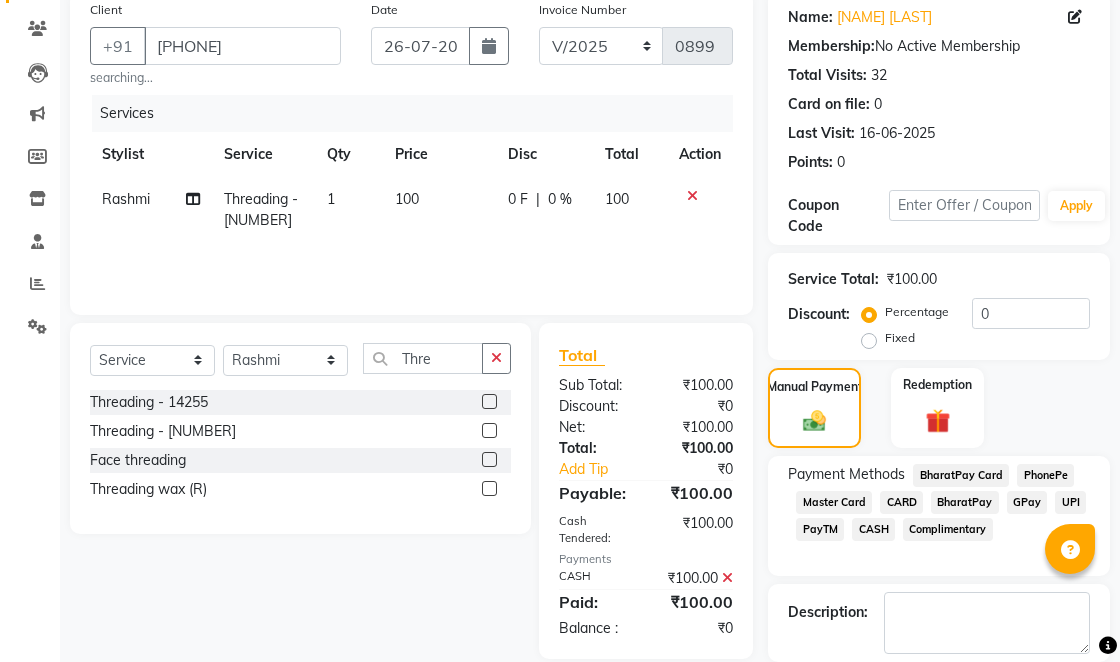 click on "Checkout" 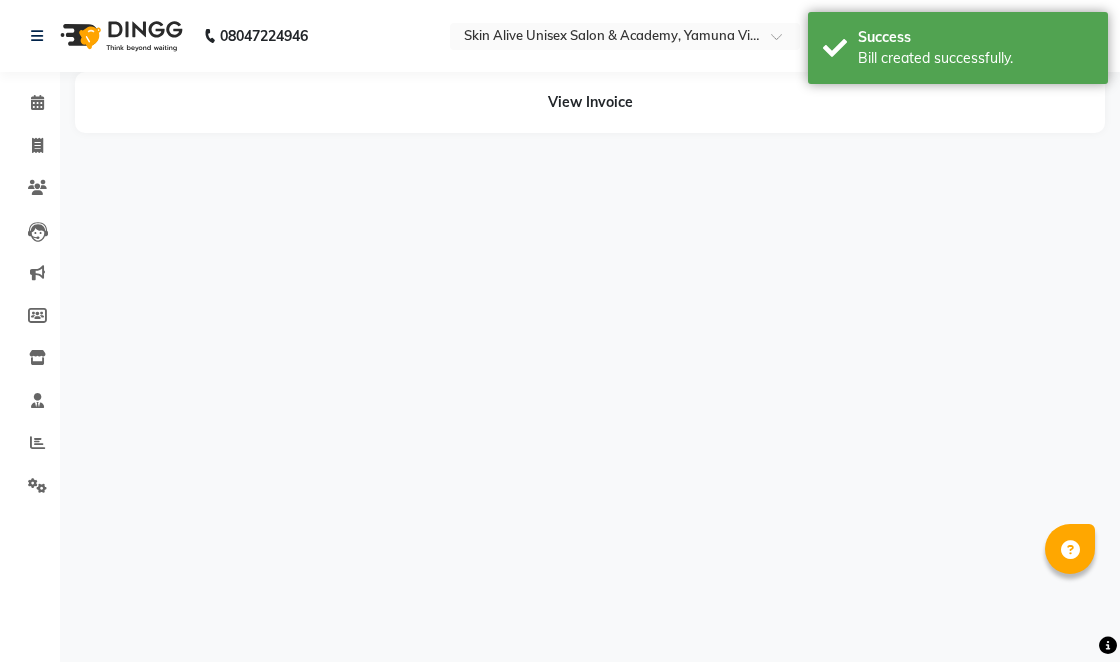 scroll, scrollTop: 0, scrollLeft: 0, axis: both 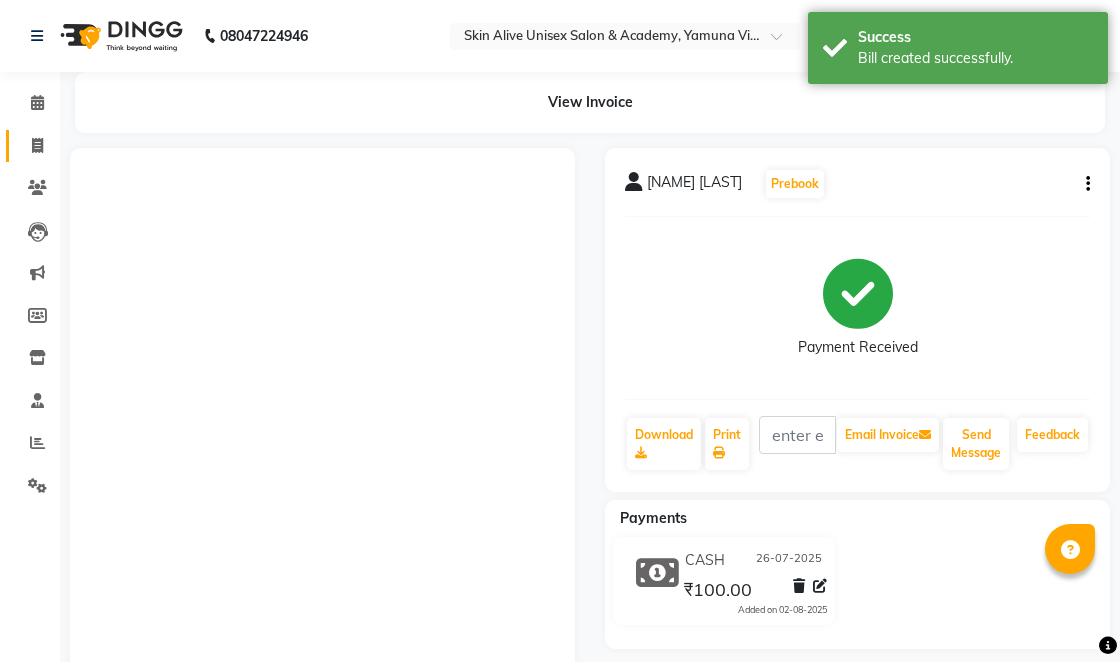 click 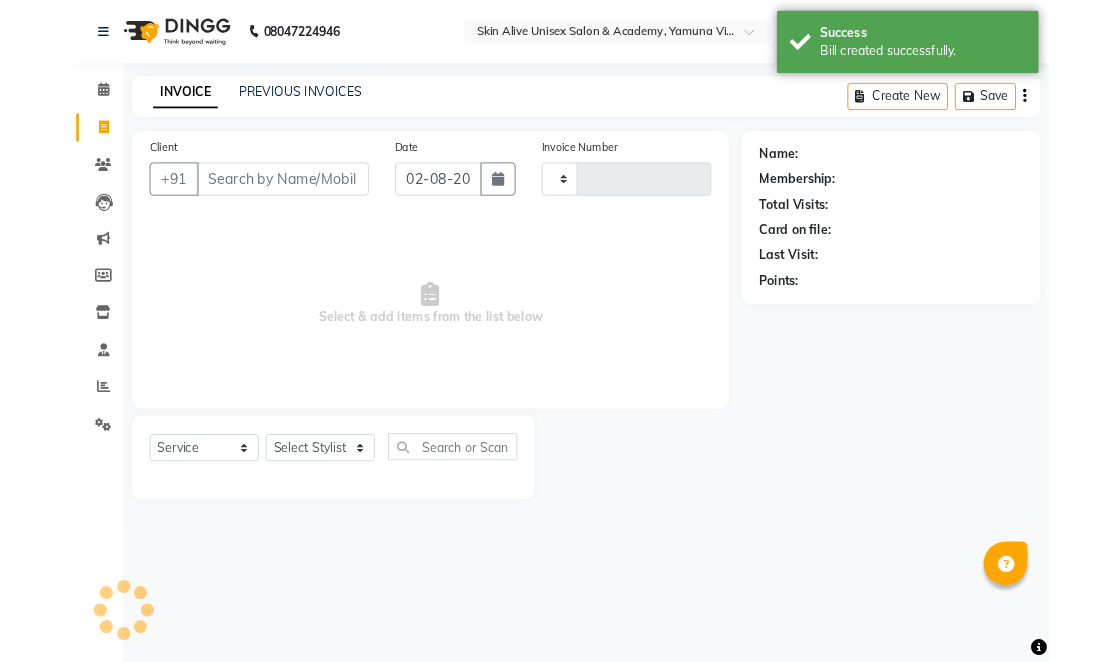 scroll, scrollTop: 0, scrollLeft: 0, axis: both 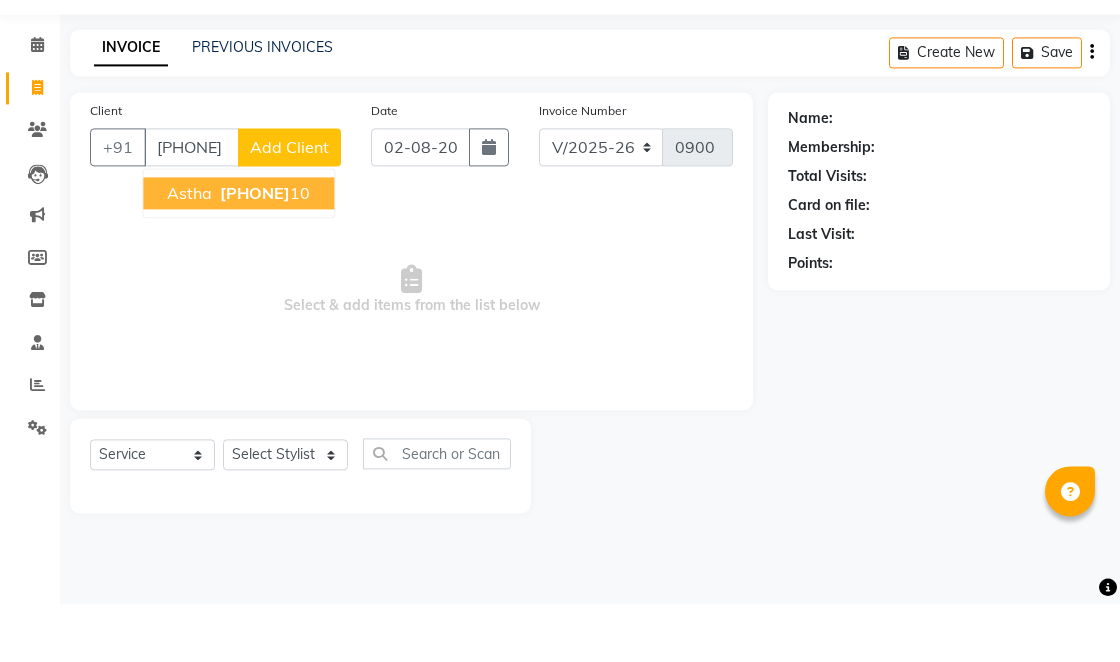 click on "[NAME] [PHONE]" at bounding box center (238, 251) 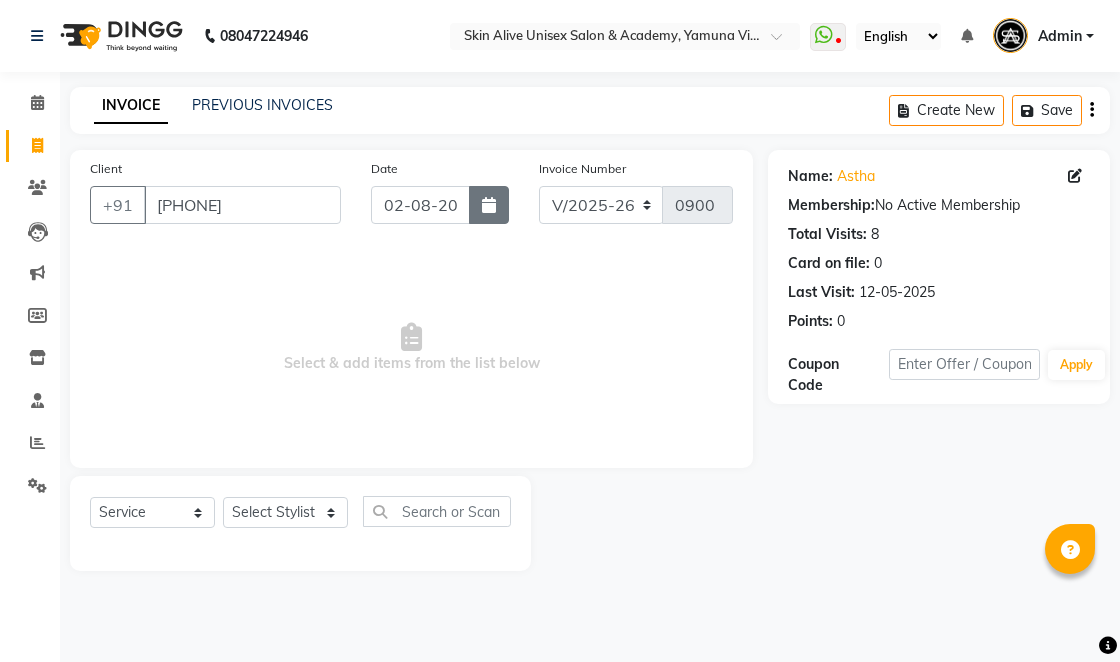 click 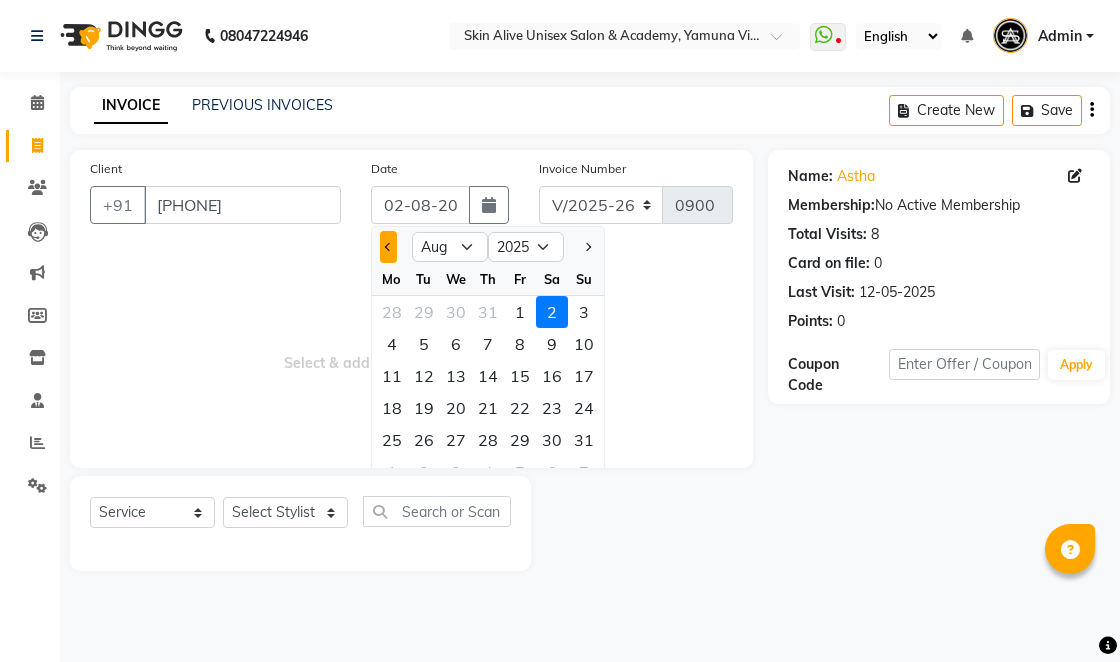 click 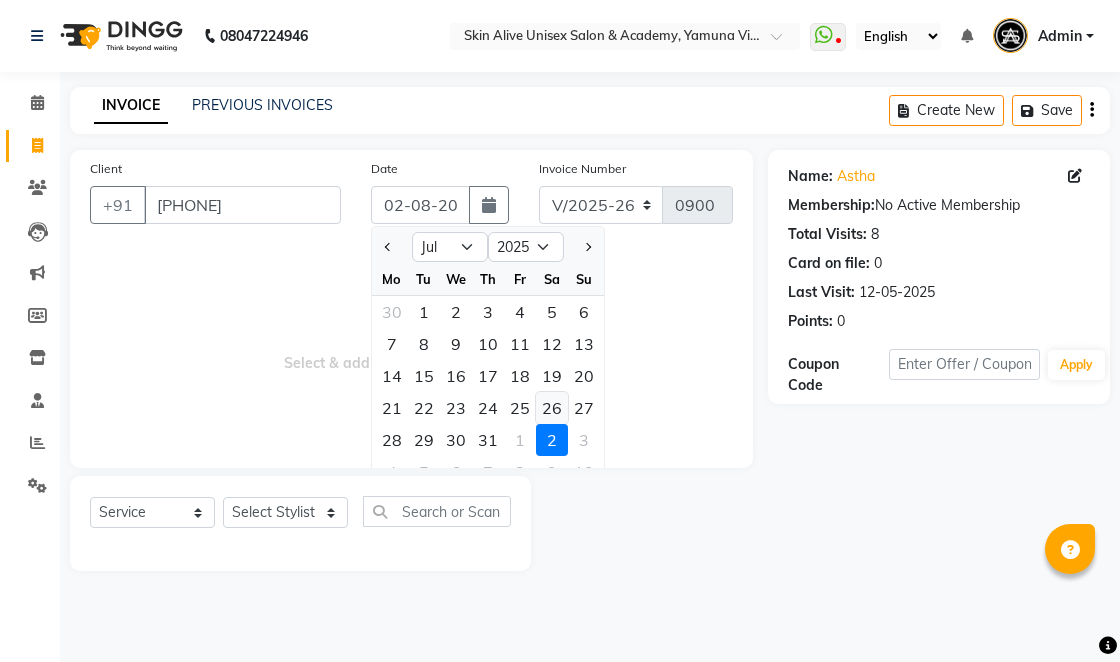 click on "26" 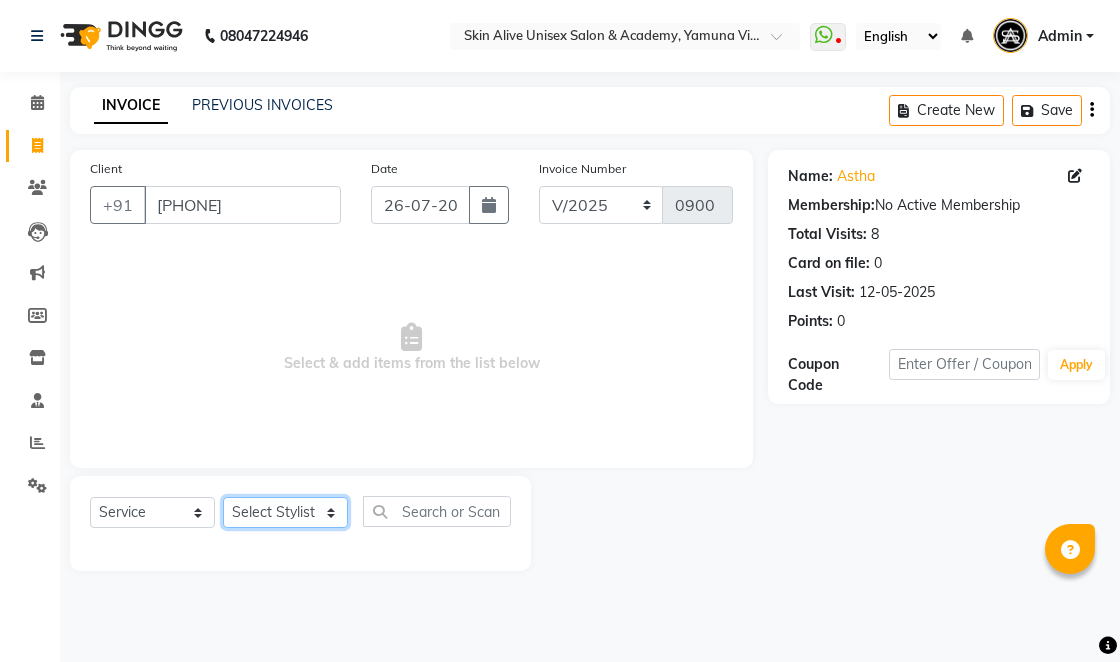 click on "Select Stylist [FIRST] [LAST] [FIRST] [FIRST] [LAST] [FIRST] [FIRST] [FIRST] [LAST] [FIRST] [FIRST] [FIRST] [LAST] [FIRST]" 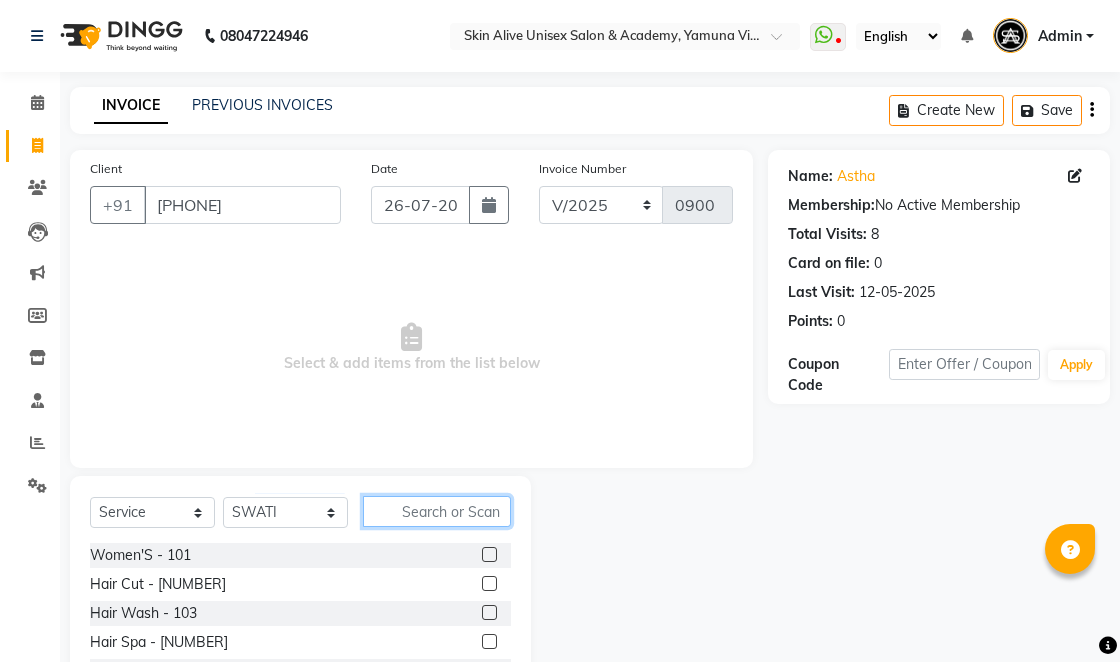 click 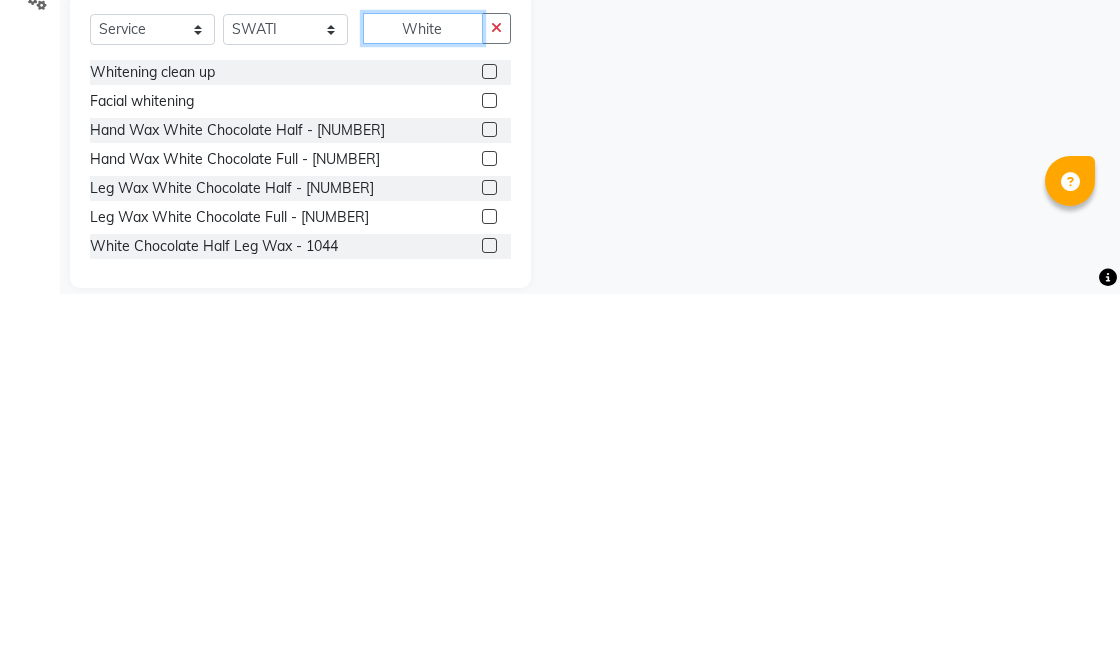 scroll, scrollTop: 116, scrollLeft: 0, axis: vertical 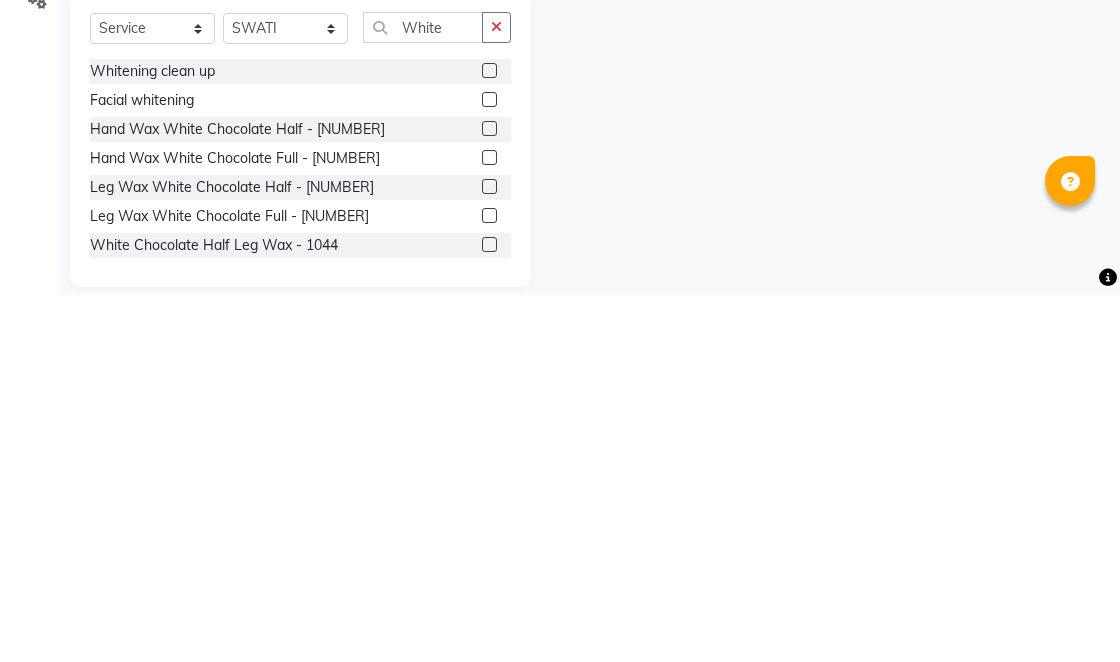 click 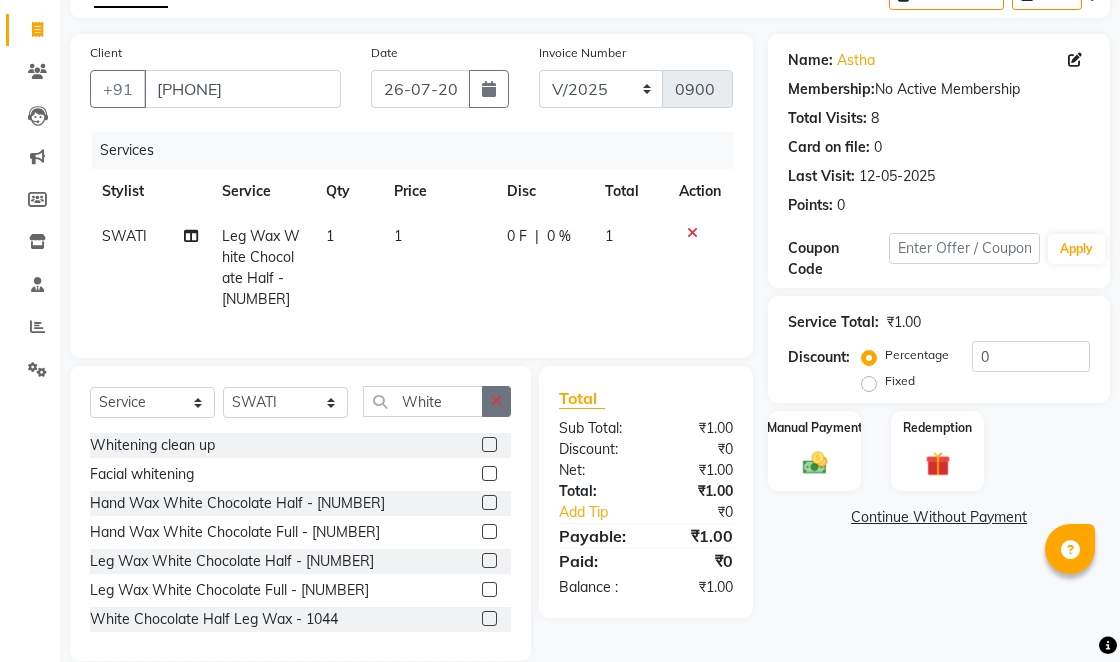 click 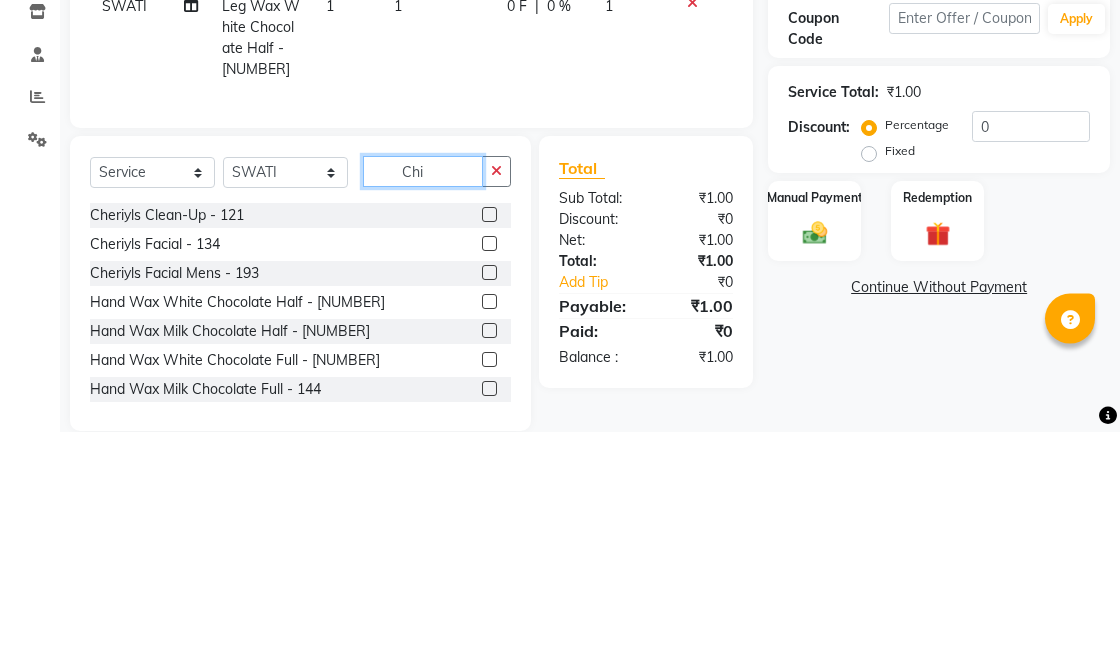 scroll, scrollTop: 101, scrollLeft: 0, axis: vertical 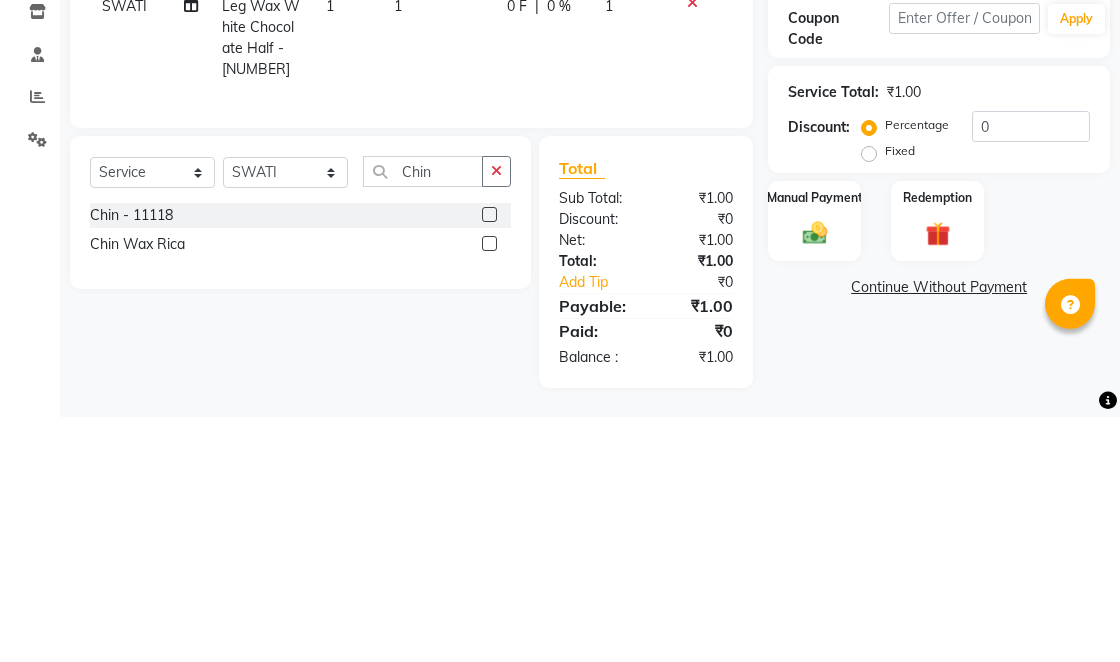 click 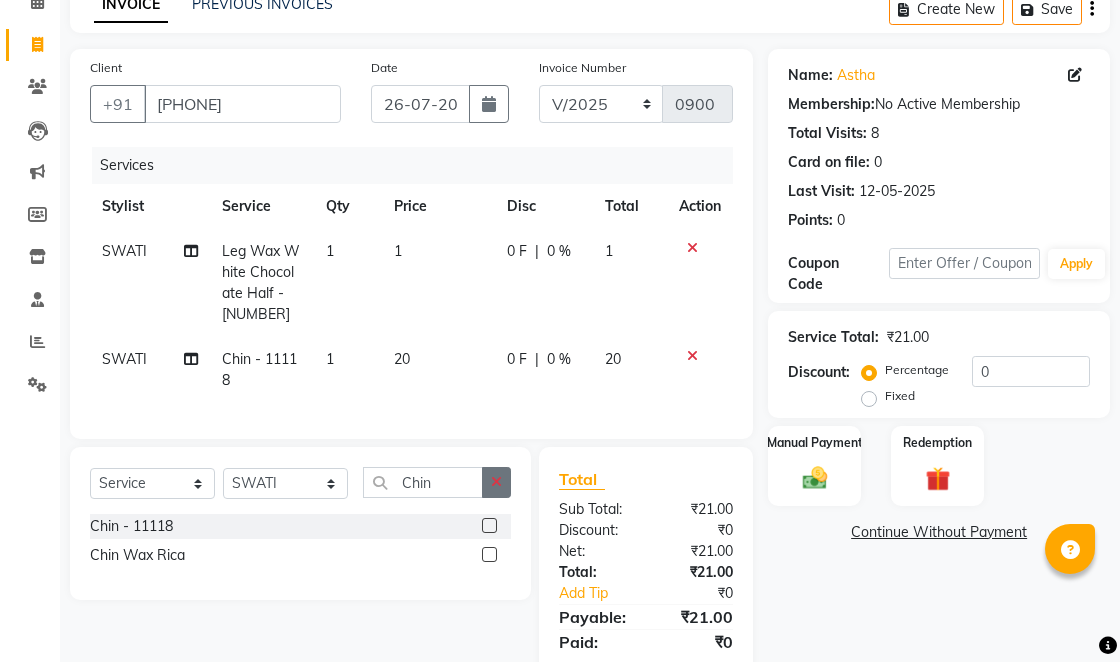 click 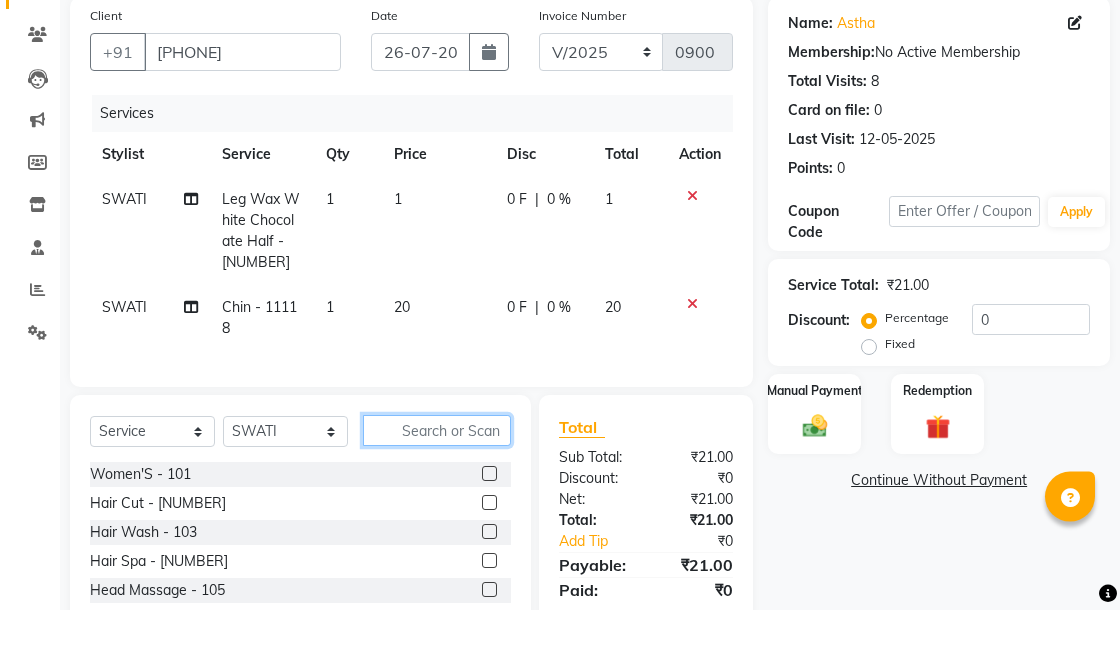 scroll, scrollTop: 101, scrollLeft: 0, axis: vertical 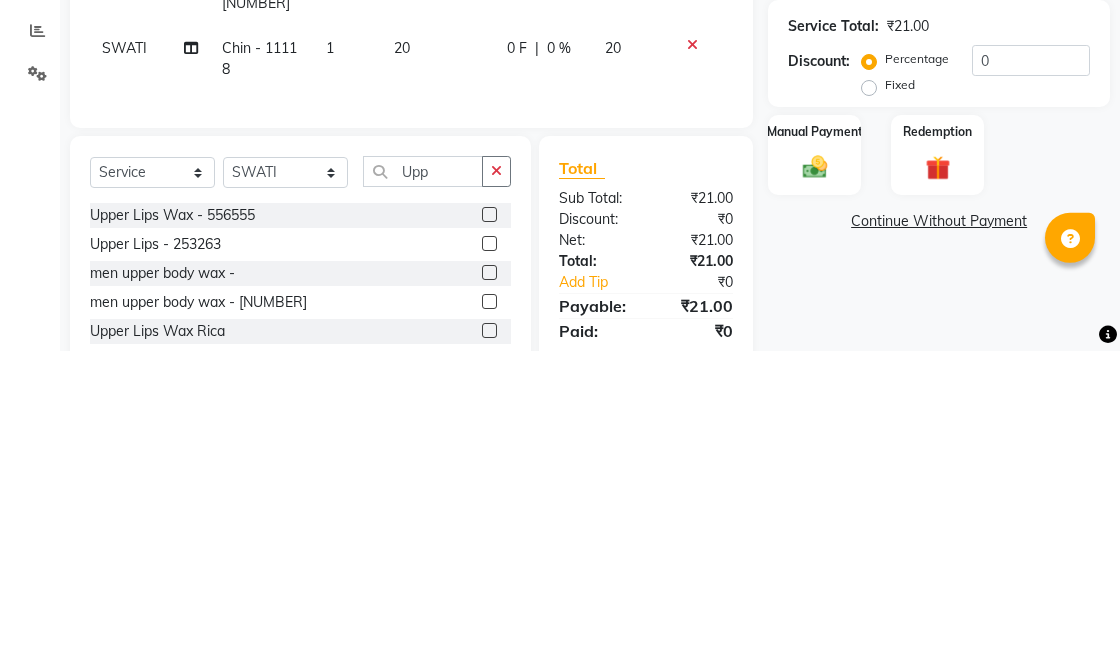click 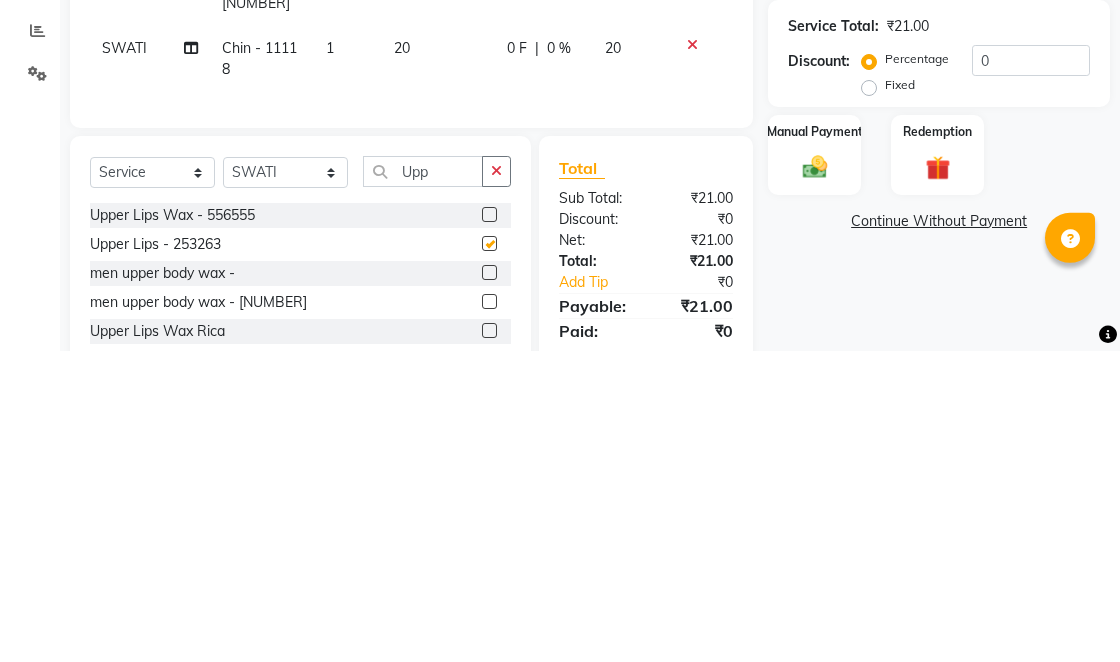 scroll, scrollTop: 101, scrollLeft: 0, axis: vertical 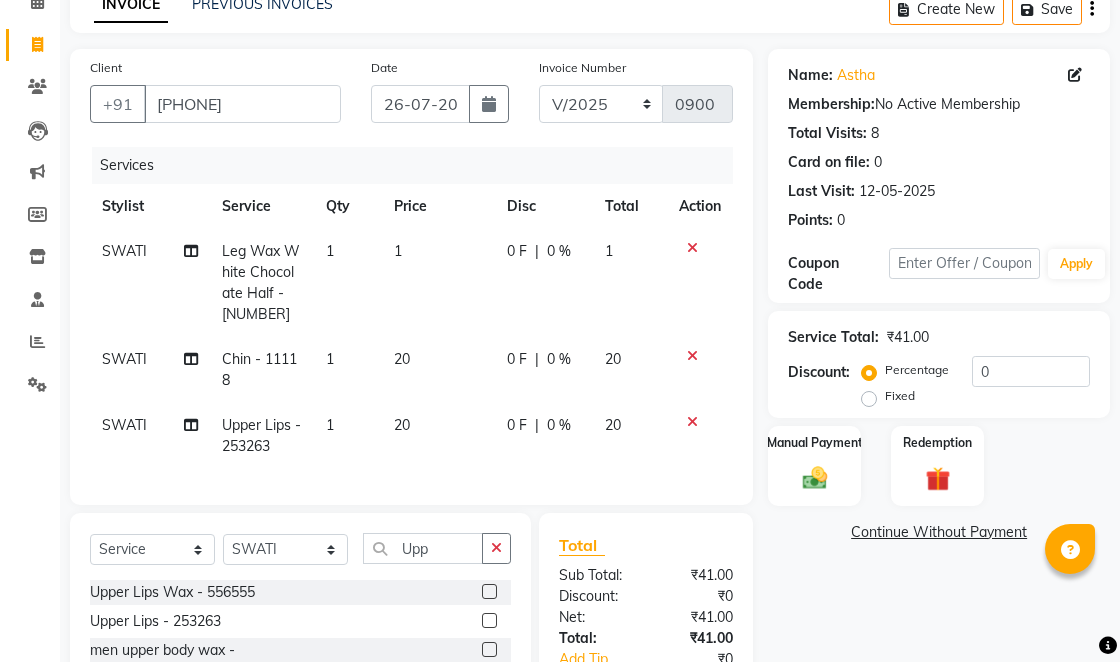 click on "1" 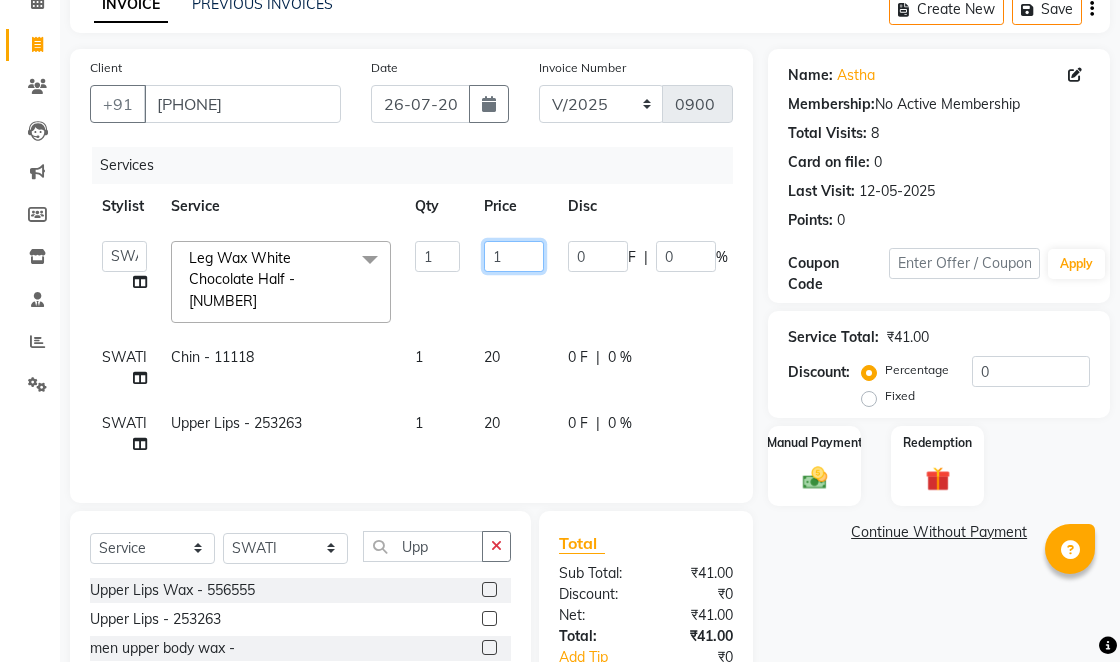 click on "1" 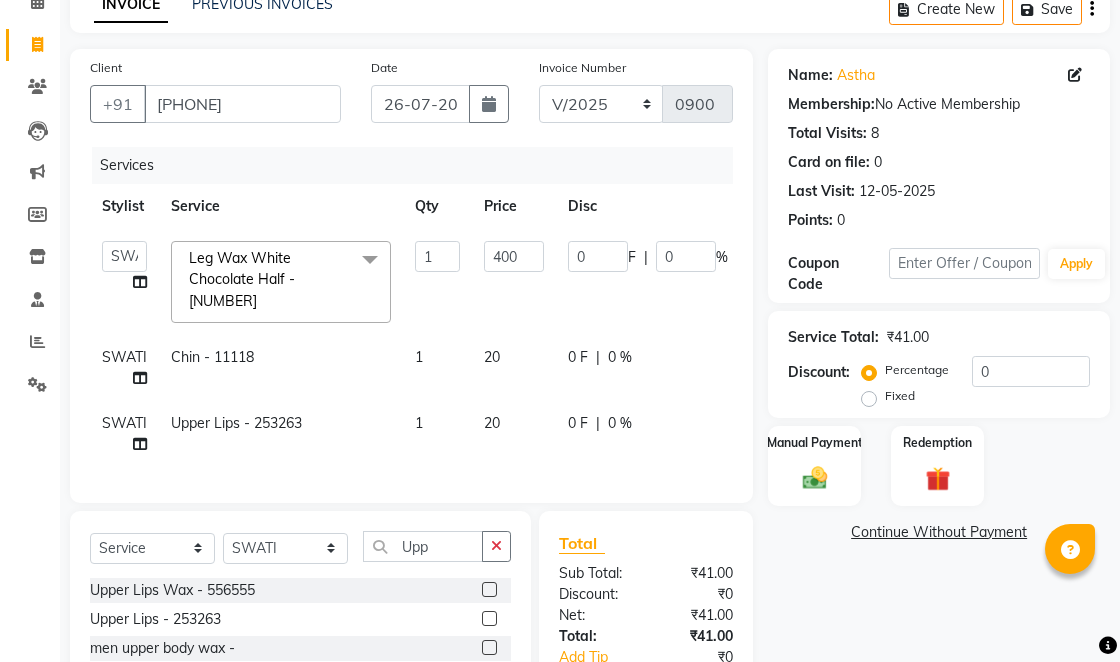 click on "Client +91 [PHONE] Date [DATE] Invoice Number V/2025 V/2025-26 0900 Services Stylist Service Qty Price Disc Total Action [NAME] [NAME] [NAME] [NAME] [NAME] [NAME] [NAME] [NAME] [NAME] [NAME] [NAME] Leg Wax White Chocolate Half - 149 x Women'S - 101 Hair Cut - 102 Hair Wash - 103 Hair Spa - 104 Head Massage - 105 Hair Colour - 106 Hair Highlights - 107 Blowdryer - 108 Pressing - 109 Root Touvh-Up - 110 Men'S Mens - 167 Hair Cut Mens - 168 Hair Wash Mens - 169 Beard Mens - 170 Hair Spa Mens - 171 Head Massage Mens - 172 Jewellery Straight Therapy Global + Highlights Smoothning + Keratine + Global Color Donet Add on Eyelashes Extension Nail remove Nail Paint Remove Leg D-tan Groom Make-up CARBON FACIAL HAIR PUMMING VITAMINE-C FACIAL HYDRA MASK GLOW HYDRA TIGHTNING MASK SAREE PIN-UP HAIR HYDRA TREATMENT NANOPLASTIA + SERUM NANOPLASTIA HYDRA SMOOTH VITAMIN-C Hair remover Heel peel Kerasmooth Body Spa - 111 Body Pilishing - 112 Fruit Clean-Up - 113 Pearl Clean-Up - 114" 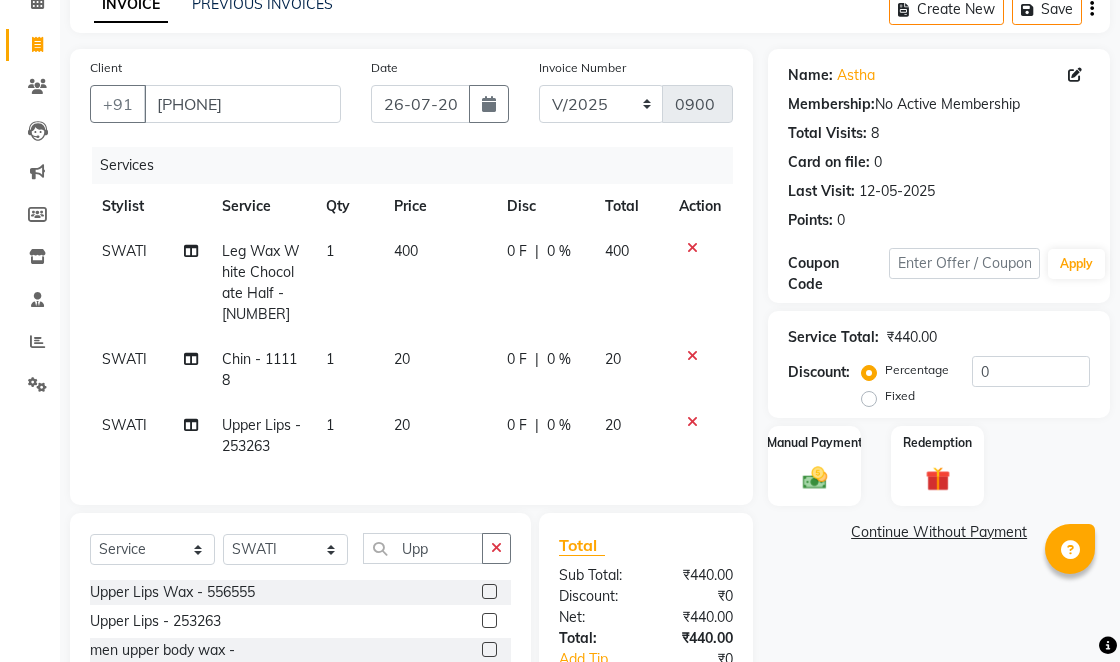 scroll, scrollTop: 142, scrollLeft: 0, axis: vertical 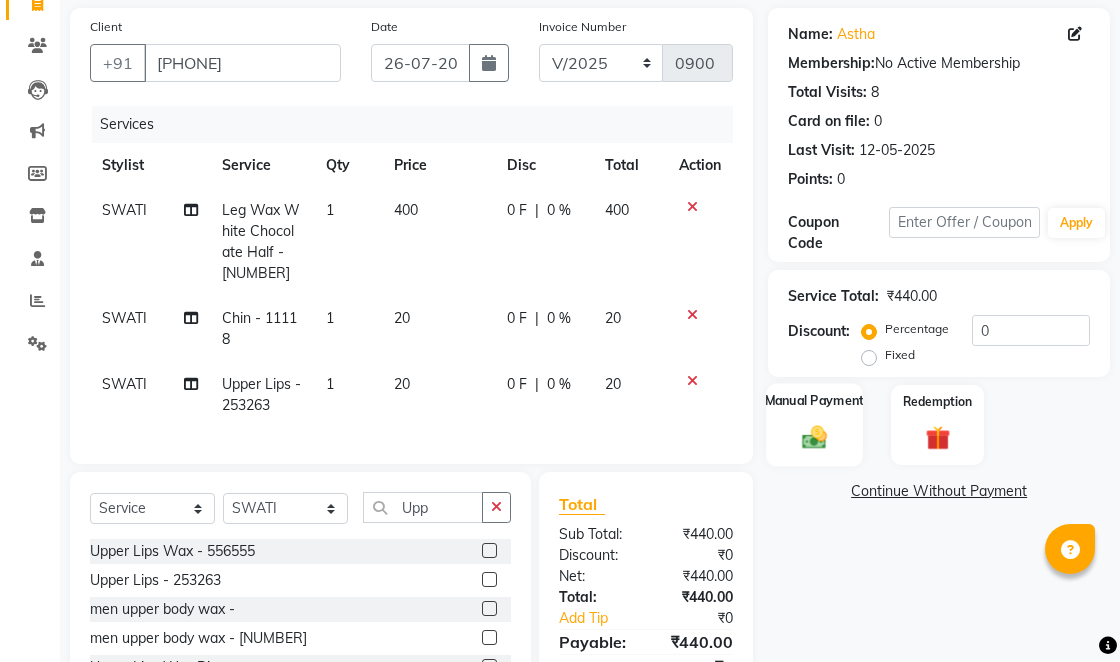click 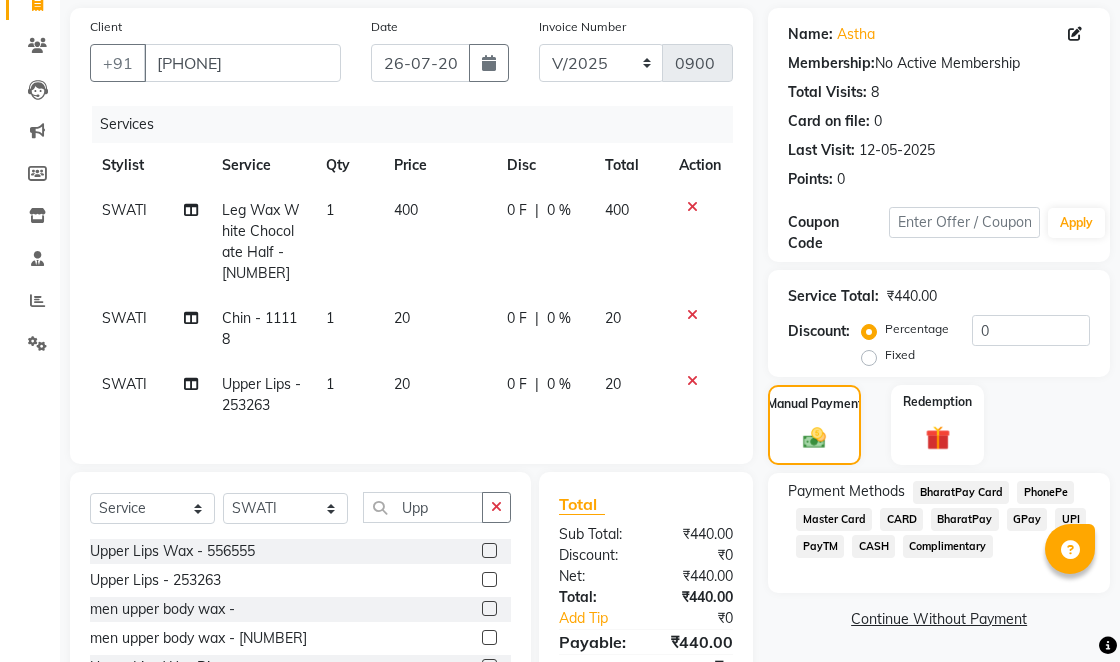 click on "CASH" 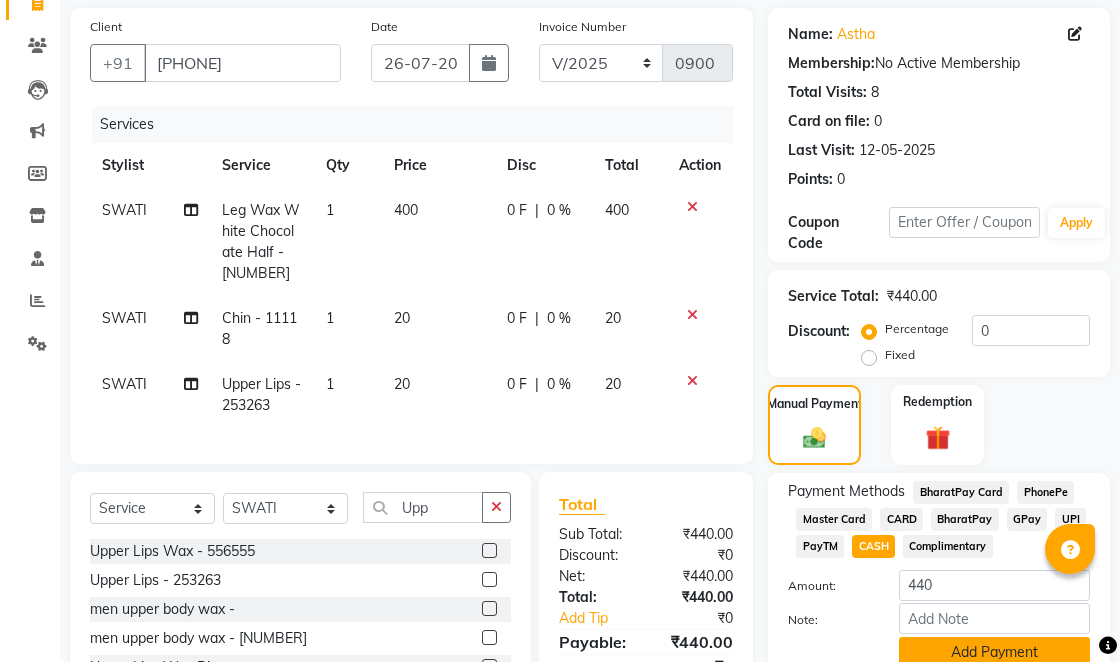 click on "Add Payment" 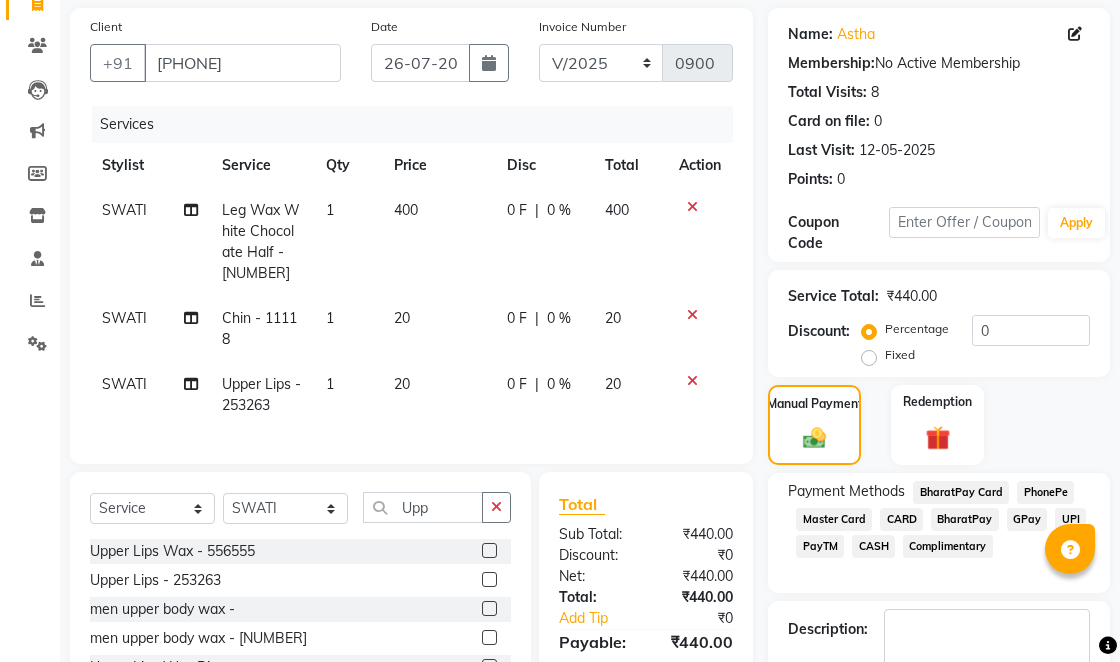 click 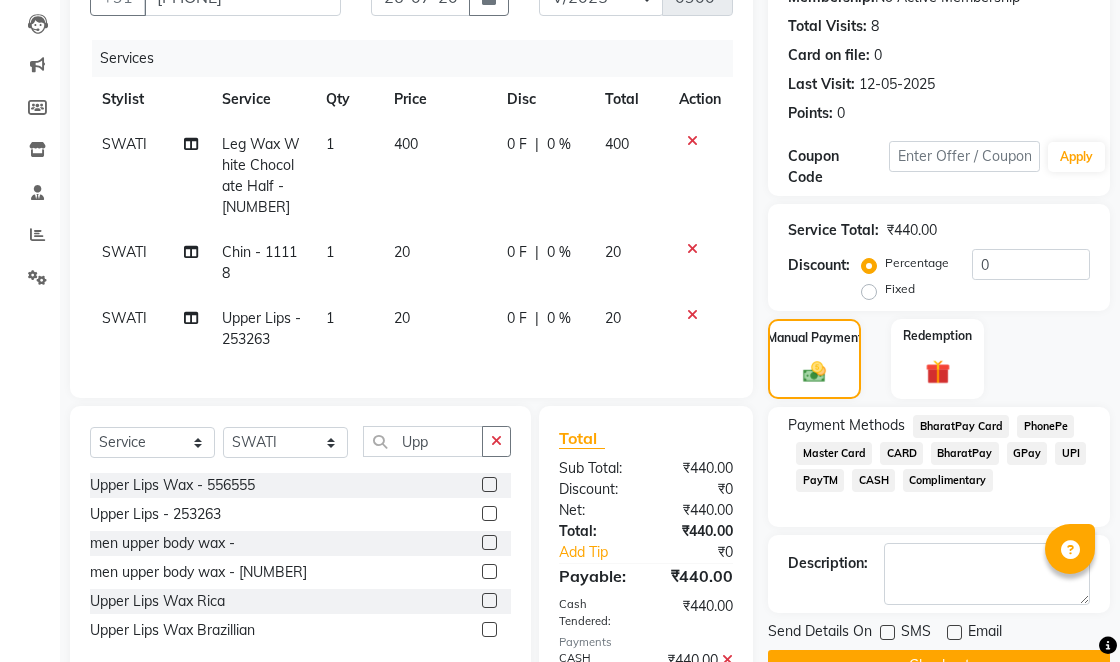 scroll, scrollTop: 211, scrollLeft: 0, axis: vertical 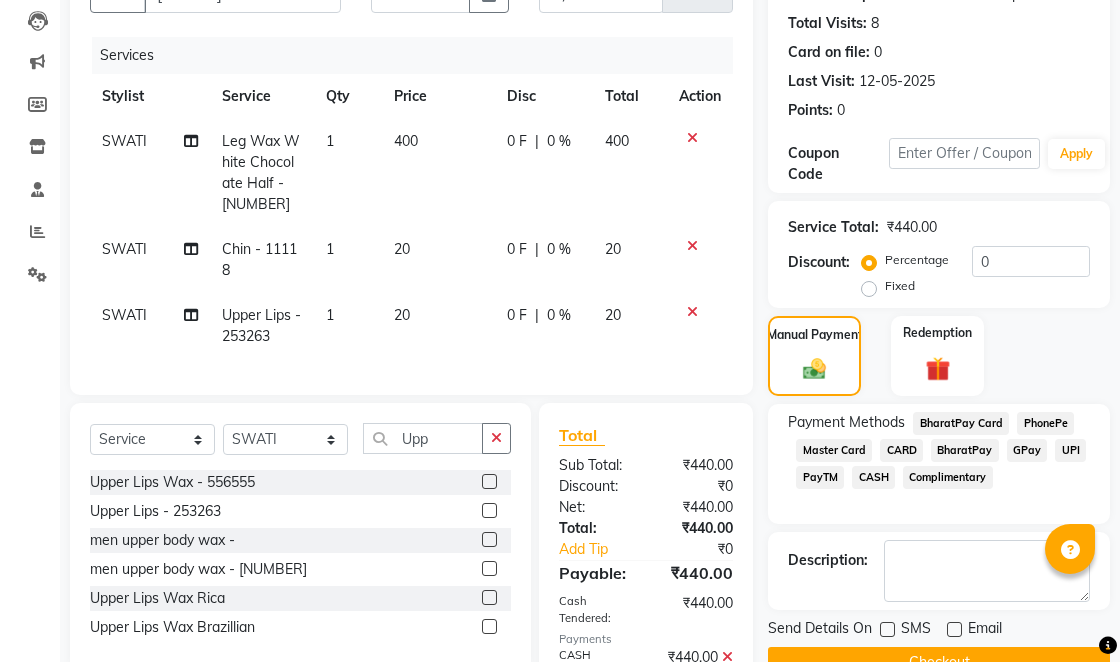 click on "Checkout" 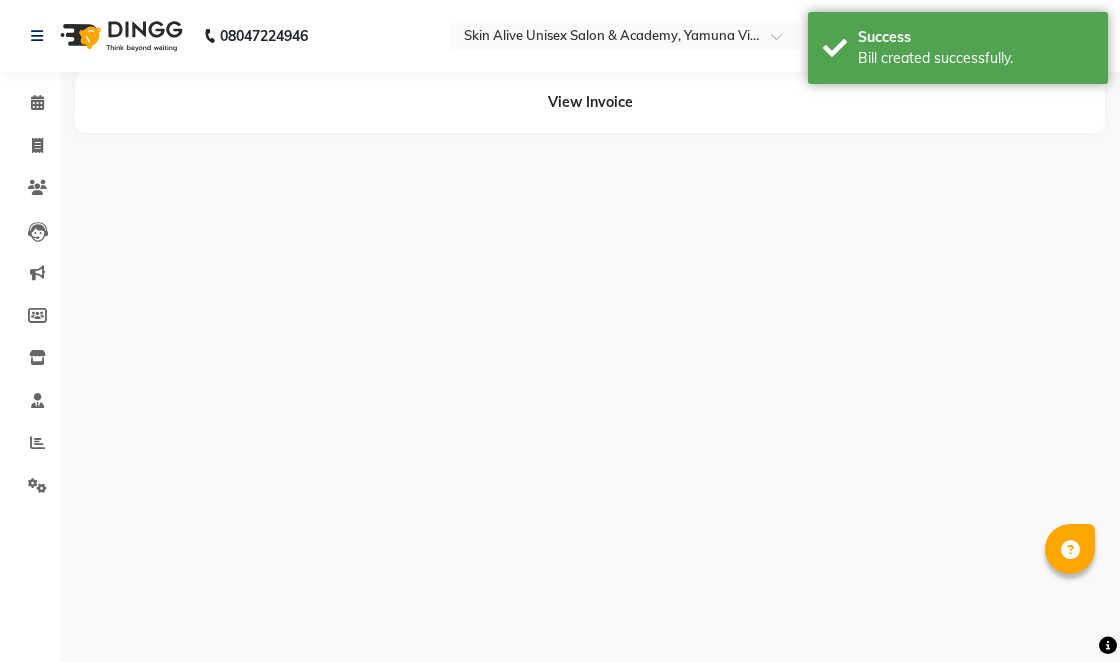 scroll, scrollTop: 0, scrollLeft: 0, axis: both 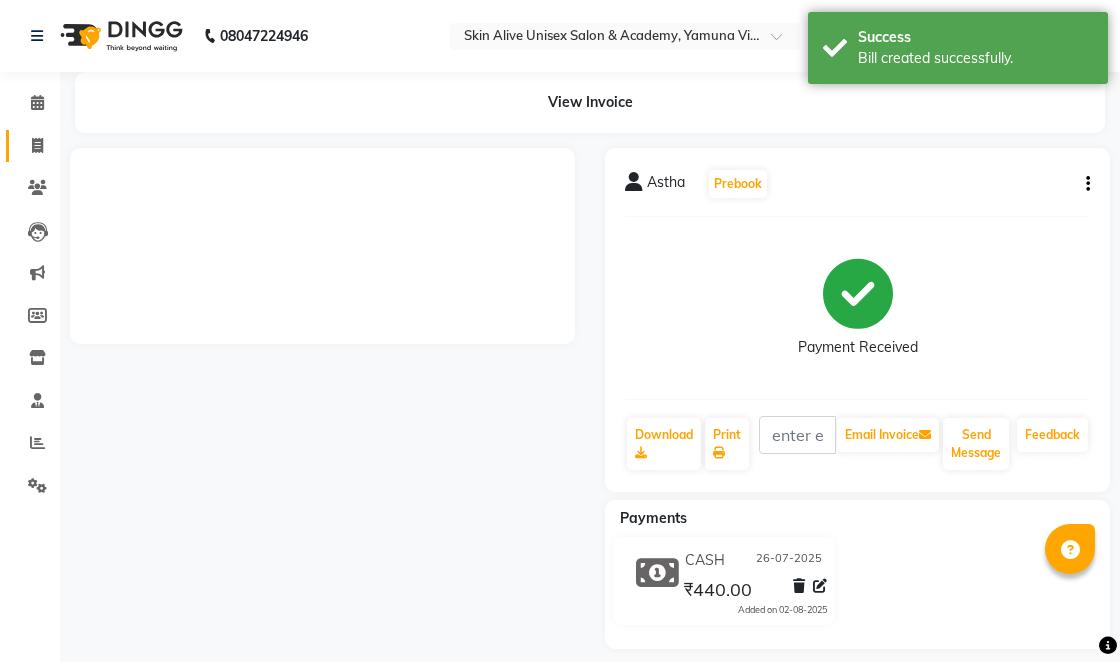 click 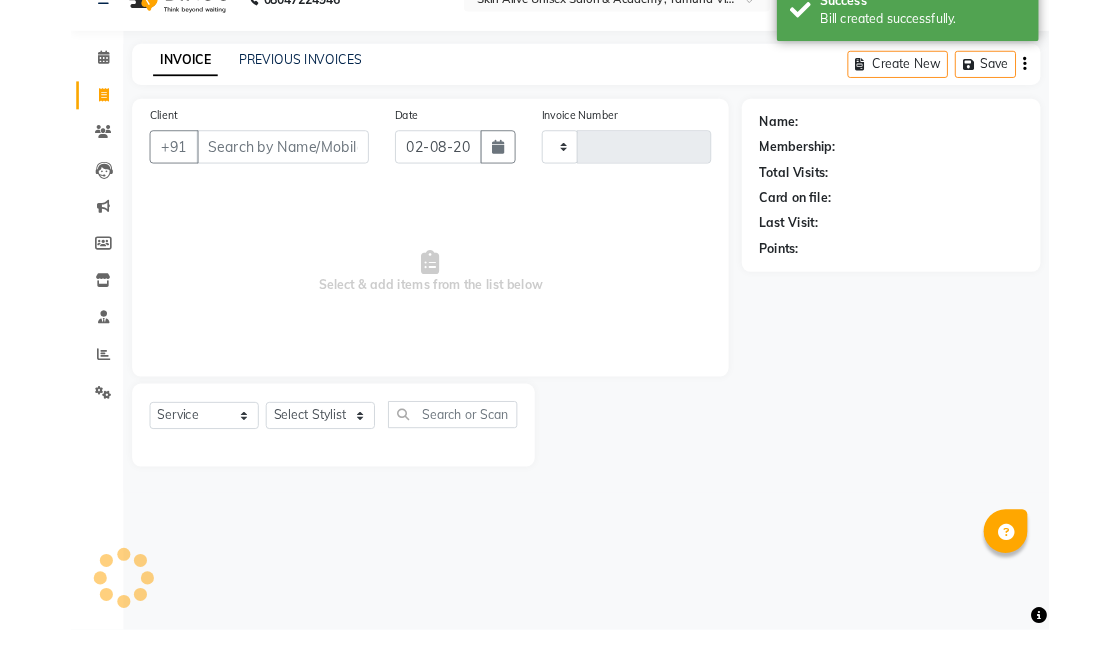 scroll, scrollTop: 0, scrollLeft: 0, axis: both 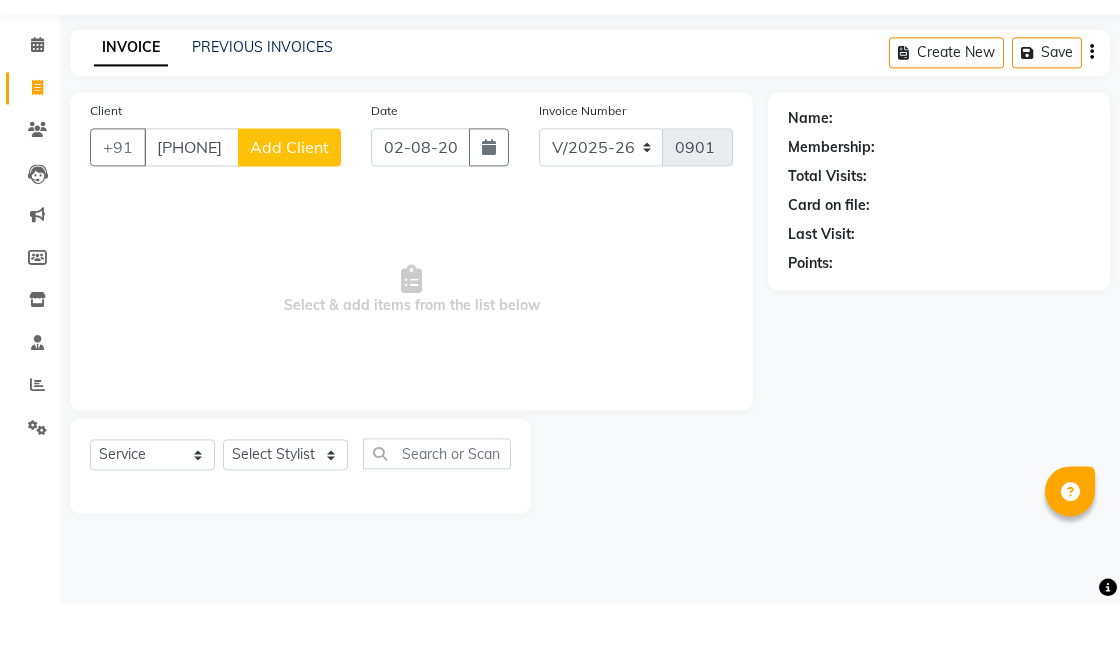 click on "Add Client" 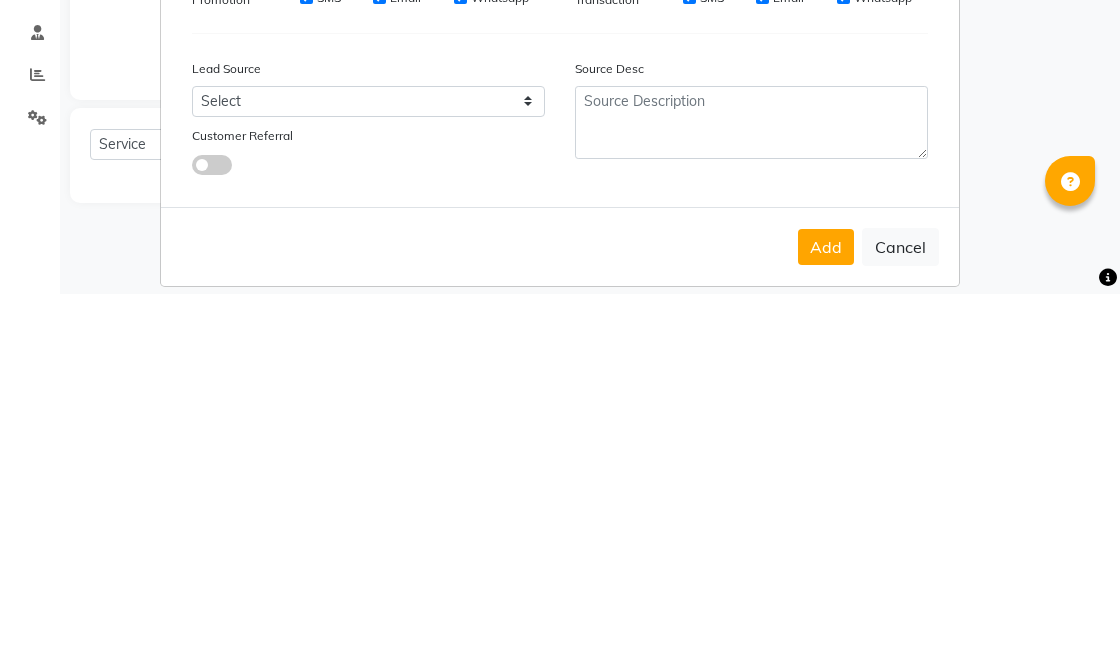 scroll, scrollTop: 262, scrollLeft: 0, axis: vertical 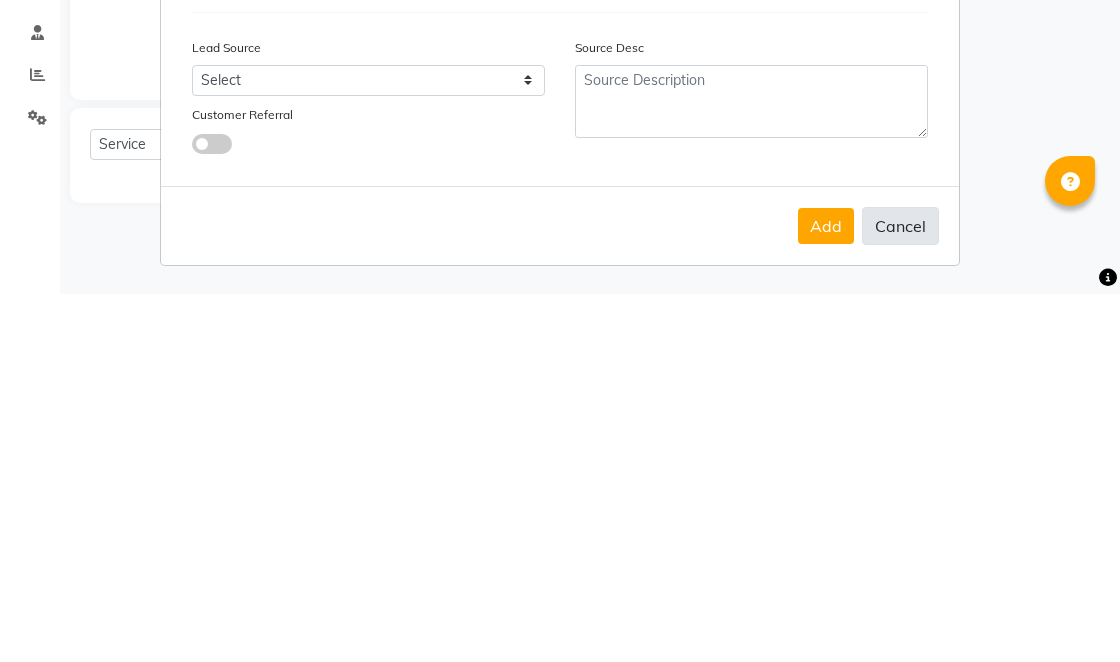 click on "Cancel" at bounding box center (900, 594) 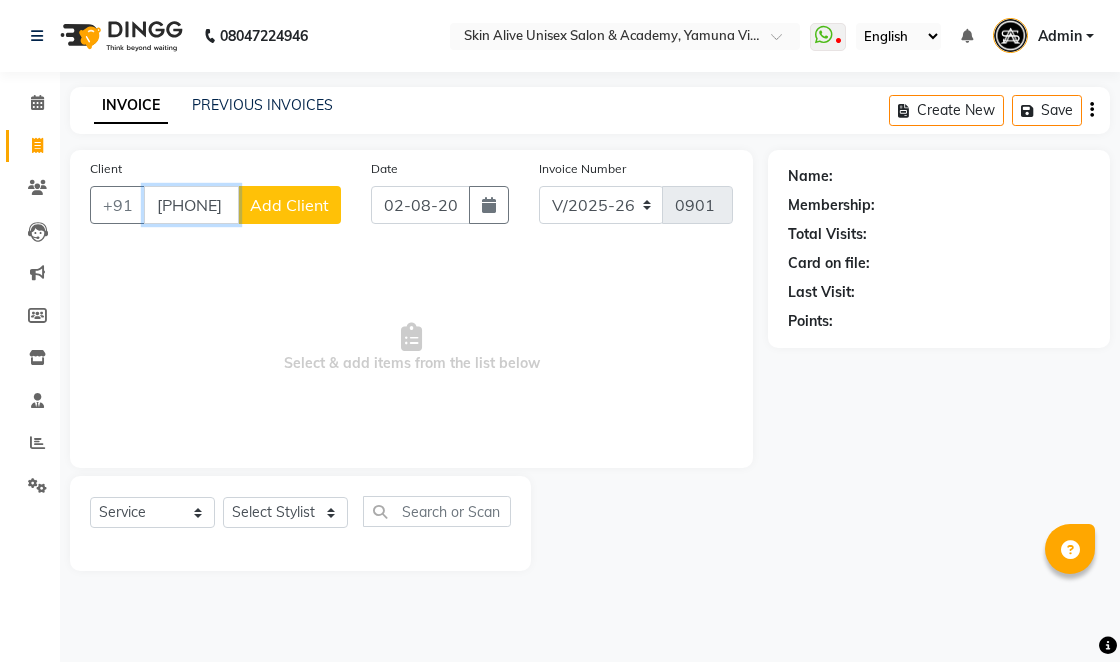 click on "[PHONE]" at bounding box center [191, 205] 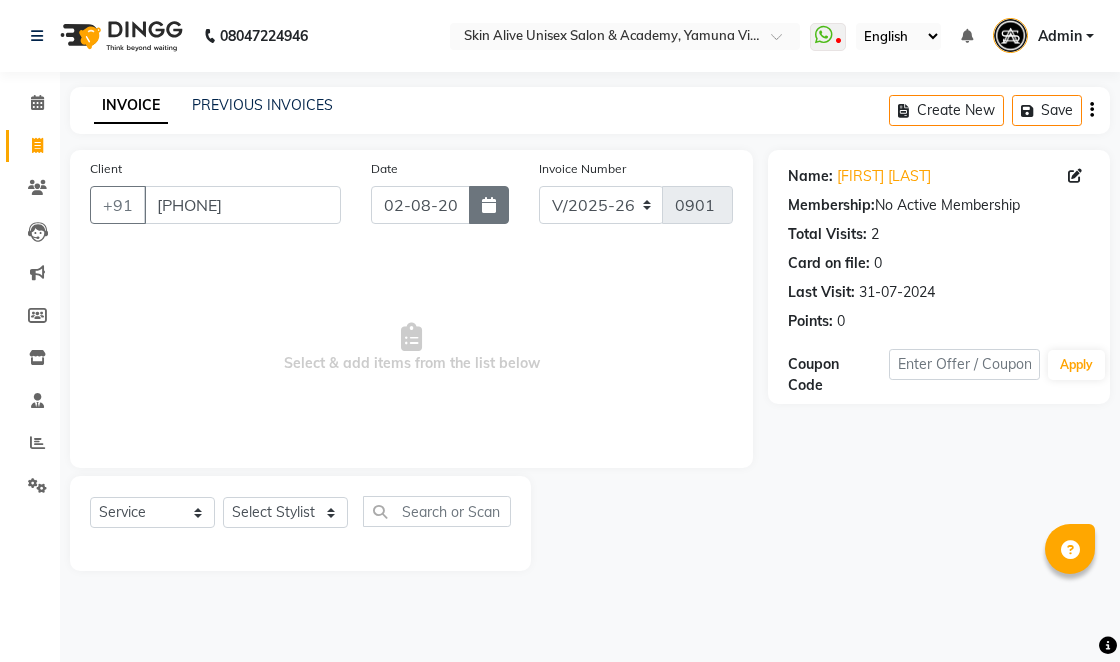 click 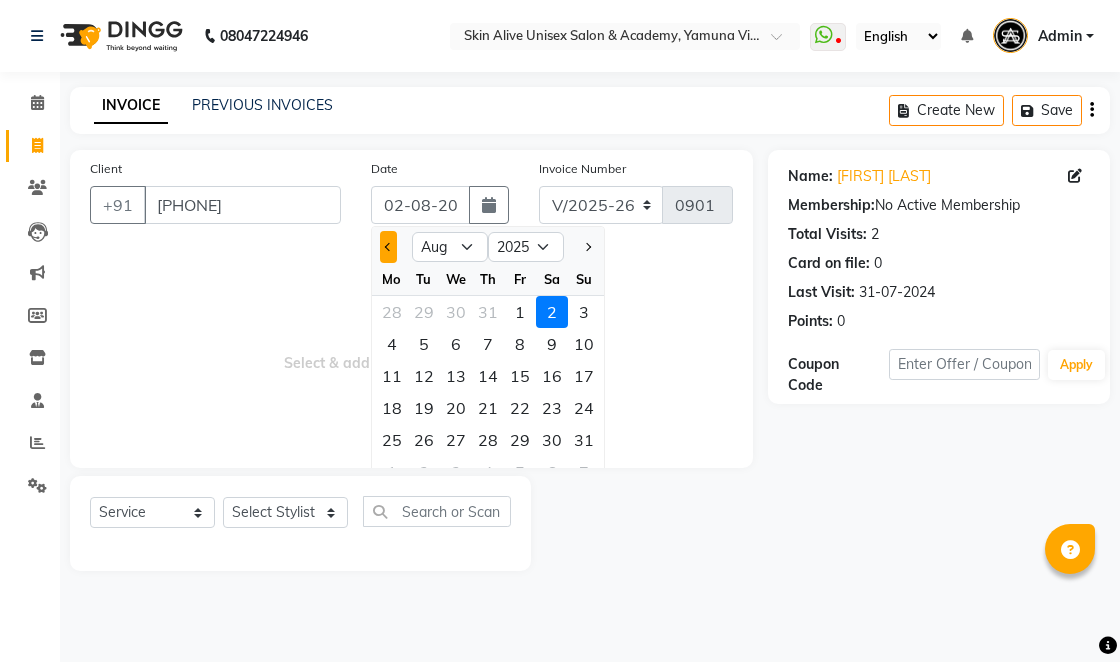 click 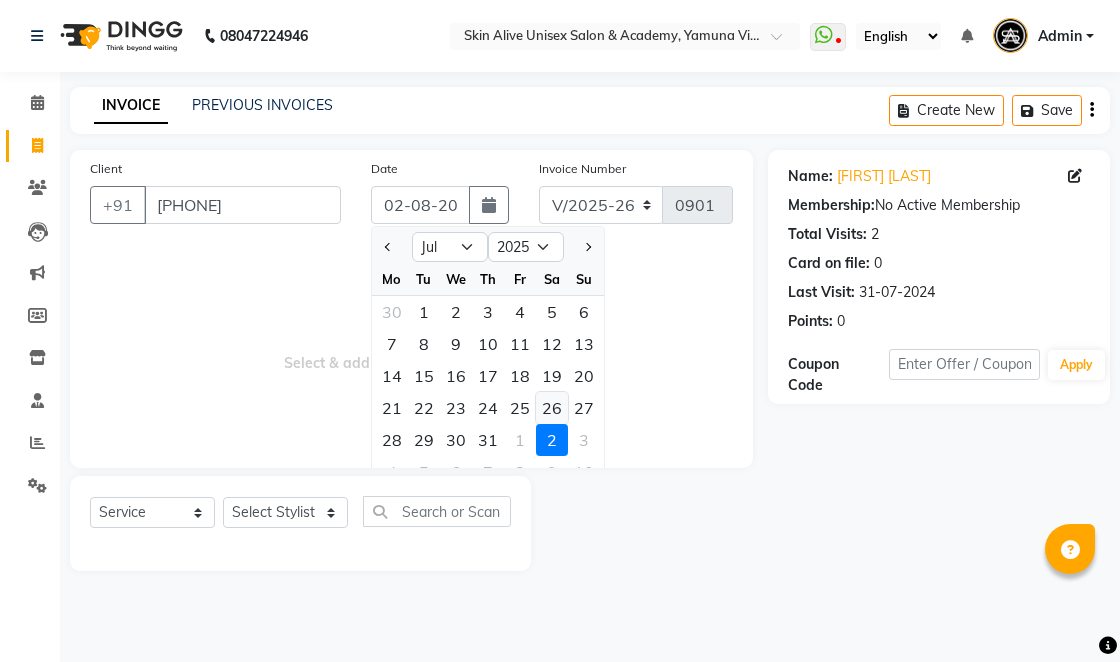 click on "26" 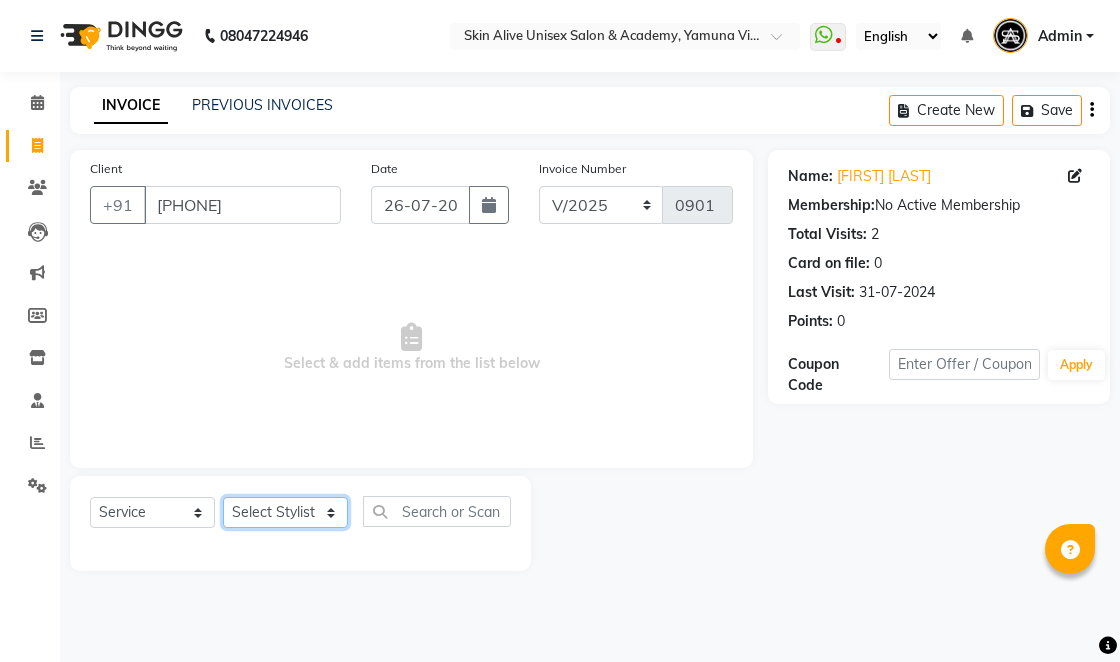 click on "Select Stylist [FIRST] [LAST] [FIRST] [FIRST] [LAST] [FIRST] [FIRST] [FIRST] [LAST] [FIRST] [FIRST] [FIRST] [LAST] [FIRST]" 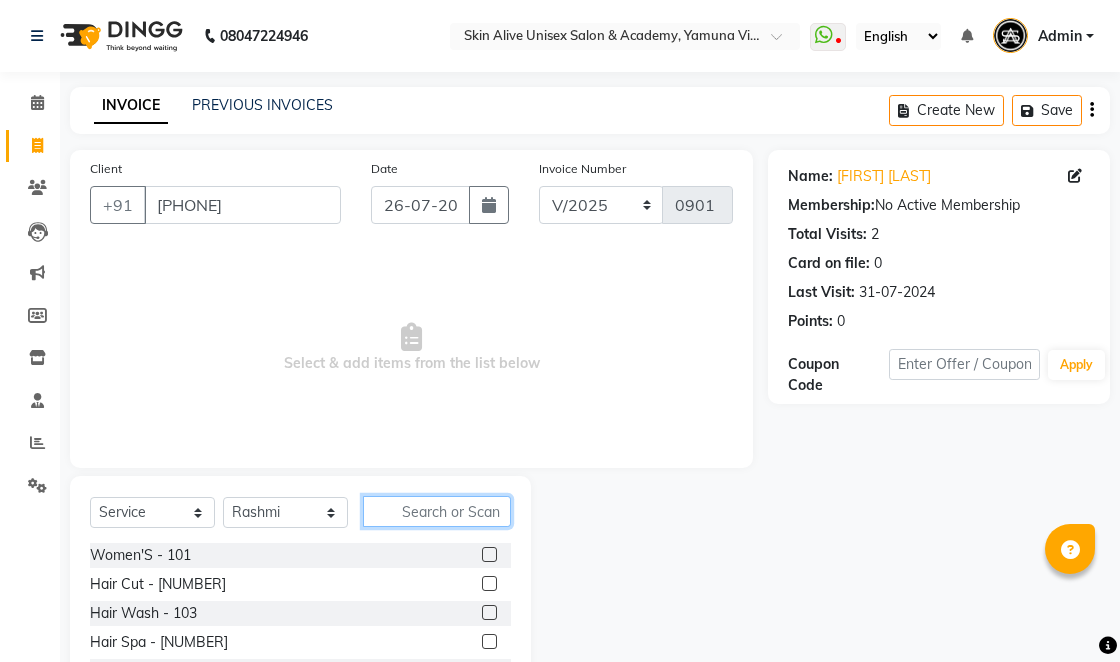 click 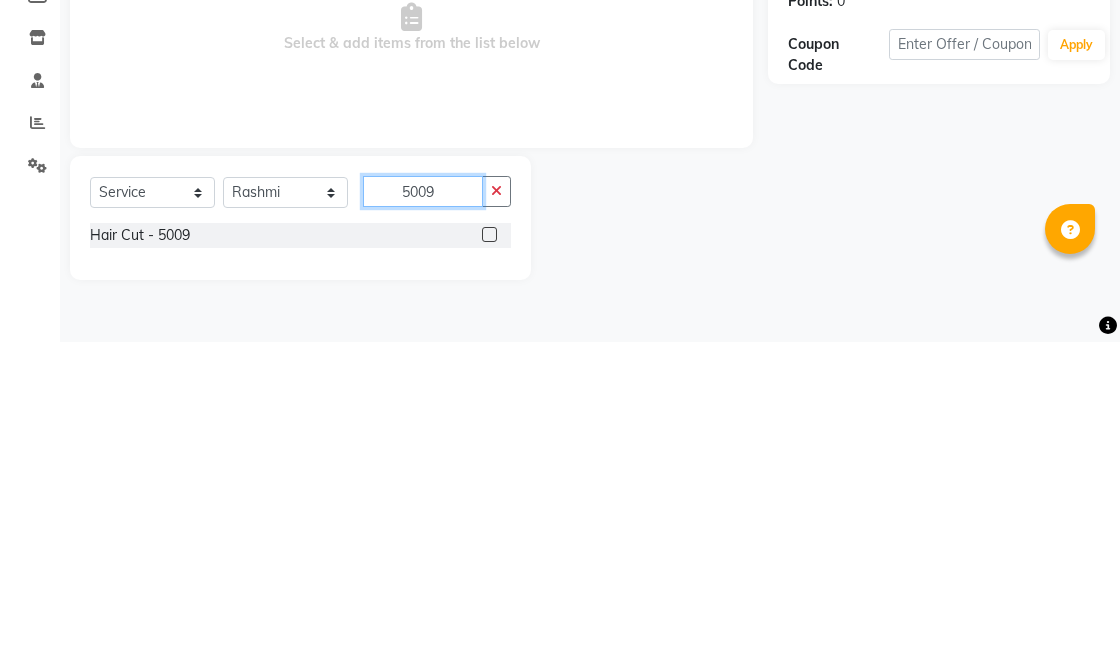 scroll, scrollTop: 0, scrollLeft: 0, axis: both 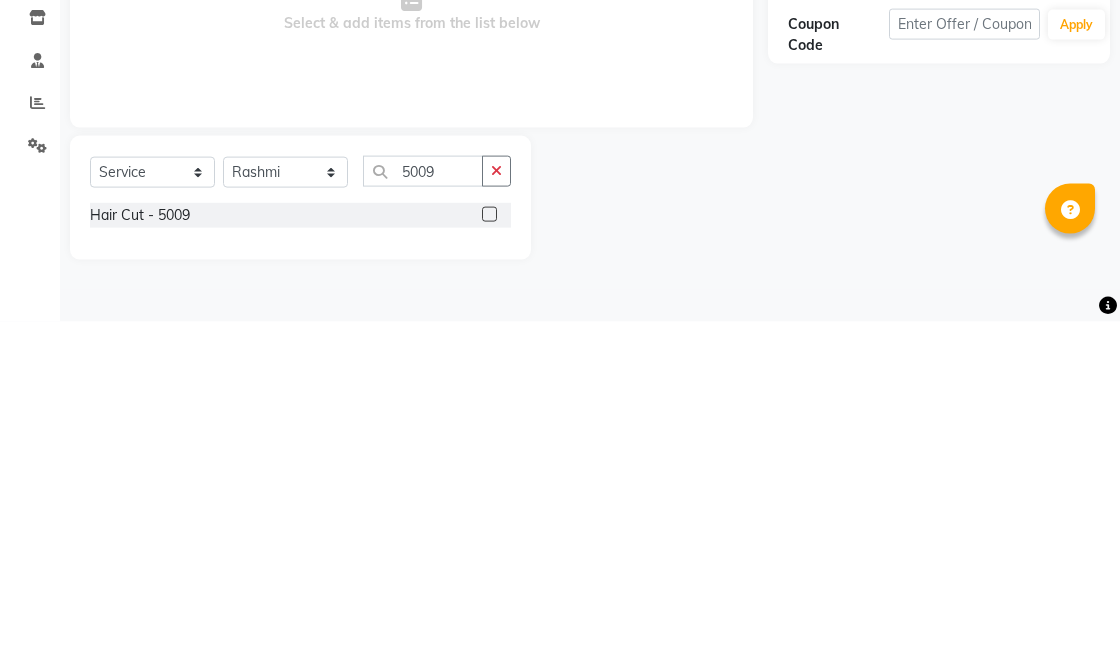 click 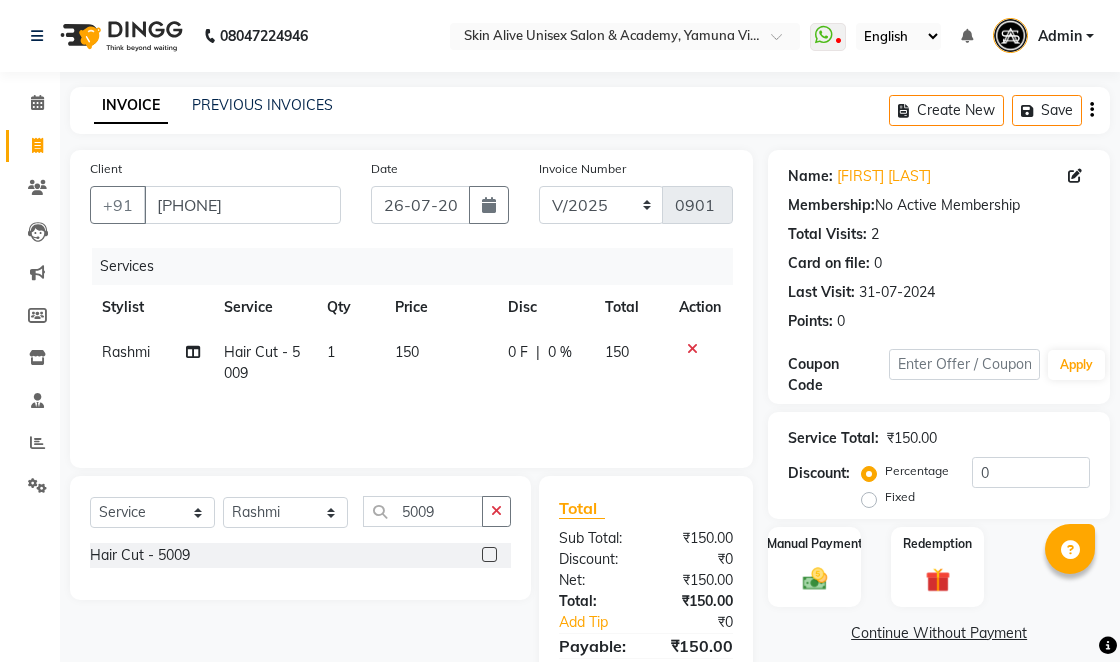 click on "150" 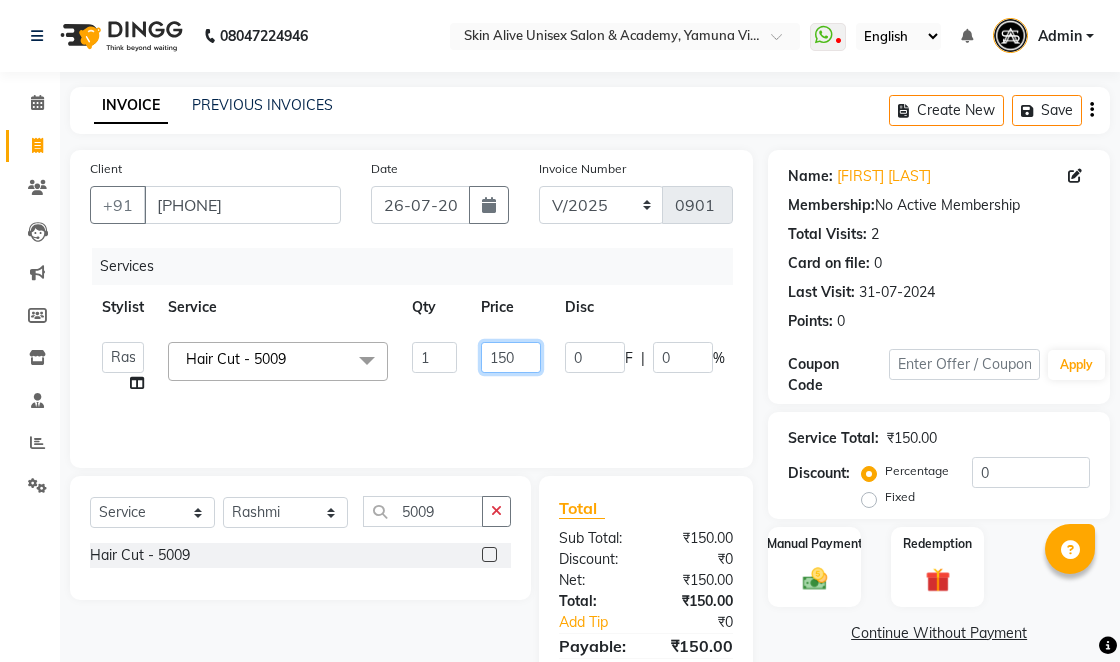 click on "150" 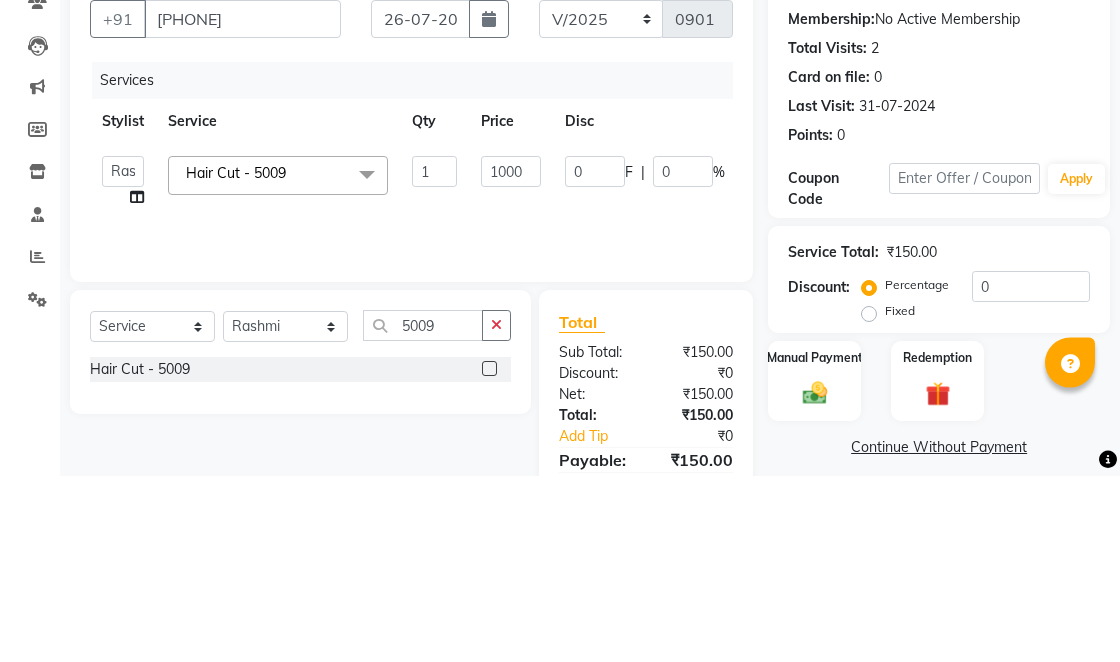 click on "Client +91 [PHONE] Date [DATE] Invoice Number V/2025 V/2025-26 0901 Services Stylist Service Qty Price Disc Total Action [NAME] [NAME] [NAME] [NAME] [NAME] [NAME] [NAME] [NAME] [NAME] [NAME] [NAME] Hair Cut - [NUMBER] x Women'S - 101 Hair Cut - 102 Hair Wash - 103 Hair Spa - 104 Head Massage - 105 Hair Colour - 106 Hair Highlights - 107 Blowdryer - 108 Pressing - 109 Root Touvh-Up - 110 Men'S Mens - 167 Hair Cut Mens - 168 Hair Wash Mens - 169 Beard Mens - 170 Hair Spa Mens - 171 Head Massage Mens - 172 Jewellery Straight Therapy Global + Highlights Smoothning + Keratine + Global Color Donet Add on Eyelashes Extension Nail remove Nail Paint Remove Leg D-tan Groom Make-up CARBON FACIAL HAIR PUMMING VITAMINE-C FACIAL HYDRA MASK GLOW HYDRA TIGHTNING MASK SAREE PIN-UP HAIR HYDRA TREATMENT NANOPLASTIA + SERUM NANOPLASTIA HYDRA SMOOTH VITAMIN-C Hair remover Heel peel Kerasmooth Body Spa - 111 Body Pilishing - 112 Fruit Clean-Up - 113 Pearl Clean-Up - 114 03+ Clean-Up - 118" 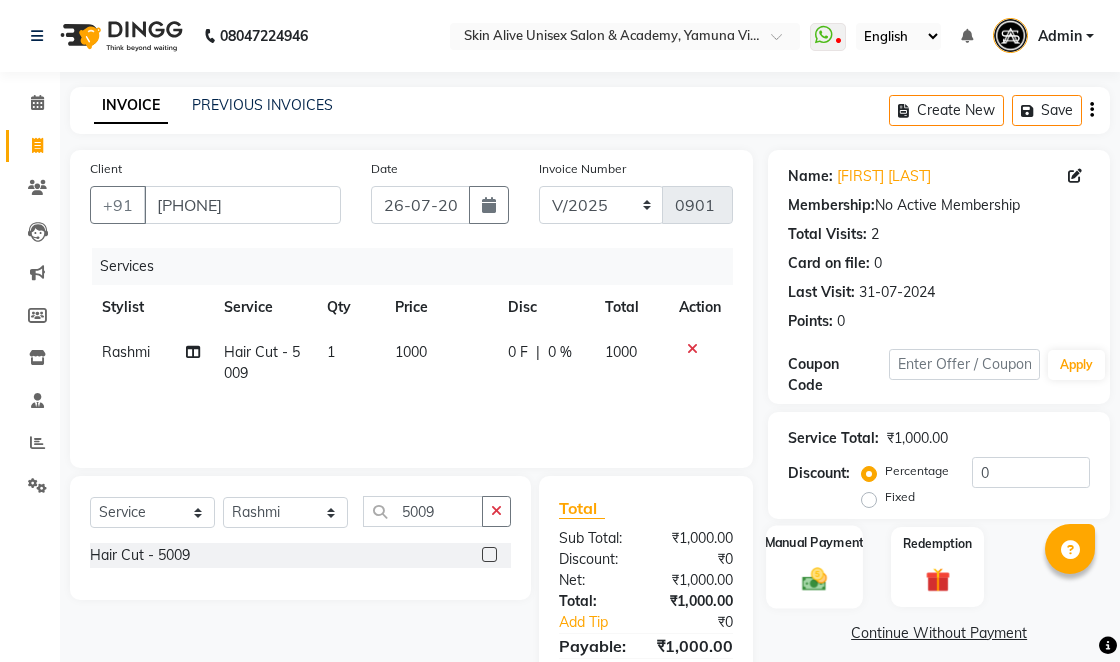 click 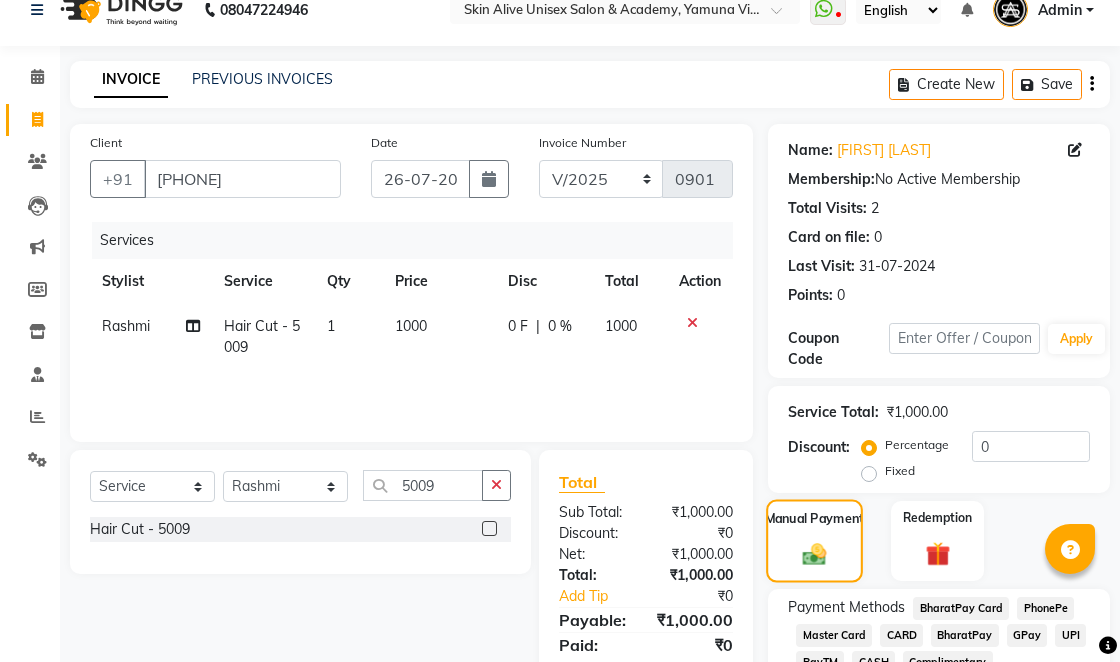 scroll, scrollTop: 27, scrollLeft: 0, axis: vertical 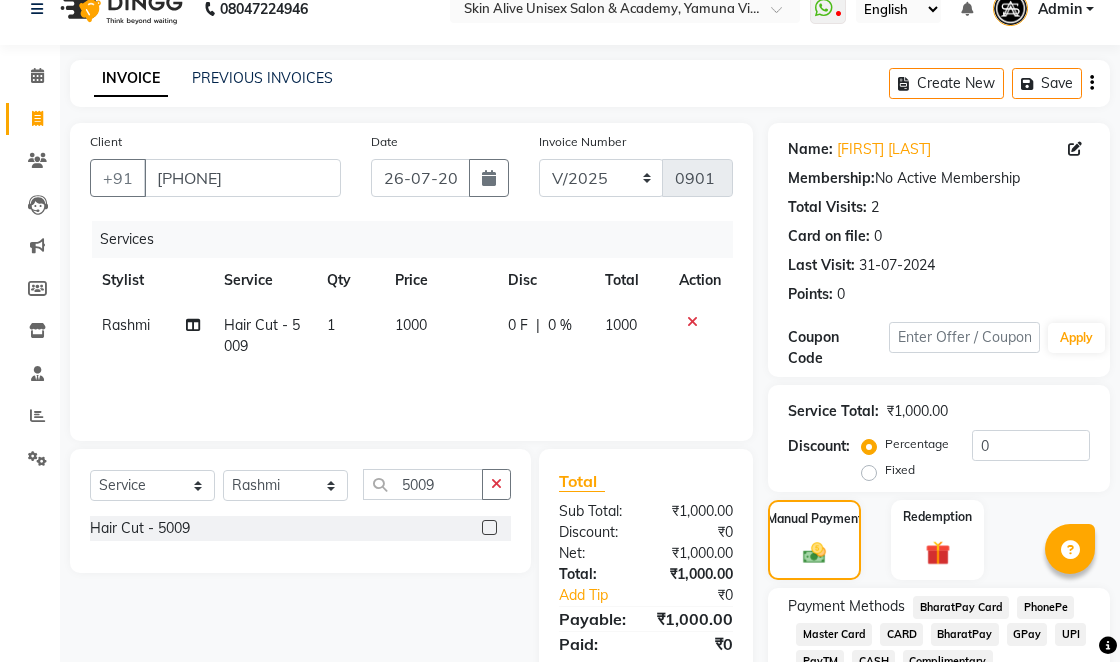 click on "PayTM" 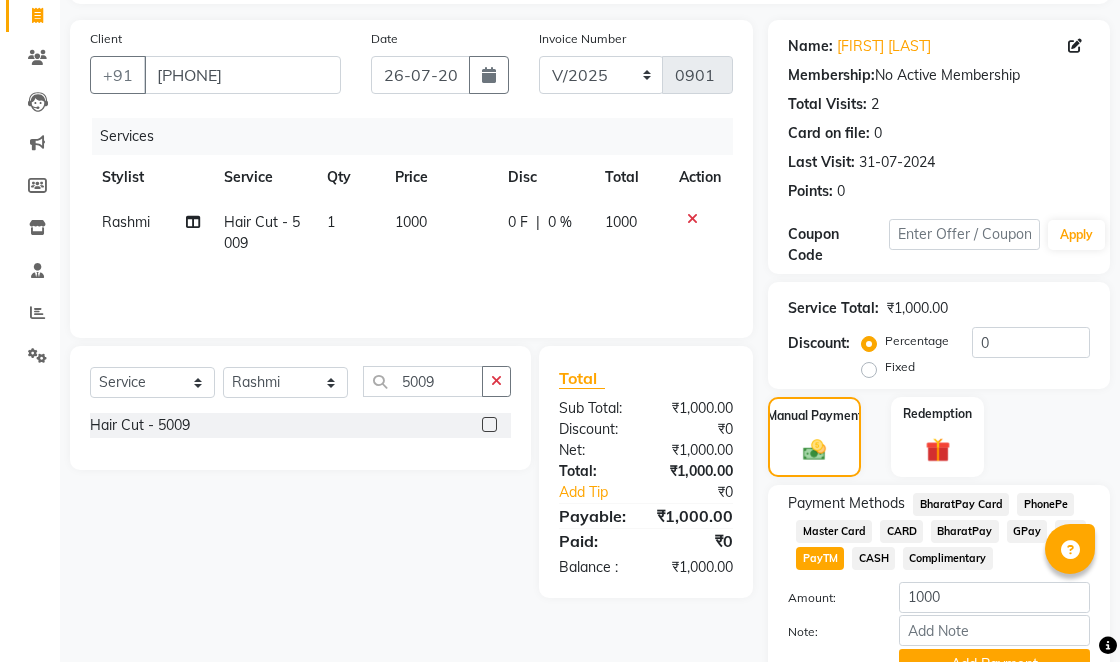 scroll, scrollTop: 130, scrollLeft: 0, axis: vertical 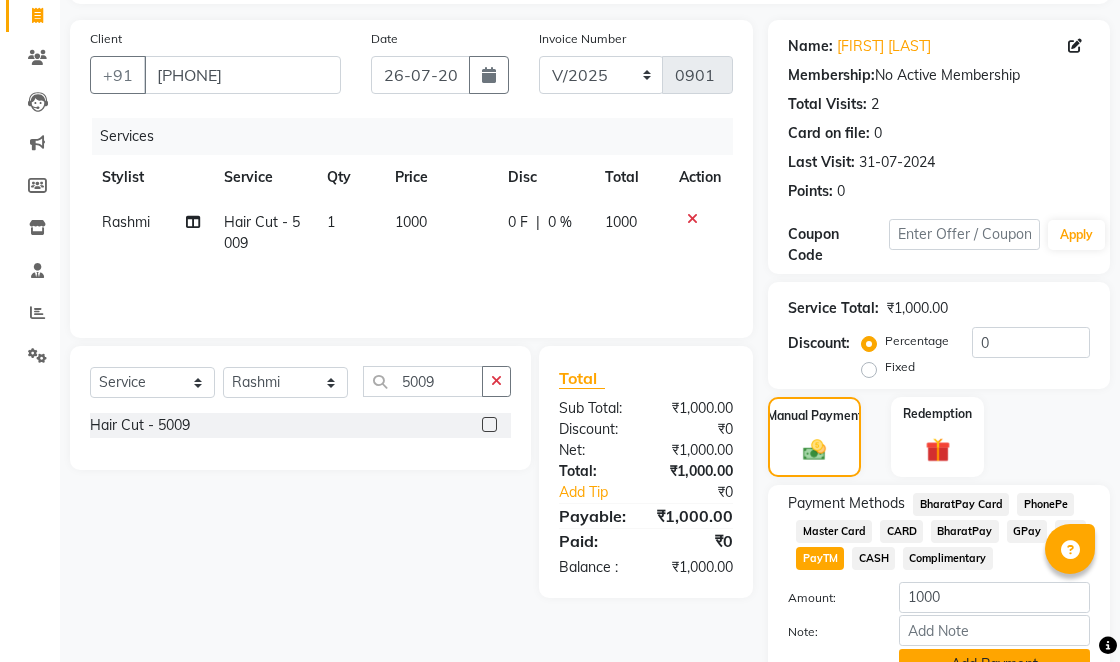 click on "Add Payment" 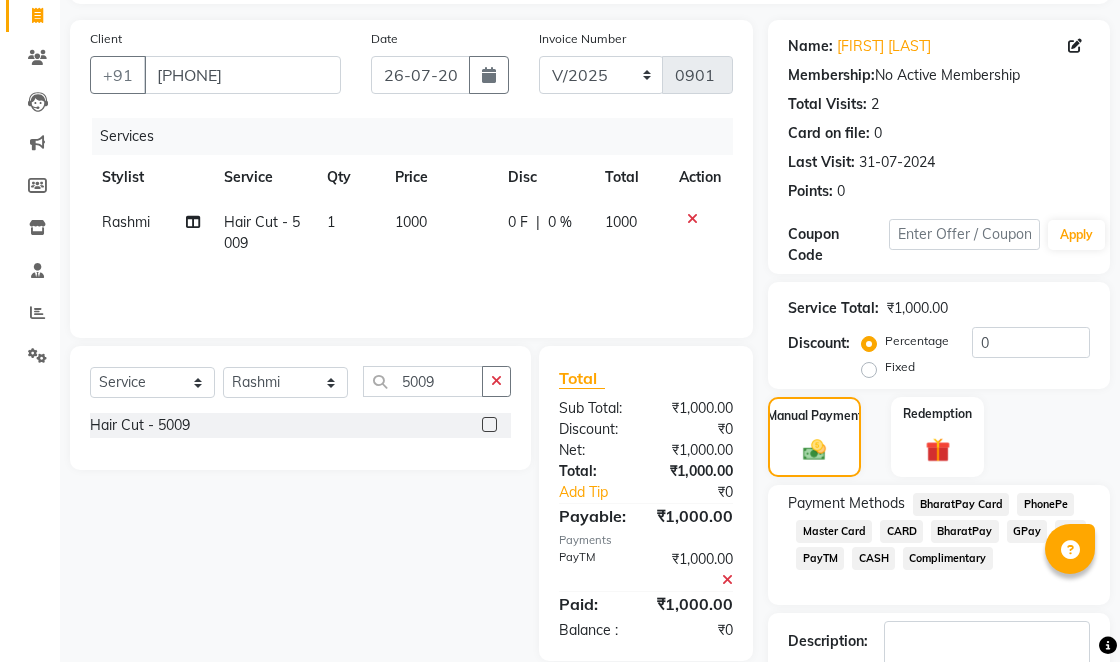 click 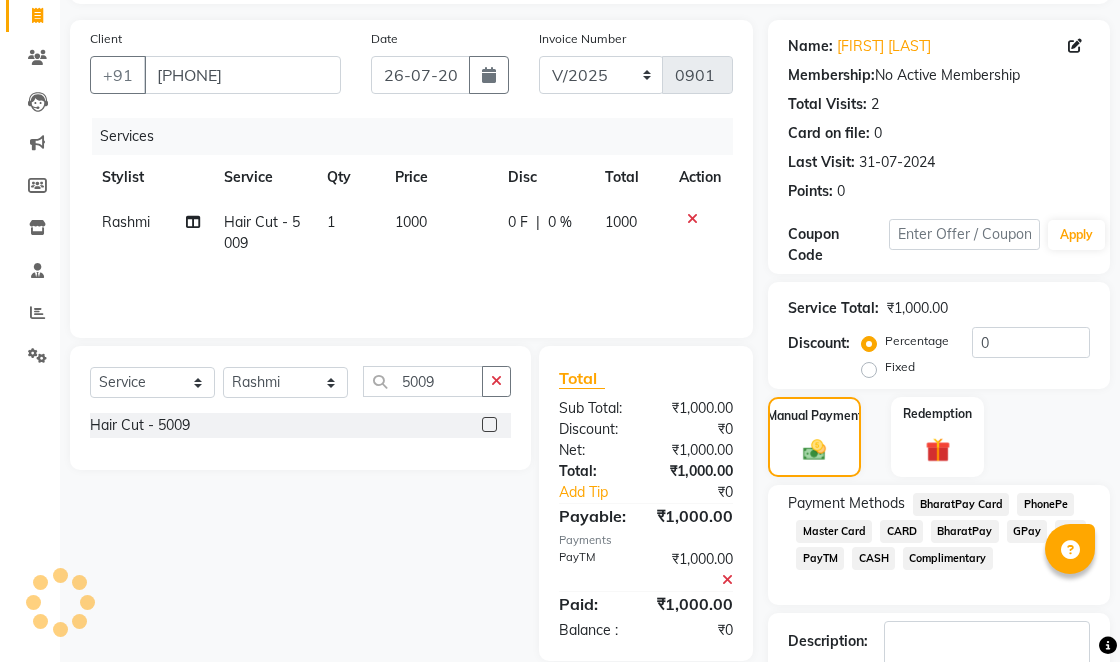 scroll, scrollTop: 0, scrollLeft: 0, axis: both 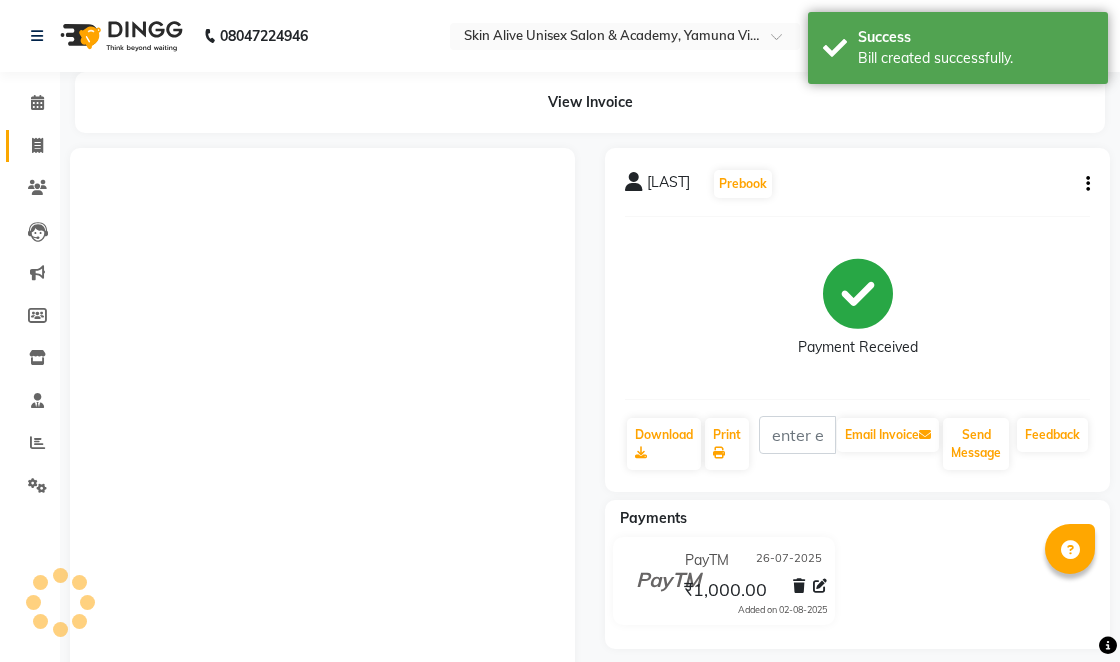 click on "Invoice" 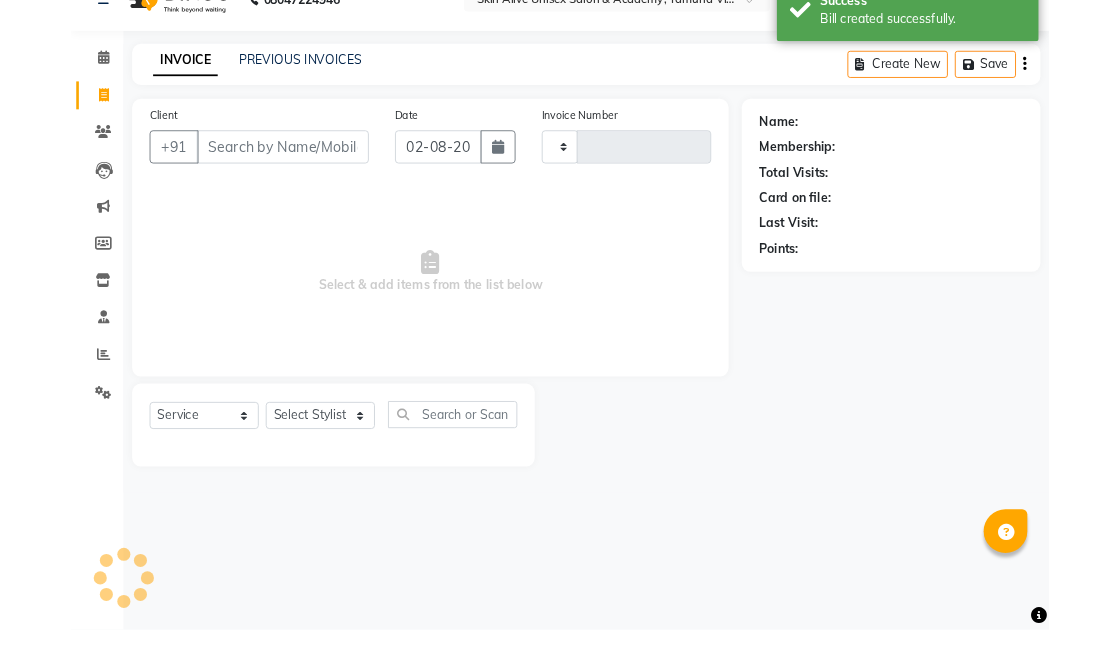 scroll, scrollTop: 0, scrollLeft: 0, axis: both 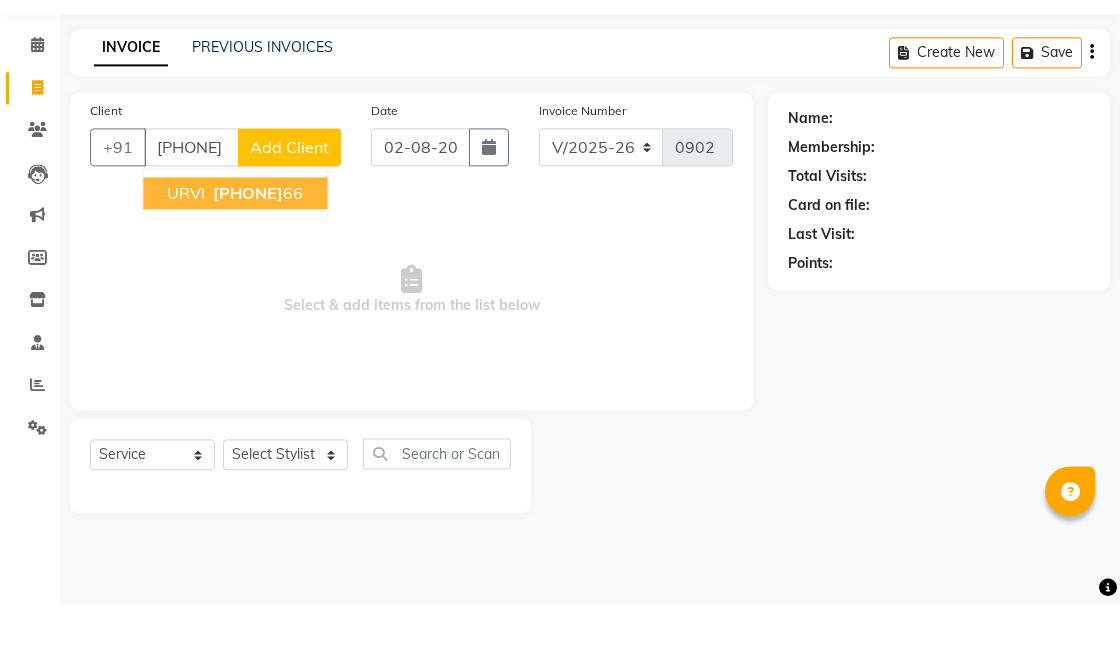 click on "[NAME] [PHONE]" at bounding box center [235, 251] 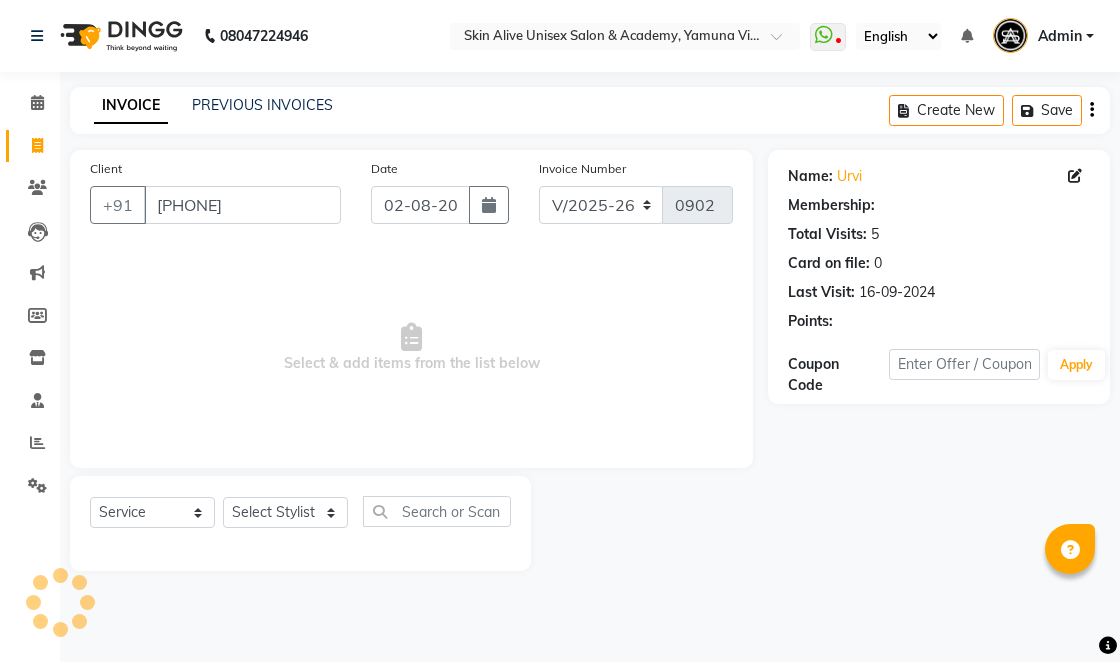 click on "Date 02-08-2025" 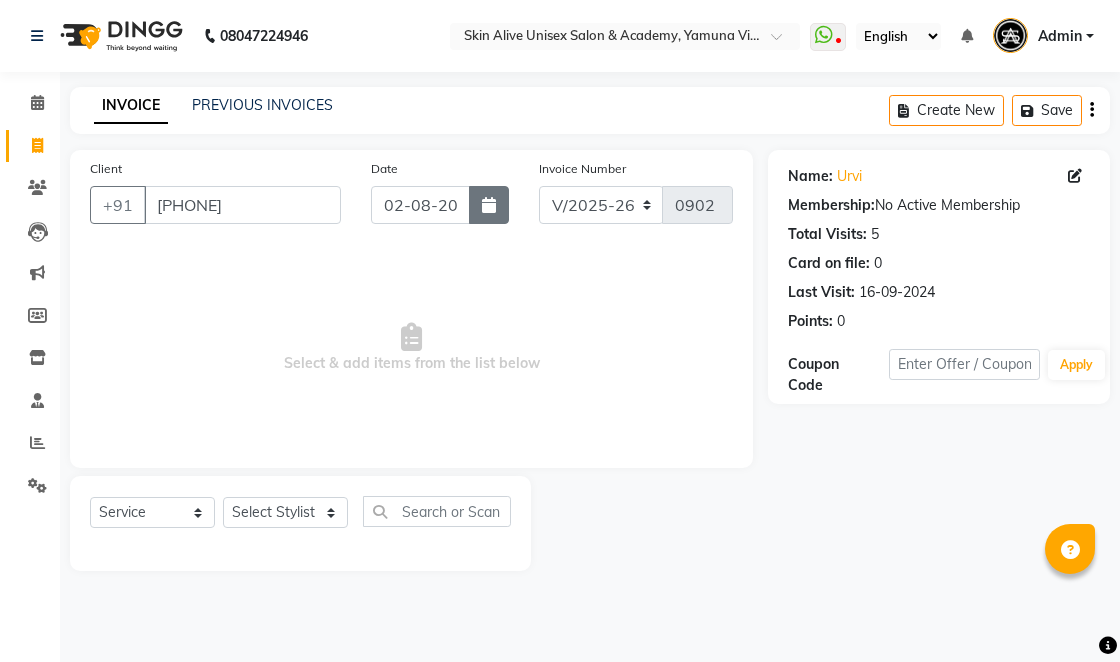click 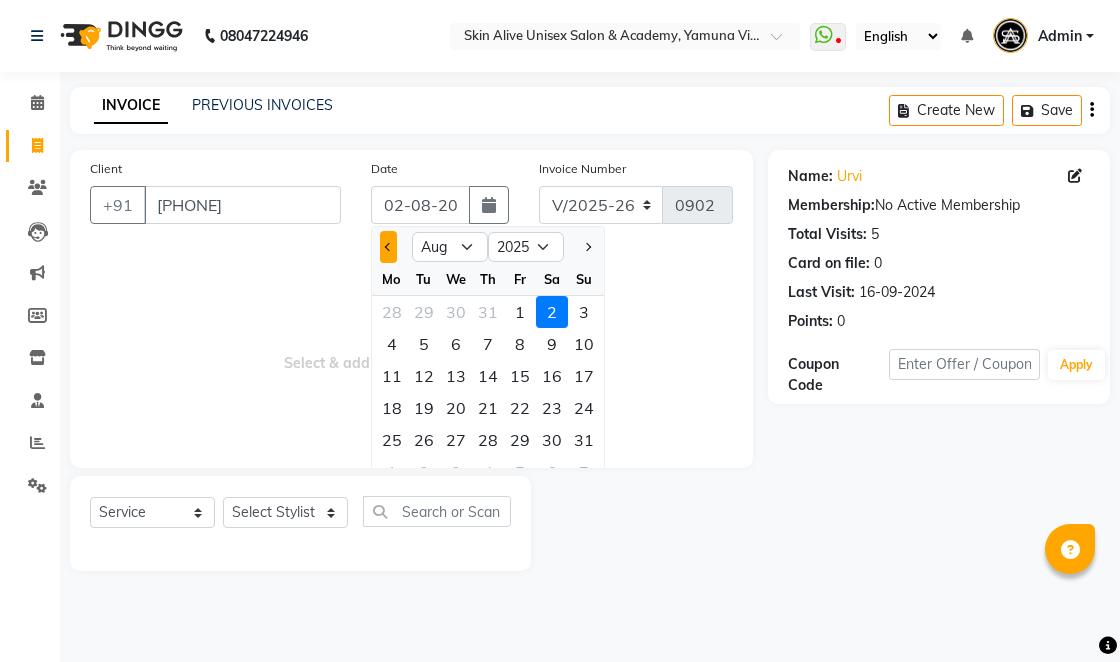 click 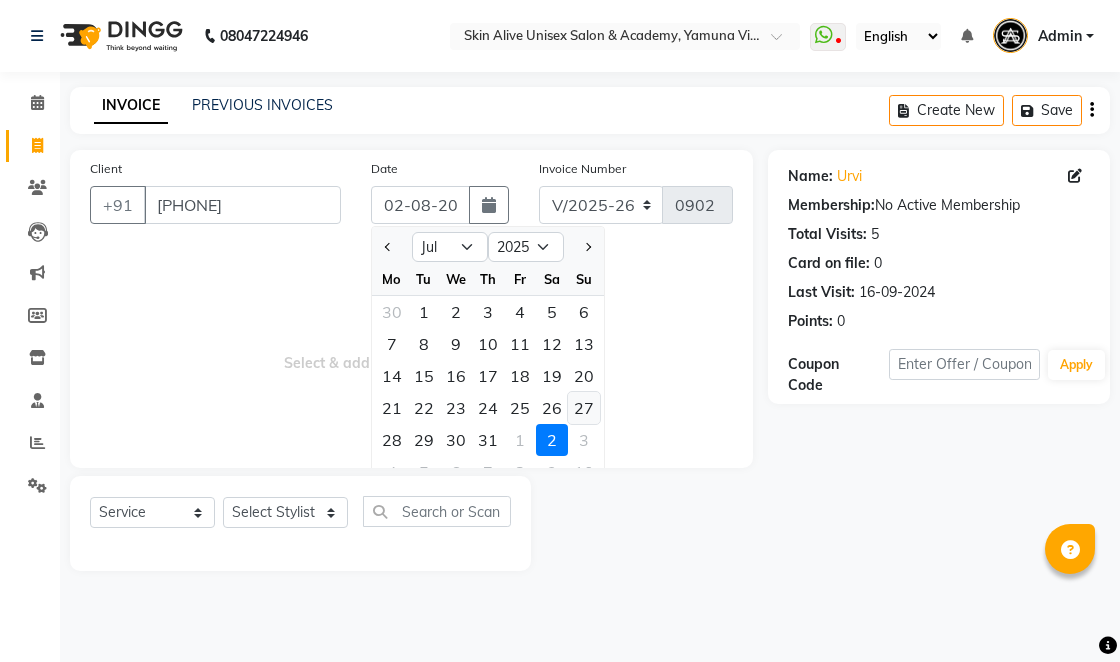 click on "27" 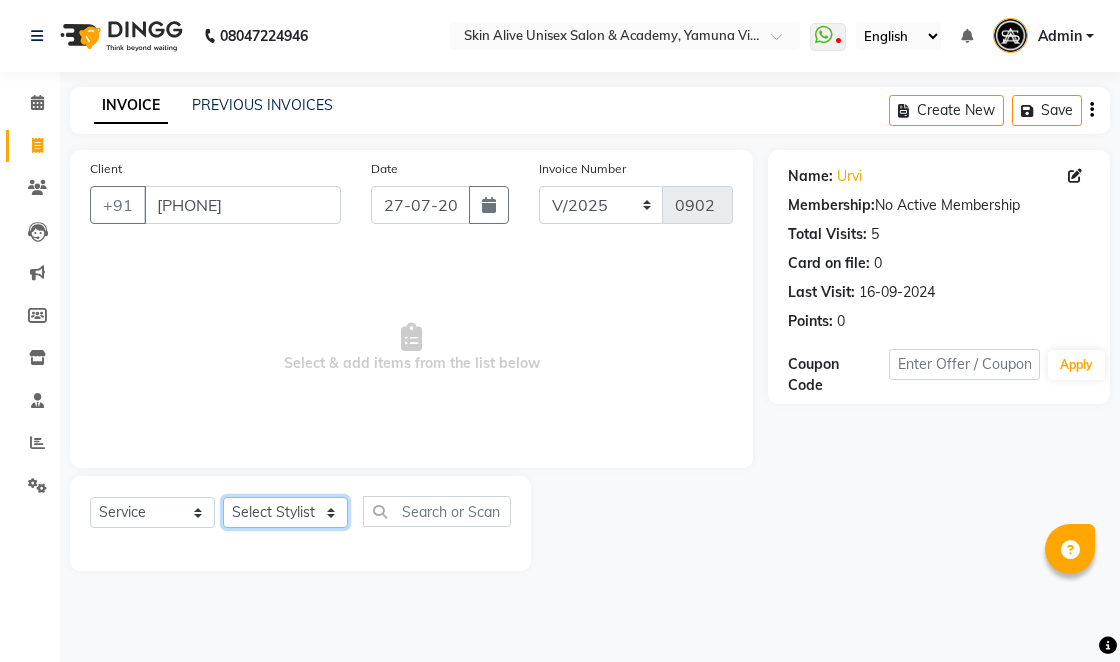click on "Select Stylist [FIRST] [LAST] [FIRST] [FIRST] [LAST] [FIRST] [FIRST] [FIRST] [LAST] [FIRST] [FIRST] [FIRST] [LAST] [FIRST]" 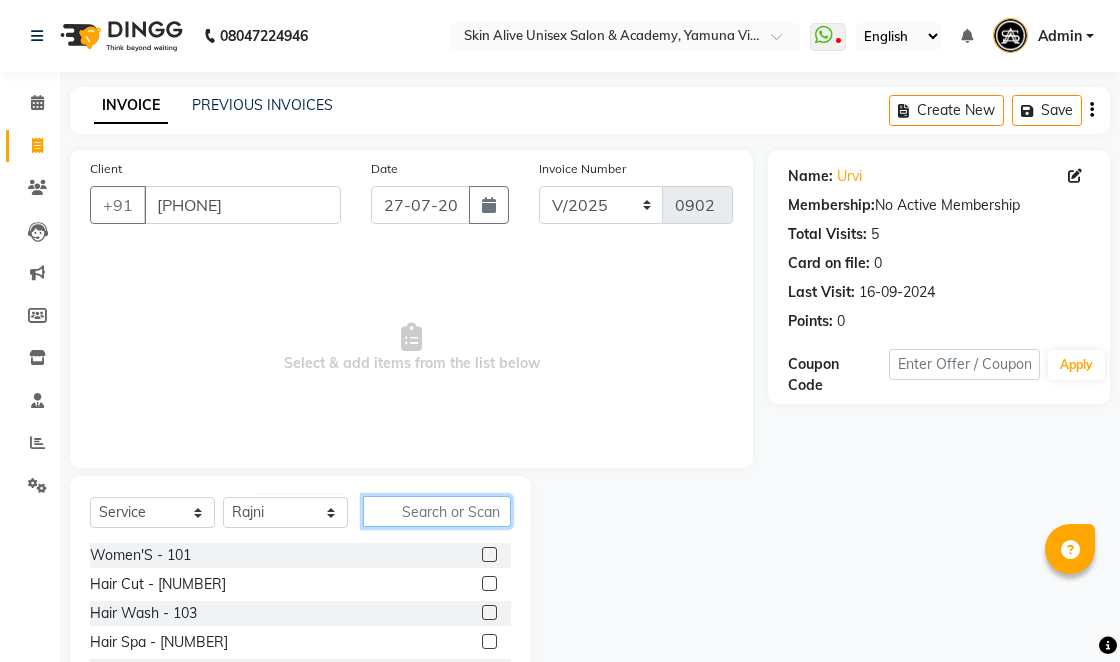 click 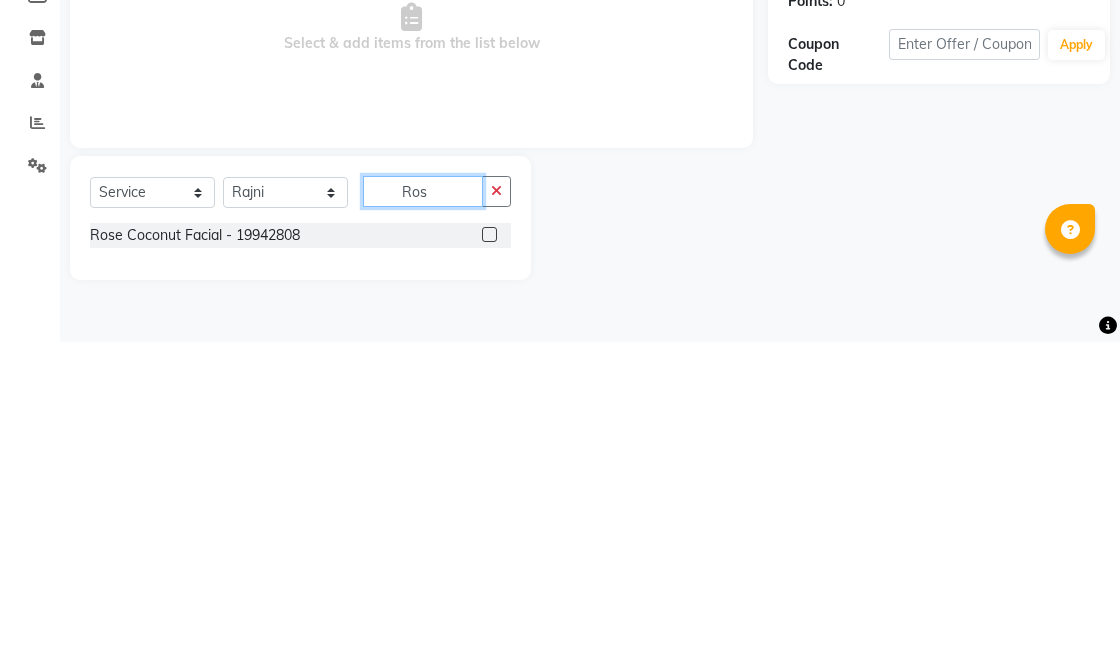 scroll, scrollTop: 0, scrollLeft: 0, axis: both 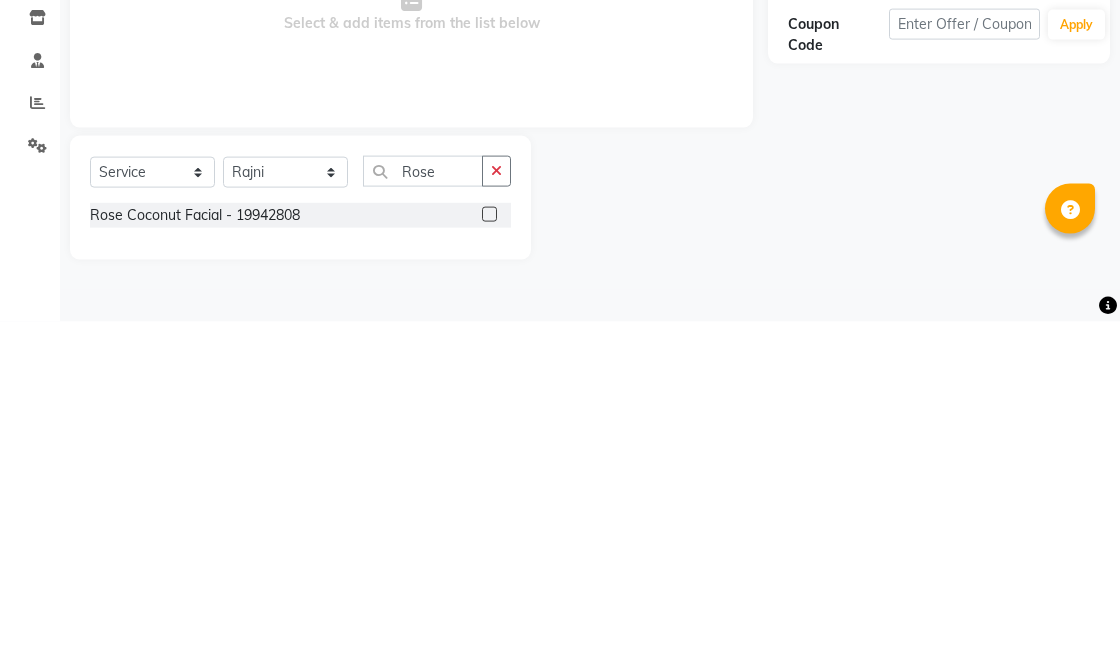 click 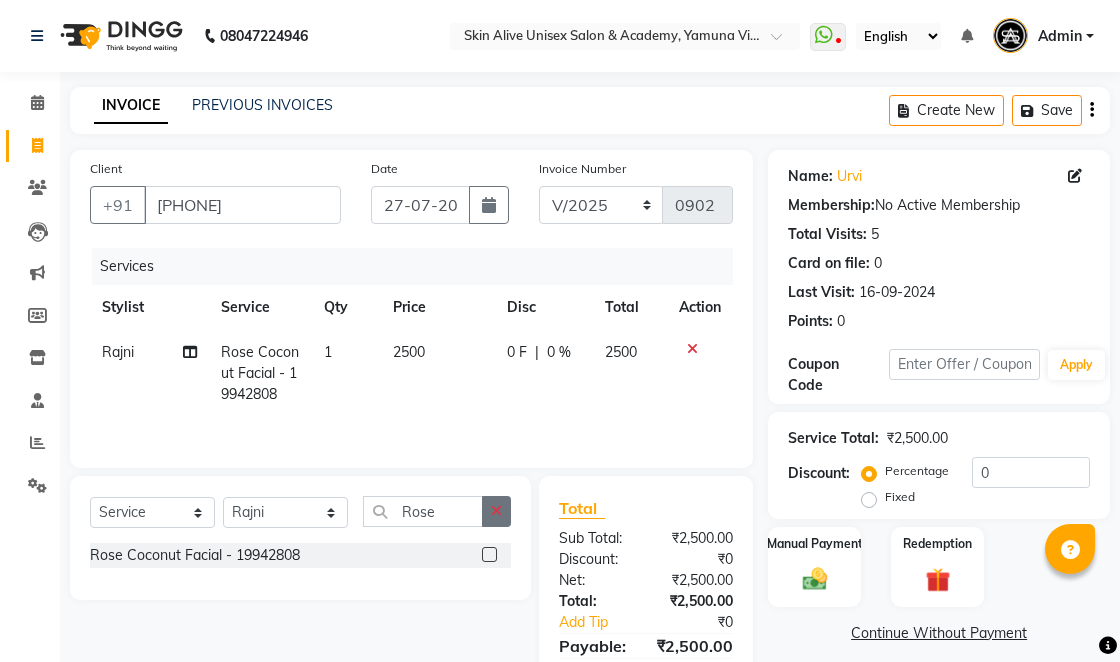 click 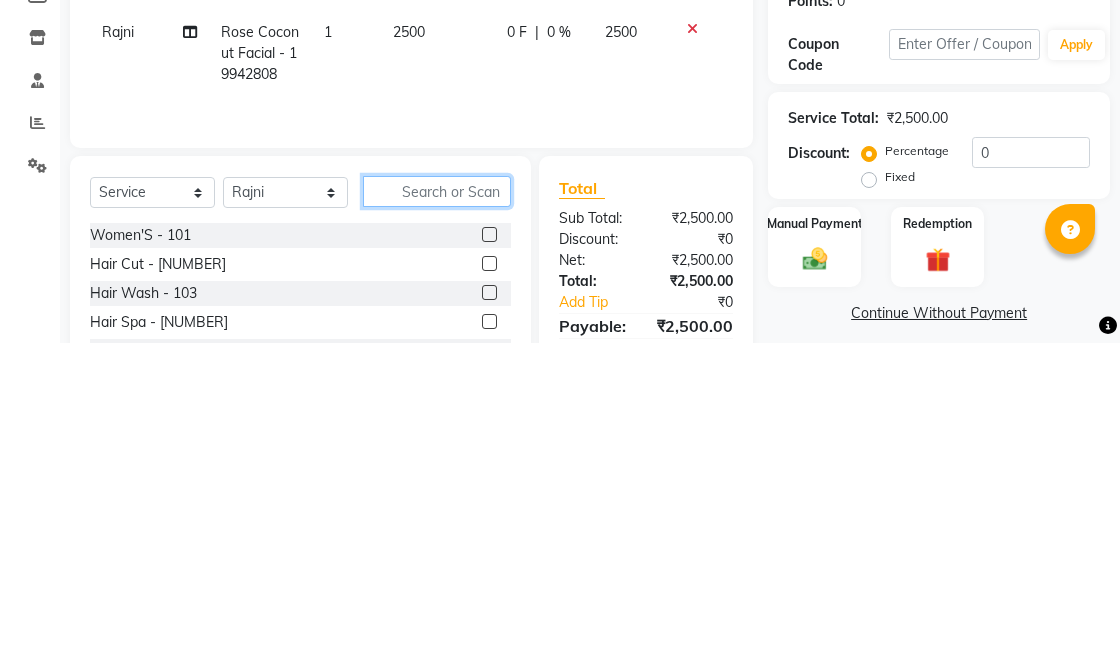 scroll, scrollTop: 20, scrollLeft: 0, axis: vertical 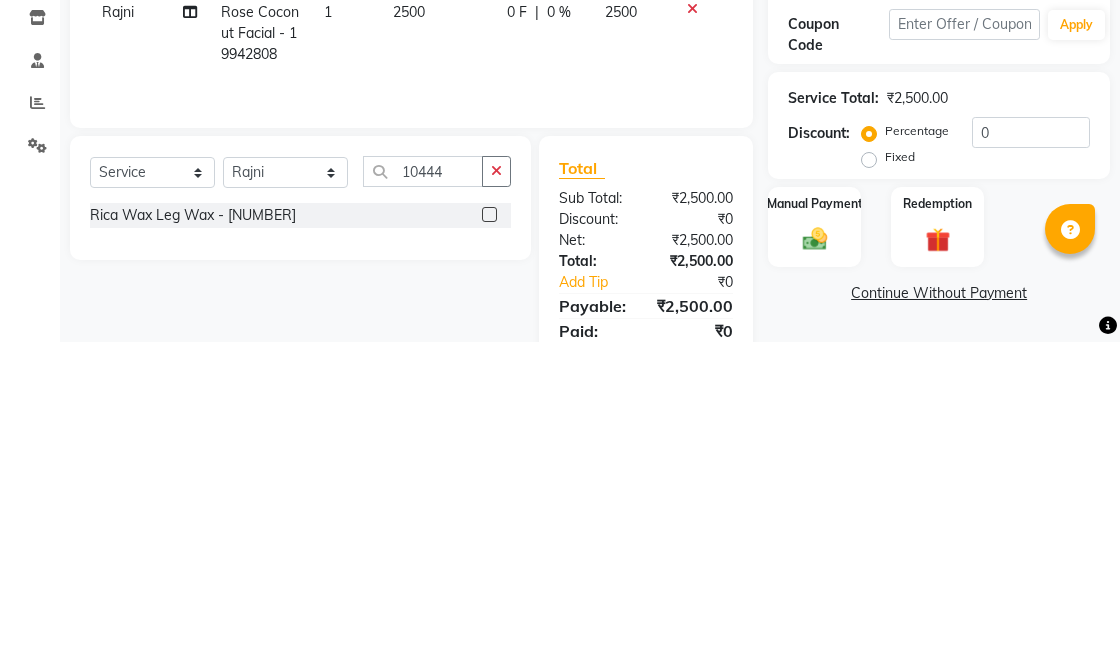 click 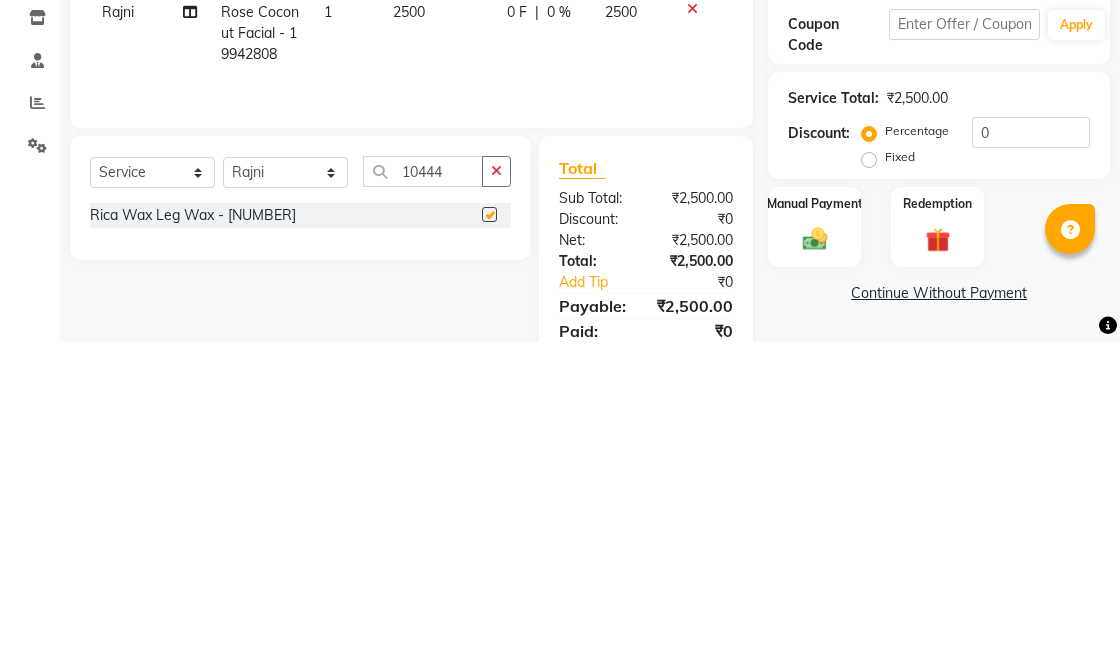 scroll, scrollTop: 20, scrollLeft: 0, axis: vertical 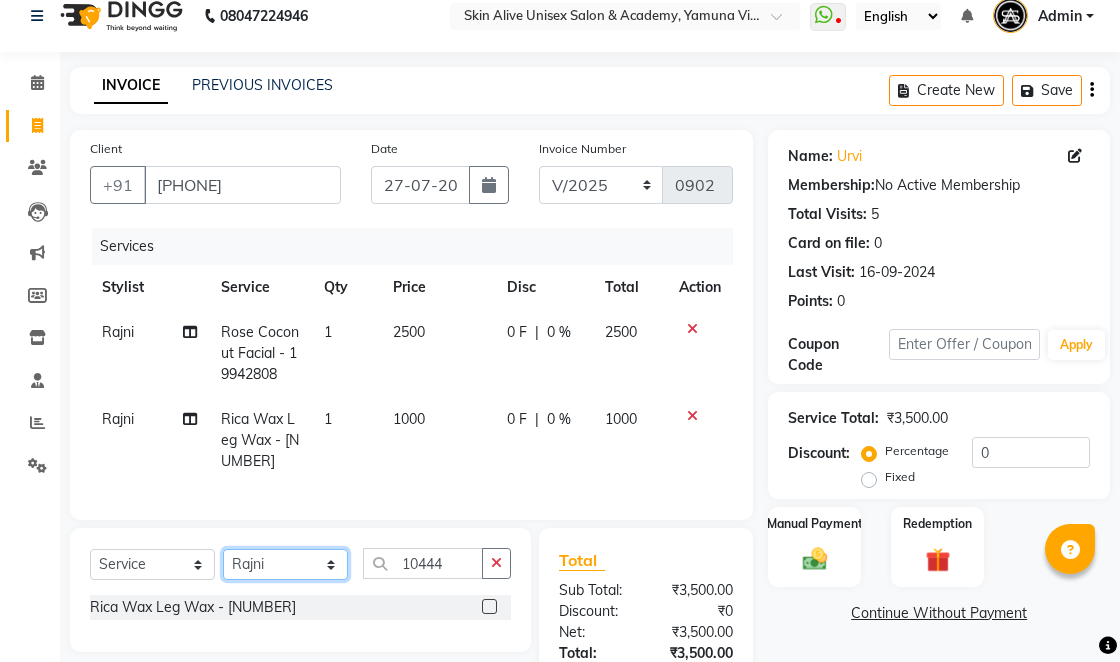 click on "Select Stylist [FIRST] [LAST] [FIRST] [FIRST] [LAST] [FIRST] [FIRST] [FIRST] [LAST] [FIRST] [FIRST] [FIRST] [LAST] [FIRST]" 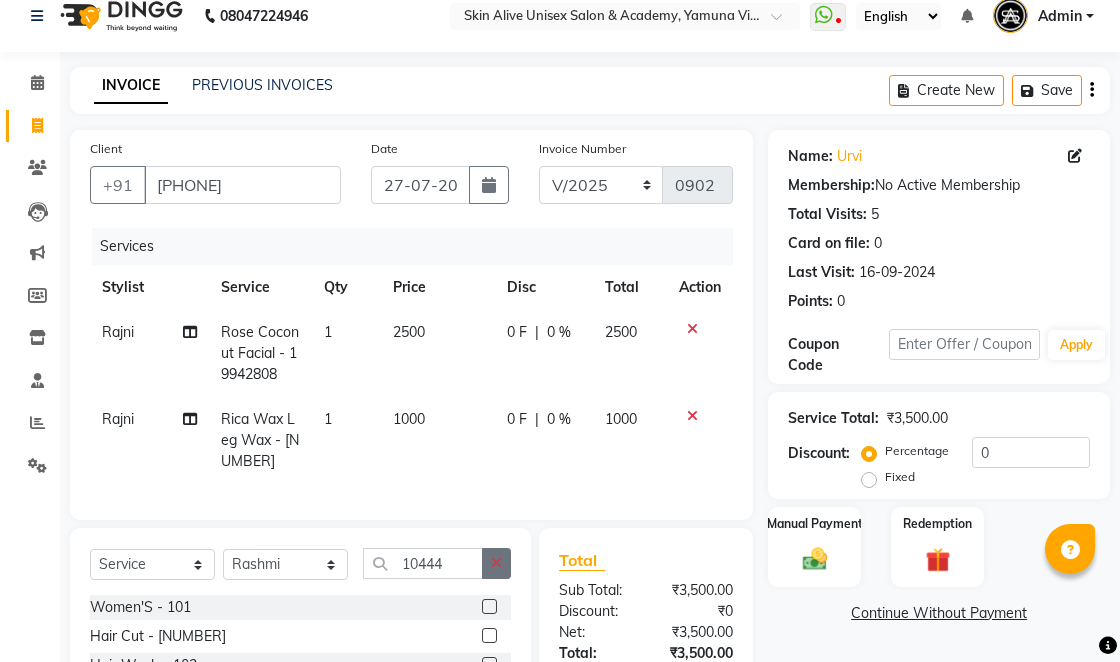 click 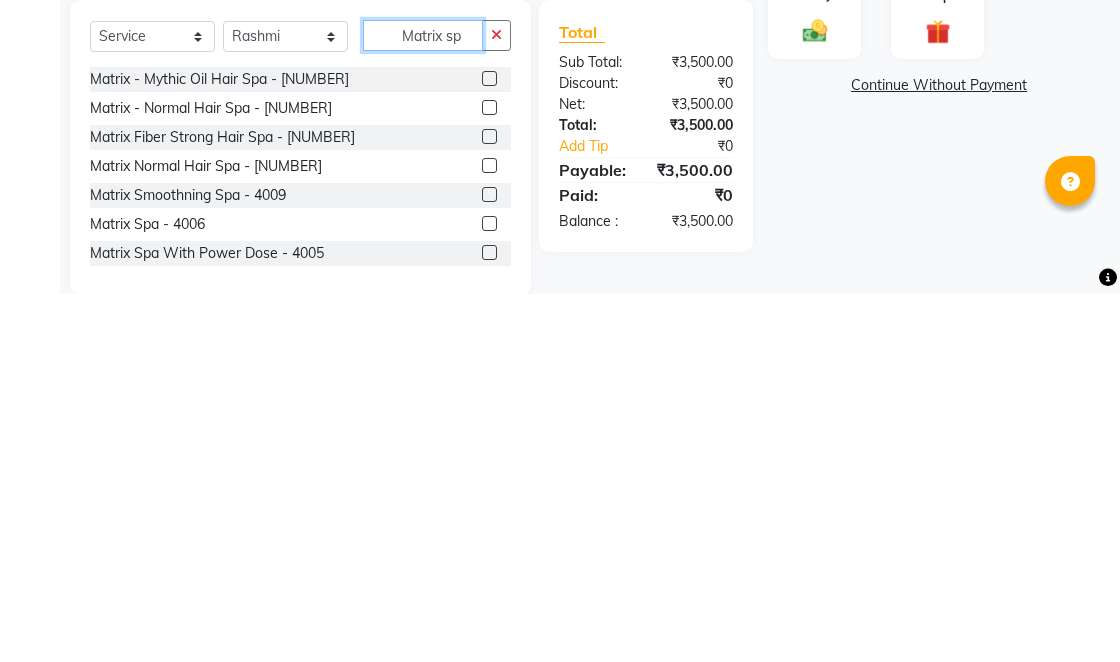 scroll, scrollTop: 210, scrollLeft: 0, axis: vertical 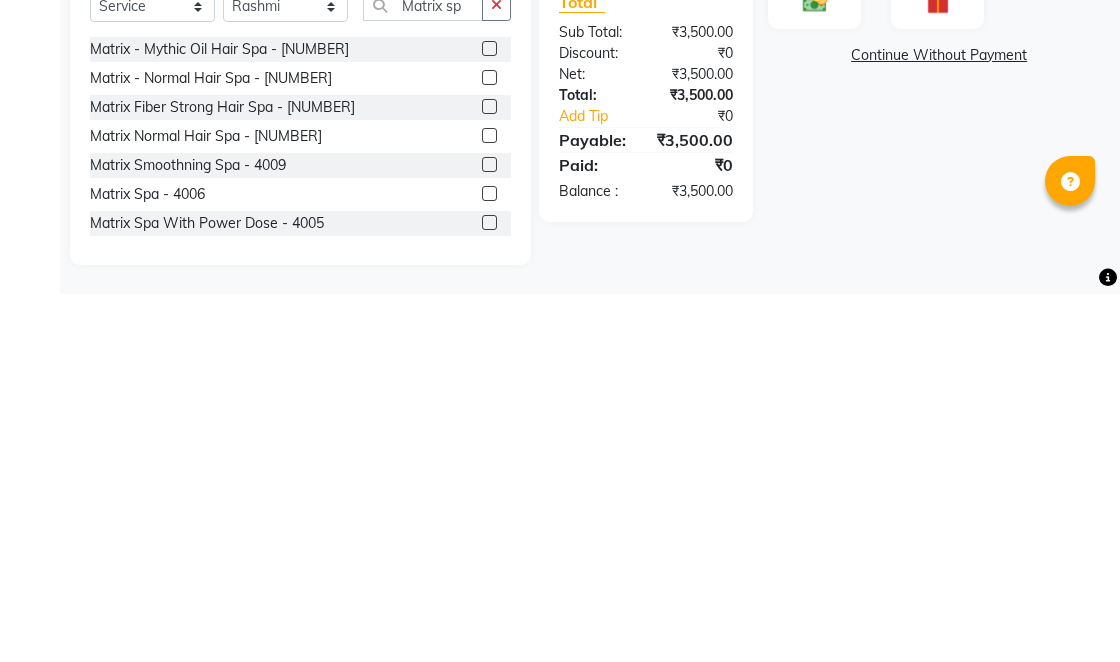 click 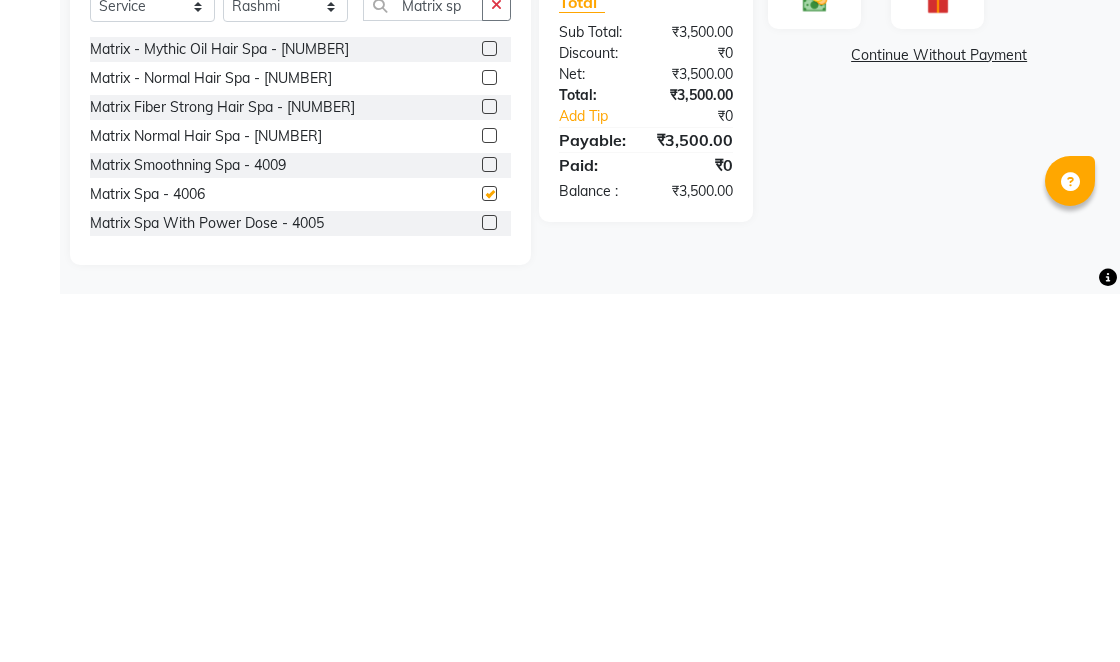 scroll, scrollTop: 210, scrollLeft: 0, axis: vertical 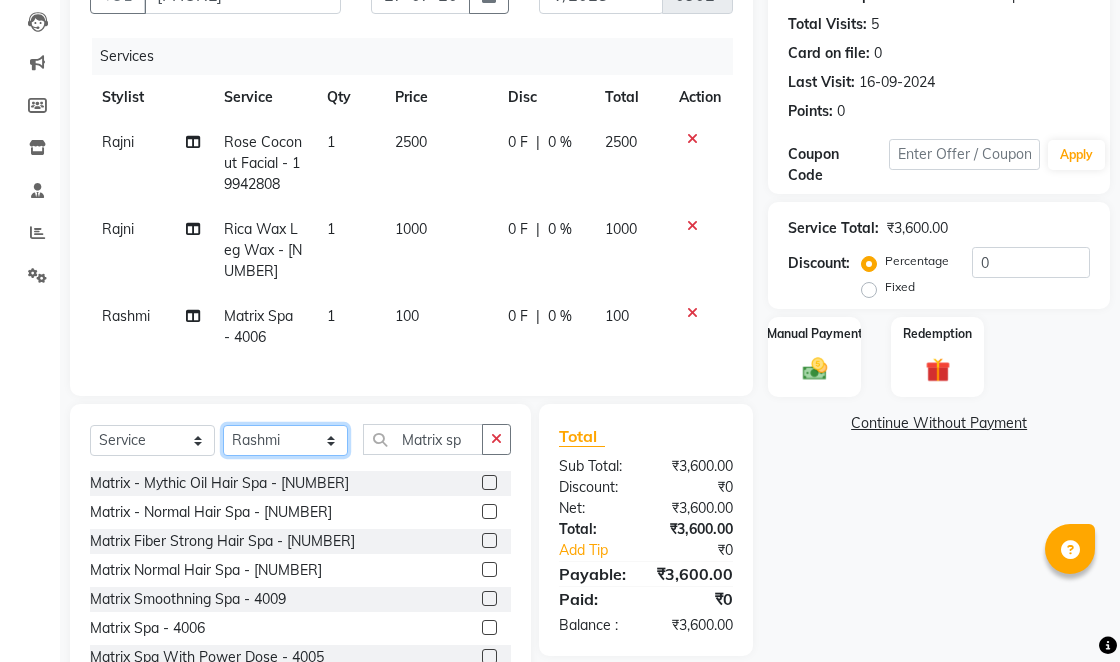 click on "Select Stylist [FIRST] [LAST] [FIRST] [FIRST] [LAST] [FIRST] [FIRST] [FIRST] [LAST] [FIRST] [FIRST] [FIRST] [LAST] [FIRST]" 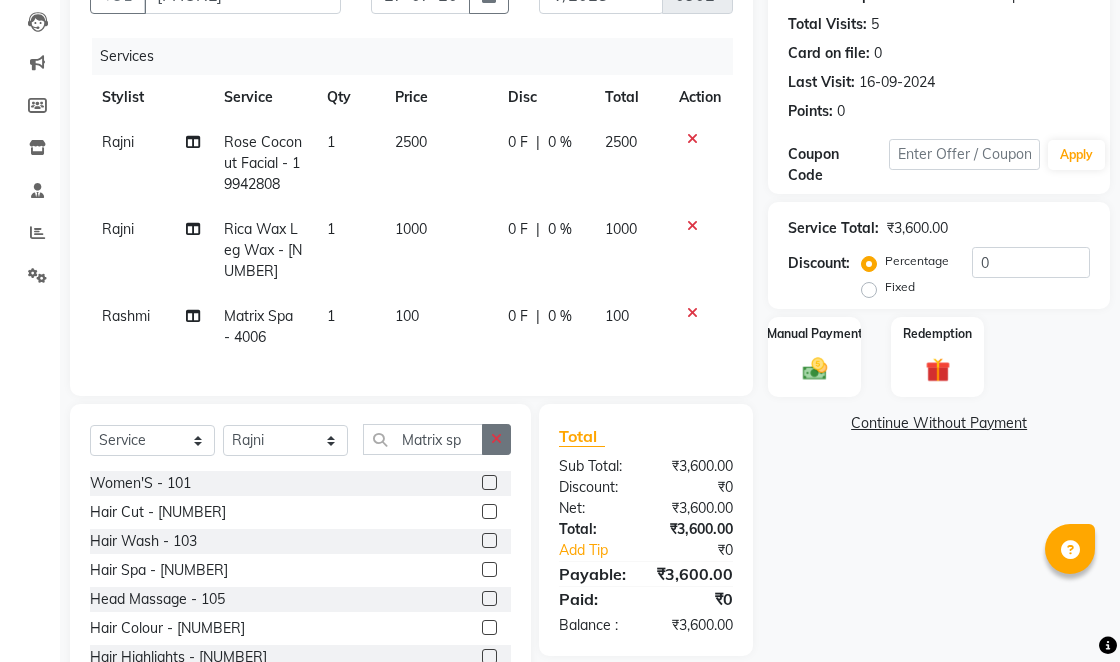 click 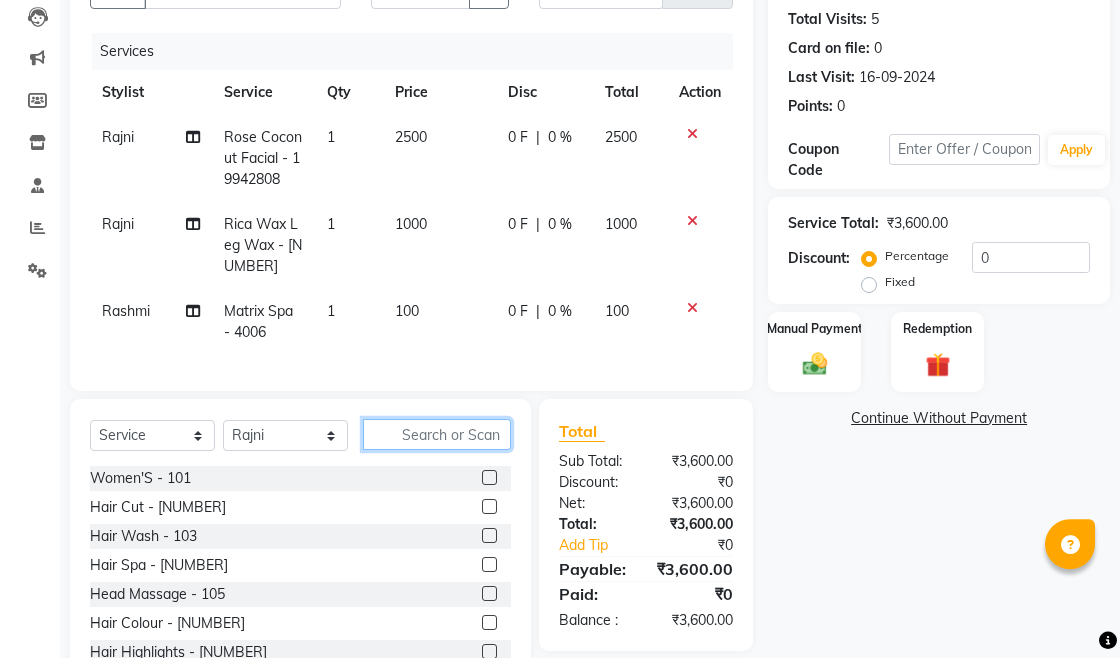 scroll, scrollTop: 210, scrollLeft: 0, axis: vertical 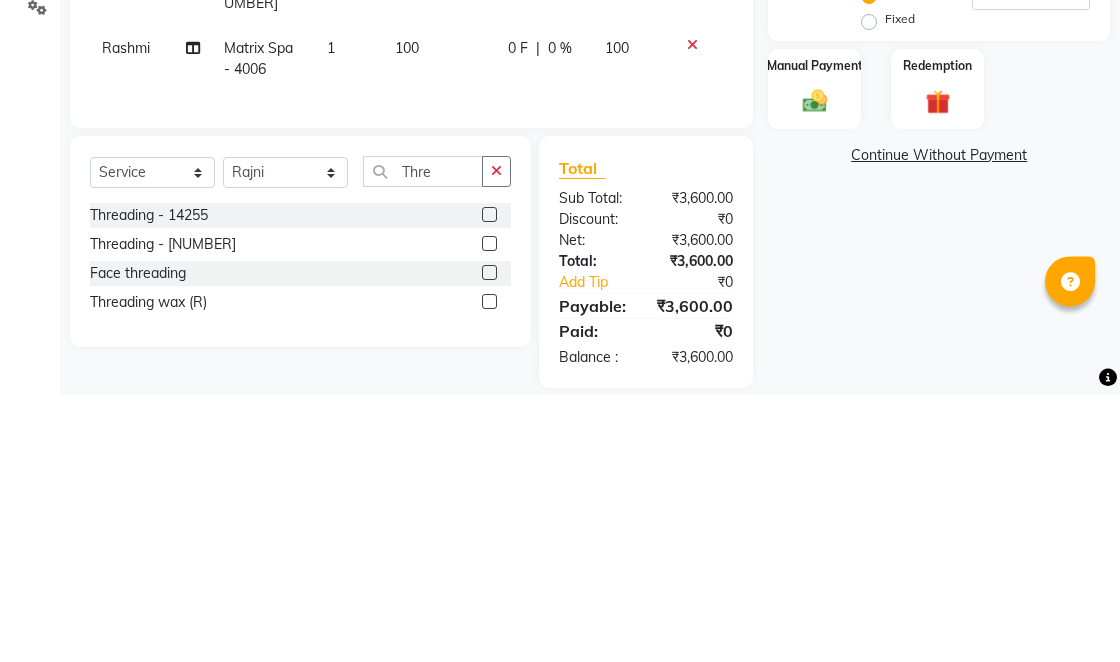 click 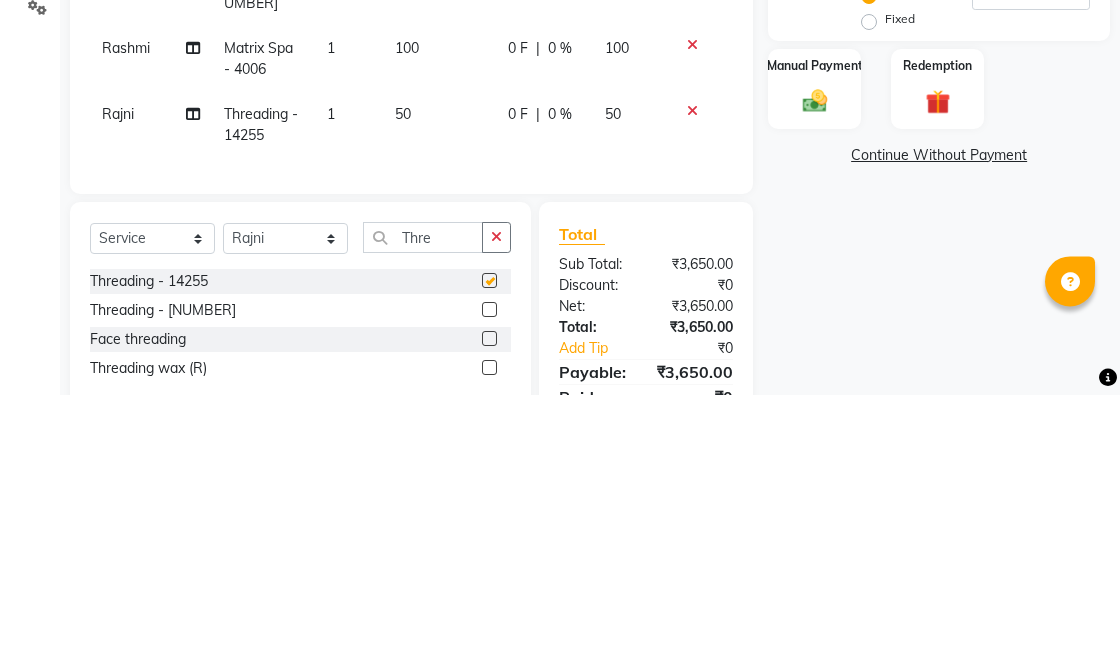 scroll, scrollTop: 210, scrollLeft: 0, axis: vertical 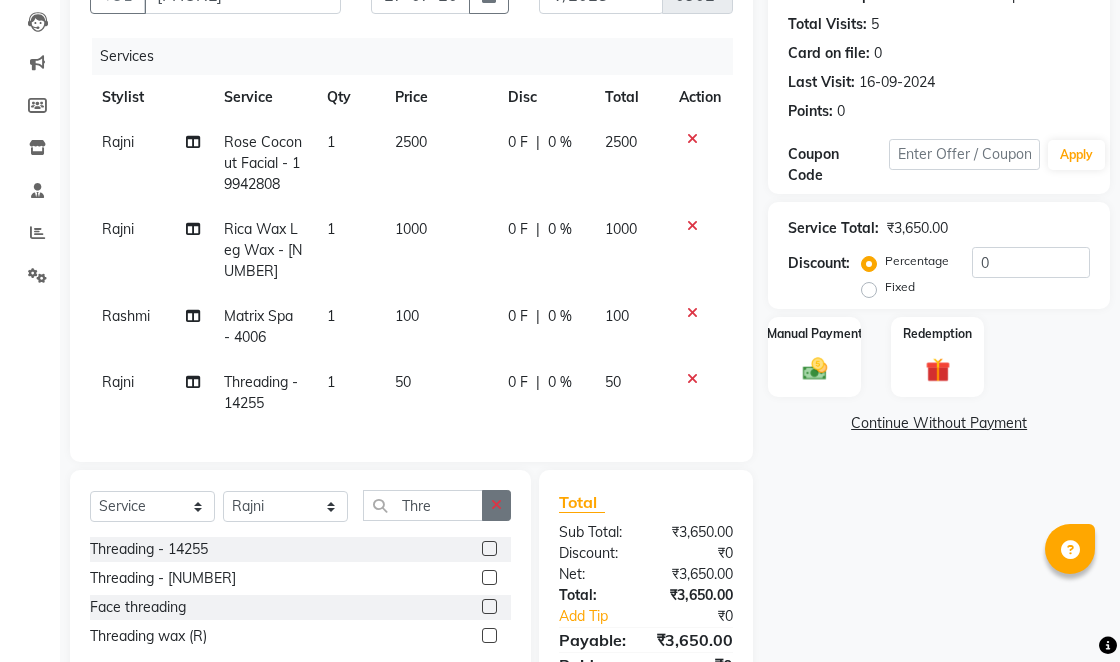 click 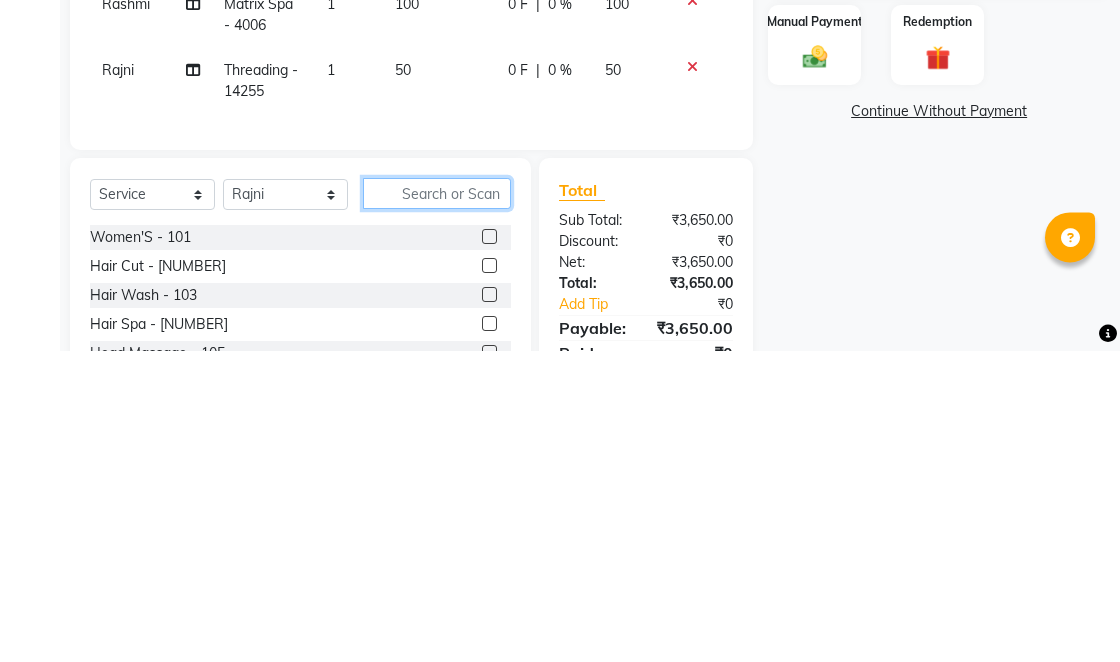 scroll, scrollTop: 224, scrollLeft: 0, axis: vertical 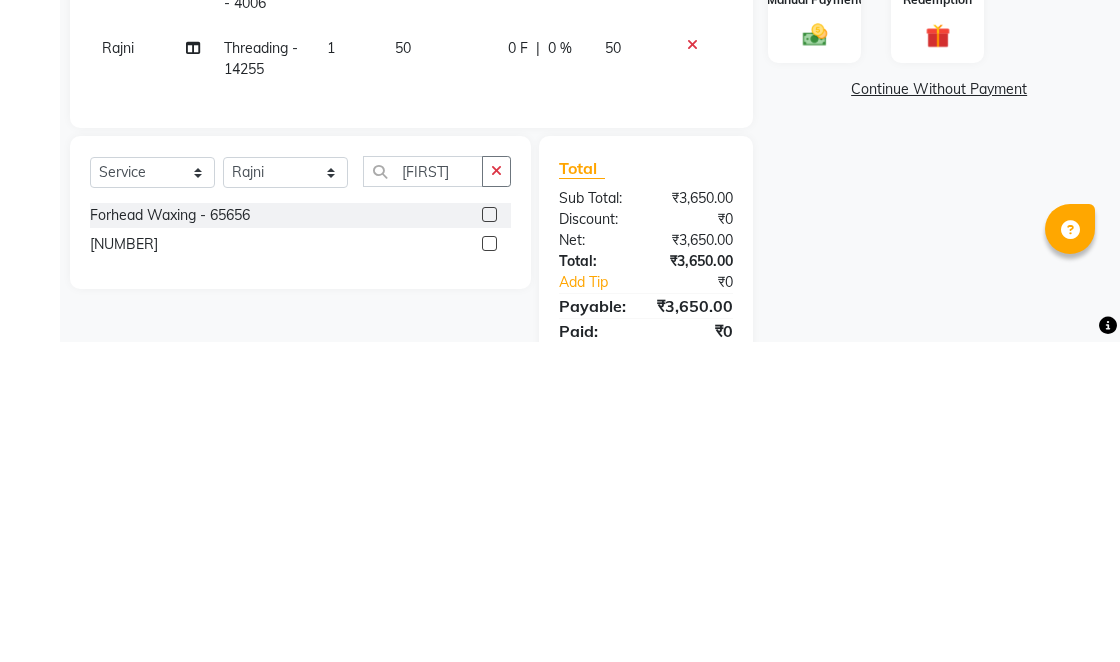 click 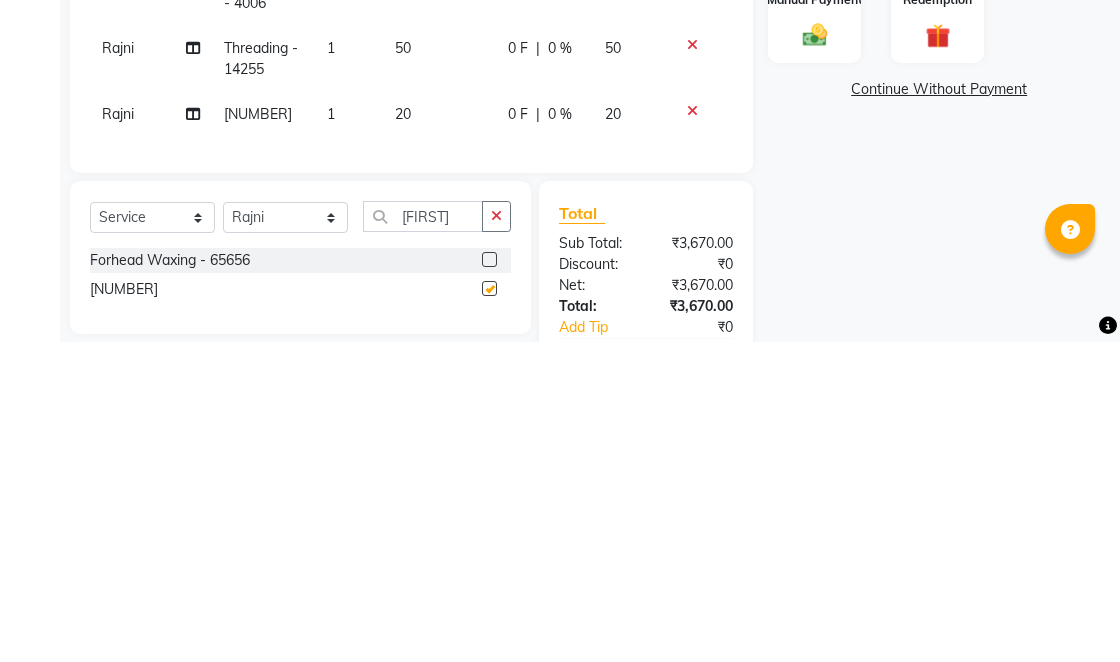 scroll, scrollTop: 224, scrollLeft: 0, axis: vertical 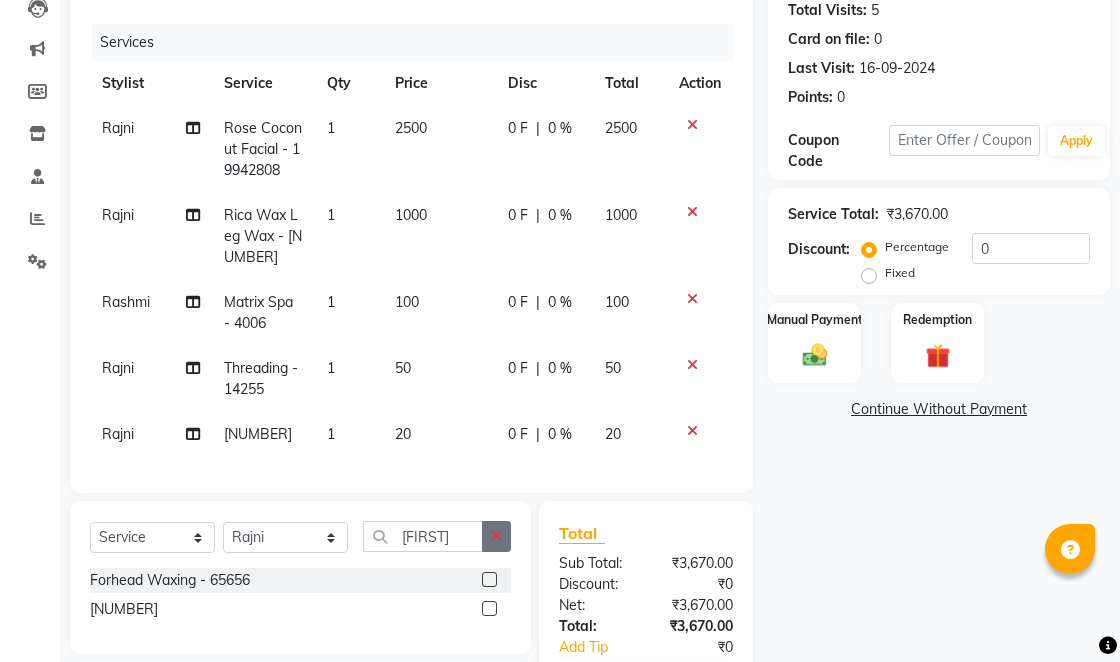 click 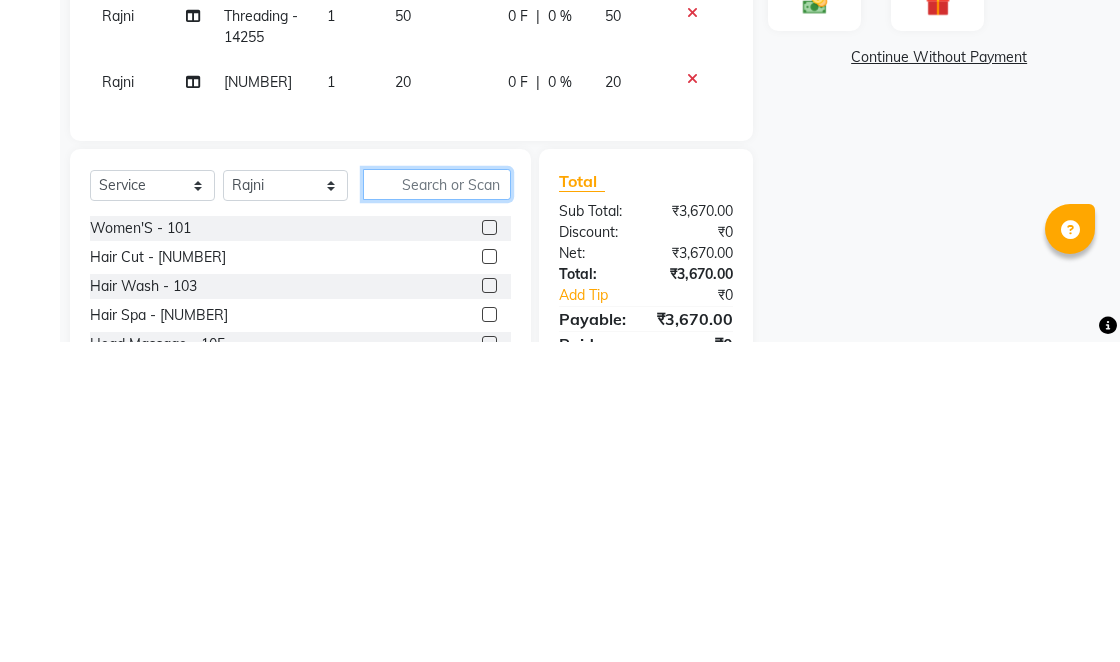 scroll, scrollTop: 290, scrollLeft: 0, axis: vertical 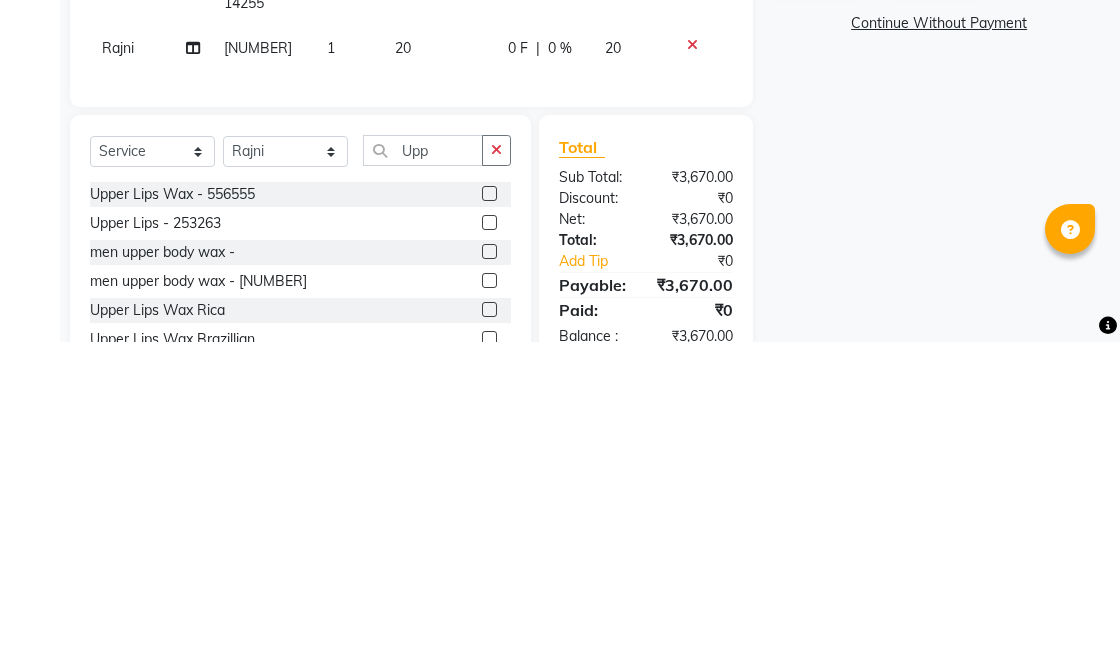 click 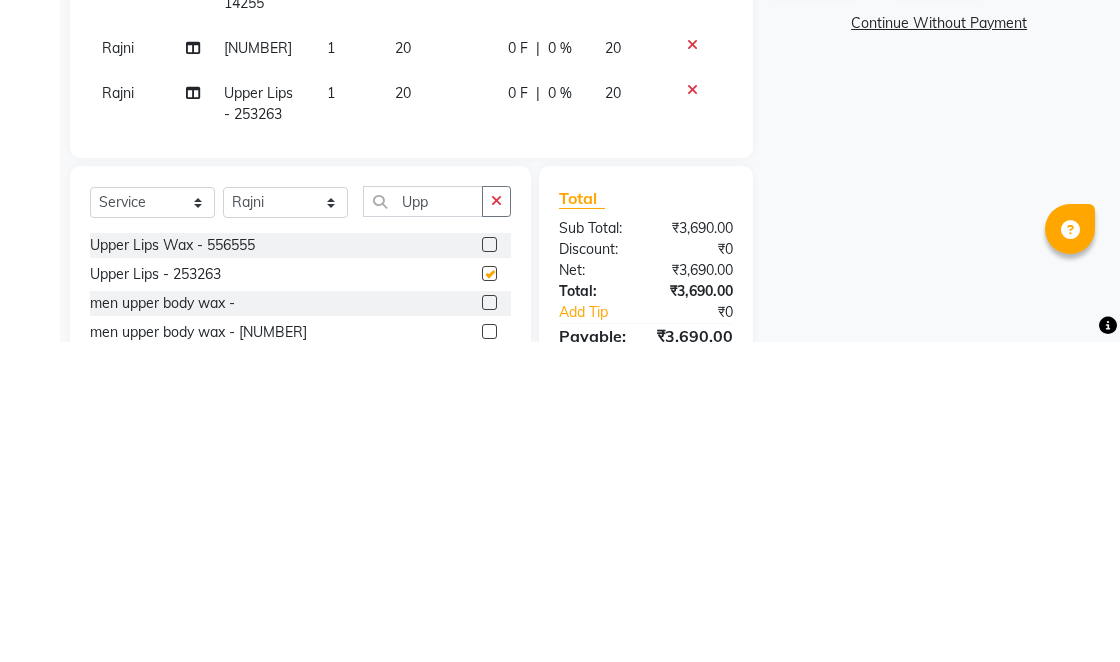 scroll, scrollTop: 290, scrollLeft: 0, axis: vertical 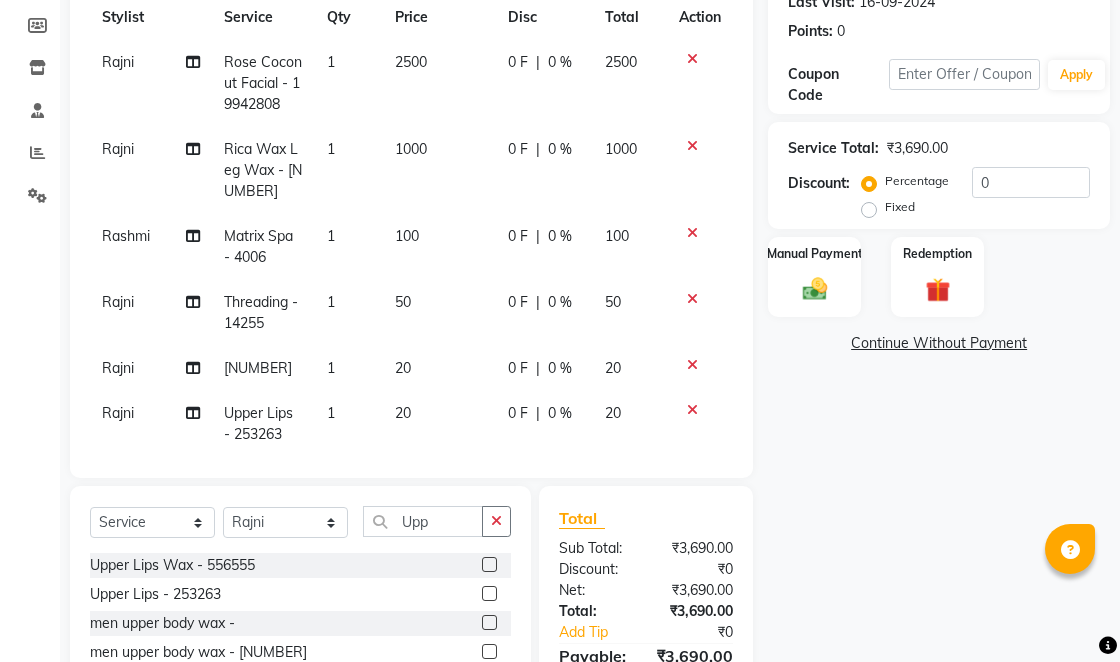 click on "100" 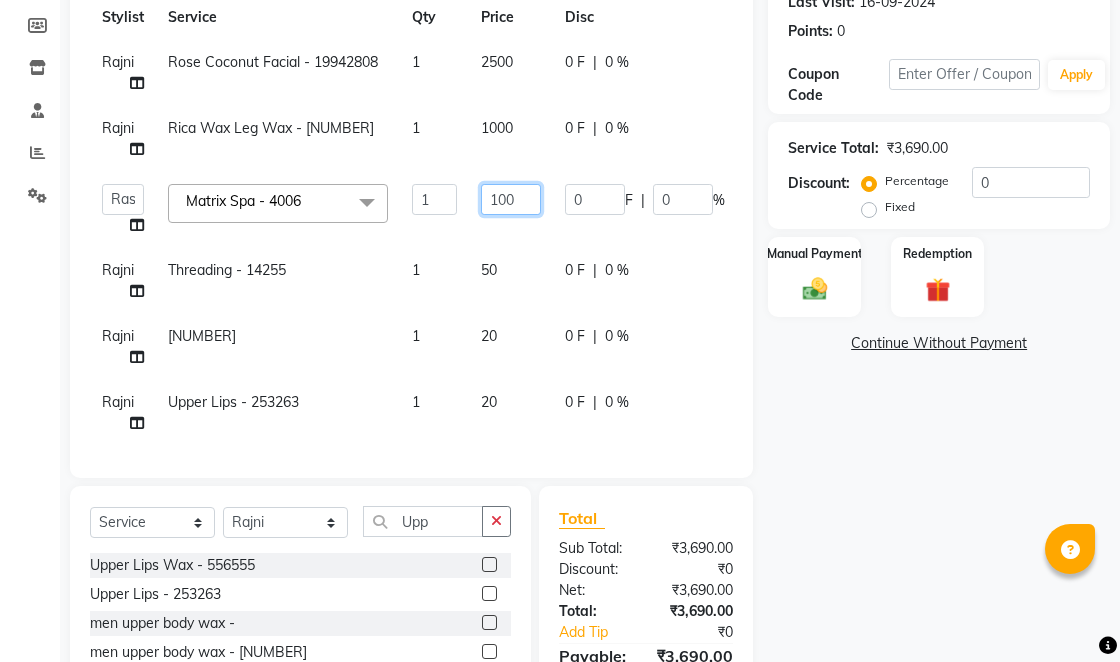 click on "100" 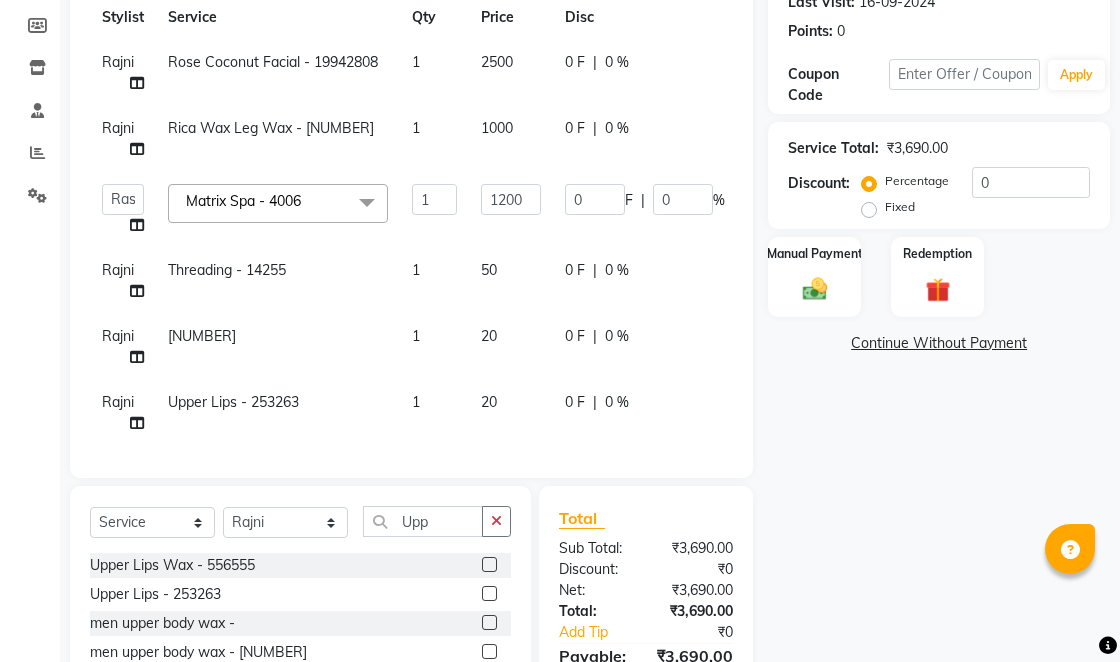 click on "[FIRST] Threading - [NUMBER] 1 50 0 F | 0 % 50" 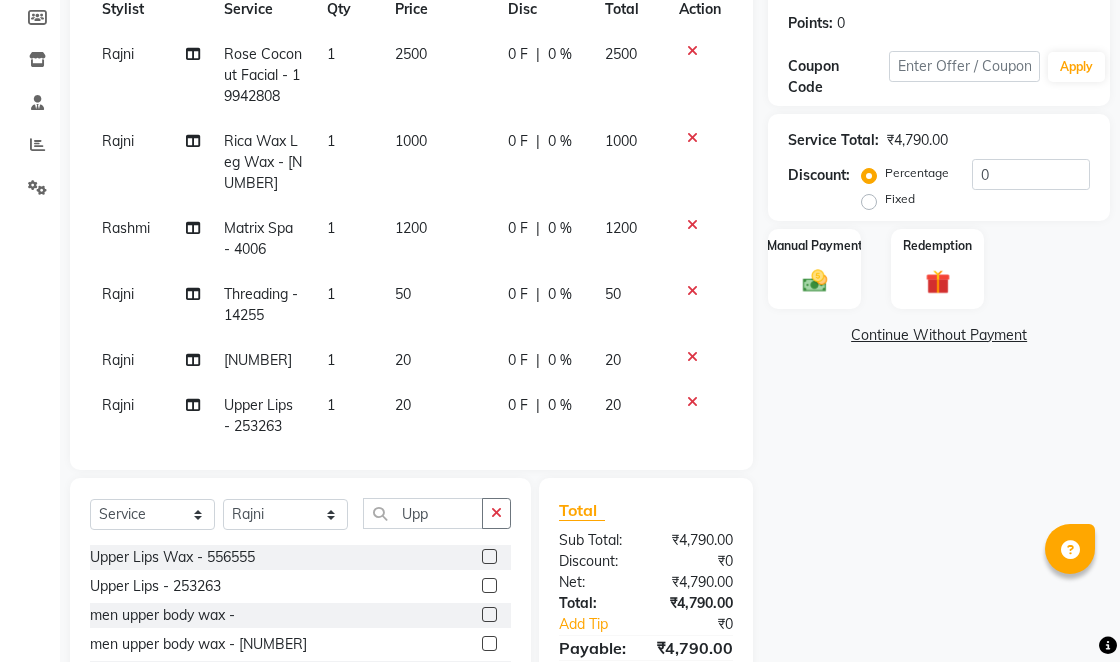 scroll, scrollTop: 299, scrollLeft: 0, axis: vertical 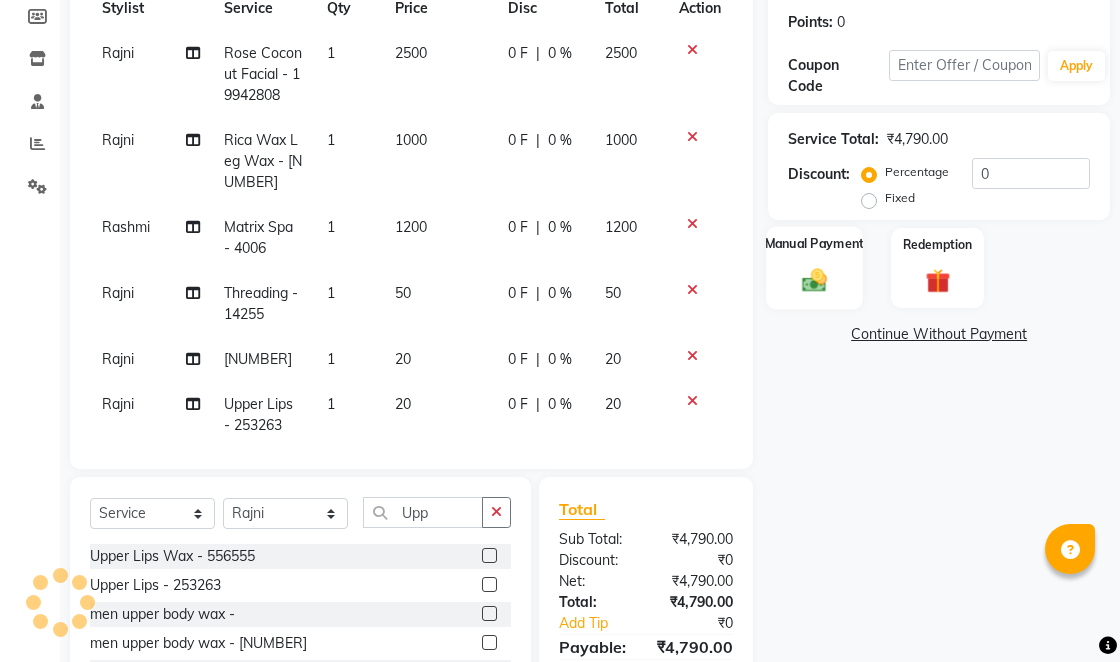 click 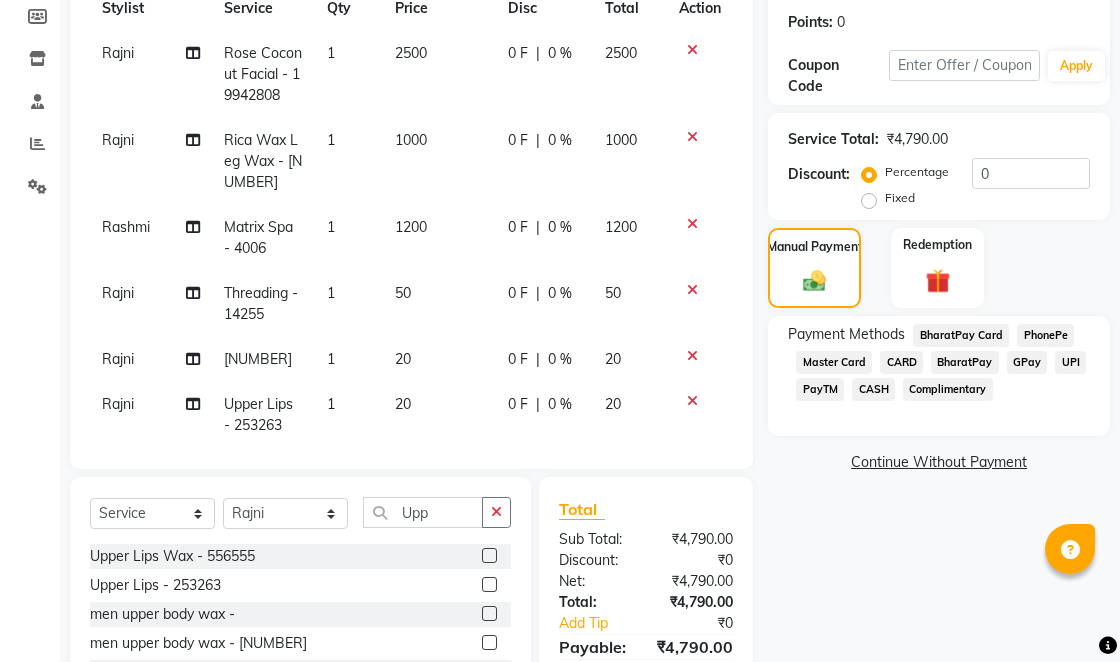 click on "CASH" 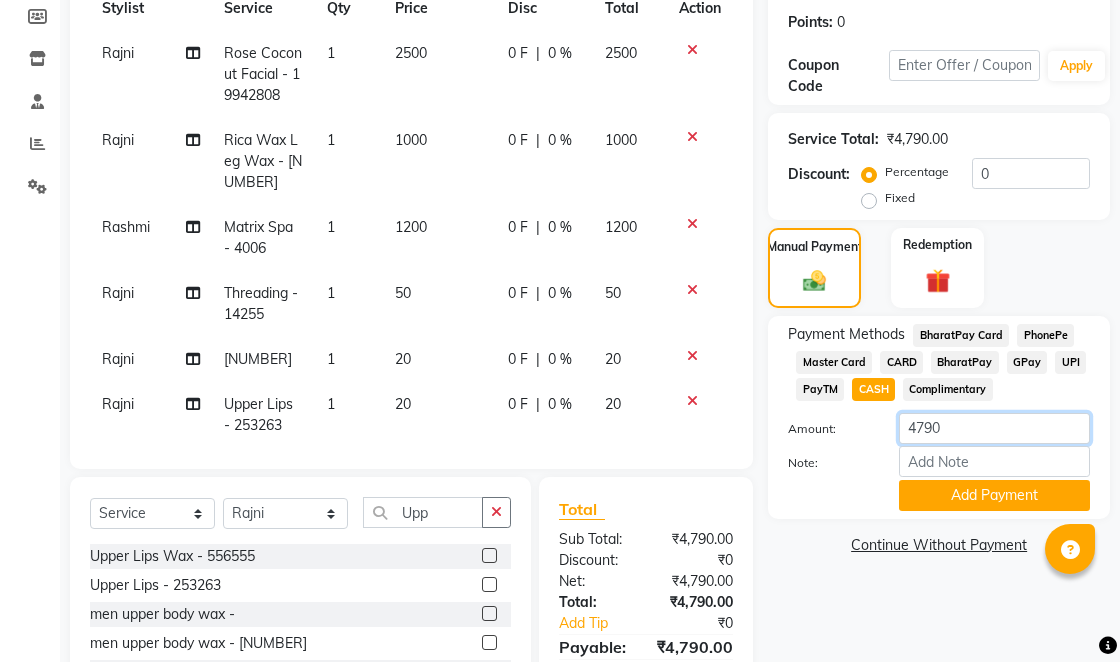 click on "4790" 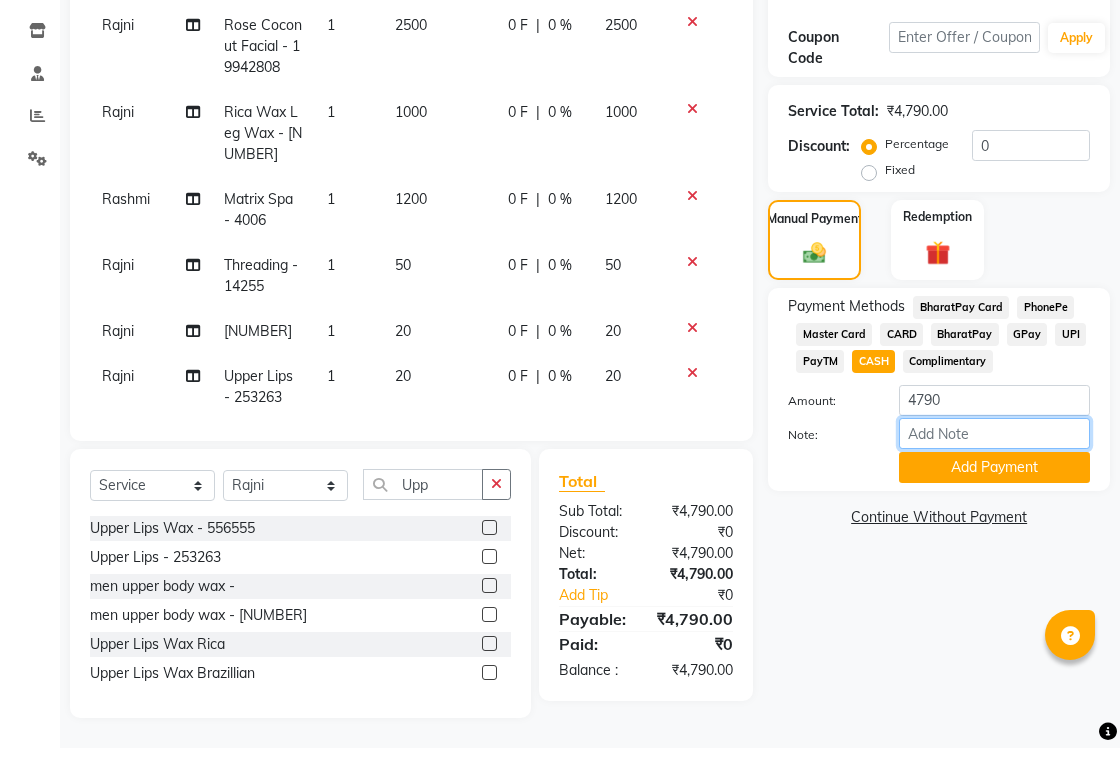 click on "Note:" at bounding box center [994, 443] 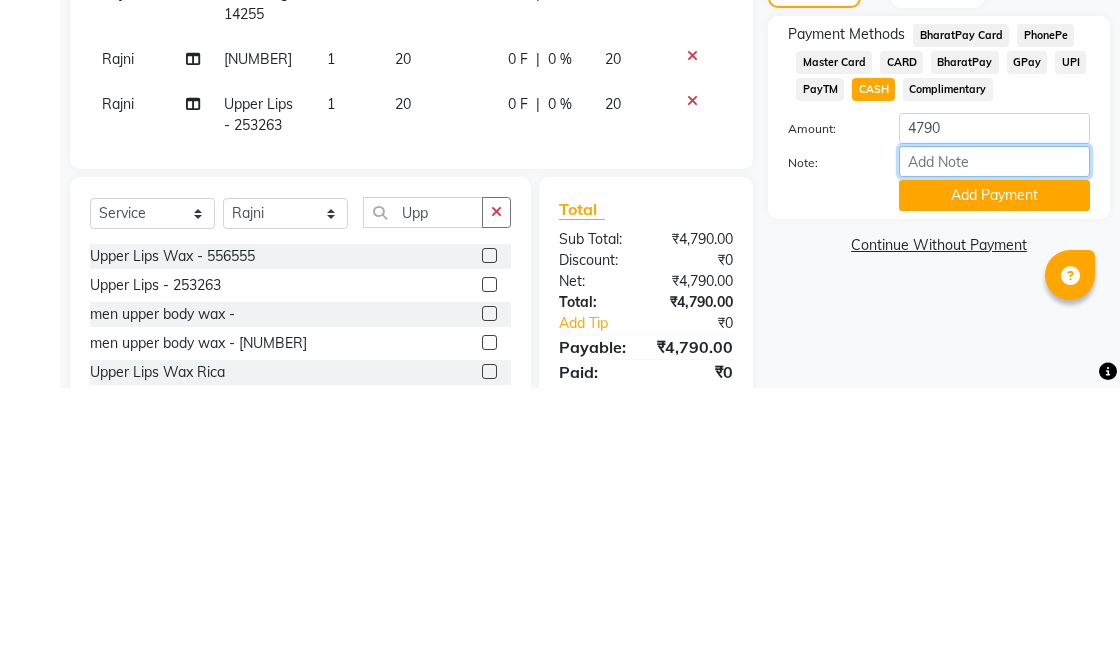 scroll, scrollTop: 325, scrollLeft: 0, axis: vertical 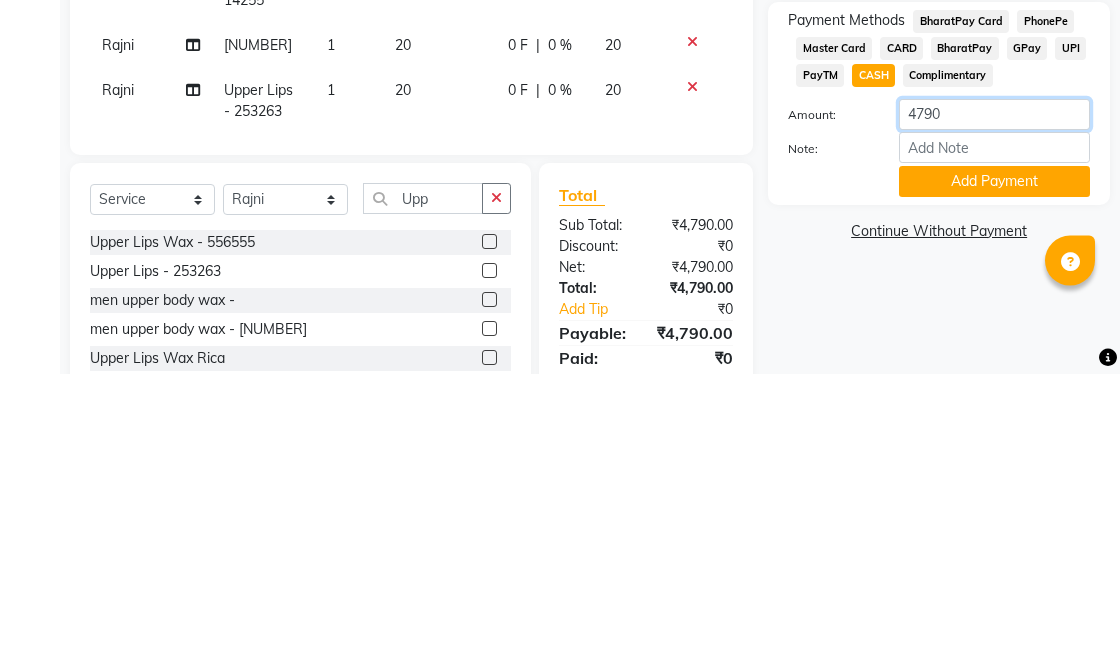 click on "4790" 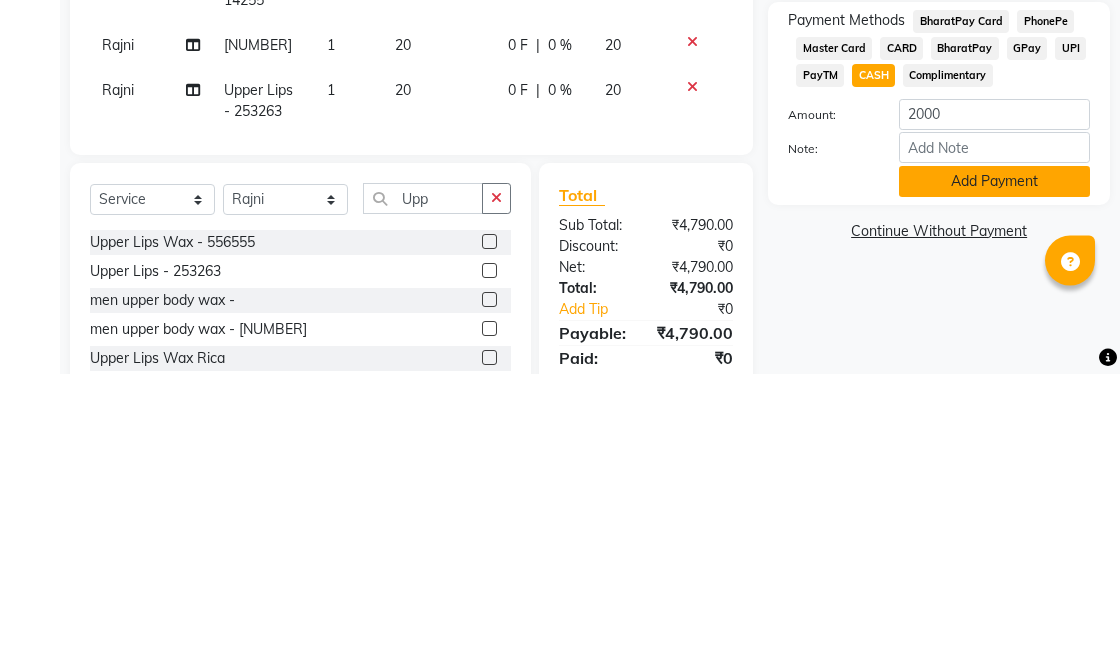 click on "Add Payment" 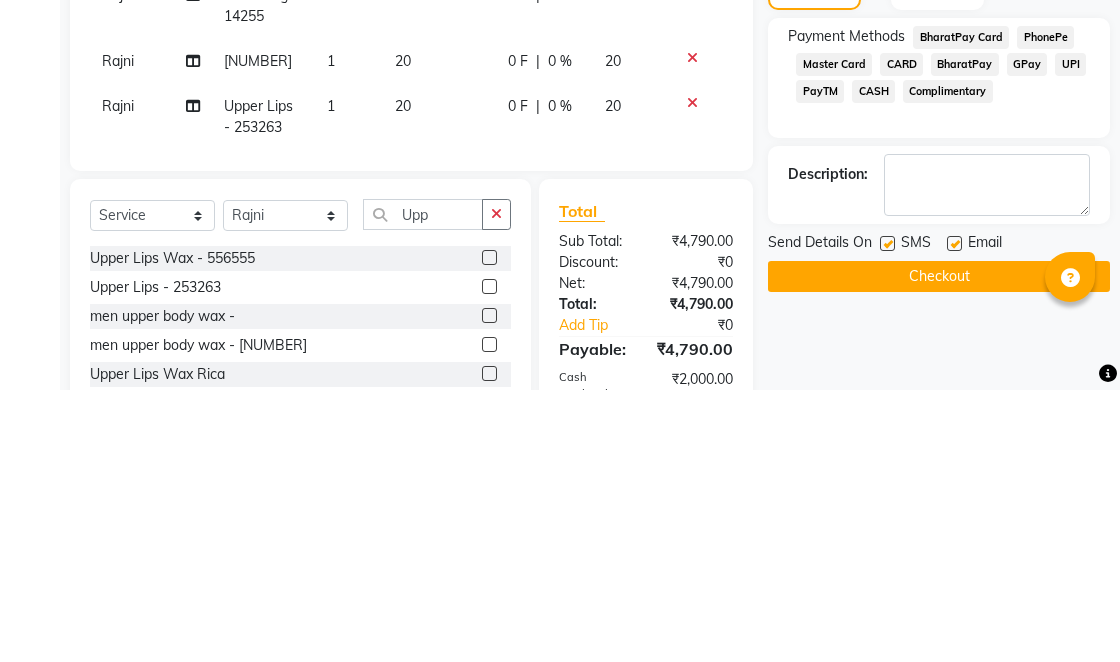 scroll, scrollTop: 325, scrollLeft: 0, axis: vertical 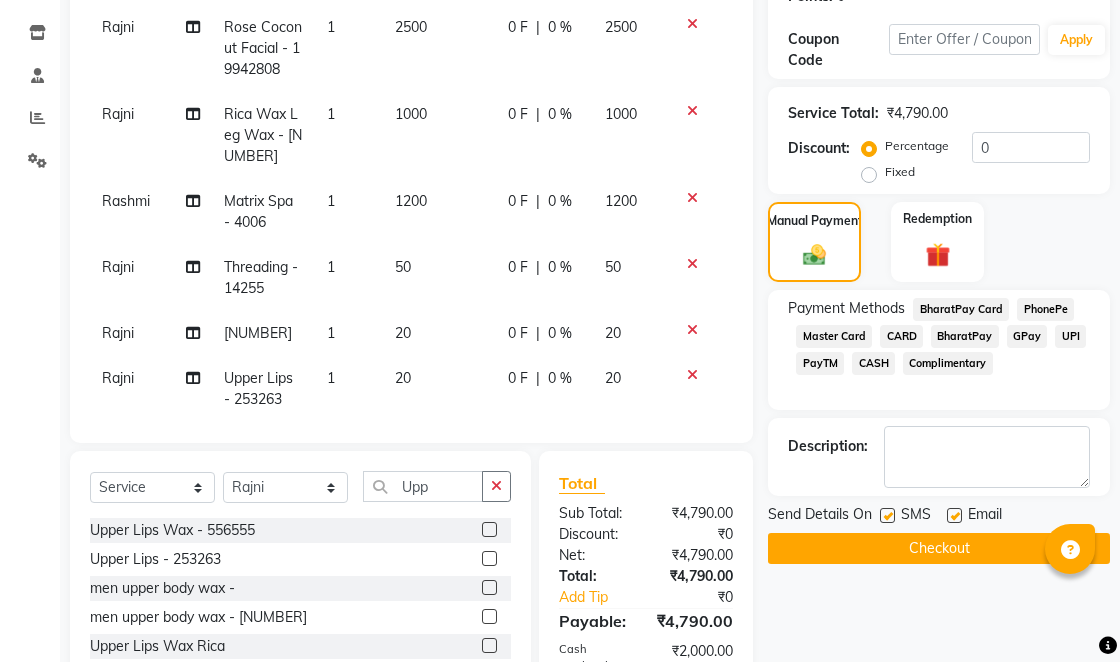 click on "PayTM" 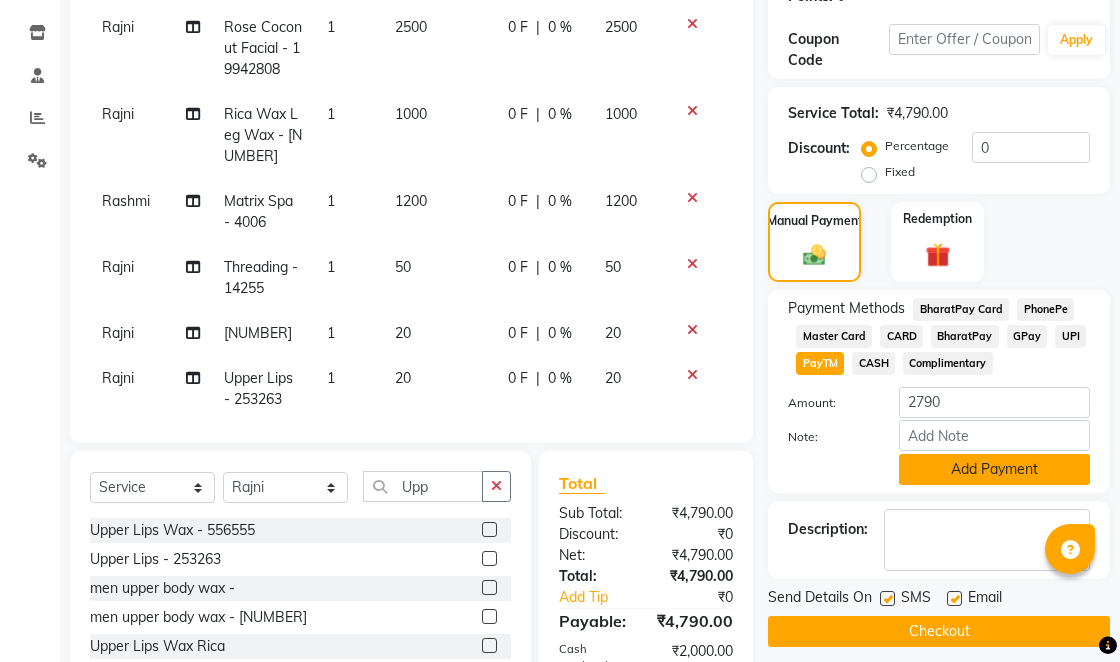 click on "Add Payment" 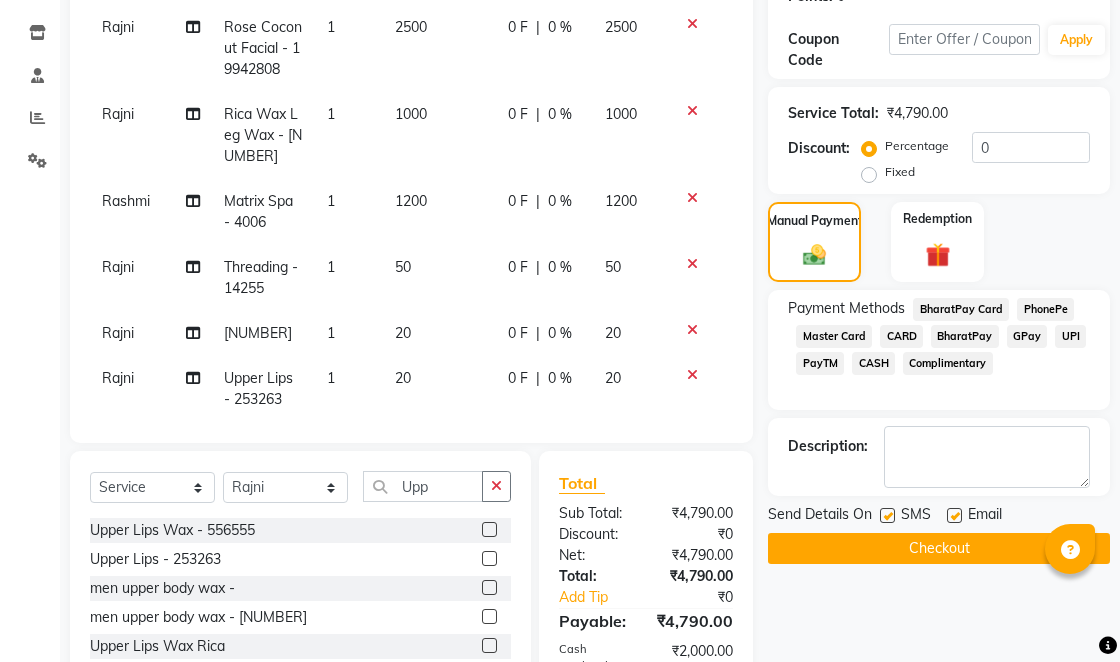 scroll, scrollTop: 299, scrollLeft: 0, axis: vertical 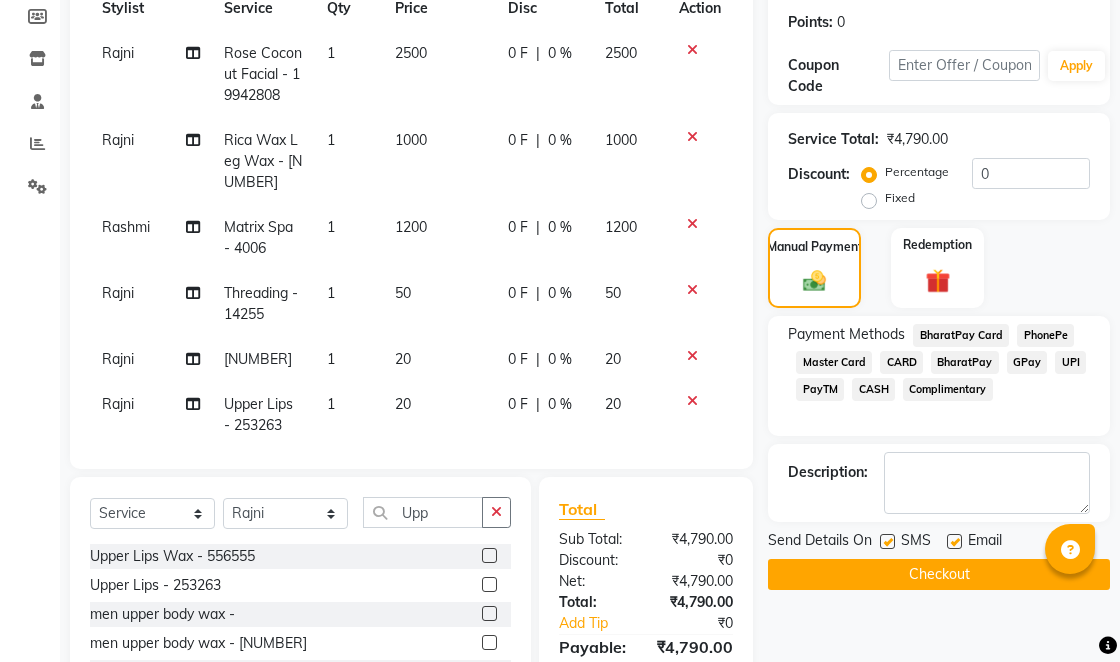 click 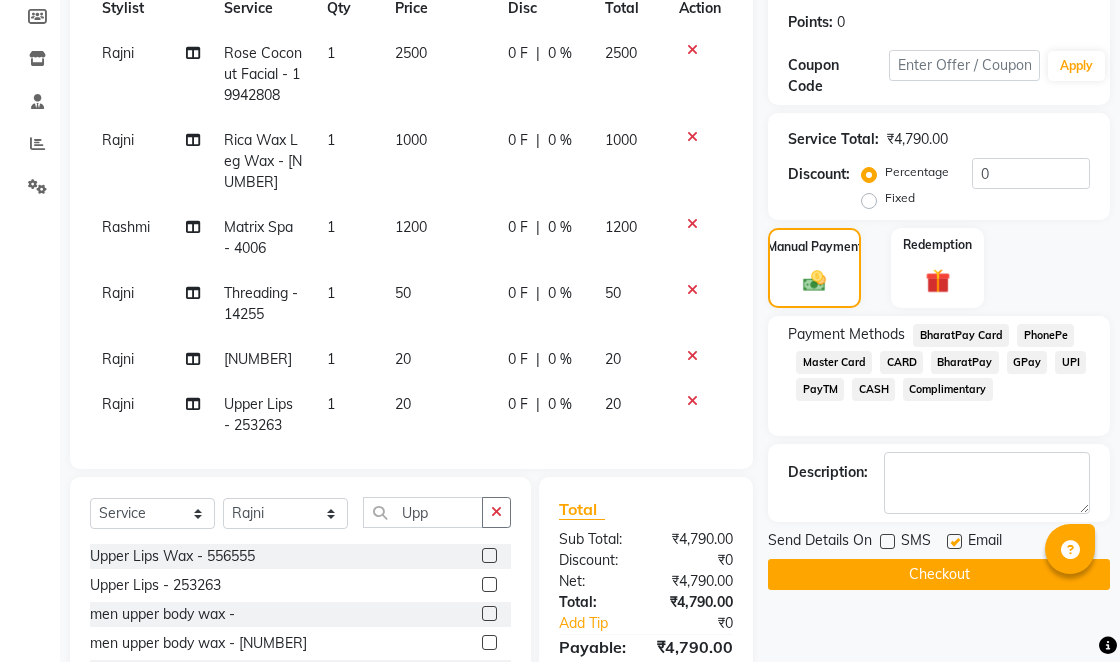 click 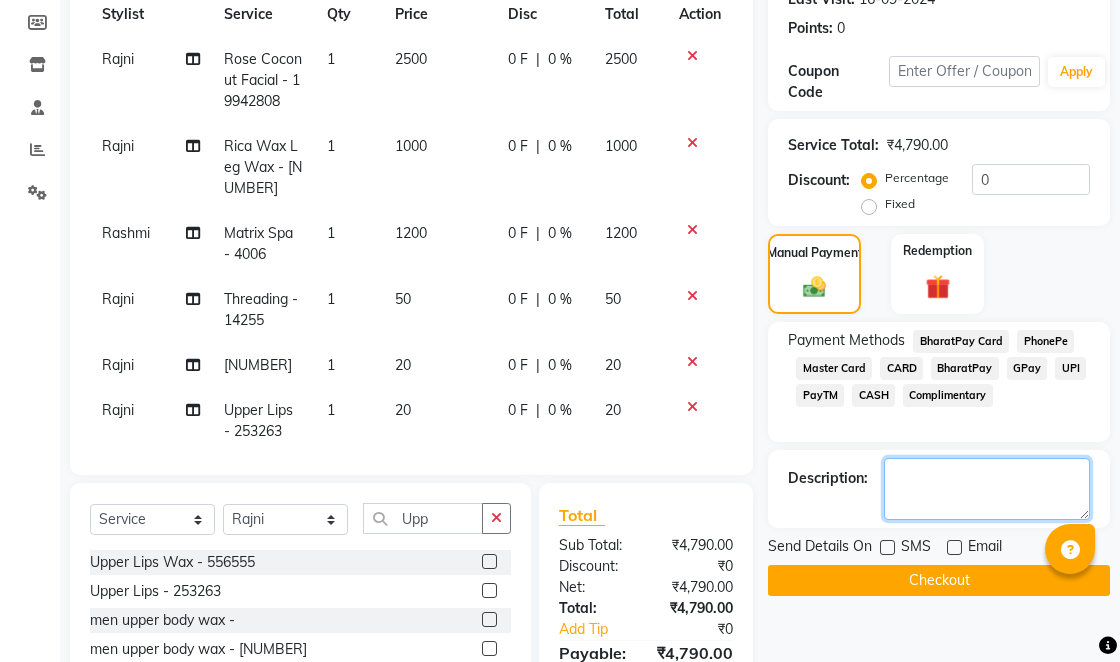 click 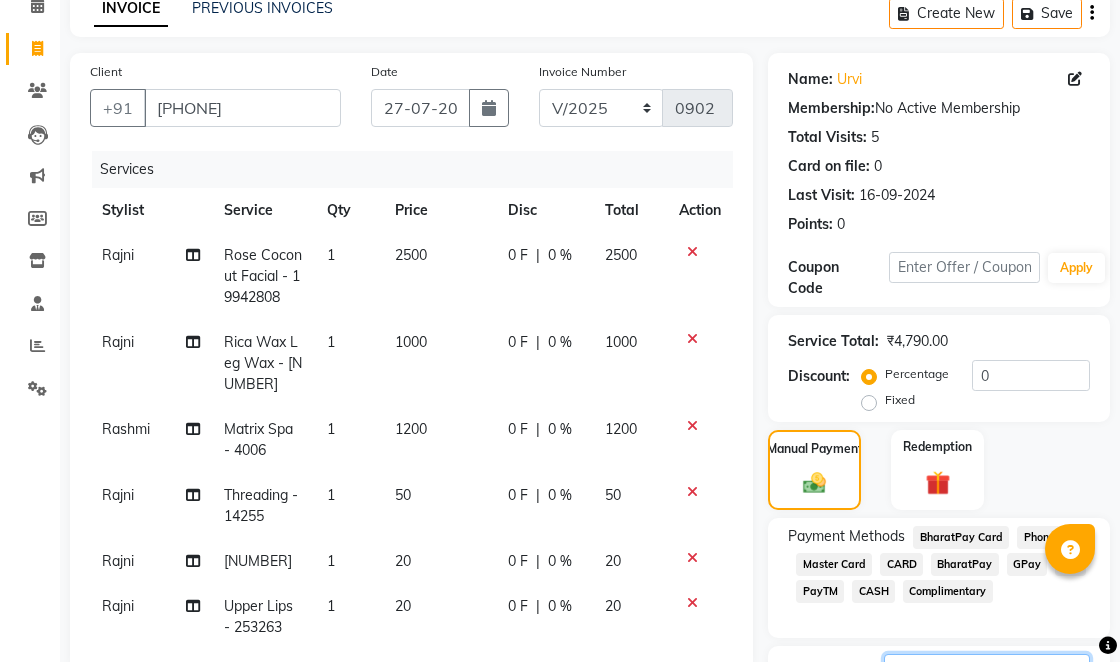 scroll, scrollTop: 95, scrollLeft: 0, axis: vertical 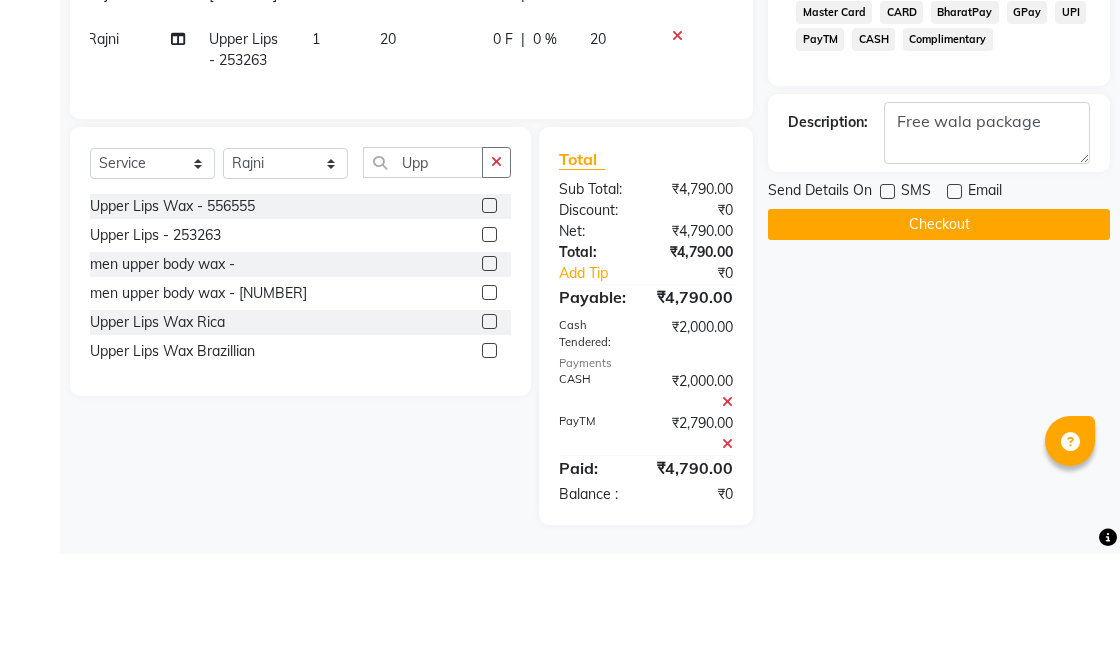 click on "Checkout" 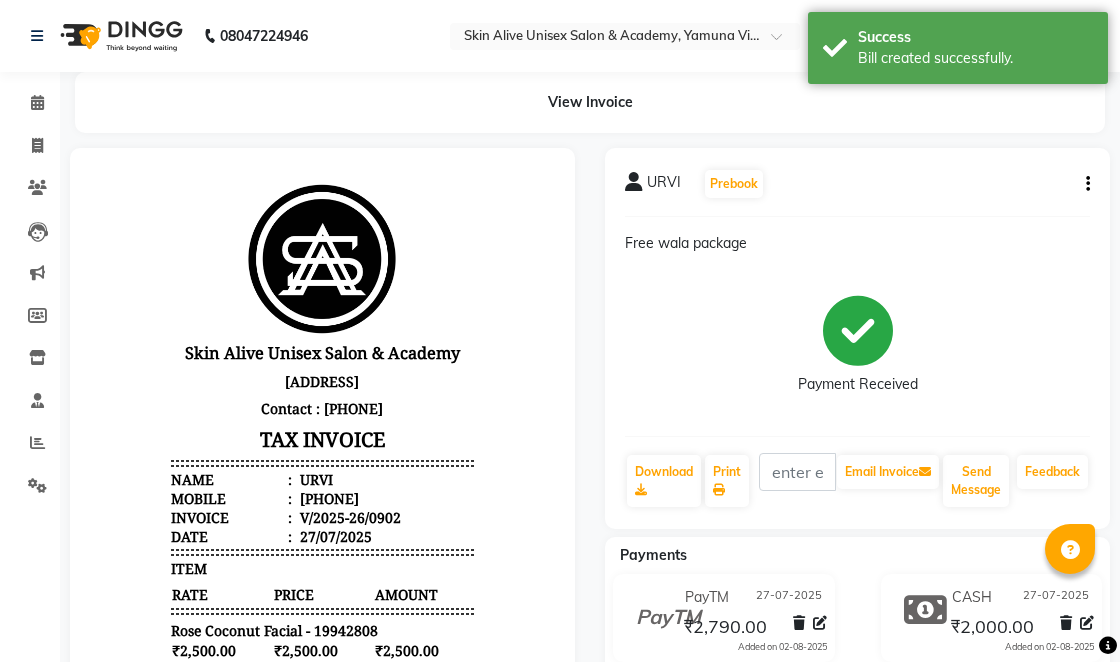scroll, scrollTop: 0, scrollLeft: 0, axis: both 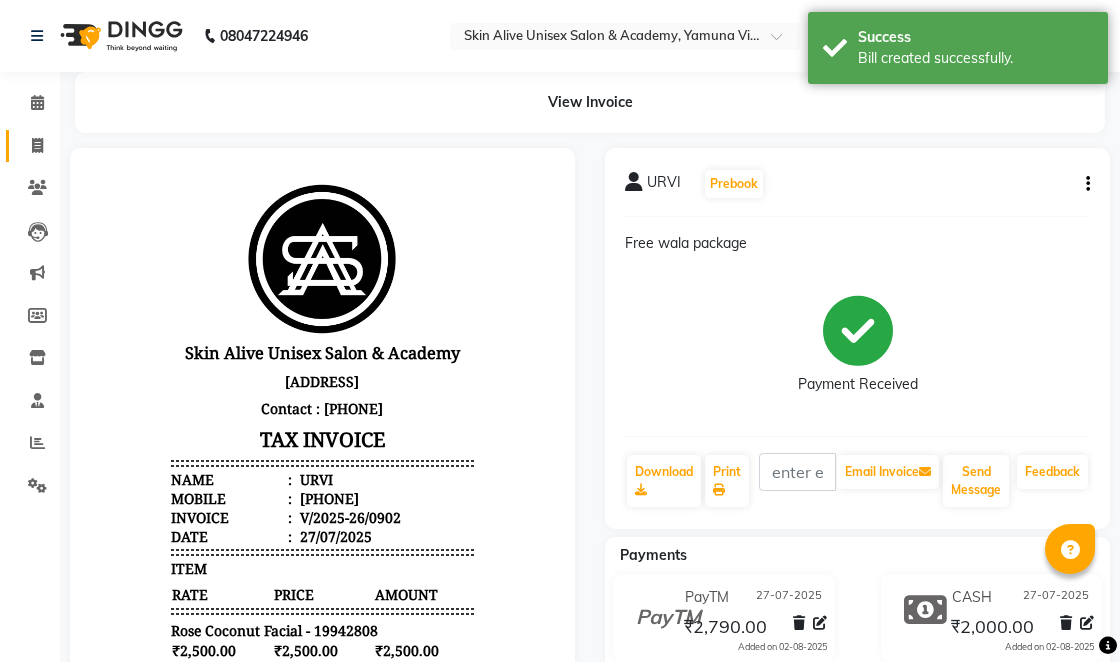click 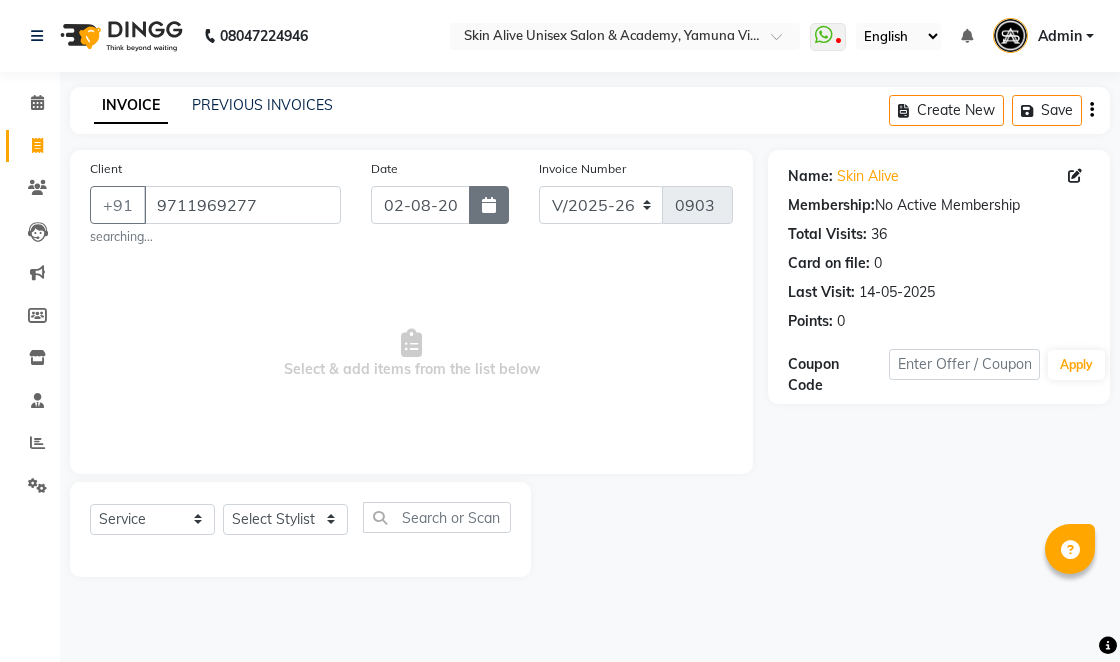 click 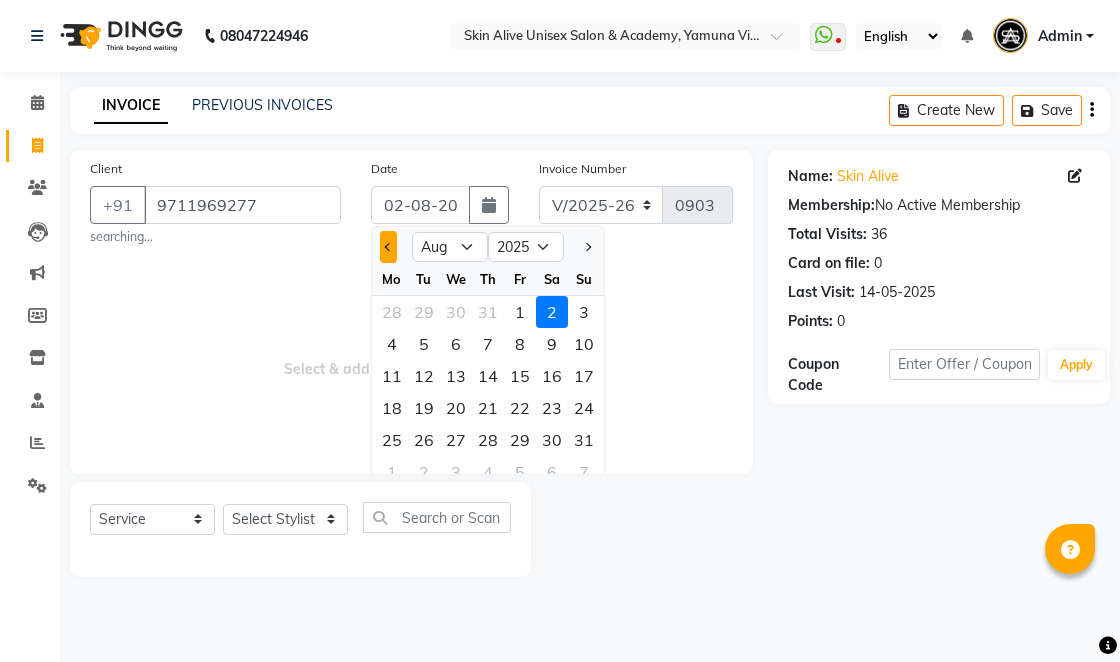 click 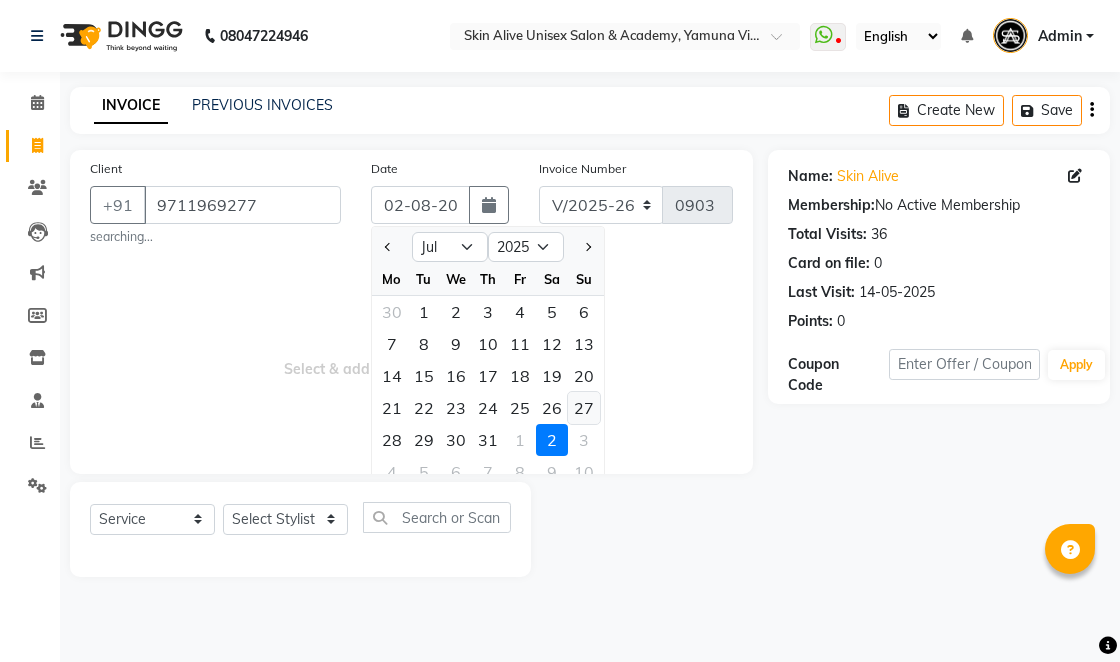 click on "27" 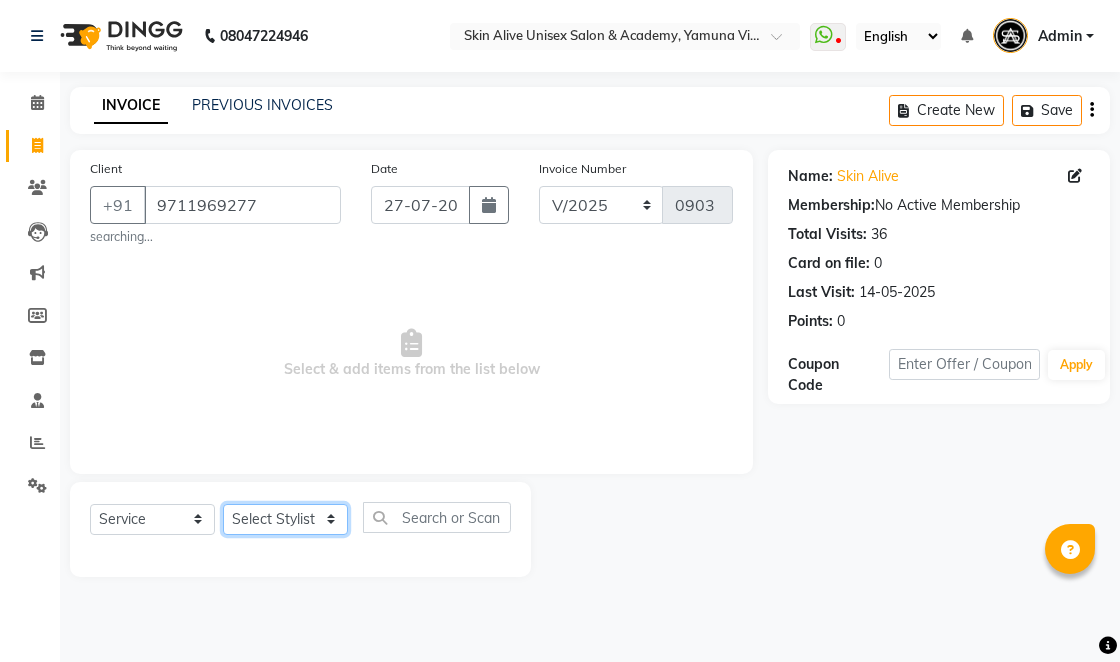 click on "Select Stylist [FIRST] [LAST] [FIRST] [FIRST] [LAST] [FIRST] [FIRST] [FIRST] [LAST] [FIRST] [FIRST] [FIRST] [LAST] [FIRST]" 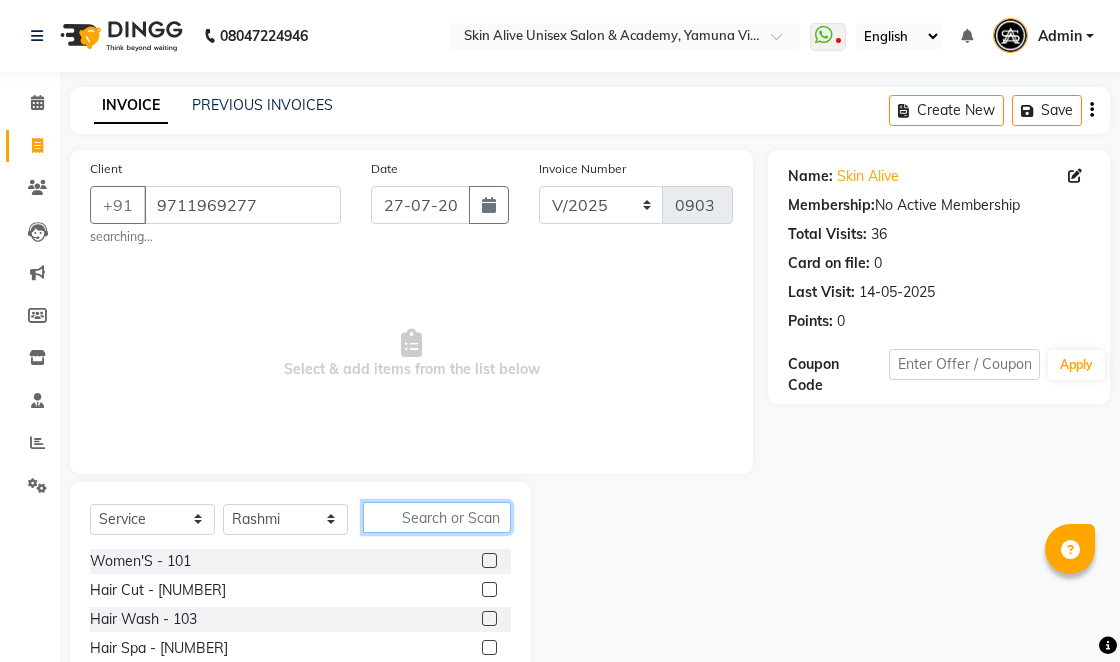 click 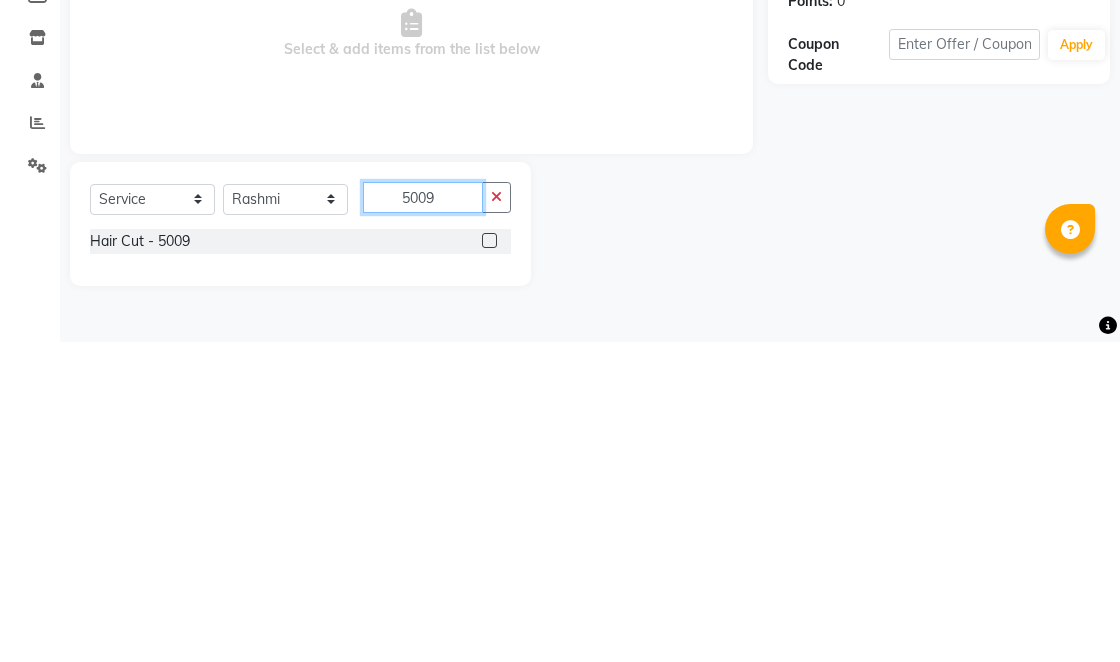 scroll, scrollTop: 0, scrollLeft: 0, axis: both 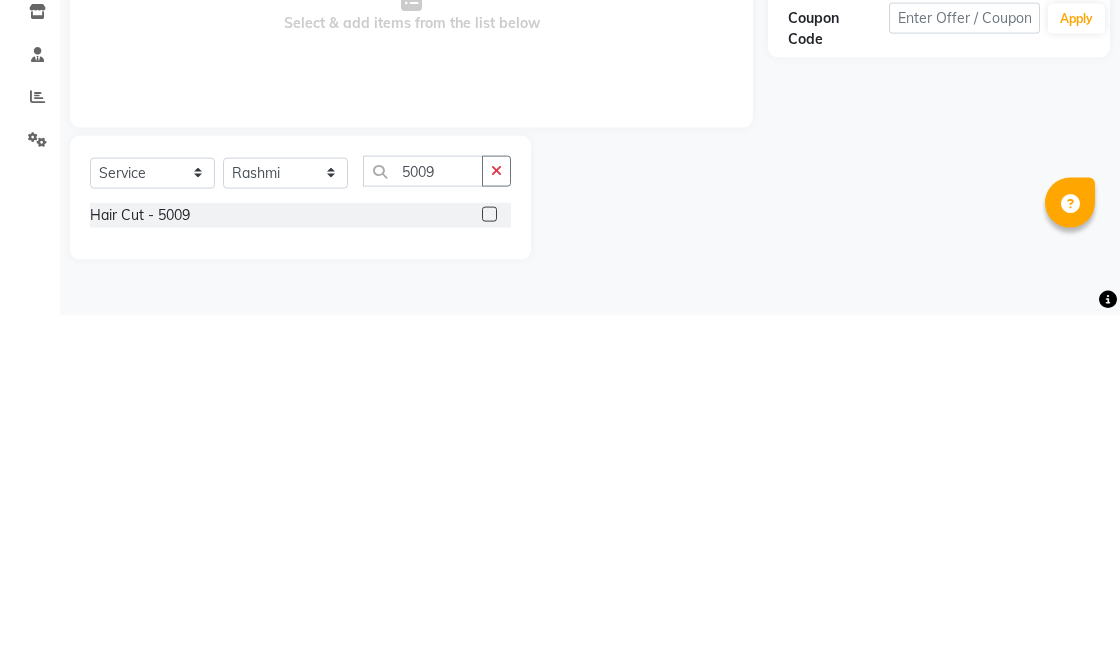 click on "Hair Cut - 5009" 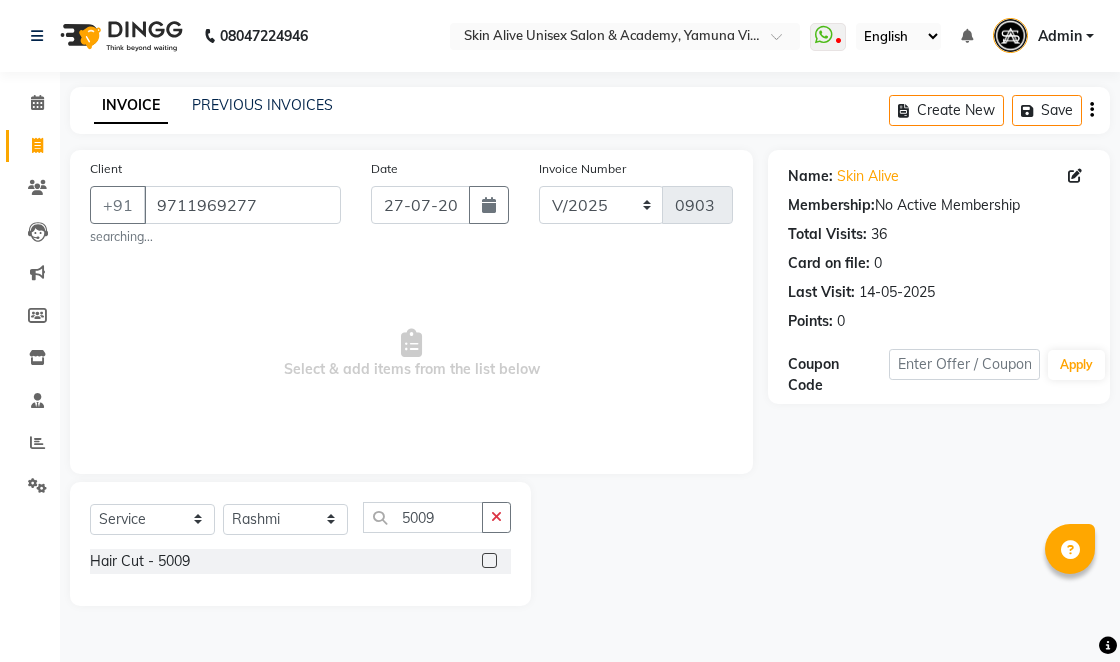click 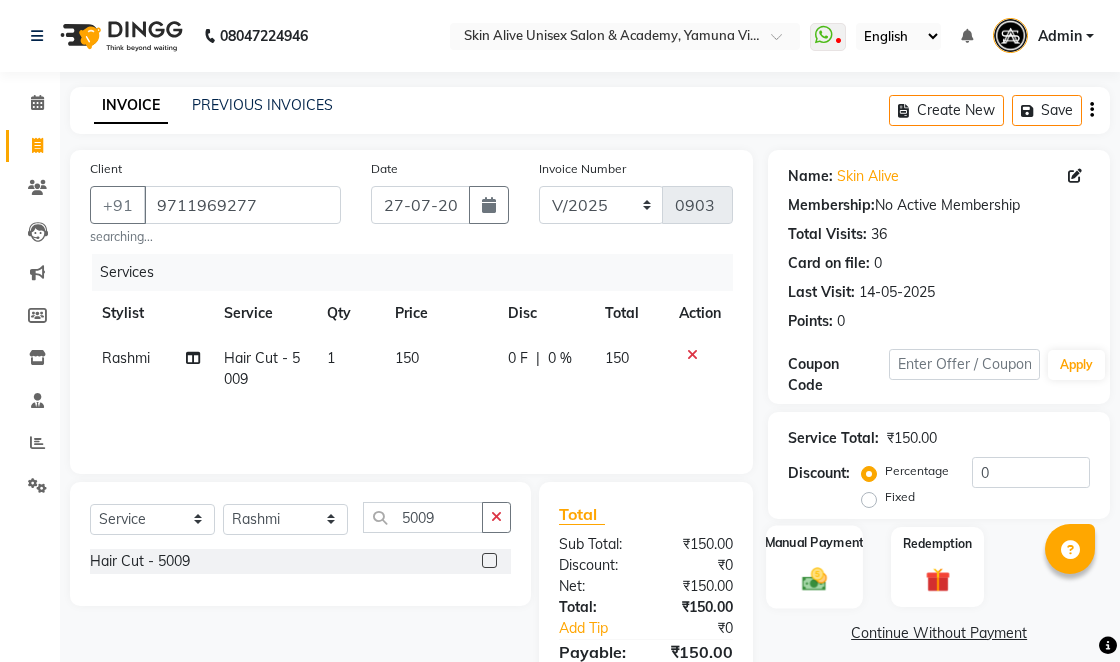 click 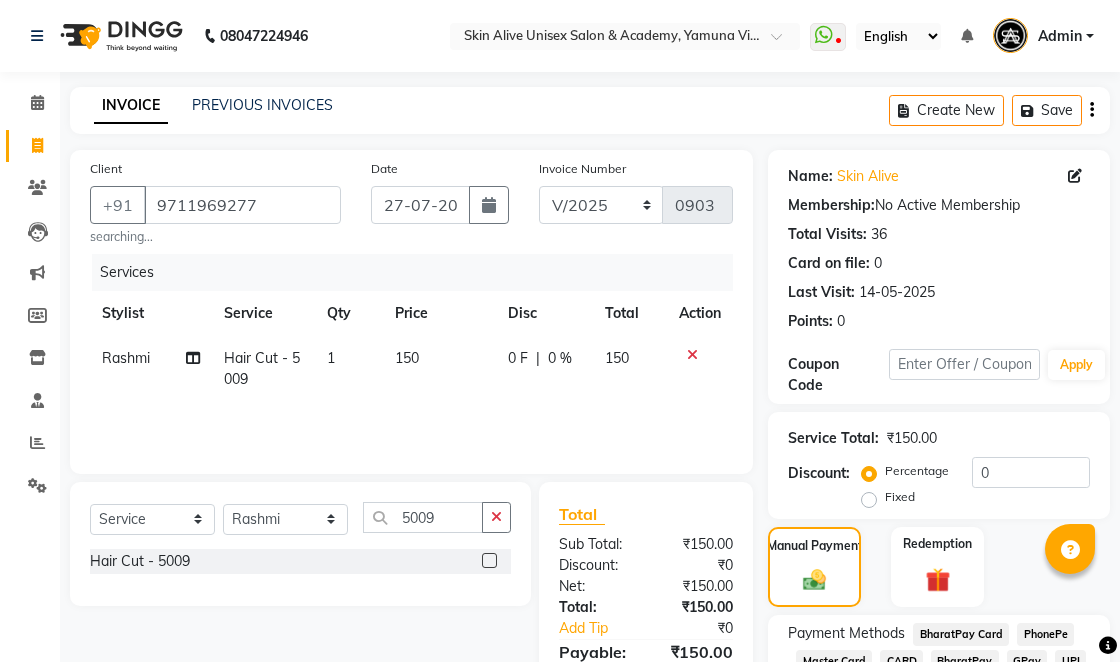 click on "CASH" 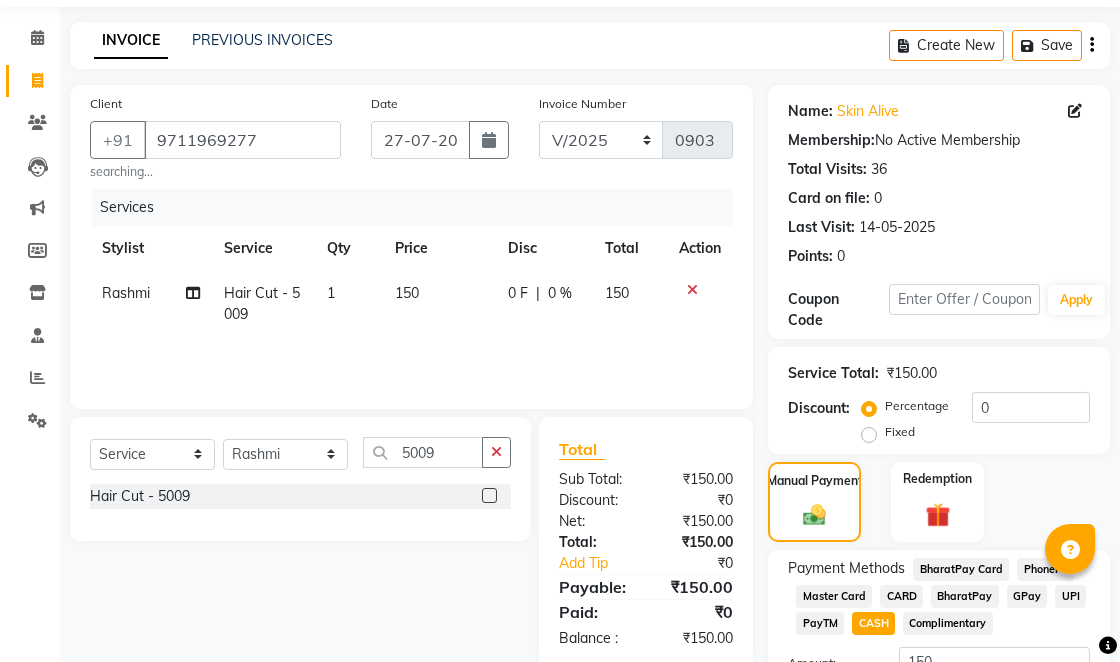 scroll, scrollTop: 130, scrollLeft: 0, axis: vertical 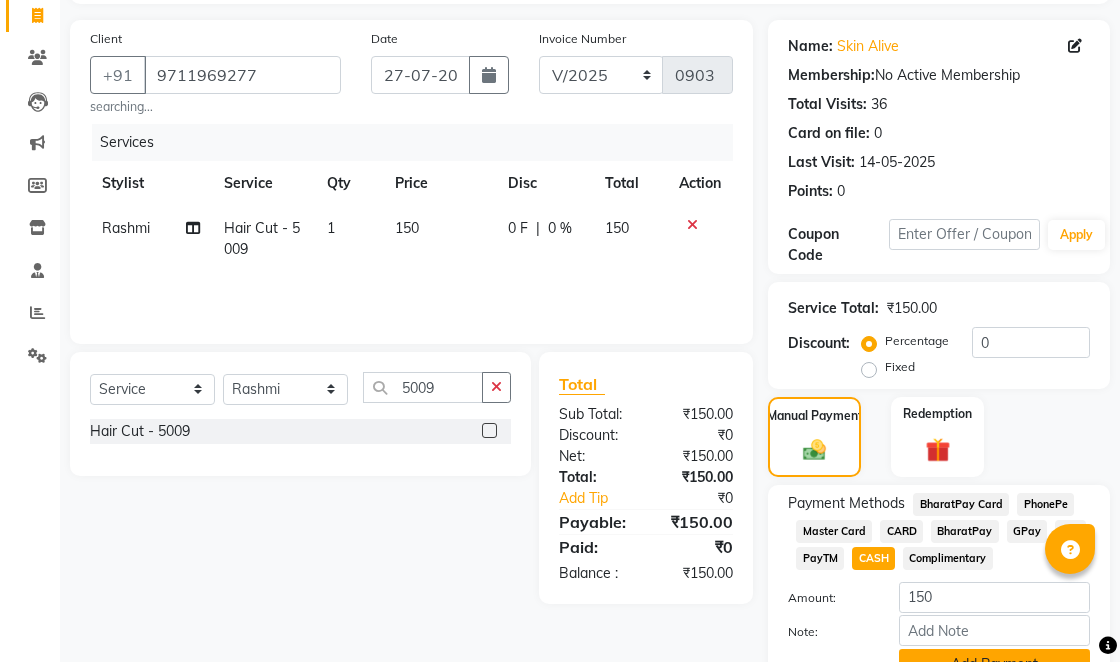 click on "Add Payment" 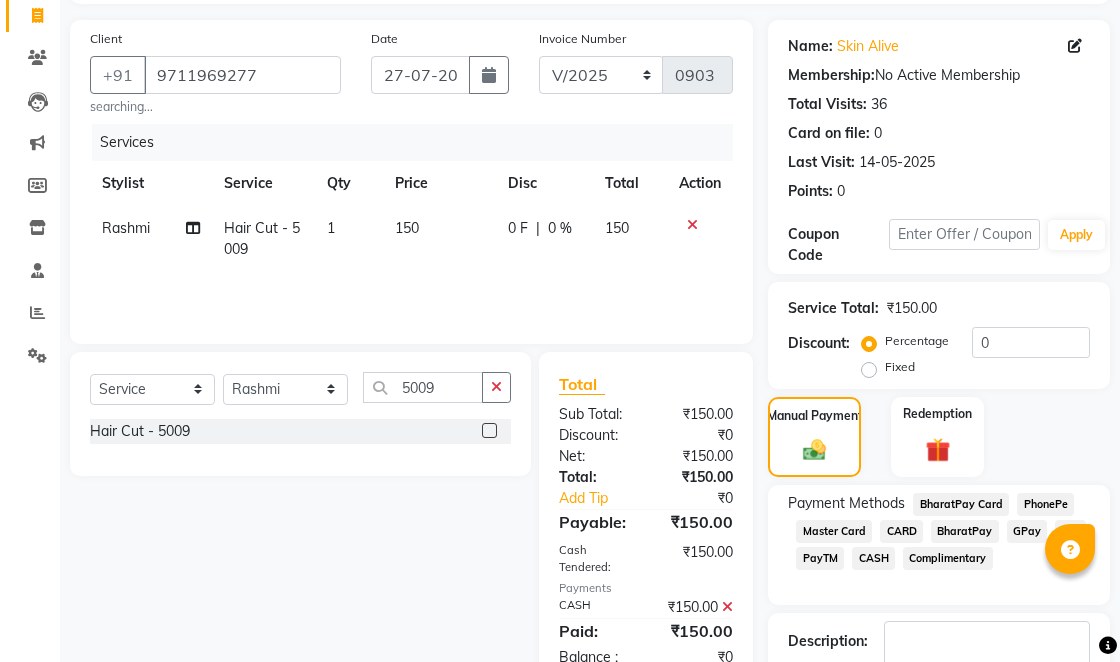 scroll, scrollTop: 159, scrollLeft: 0, axis: vertical 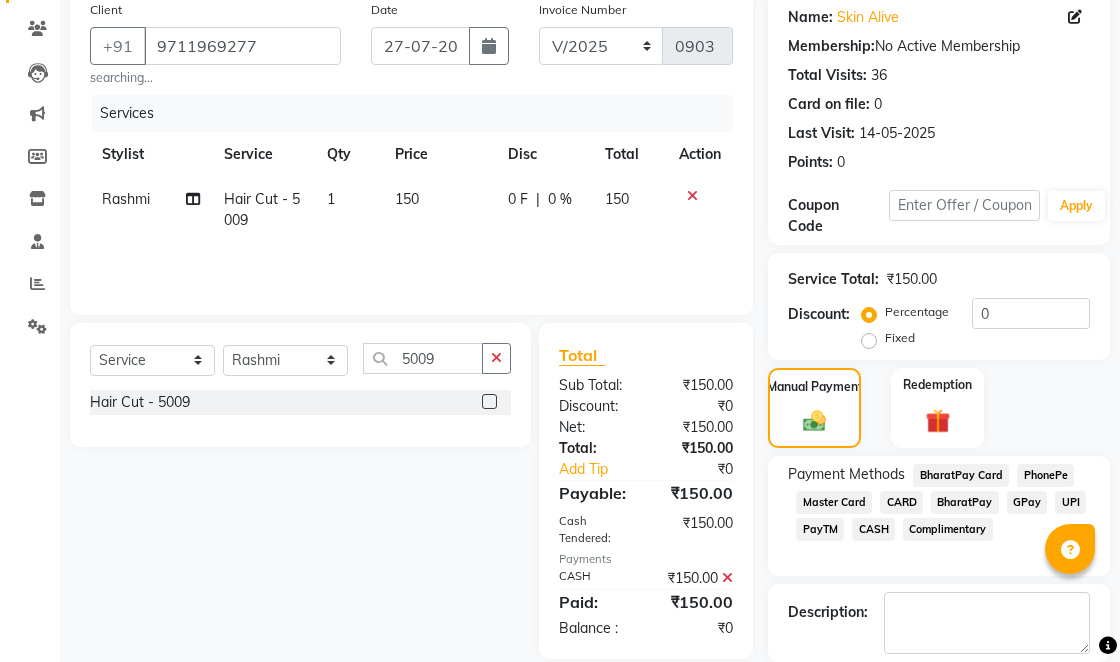 click 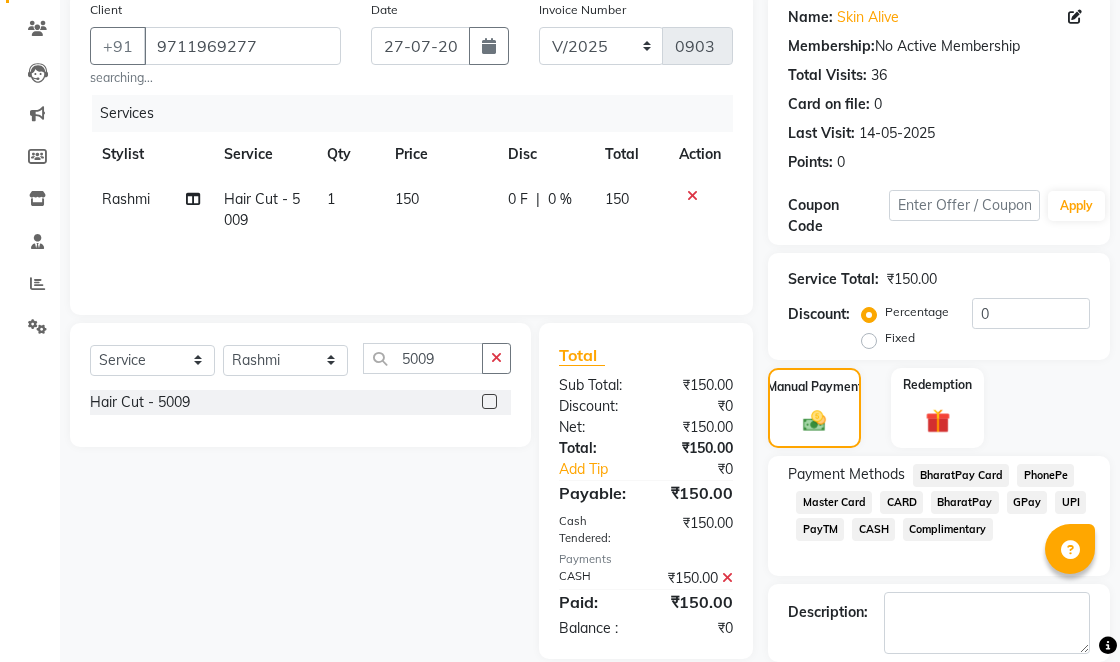 click 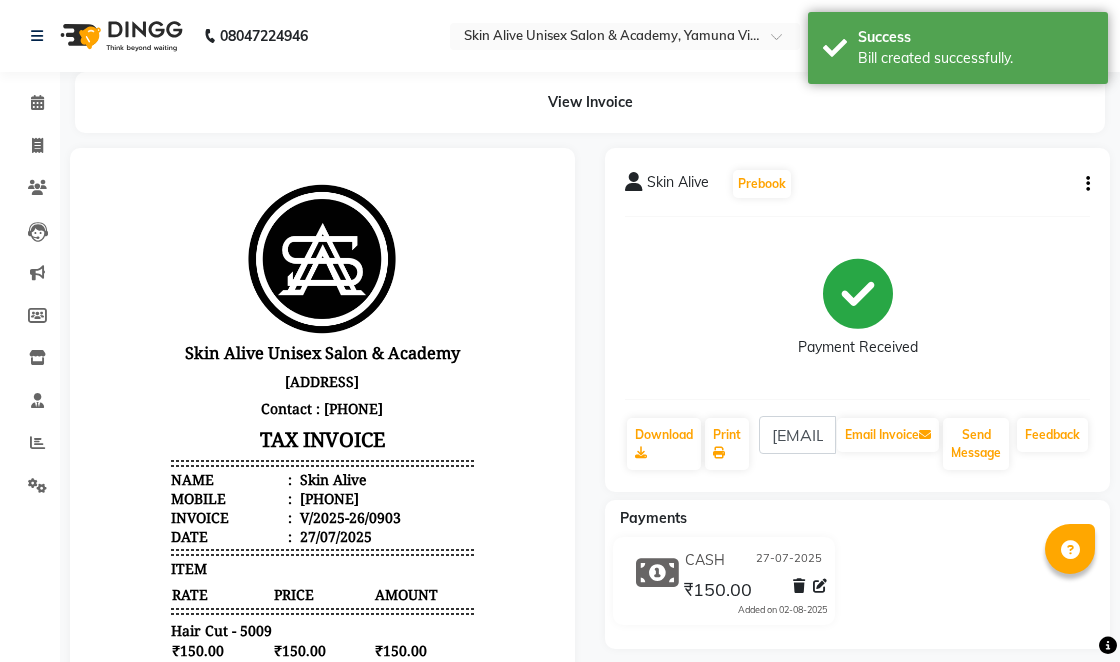 scroll, scrollTop: 0, scrollLeft: 0, axis: both 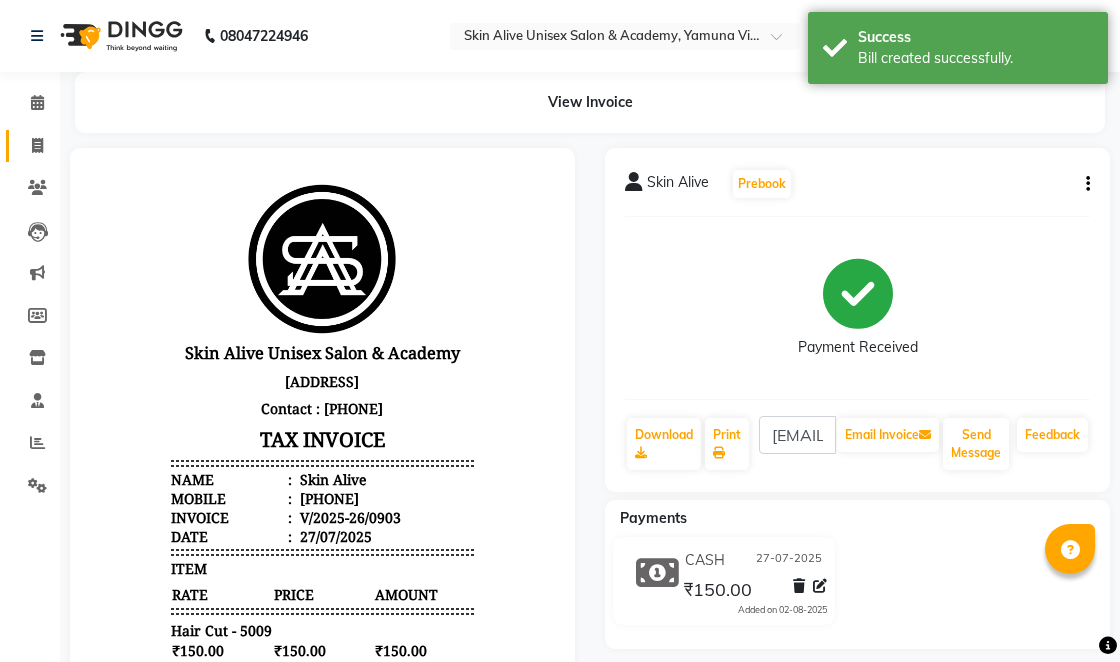 click 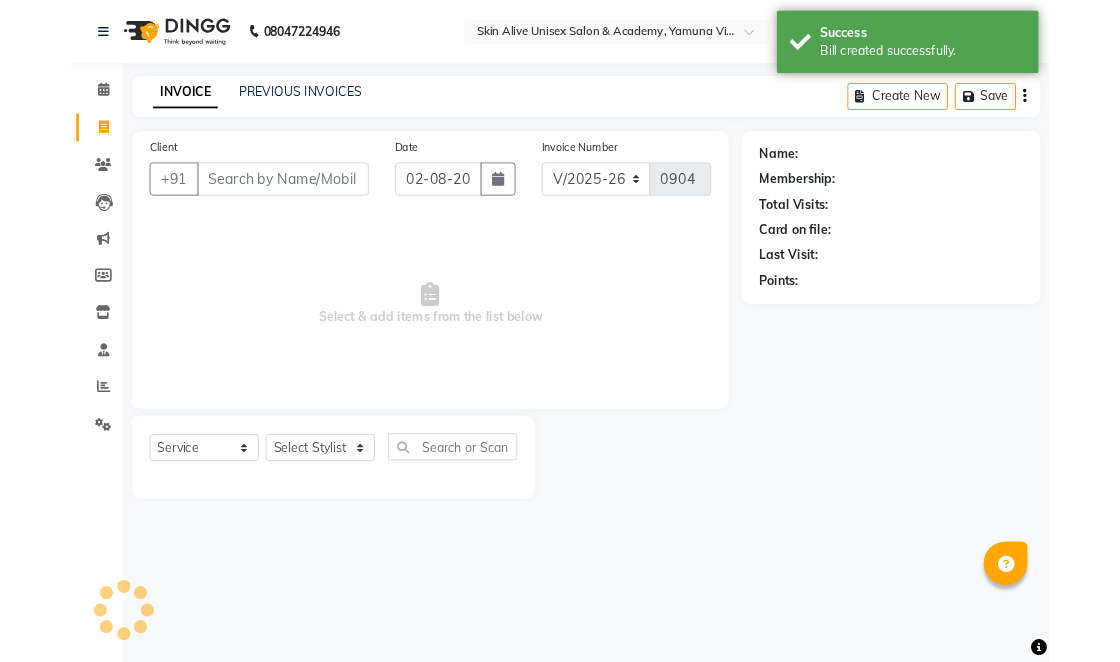 scroll, scrollTop: 0, scrollLeft: 0, axis: both 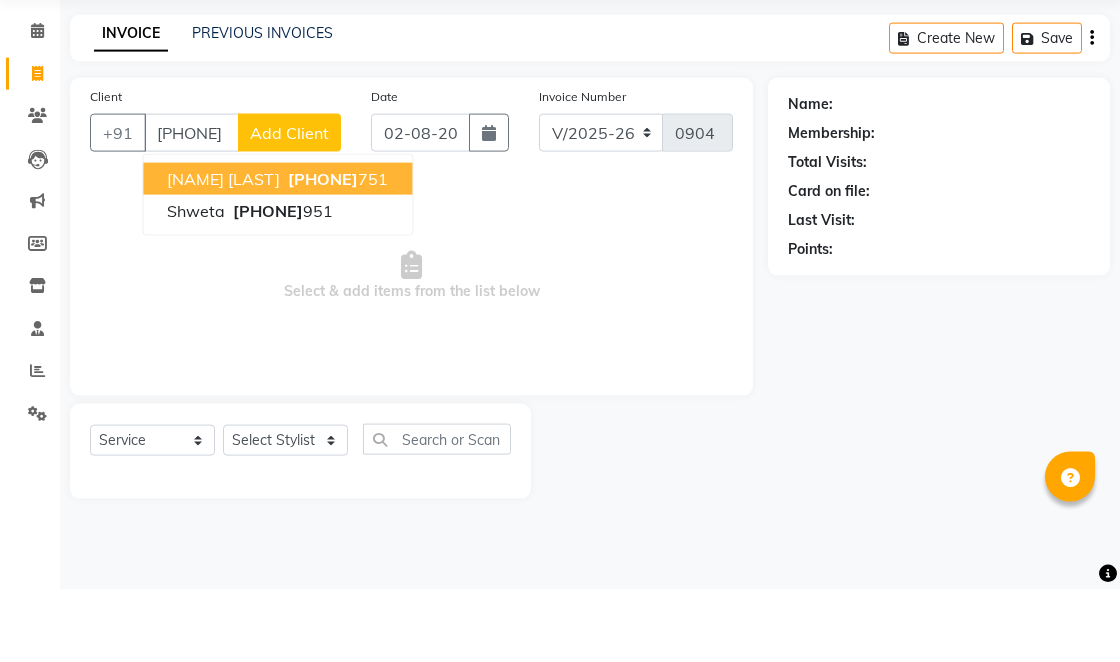 click on "[PHONE]" at bounding box center (323, 251) 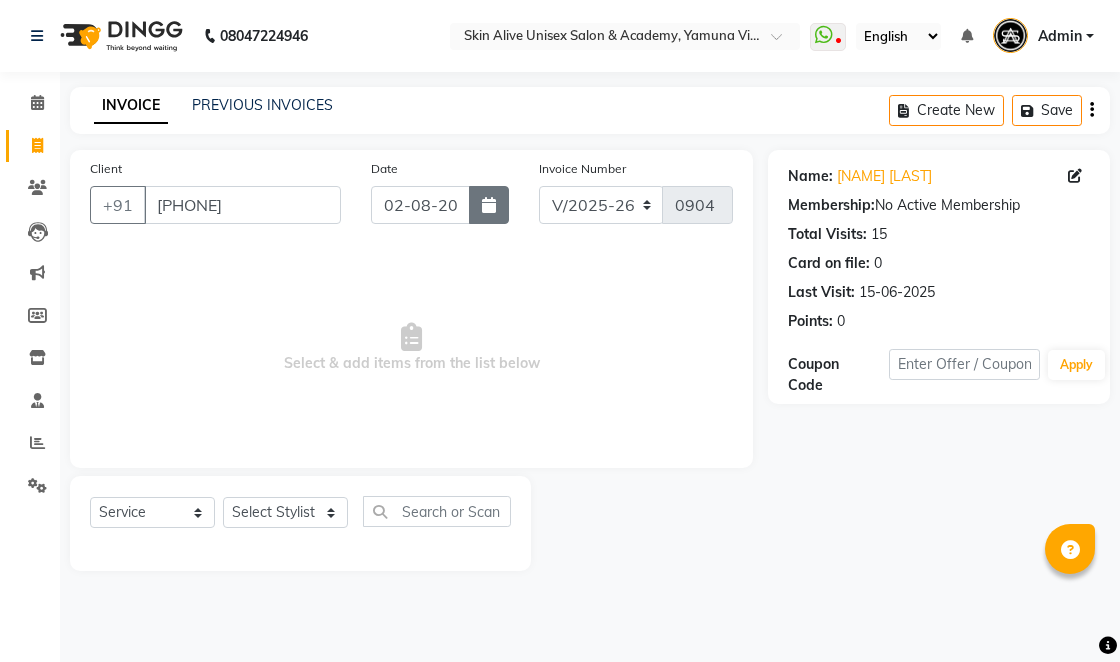 click 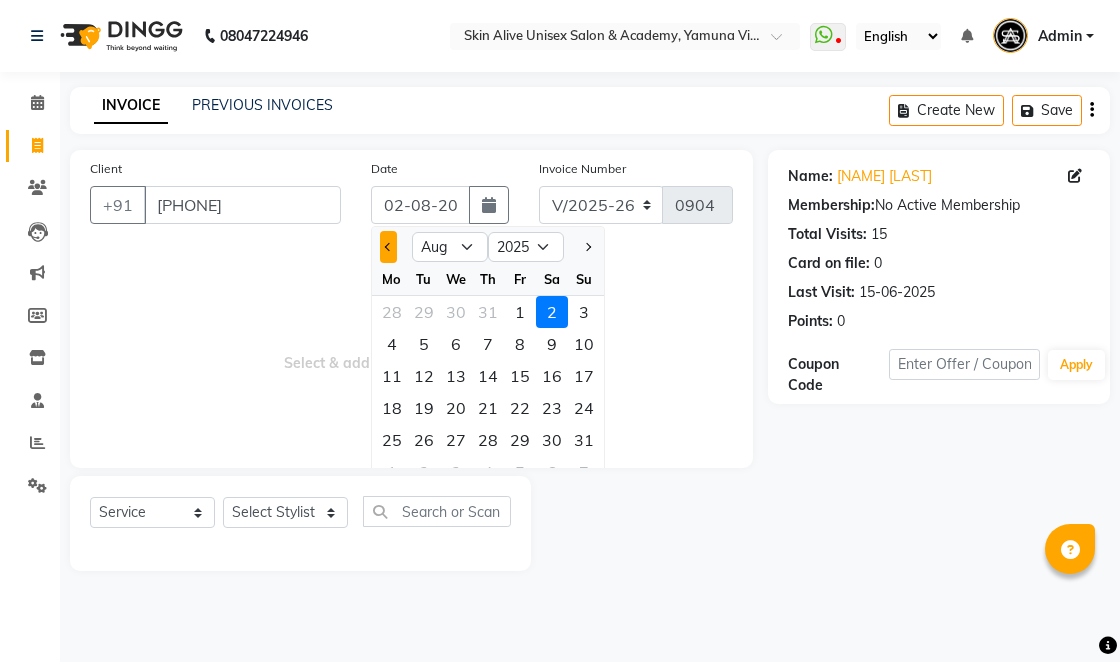 click 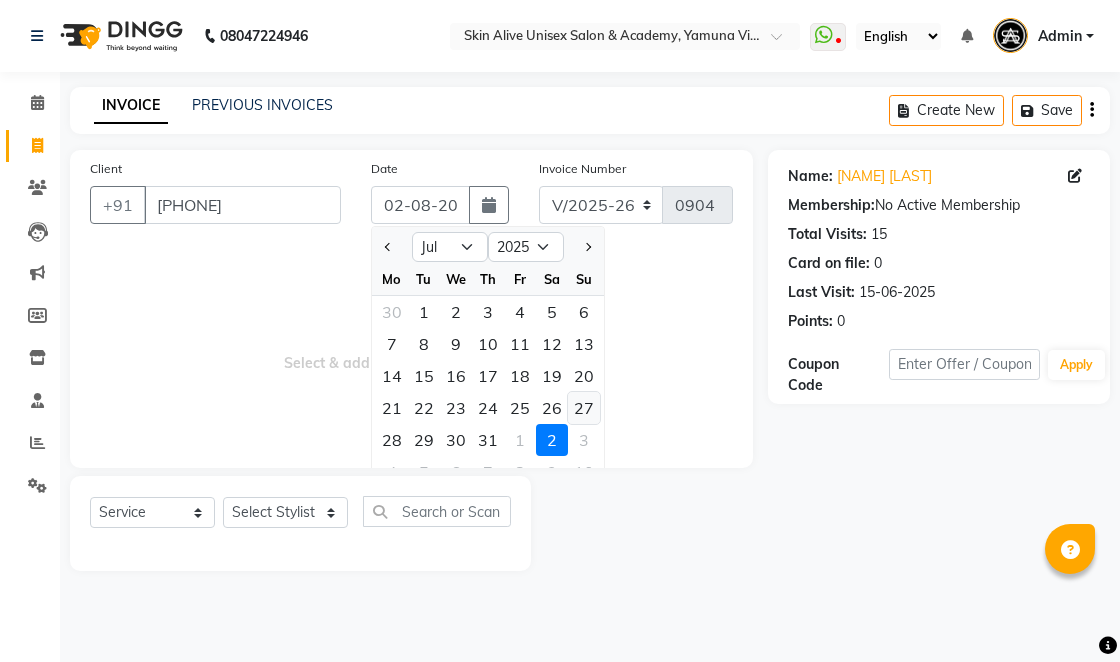 click on "27" 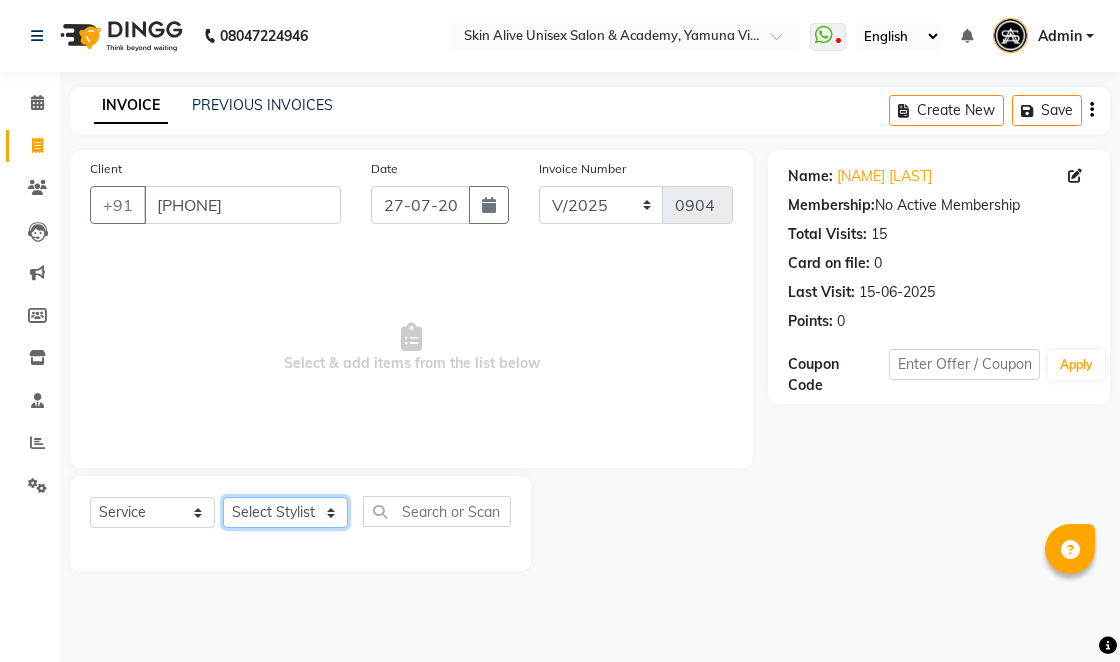 click on "Select Stylist [FIRST] [LAST] [FIRST] [FIRST] [LAST] [FIRST] [FIRST] [FIRST] [LAST] [FIRST] [FIRST] [FIRST] [LAST] [FIRST]" 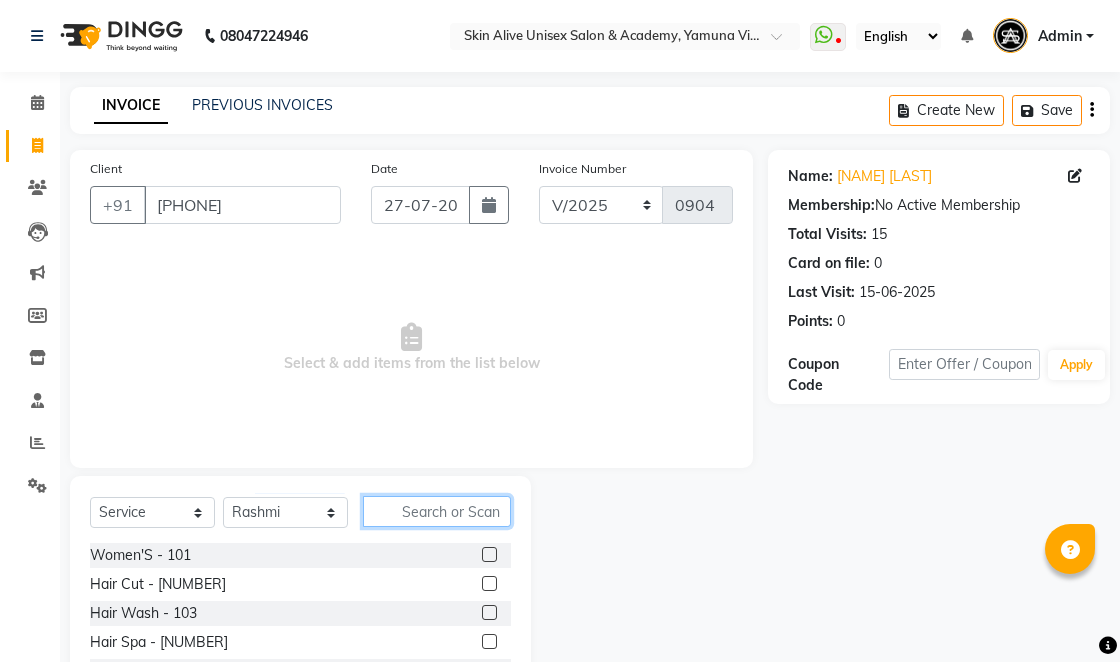 click 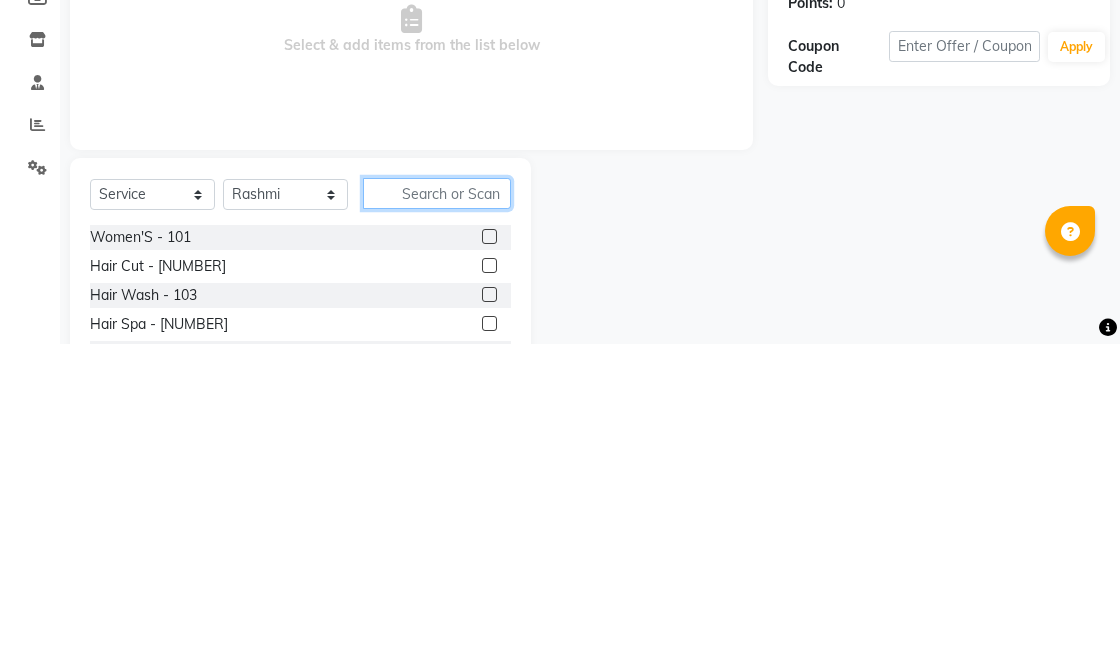 scroll, scrollTop: 20, scrollLeft: 0, axis: vertical 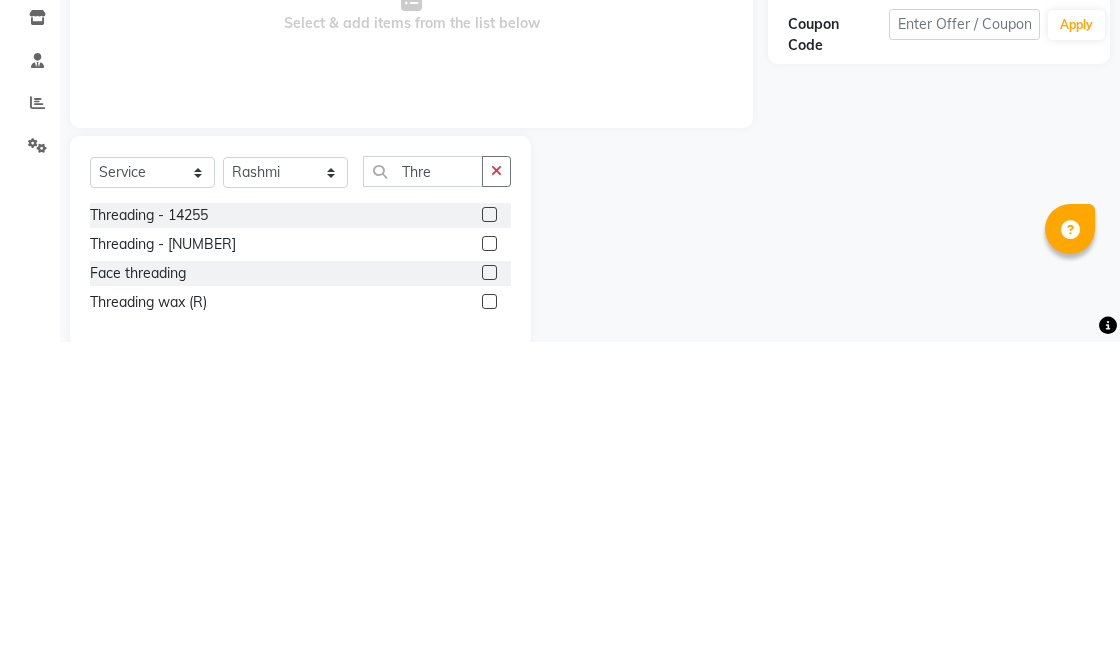 click 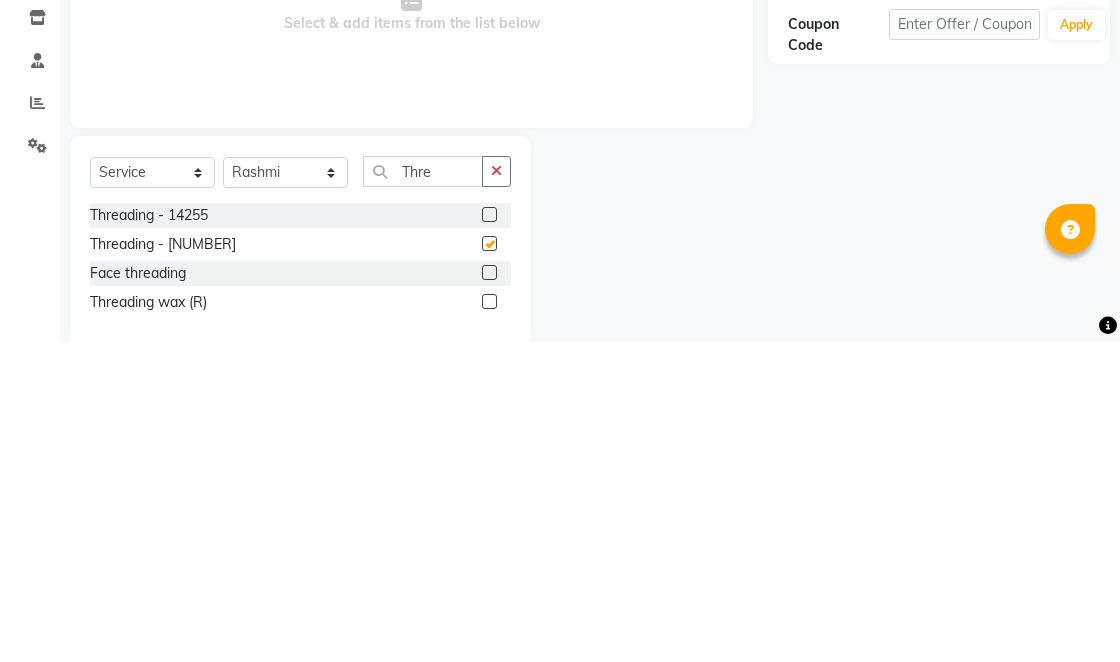 scroll, scrollTop: 20, scrollLeft: 0, axis: vertical 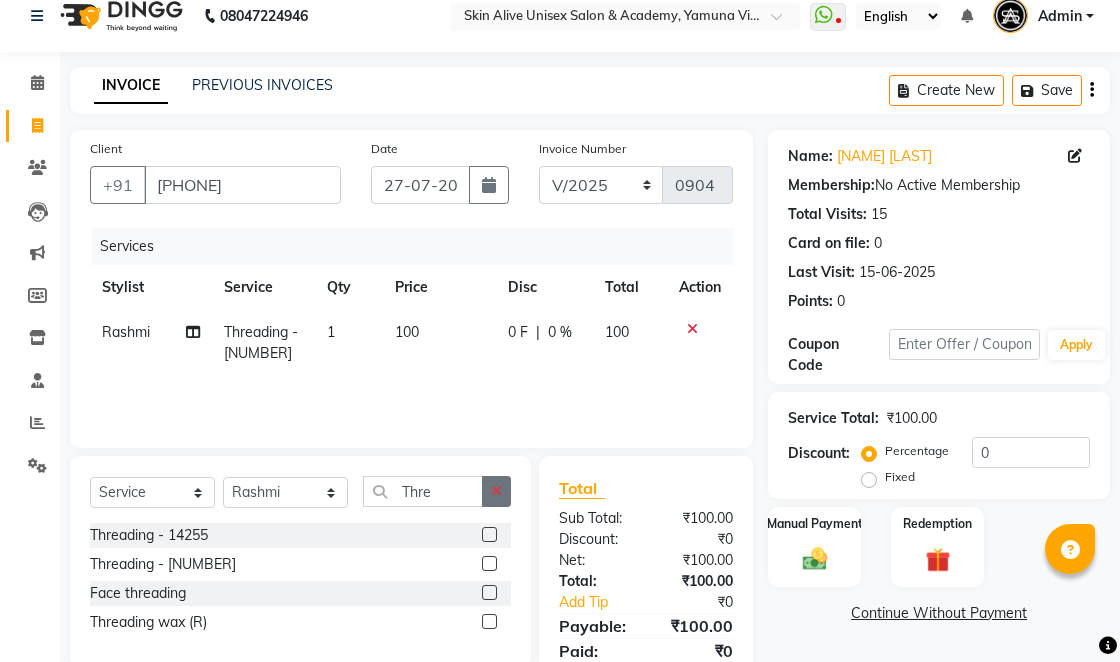 click 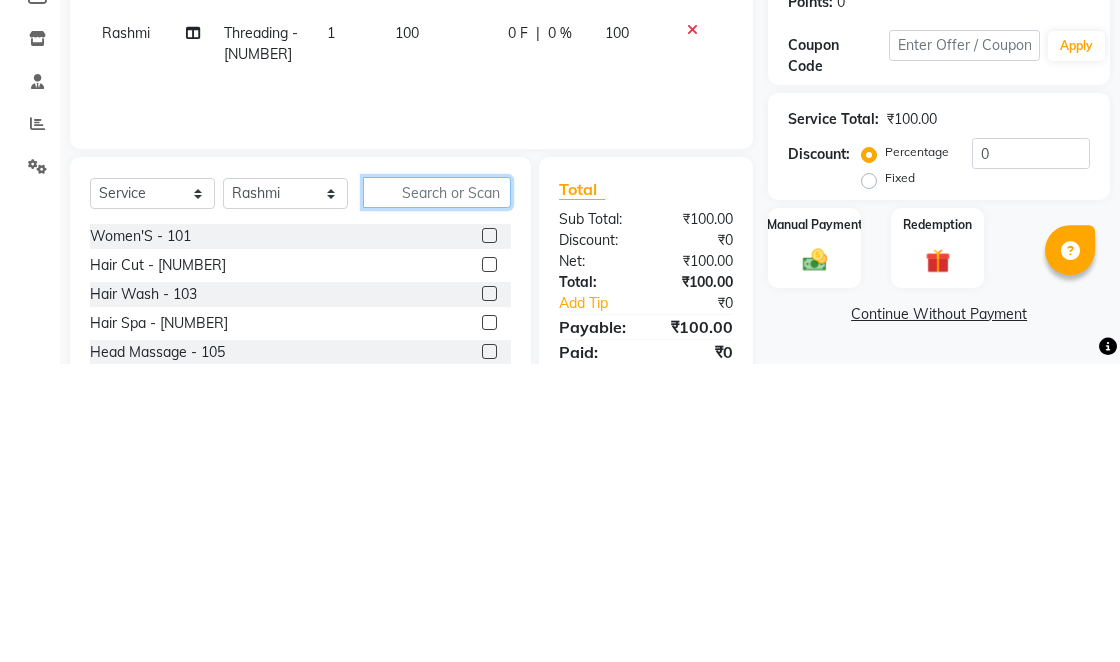 scroll, scrollTop: 20, scrollLeft: 0, axis: vertical 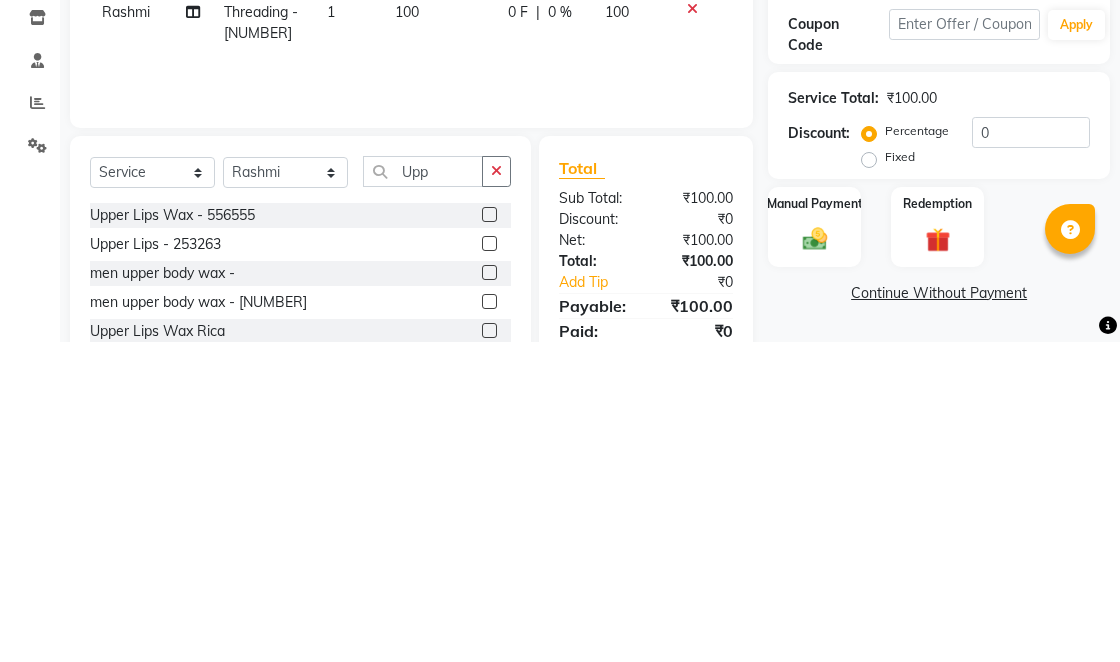 click 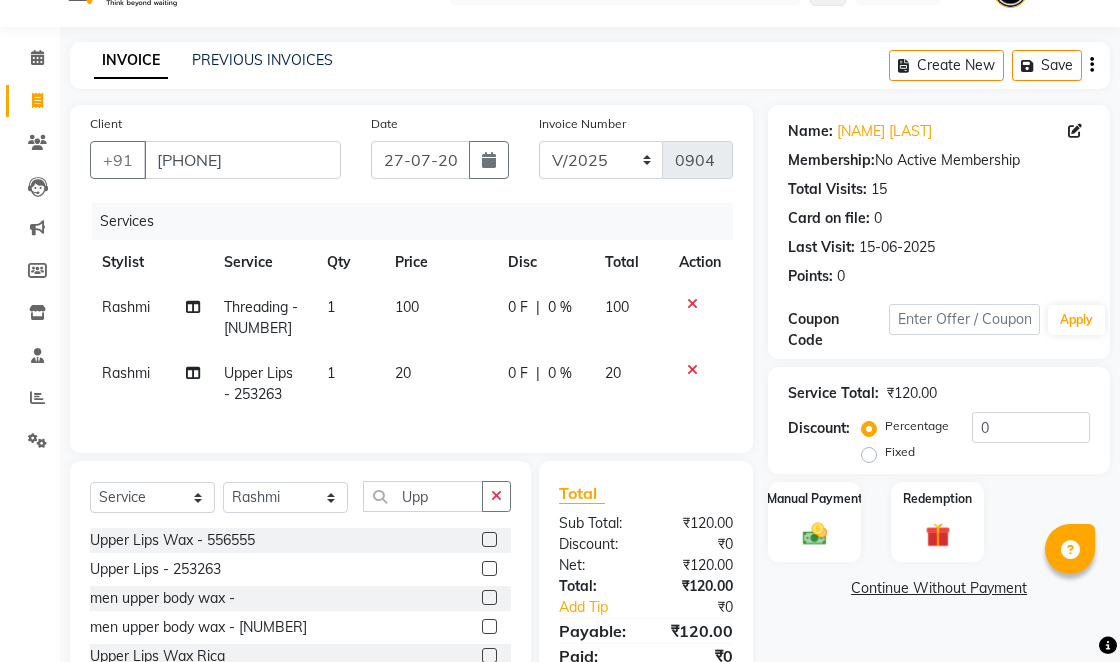 scroll, scrollTop: 49, scrollLeft: 0, axis: vertical 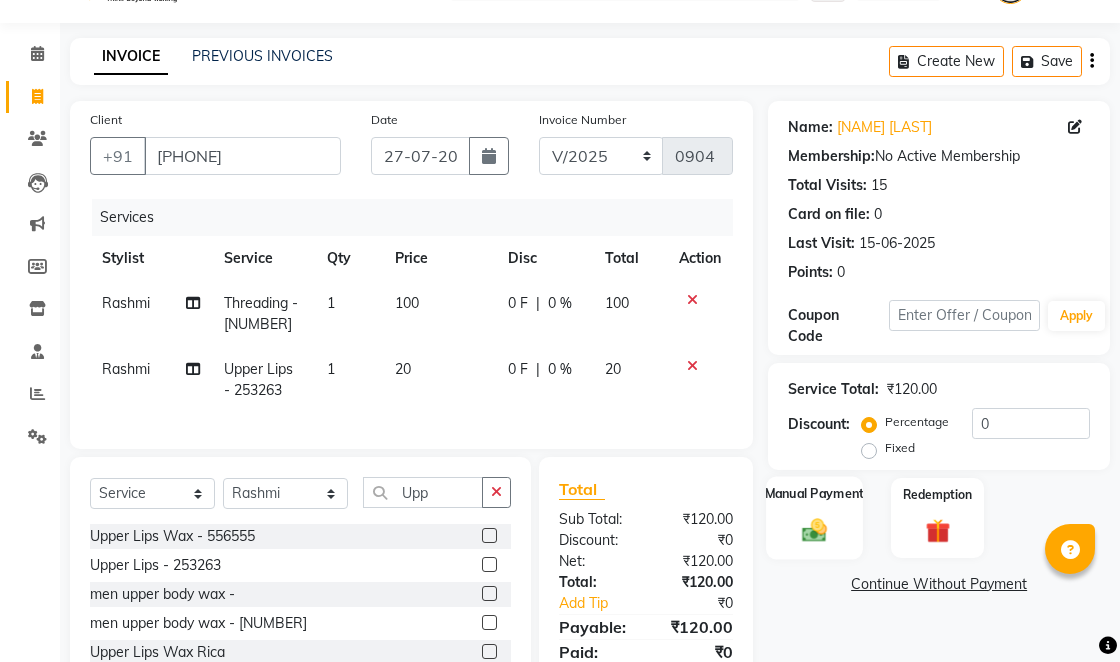 click 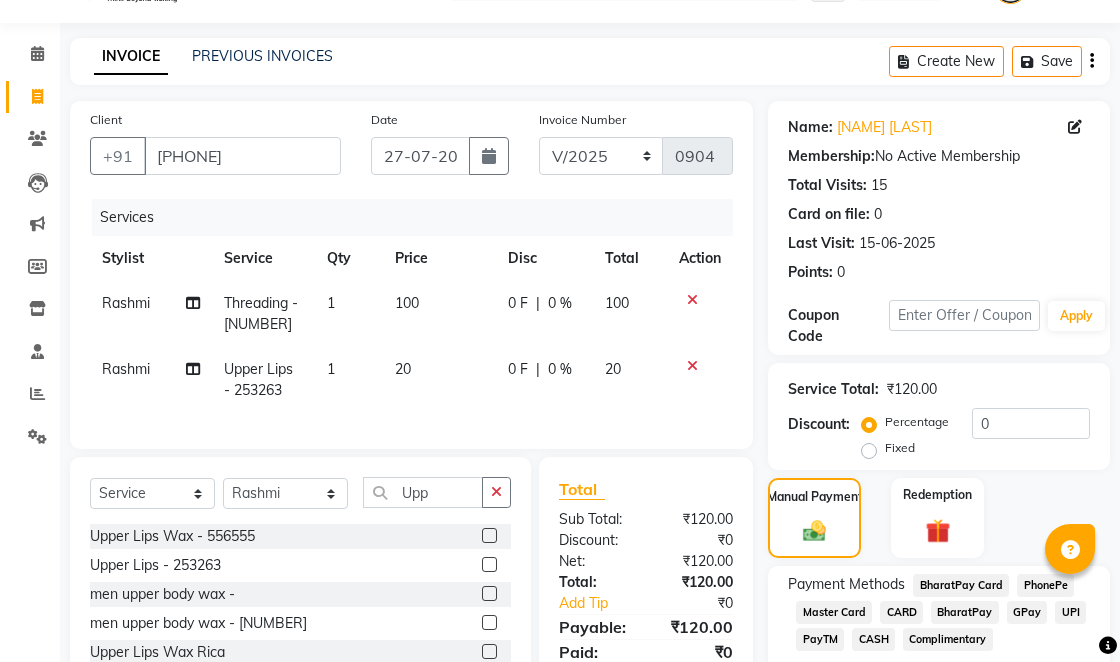 click on "PayTM" 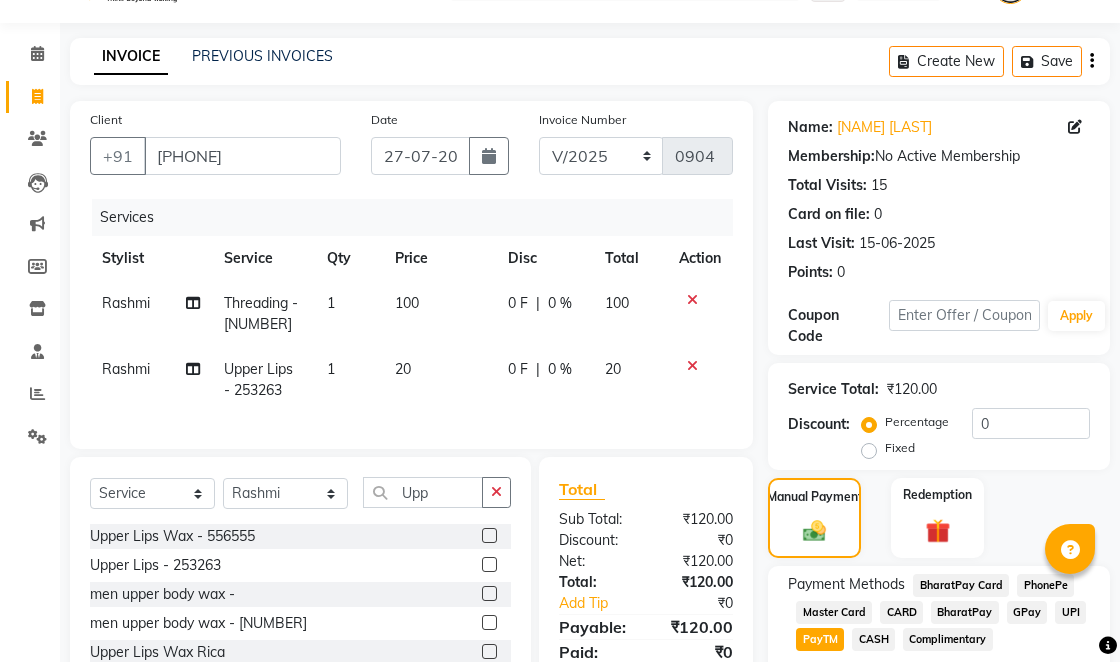 click on "Add Payment" 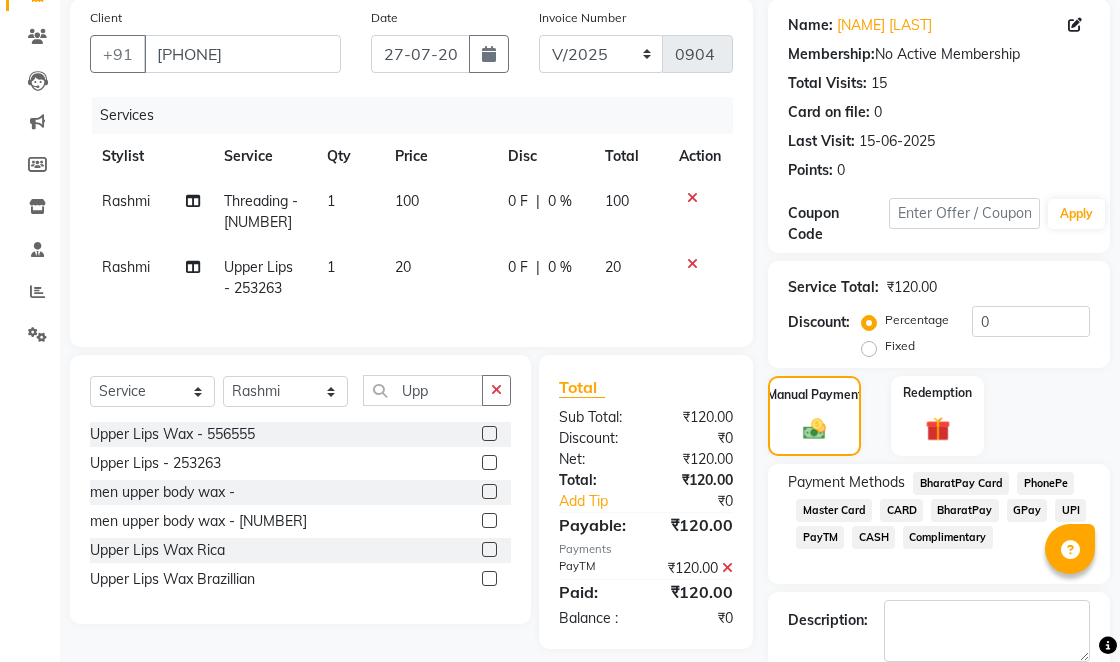 scroll, scrollTop: 159, scrollLeft: 0, axis: vertical 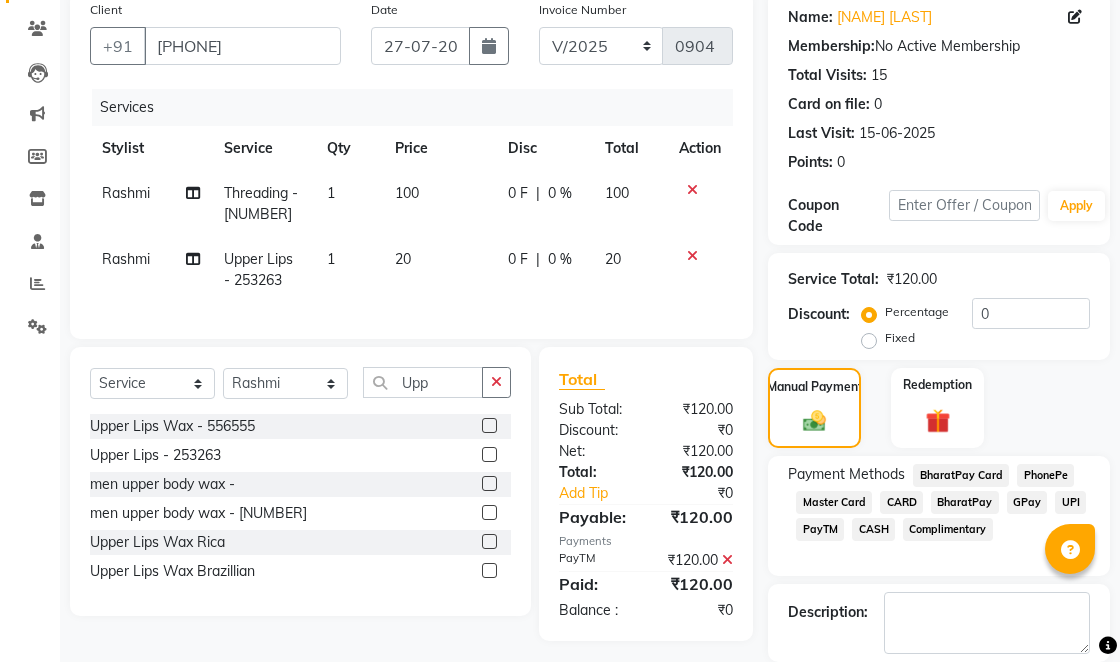 click 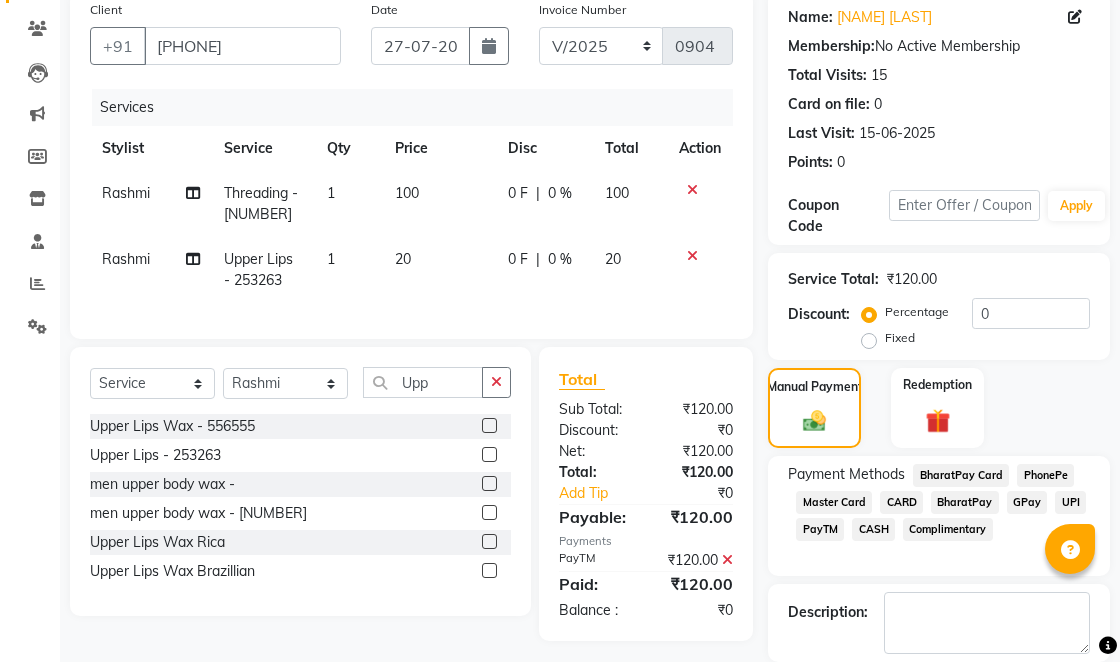 click 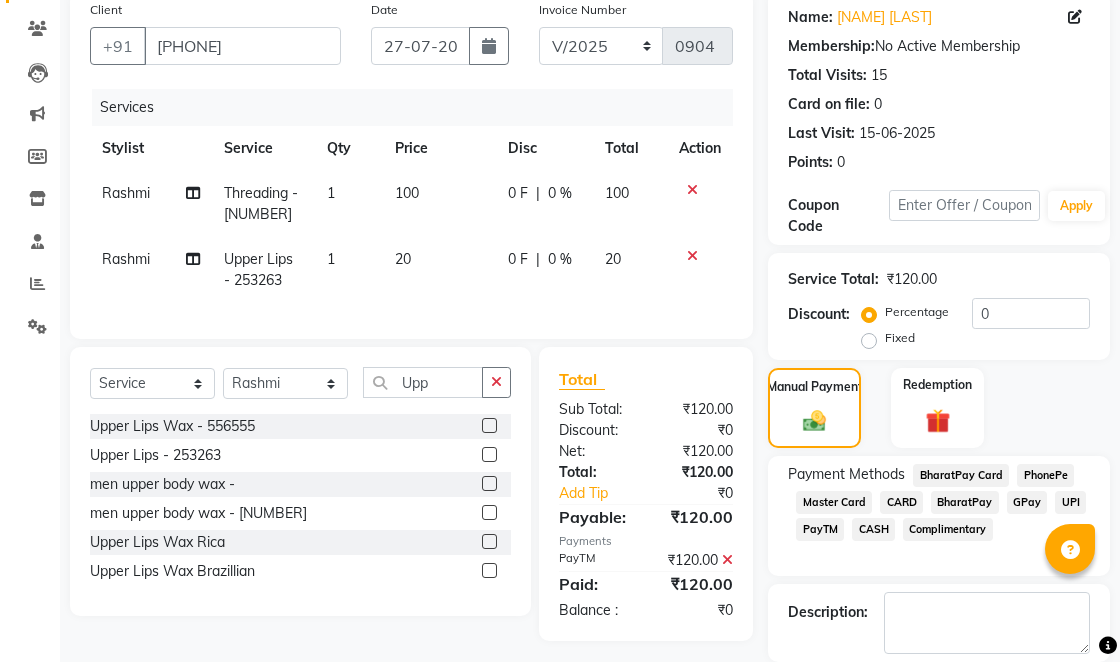 click on "Checkout" 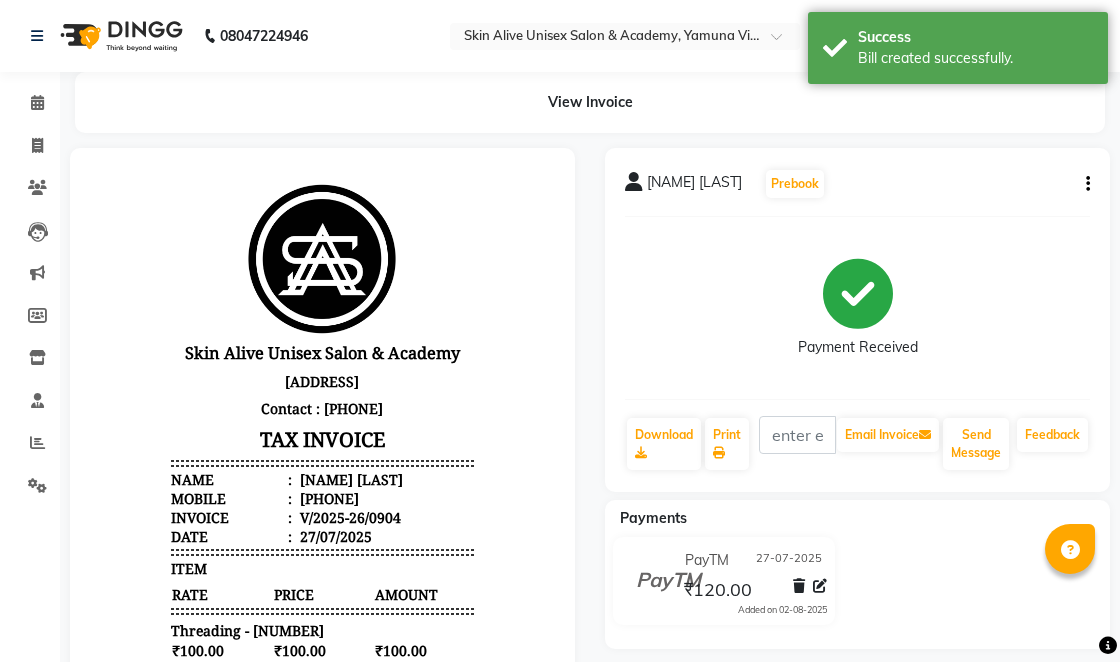 scroll, scrollTop: 0, scrollLeft: 0, axis: both 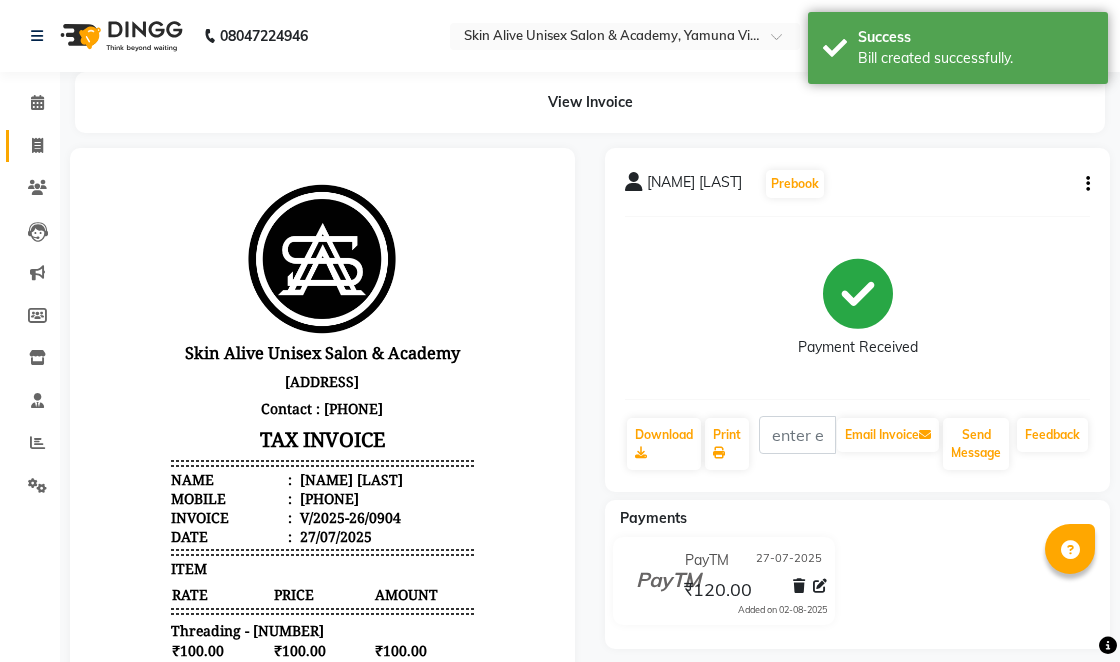 click 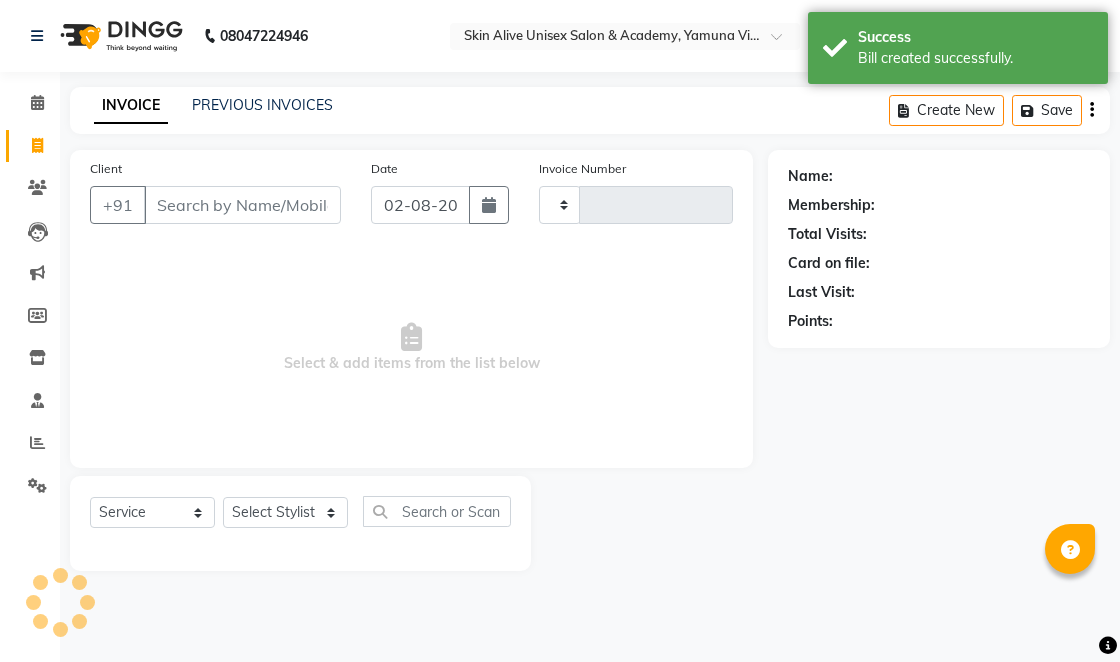 scroll, scrollTop: 0, scrollLeft: 0, axis: both 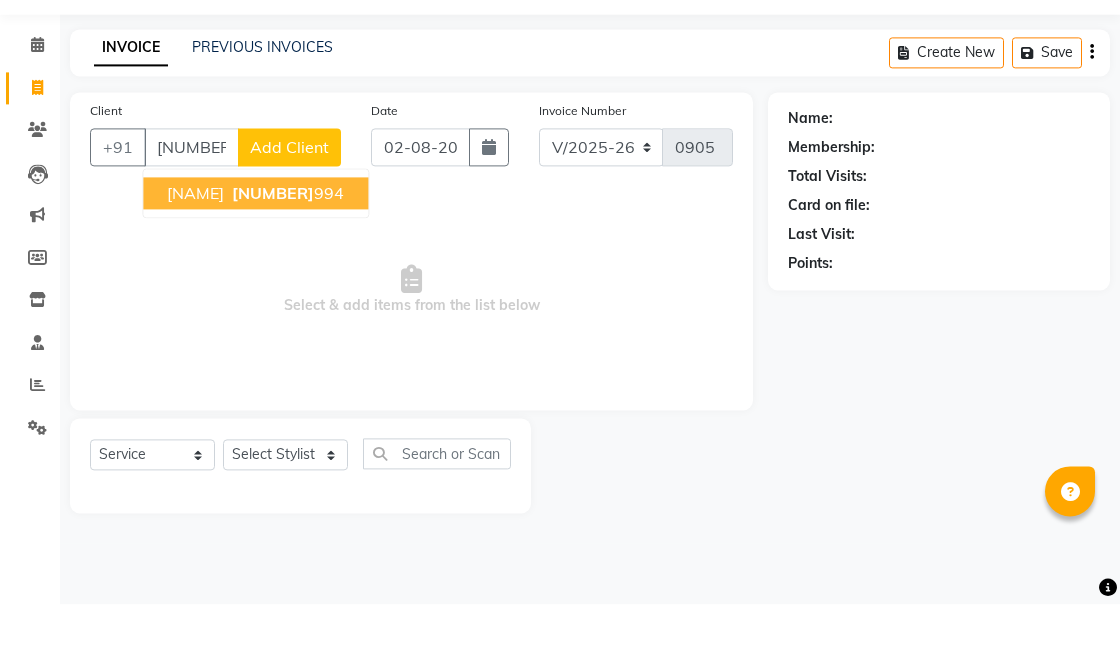 click on "[FIRST] [PHONE]" at bounding box center (255, 251) 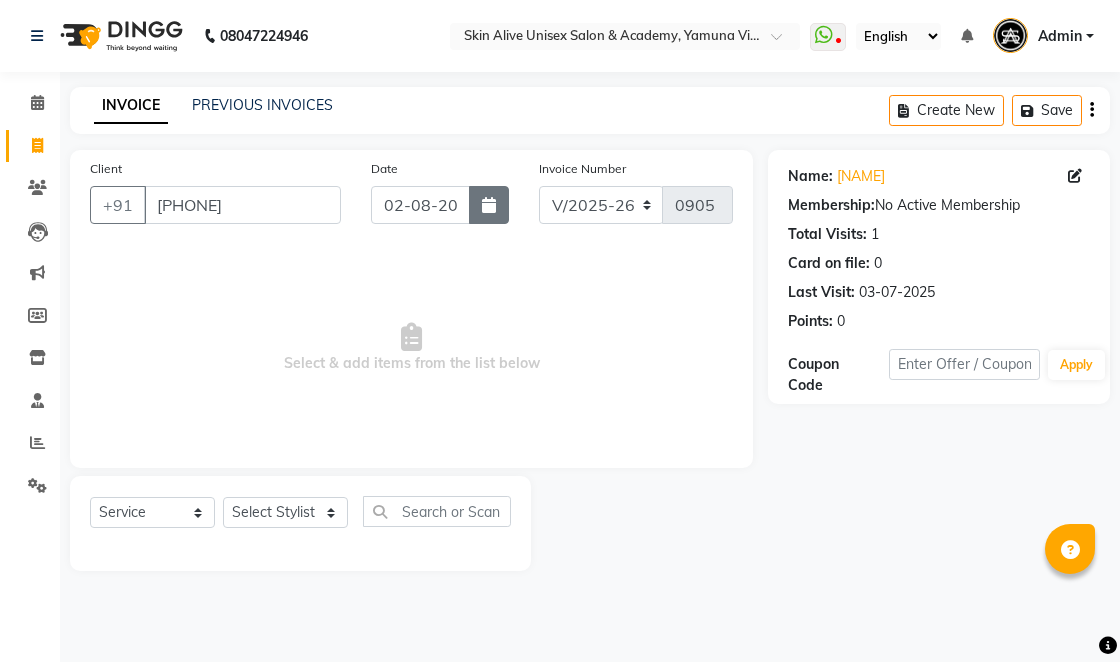 click 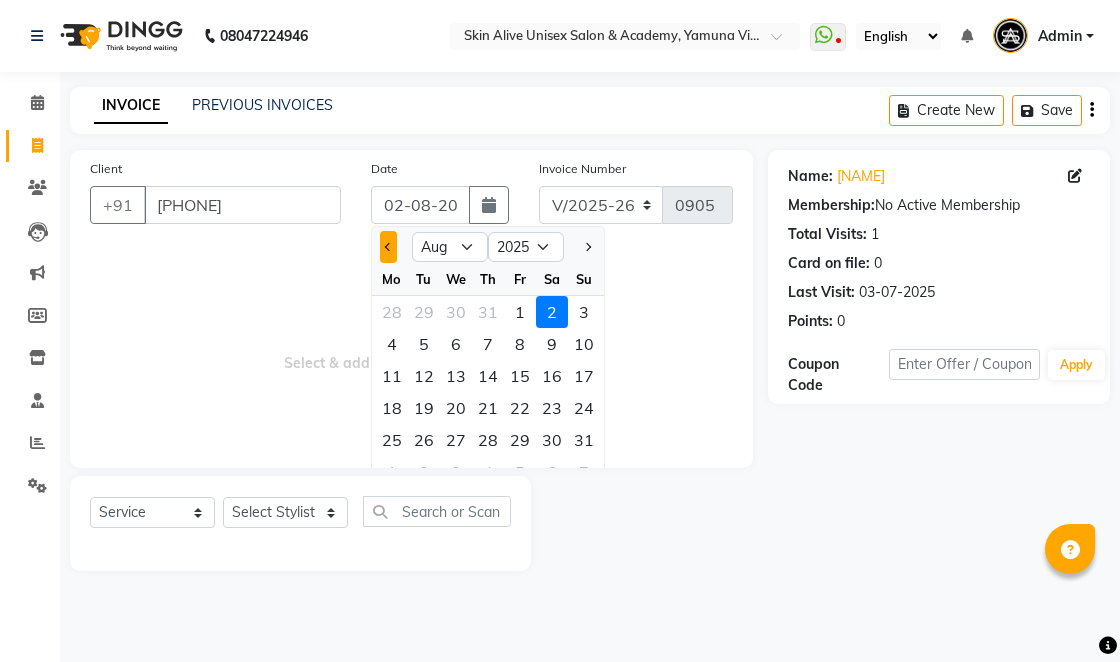 click 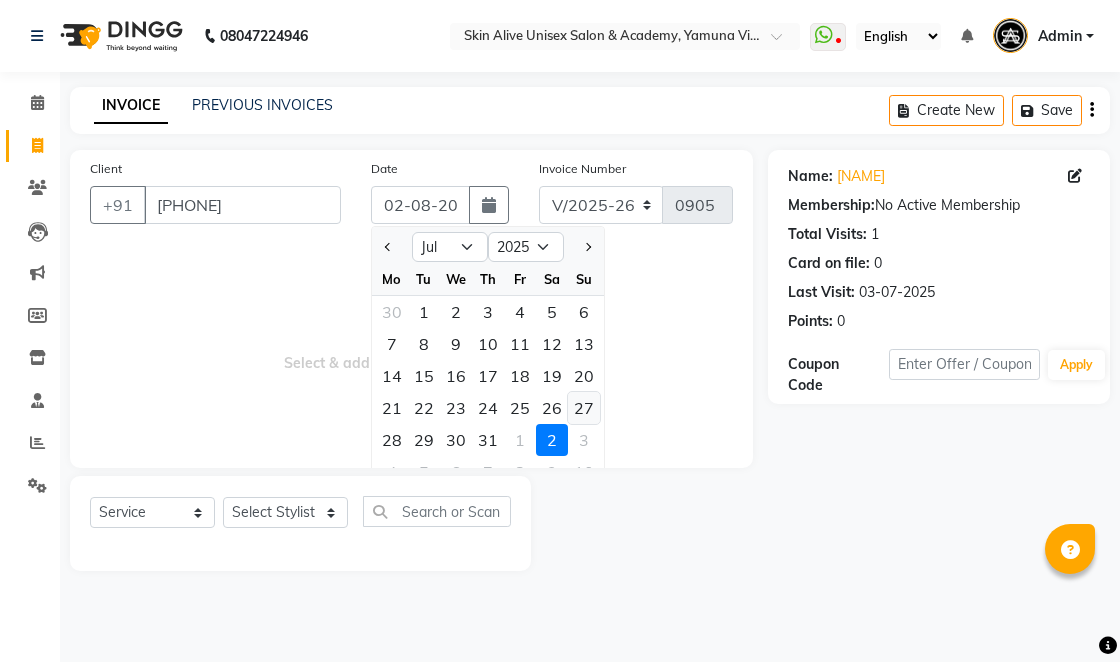 click on "27" 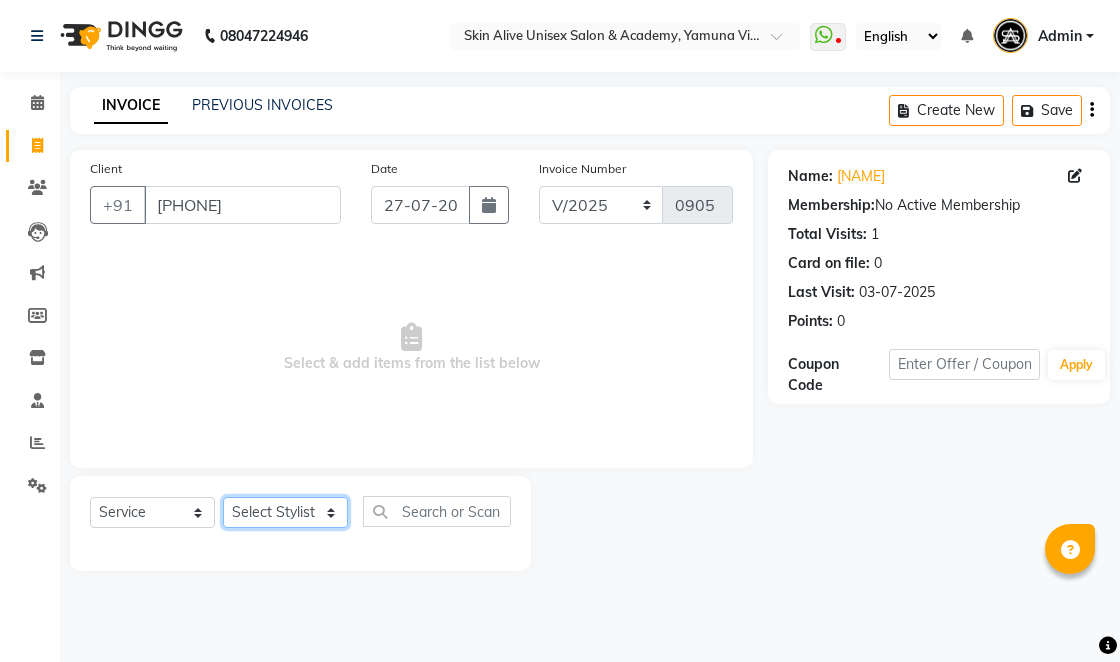 click on "Select Stylist [FIRST] [LAST] [FIRST] [FIRST] [LAST] [FIRST] [FIRST] [FIRST] [LAST] [FIRST] [FIRST] [FIRST] [LAST] [FIRST]" 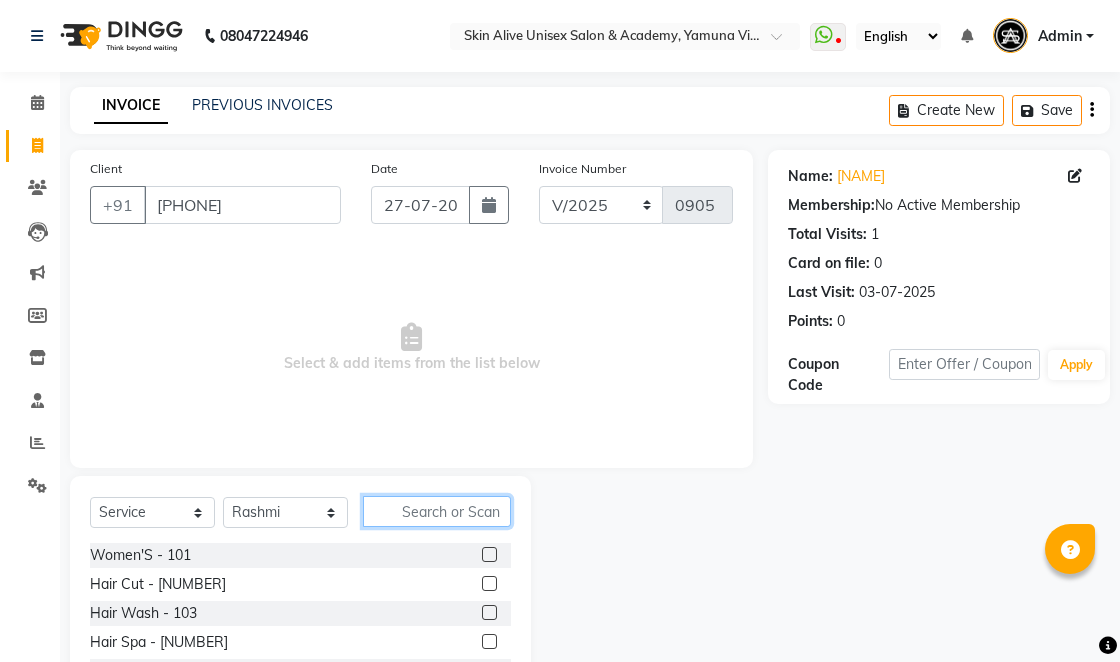 click 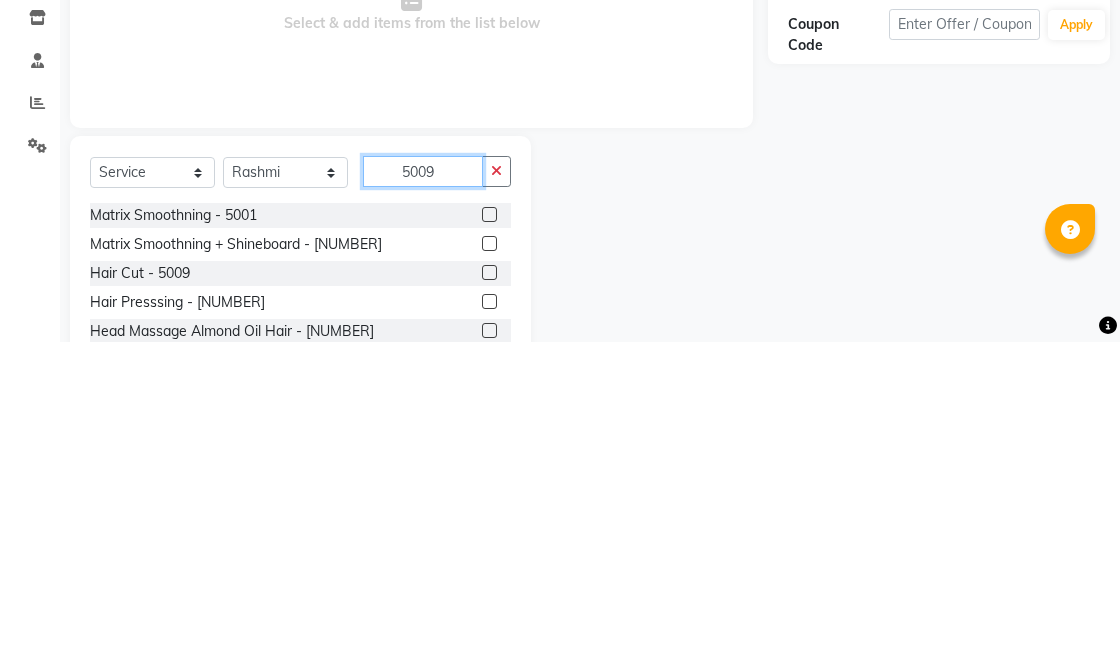 scroll, scrollTop: 0, scrollLeft: 0, axis: both 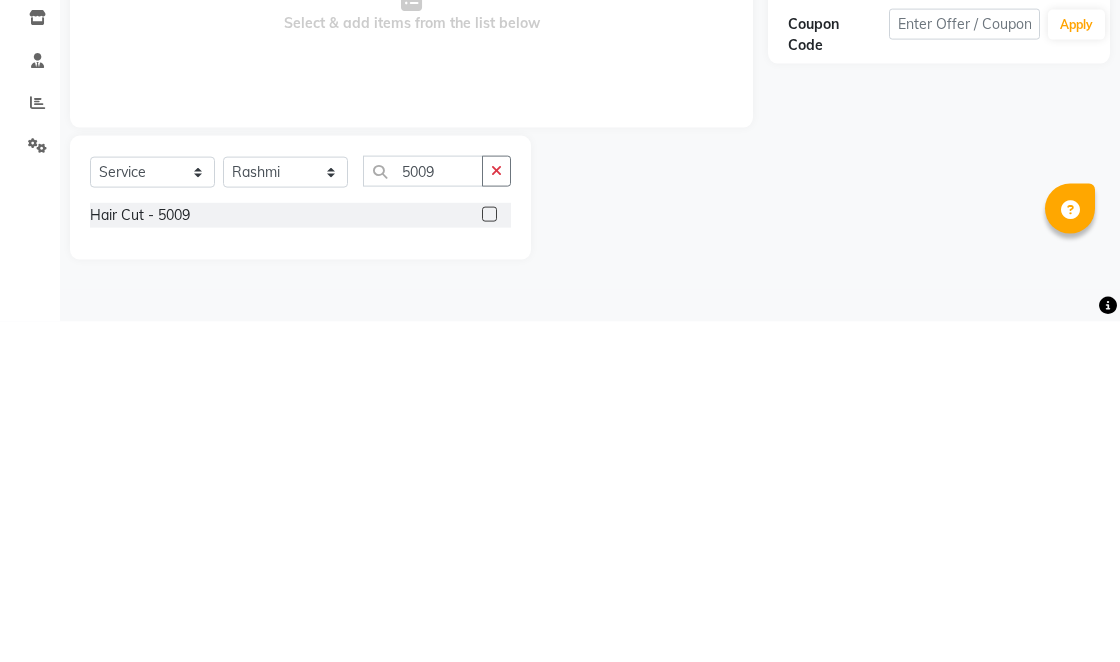 click on "Hair Cut - 5009" 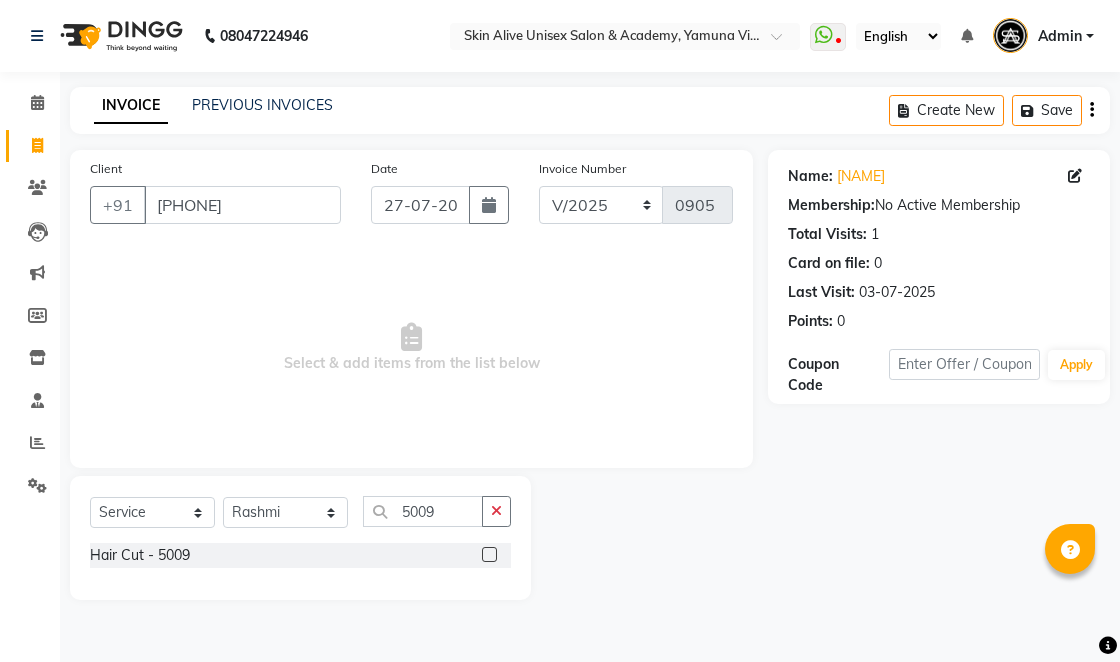 click 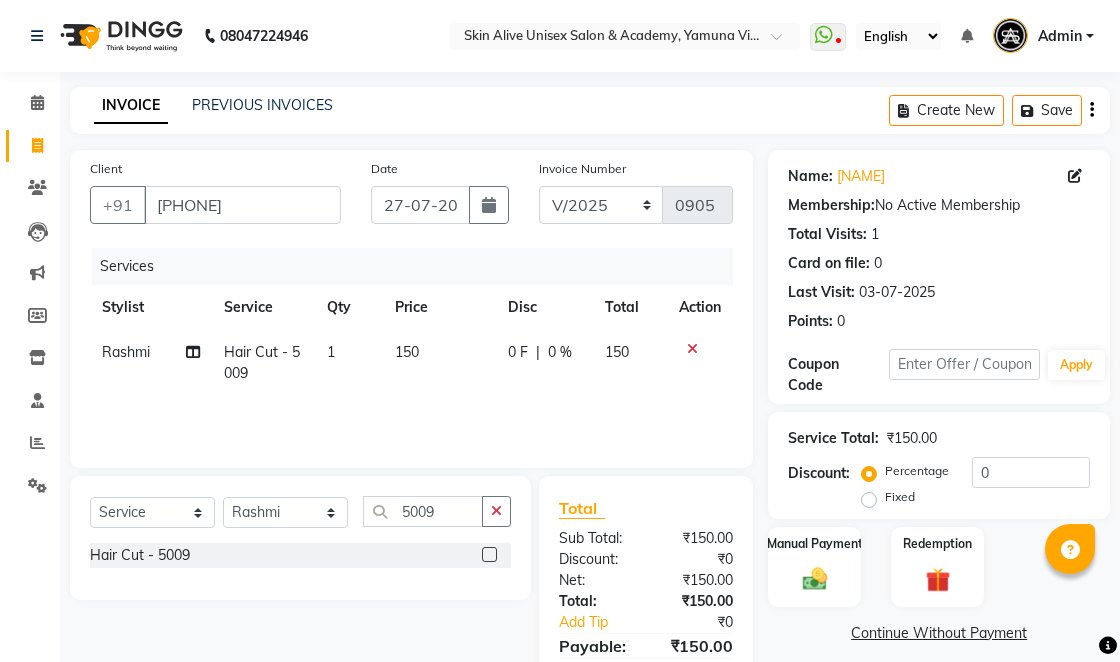 click on "150" 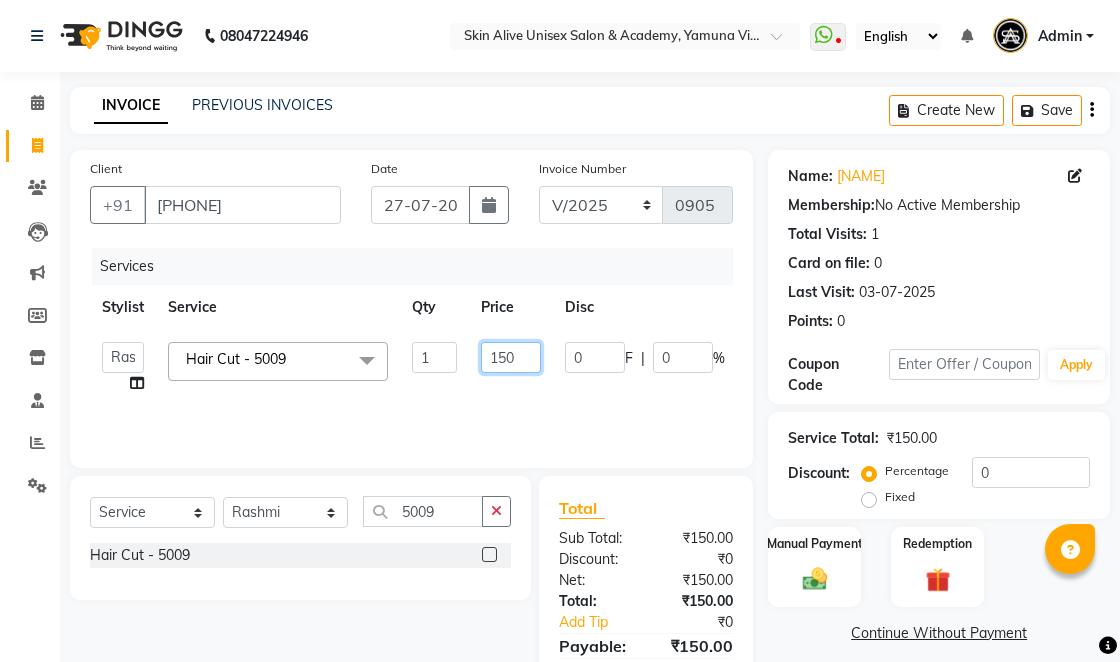 click on "150" 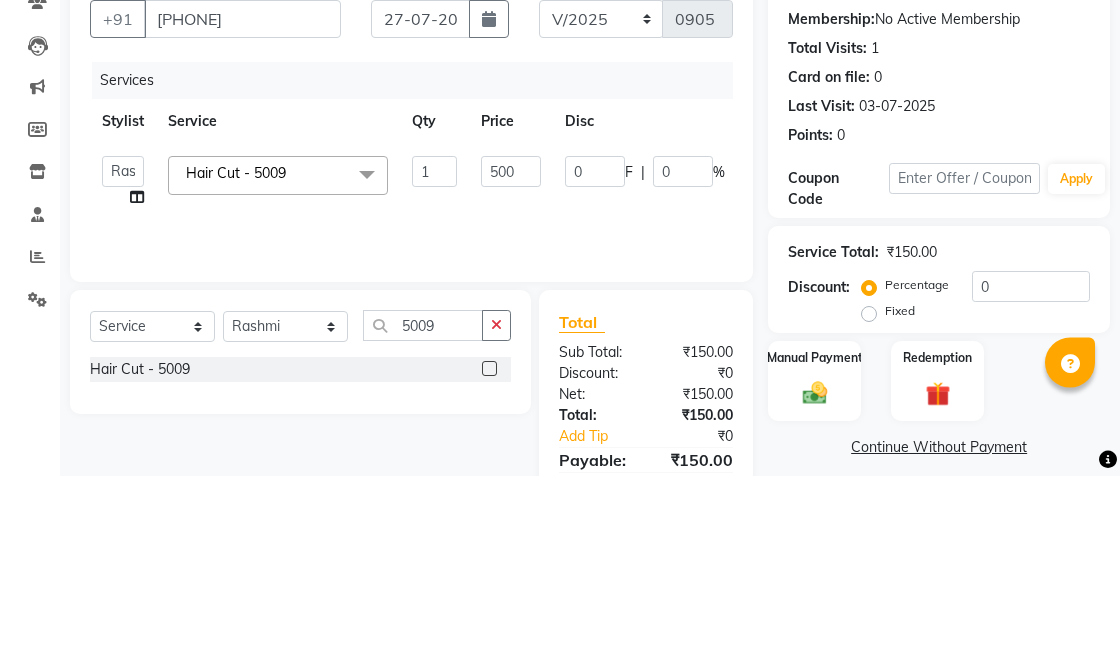 click on "Client +91 [PHONE] Date [DATE] Invoice Number V/2025 V/2025-26 0905 Services Stylist Service Qty Price Disc Total Action [NAME] [NAME] [NAME] [NAME] [NAME] [NAME] [NAME] [NAME] [NAME] [NAME] [NAME] Hair Cut - [NUMBER] x Women'S - 101 Hair Cut - 102 Hair Wash - 103 Hair Spa - 104 Head Massage - 105 Hair Colour - 106 Hair Highlights - 107 Blowdryer - 108 Pressing - 109 Root Touvh-Up - 110 Men'S Mens - 167 Hair Cut Mens - 168 Hair Wash Mens - 169 Beard Mens - 170 Hair Spa Mens - 171 Head Massage Mens - 172 Jewellery Straight Therapy Global + Highlights Smoothning + Keratine + Global Color Donet Add on Eyelashes Extension Nail remove Nail Paint Remove Leg D-tan Groom Make-up CARBON FACIAL HAIR PUMMING VITAMINE-C FACIAL HYDRA MASK GLOW HYDRA TIGHTNING MASK SAREE PIN-UP HAIR HYDRA TREATMENT NANOPLASTIA + SERUM NANOPLASTIA HYDRA SMOOTH VITAMIN-C Hair remover Heel peel Kerasmooth Body Spa - 111 Body Pilishing - 112 Fruit Clean-Up - 113 Pearl Clean-Up - 114 03+ Clean-Up - 118" 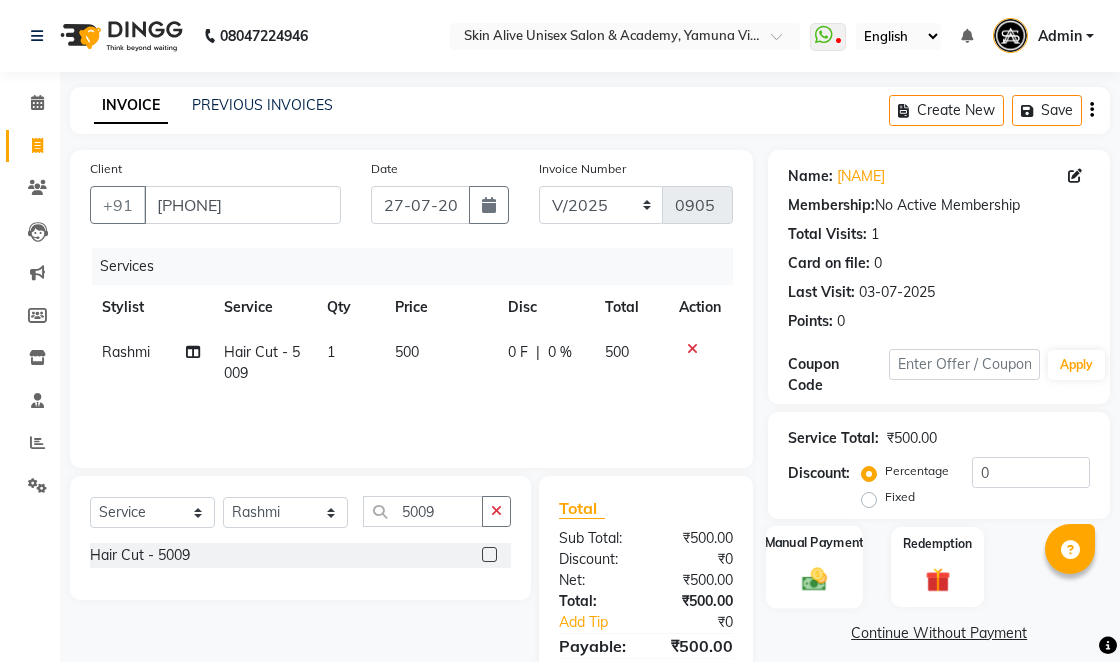 click on "Manual Payment" 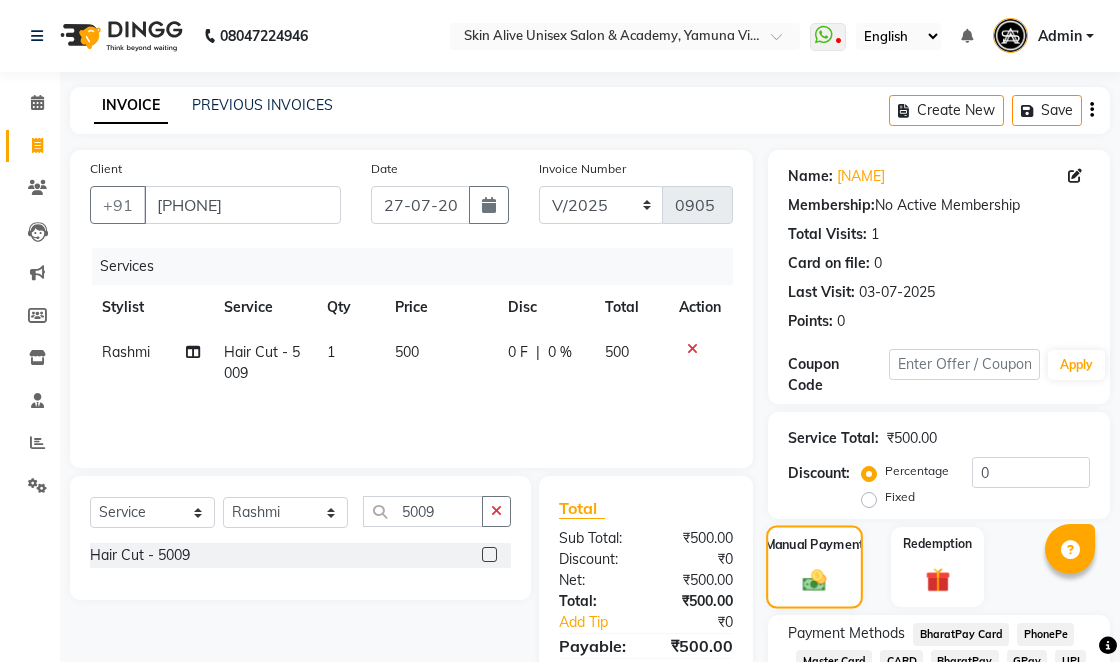 scroll, scrollTop: 46, scrollLeft: 0, axis: vertical 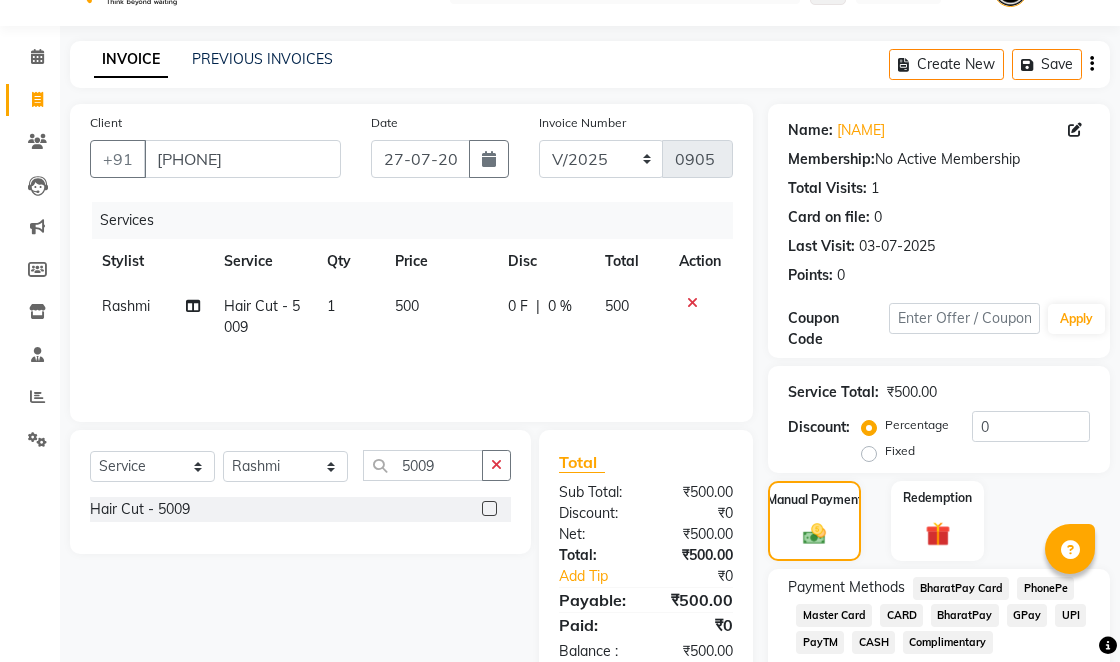 click on "CASH" 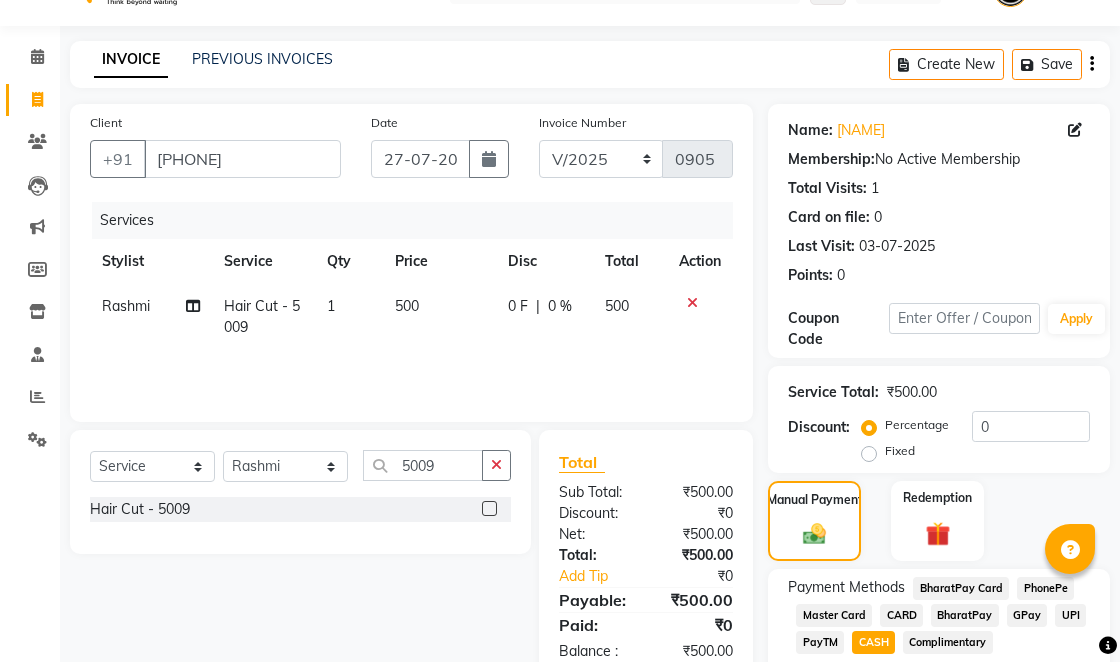 click on "Add Payment" 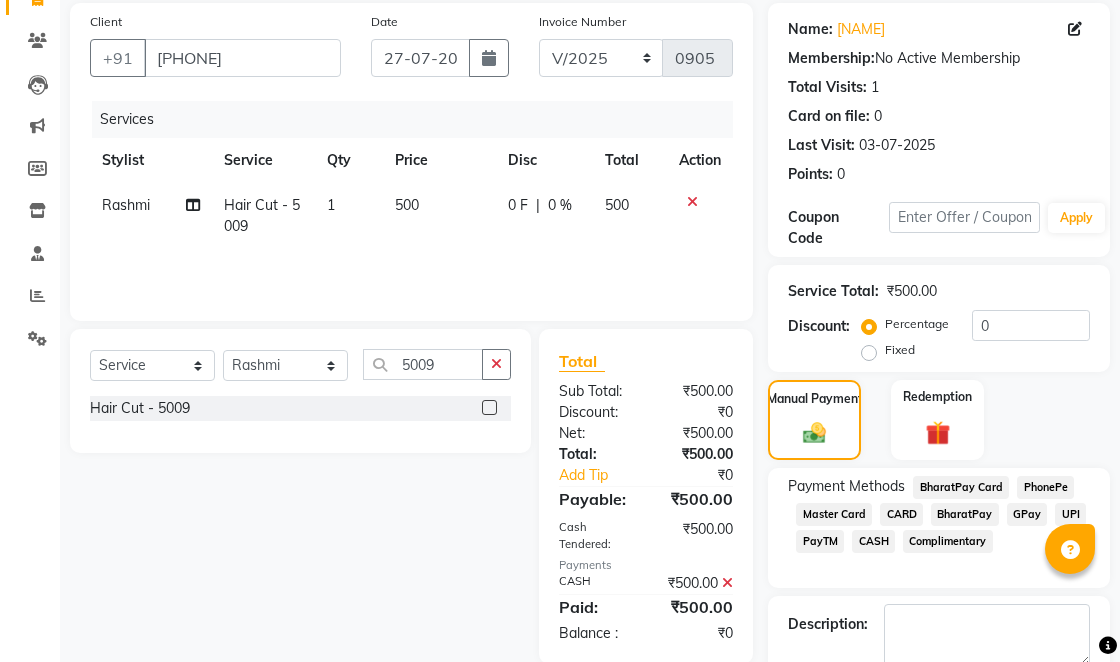 scroll, scrollTop: 147, scrollLeft: 0, axis: vertical 